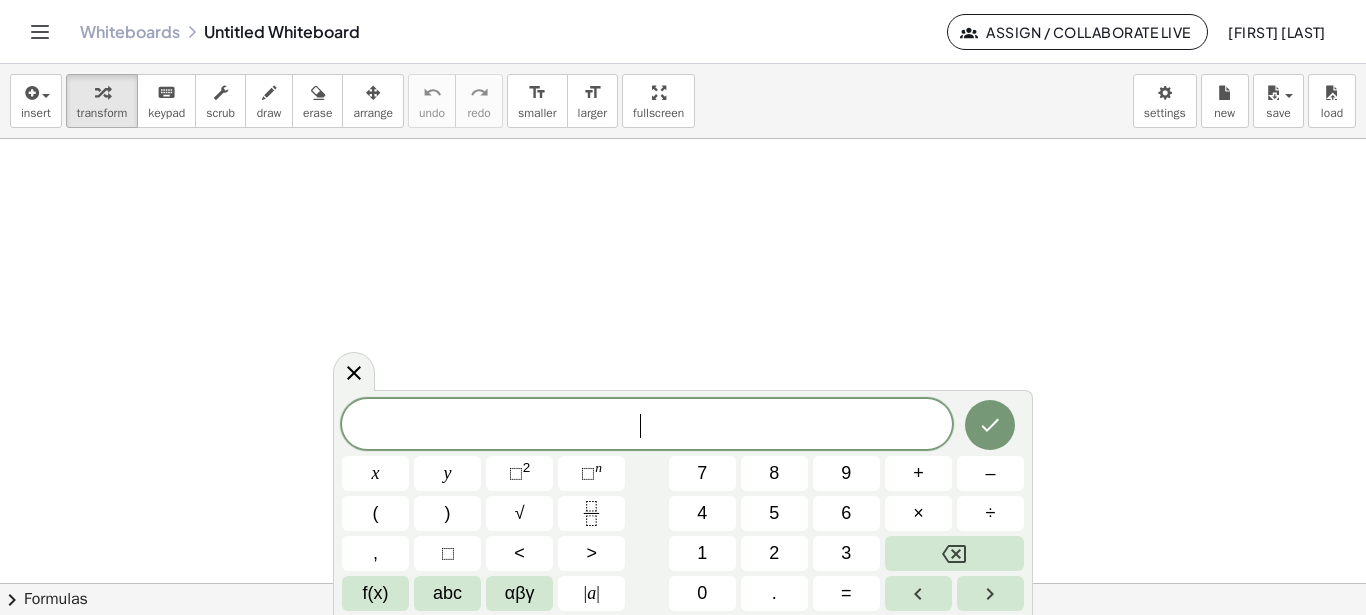 scroll, scrollTop: 0, scrollLeft: 0, axis: both 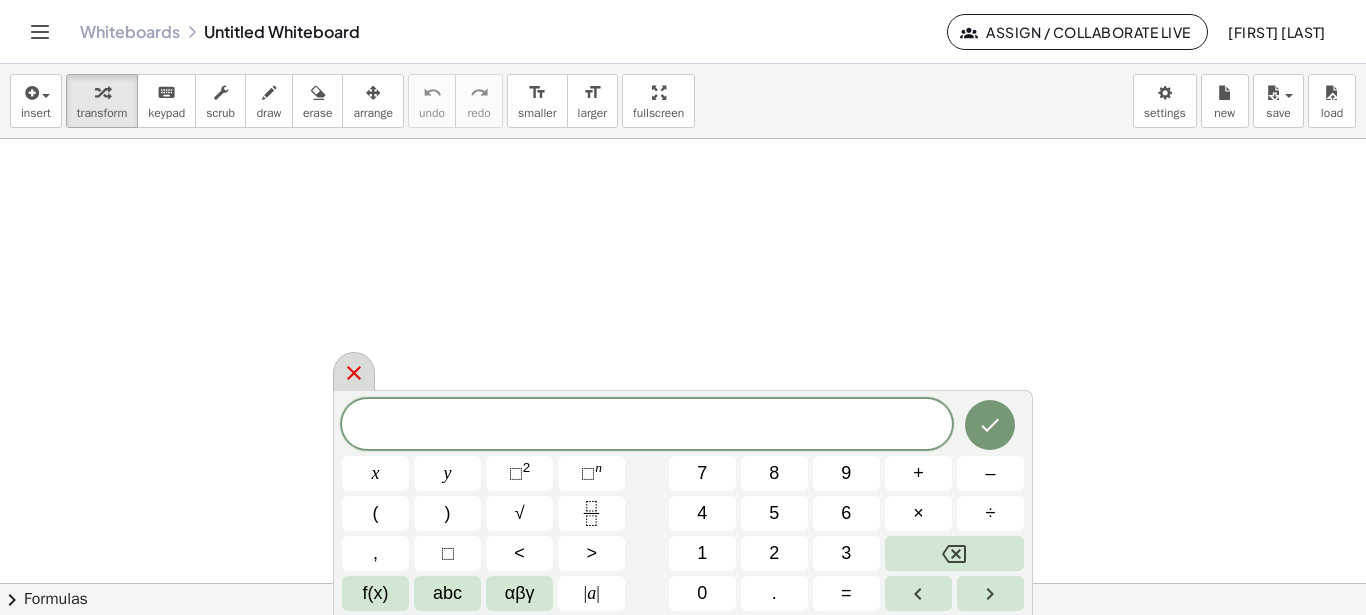 click 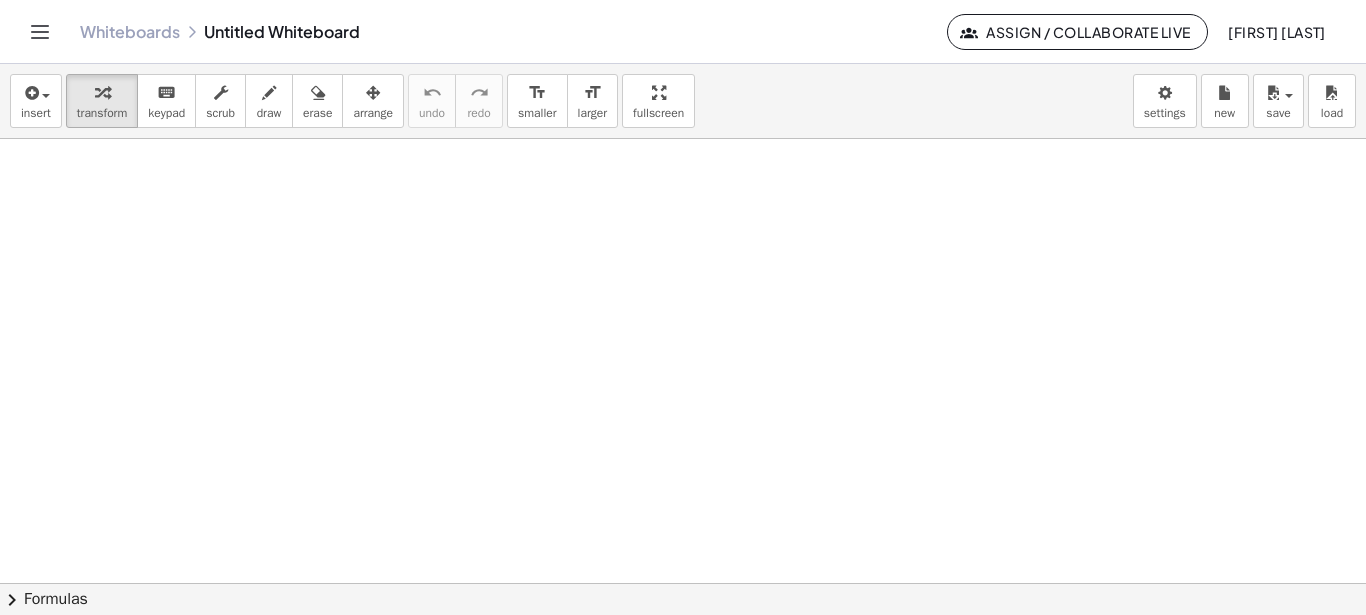 click at bounding box center [683, 583] 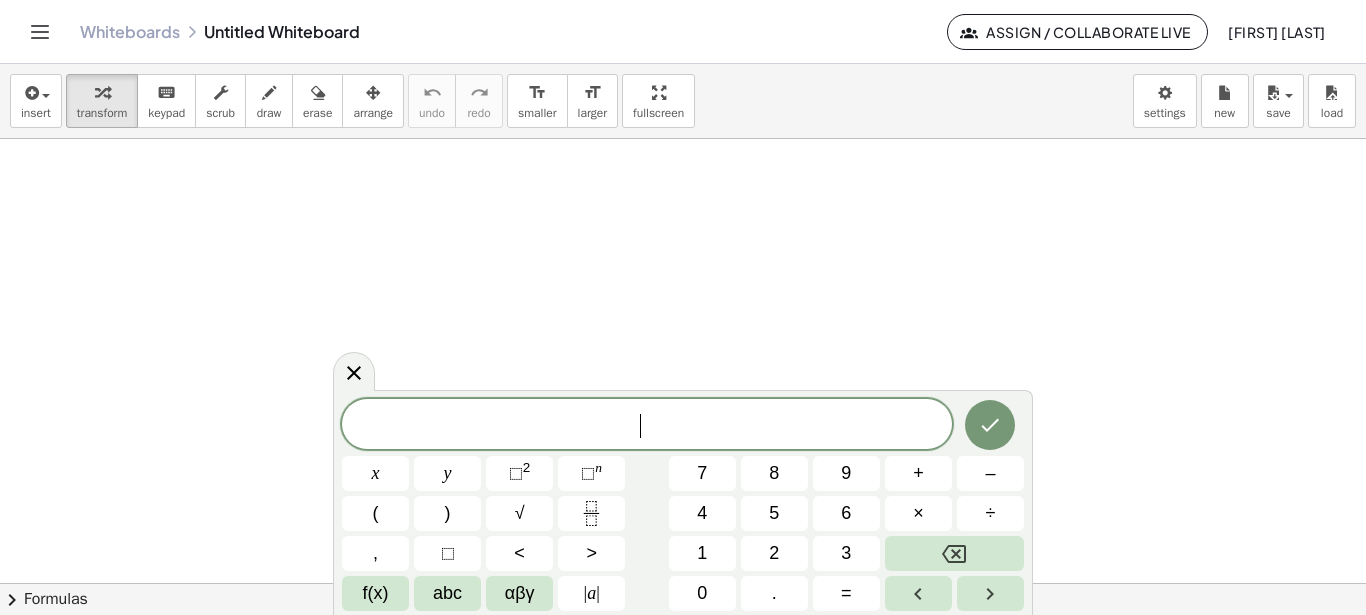 scroll, scrollTop: 18, scrollLeft: 0, axis: vertical 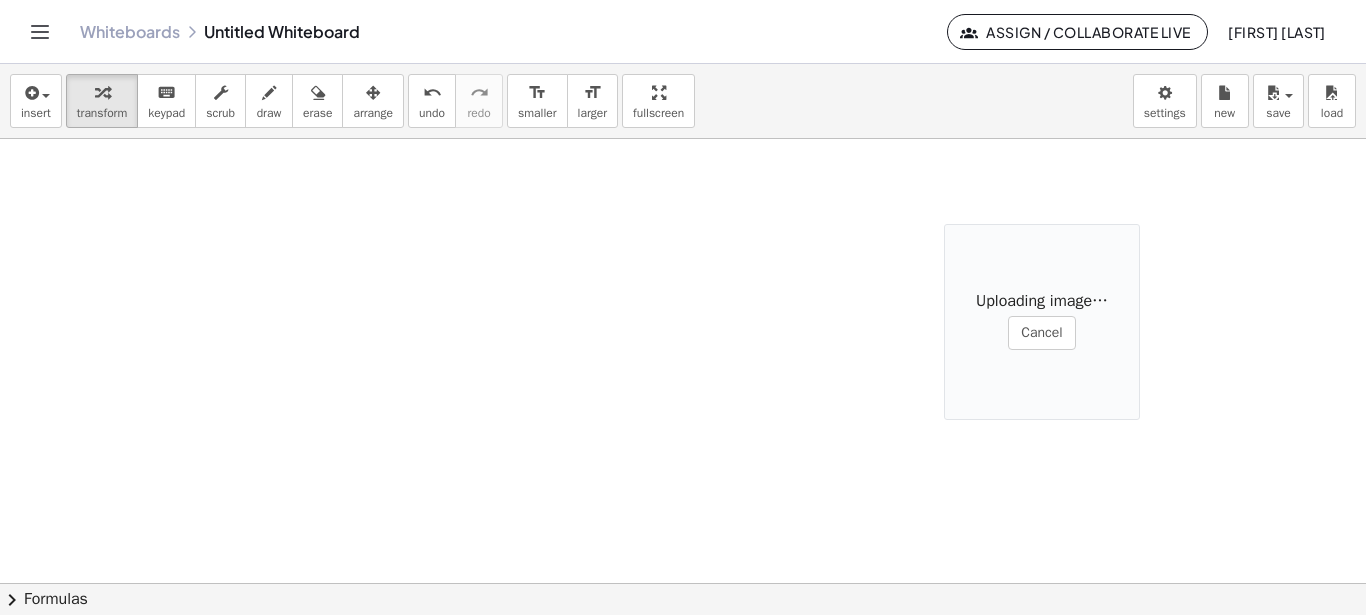 click at bounding box center [683, 583] 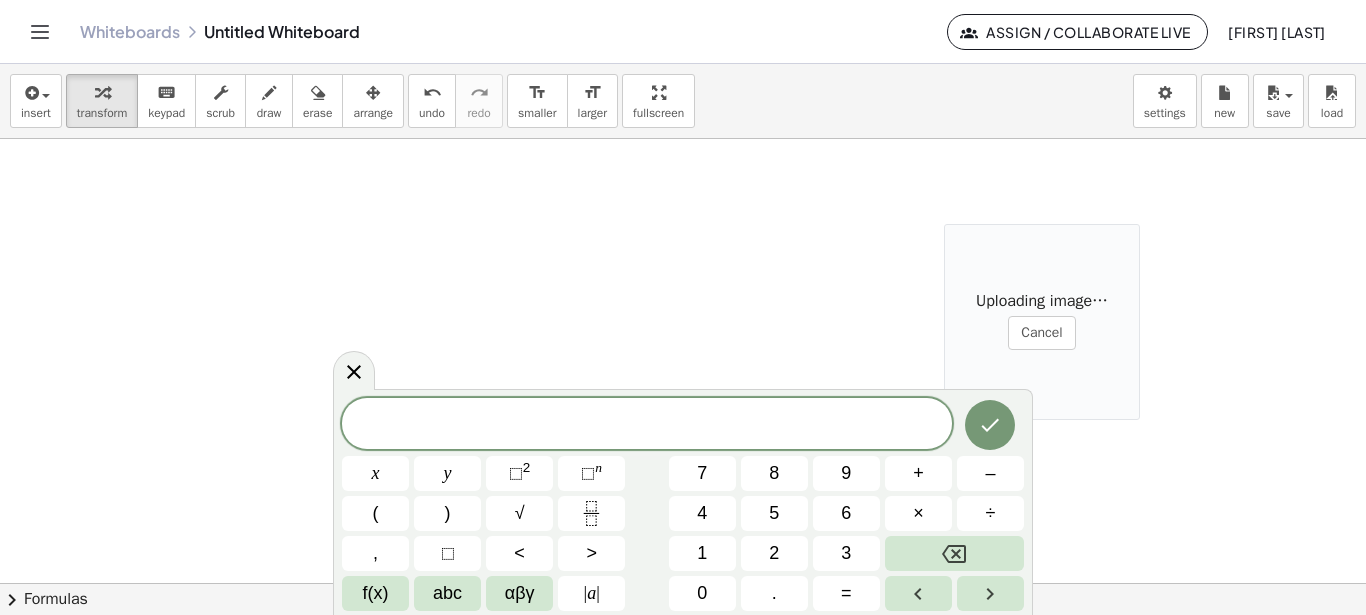 scroll, scrollTop: 18, scrollLeft: 0, axis: vertical 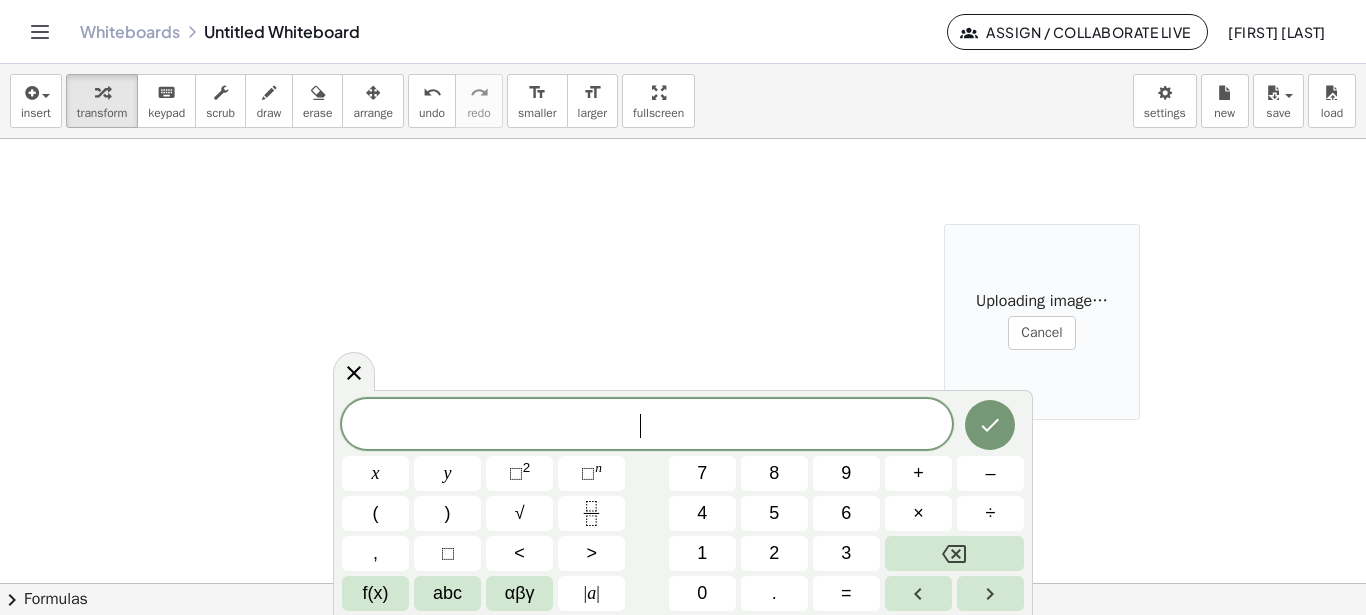 drag, startPoint x: 354, startPoint y: 385, endPoint x: 366, endPoint y: 383, distance: 12.165525 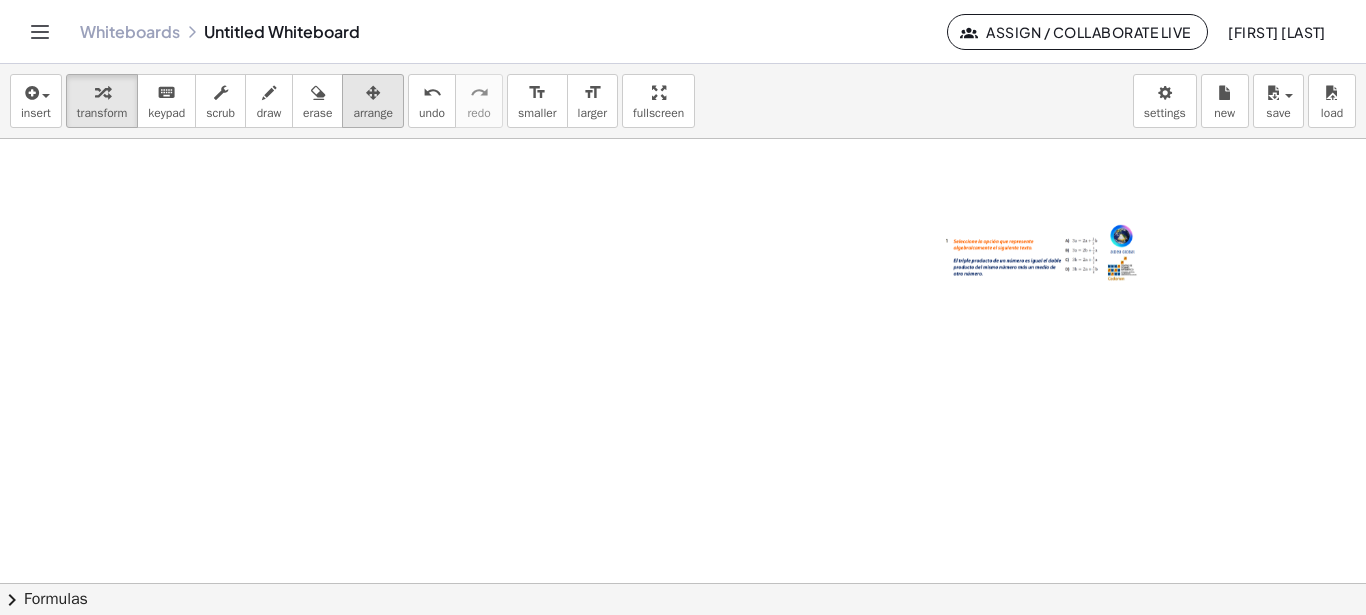 click at bounding box center [373, 92] 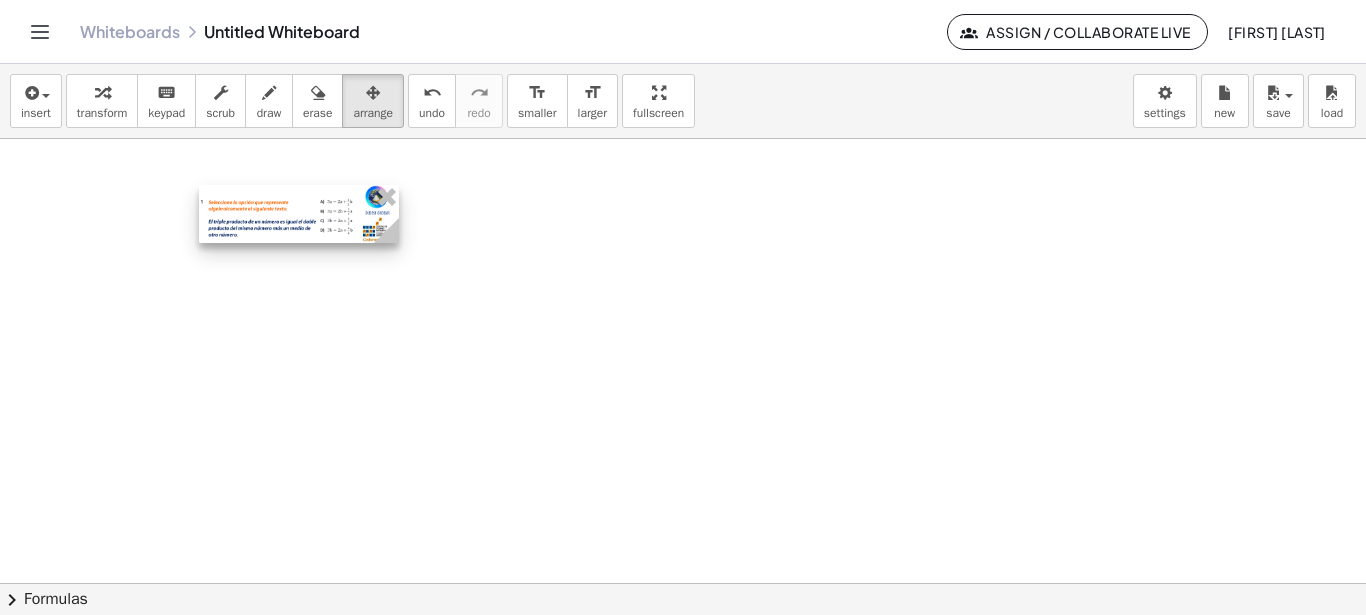 drag, startPoint x: 1007, startPoint y: 250, endPoint x: 262, endPoint y: 211, distance: 746.0201 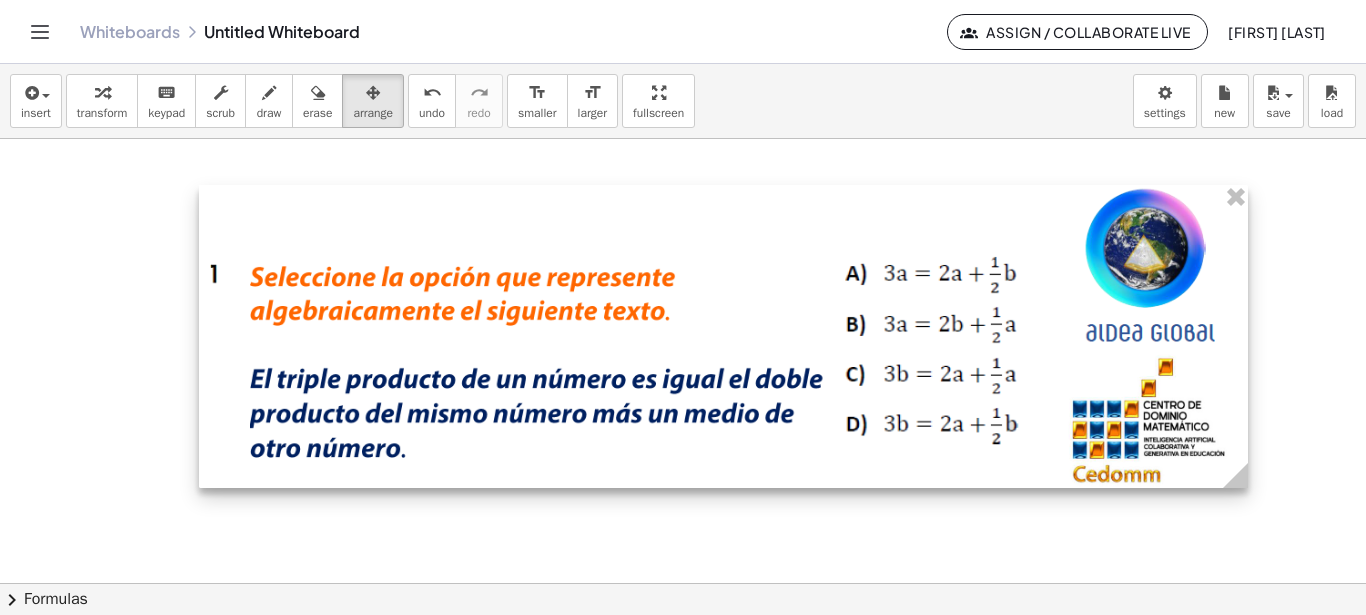 drag, startPoint x: 394, startPoint y: 241, endPoint x: 1263, endPoint y: 443, distance: 892.1687 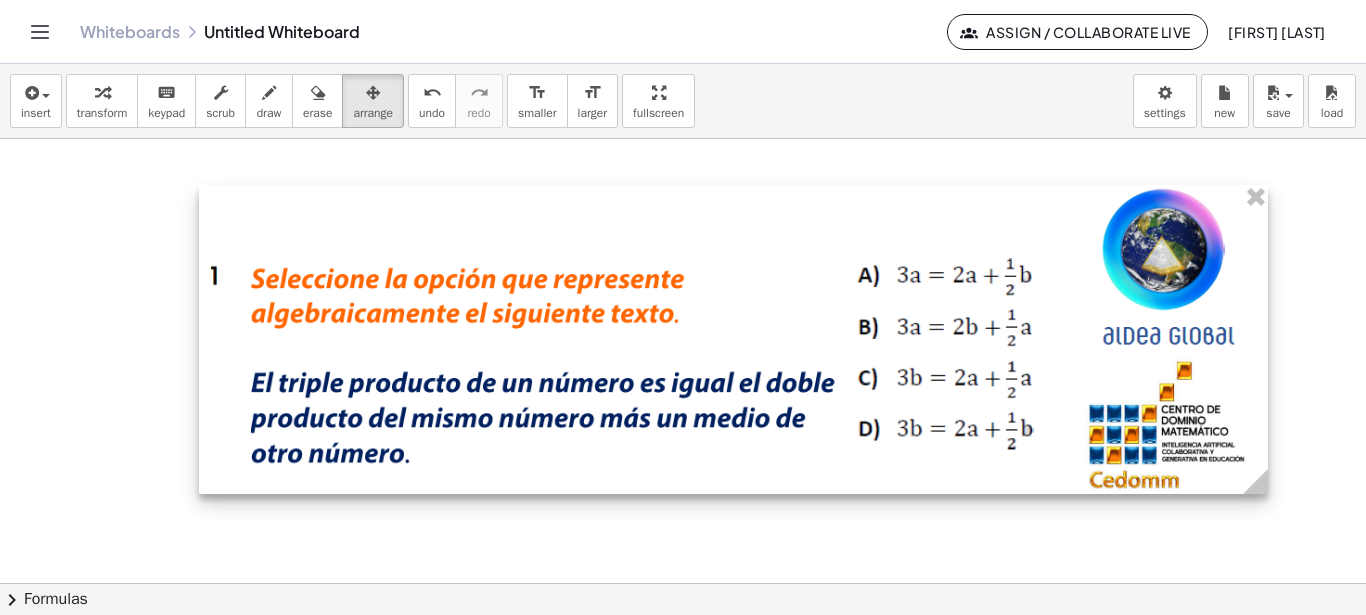 click at bounding box center (733, 339) 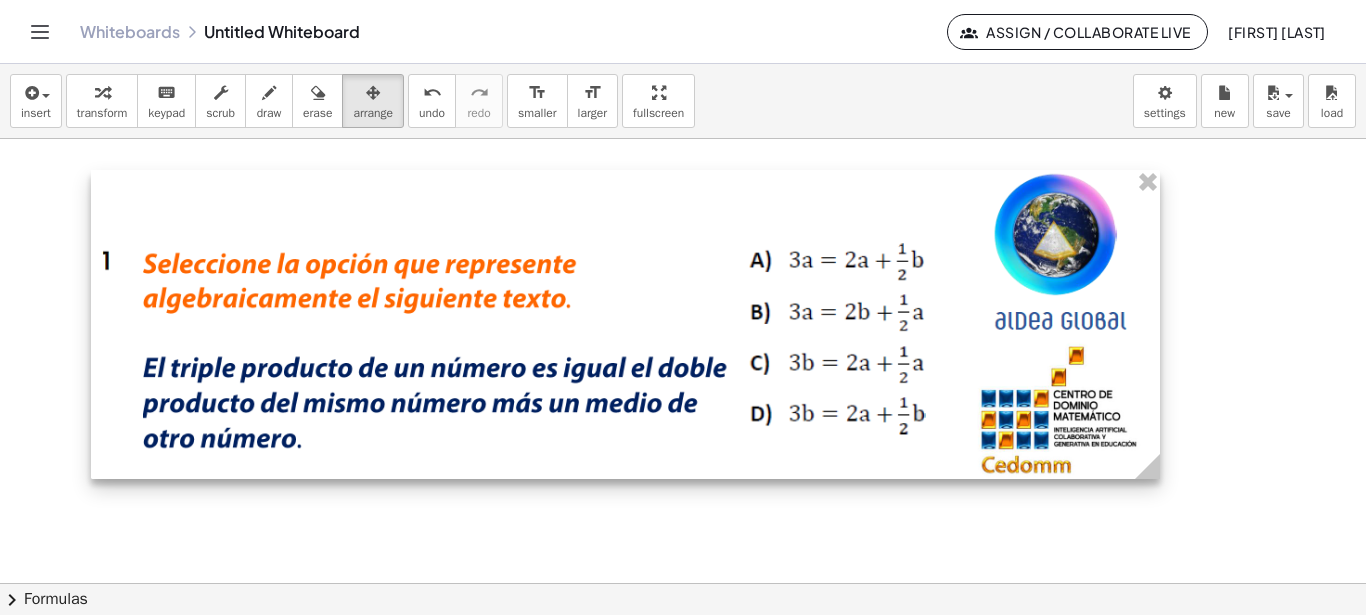 click at bounding box center [625, 324] 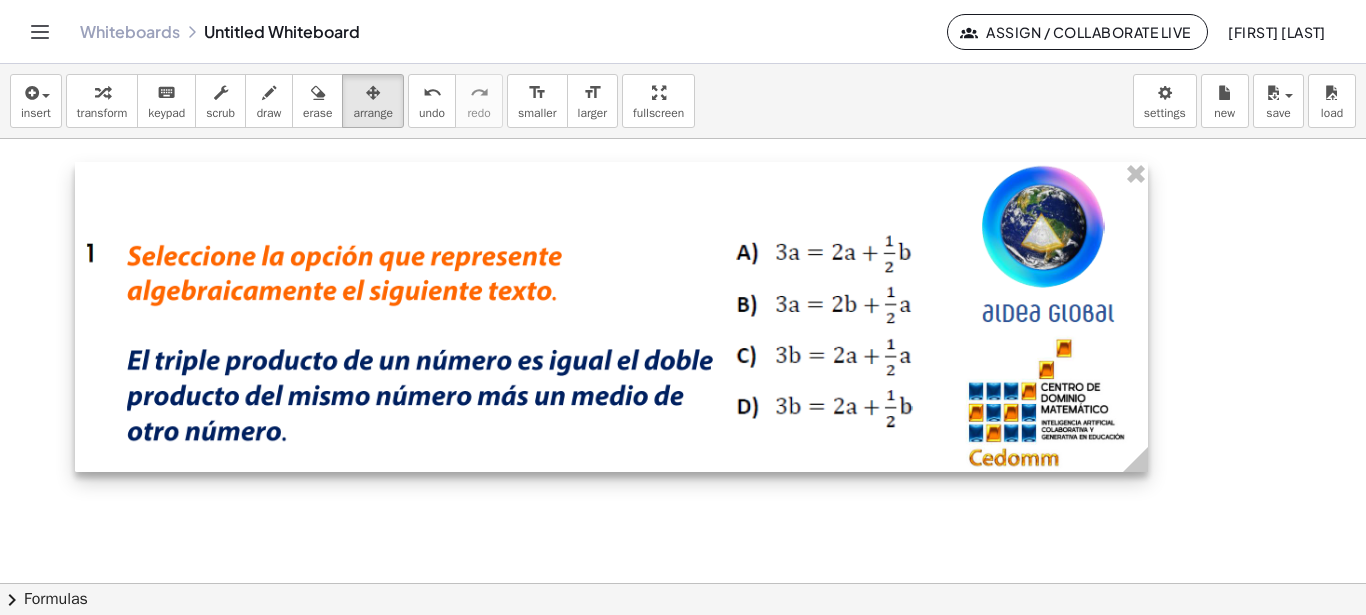 click 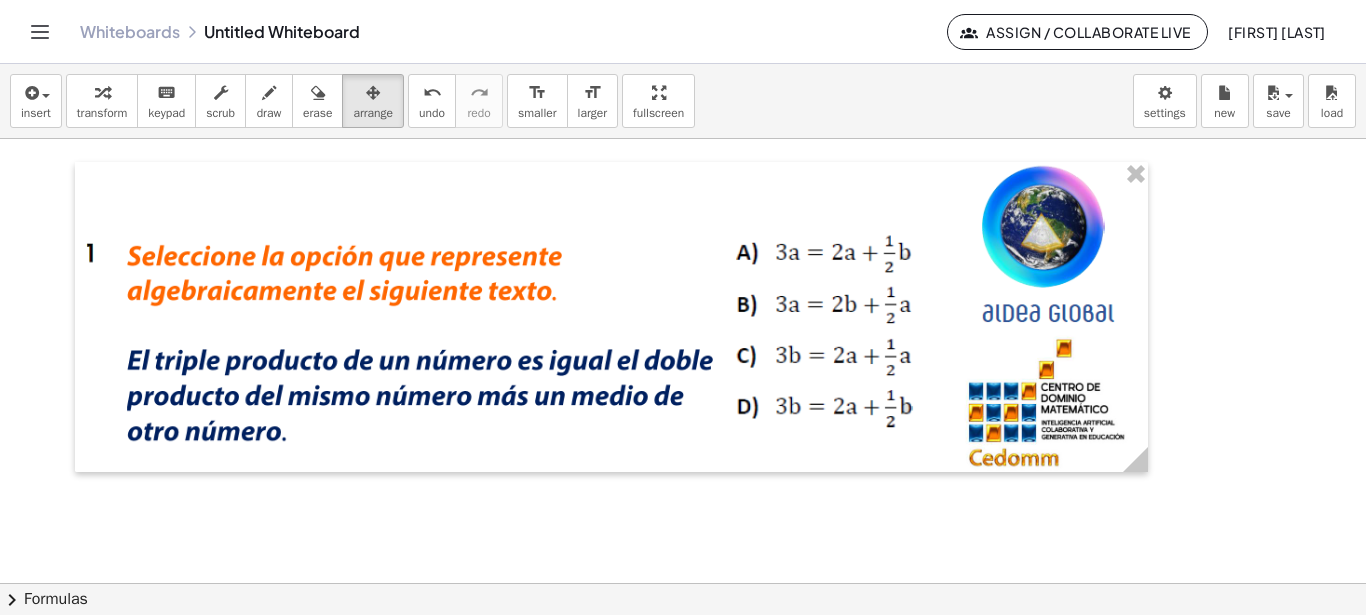 click at bounding box center [683, 583] 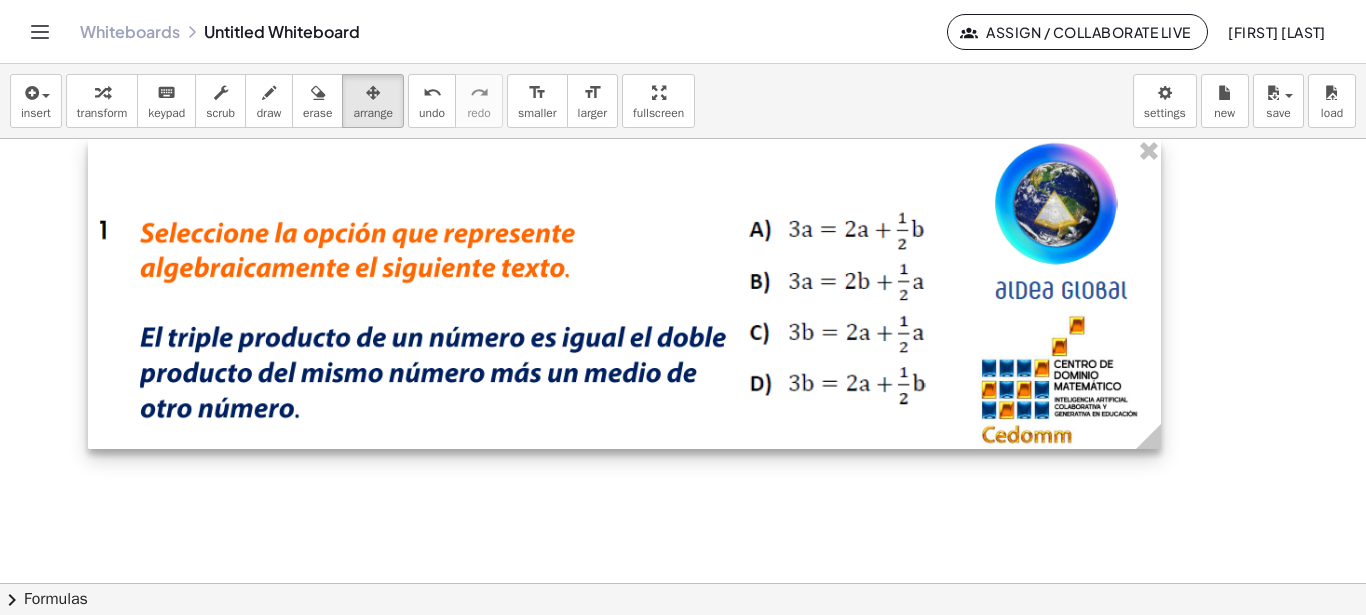 drag, startPoint x: 606, startPoint y: 386, endPoint x: 619, endPoint y: 301, distance: 85.98837 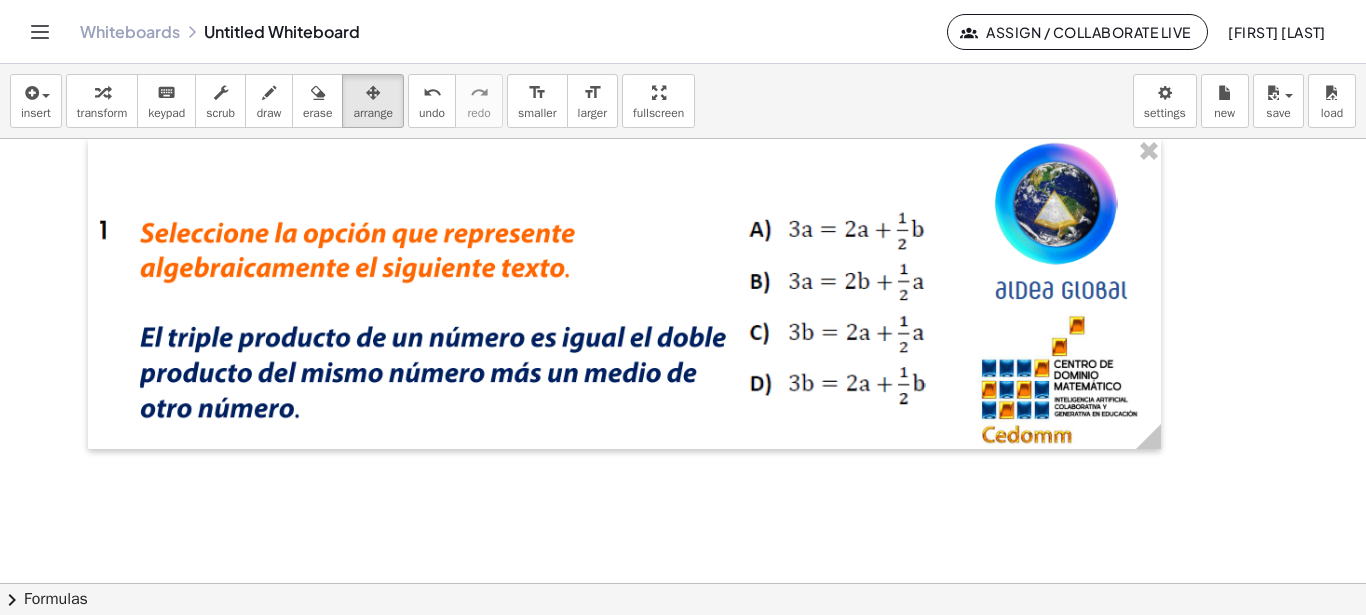 scroll, scrollTop: 126, scrollLeft: 0, axis: vertical 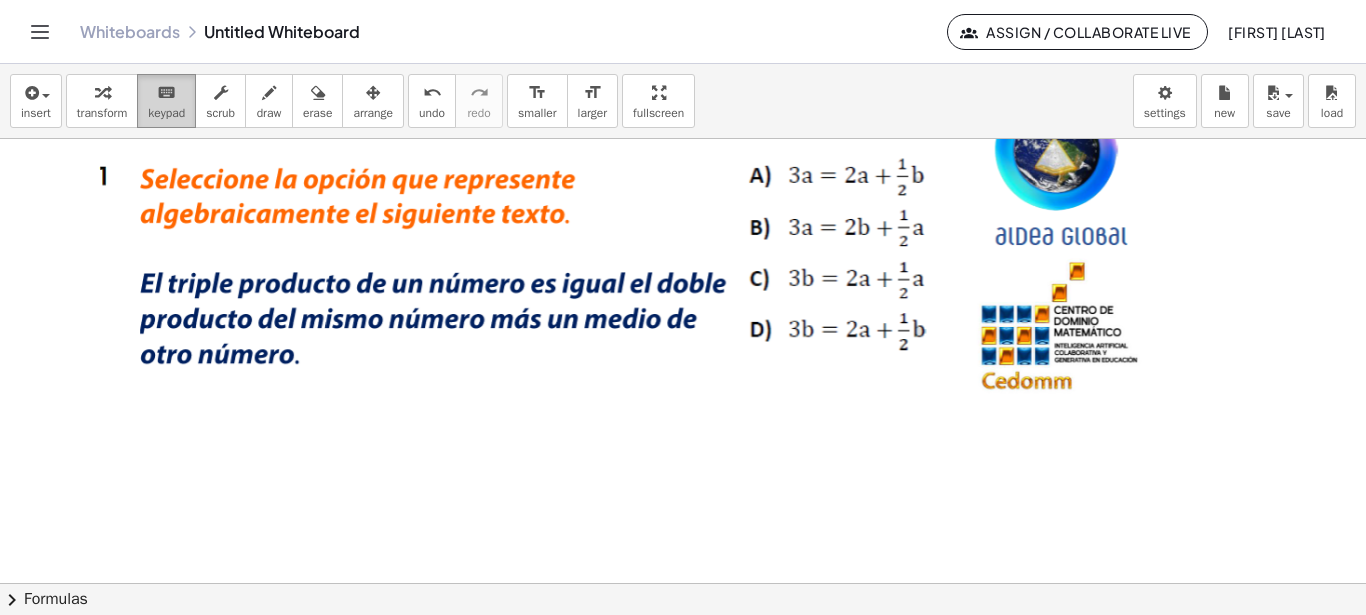 click on "keypad" at bounding box center [166, 113] 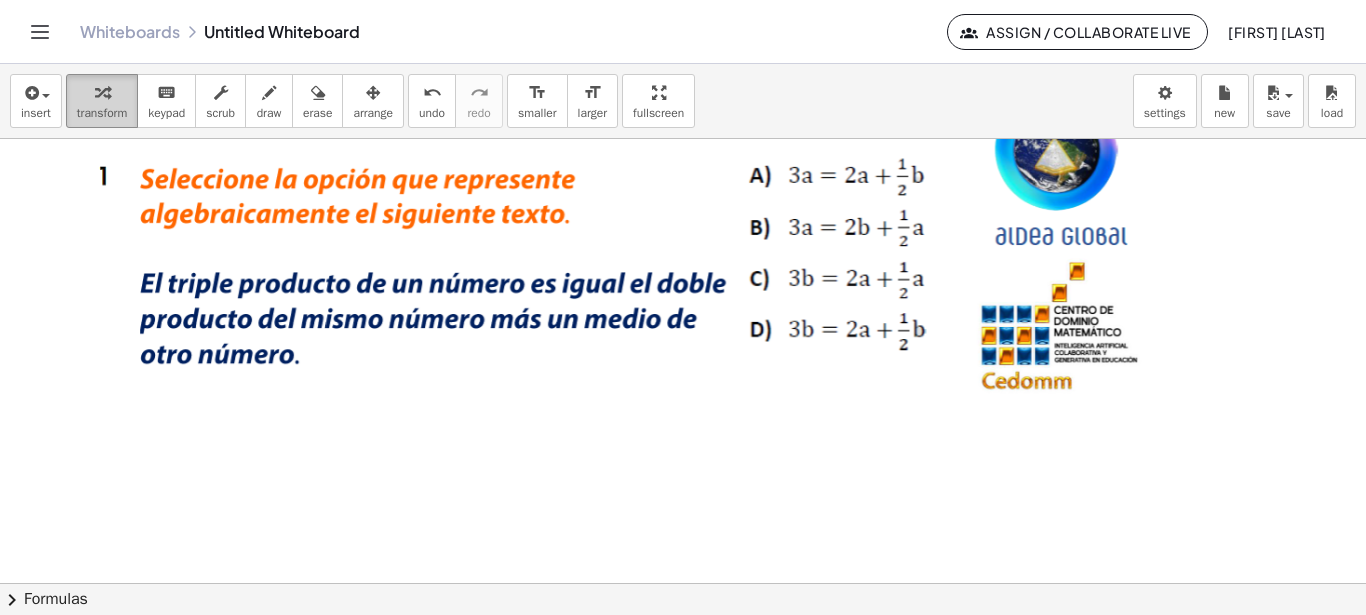 click on "transform" at bounding box center [102, 113] 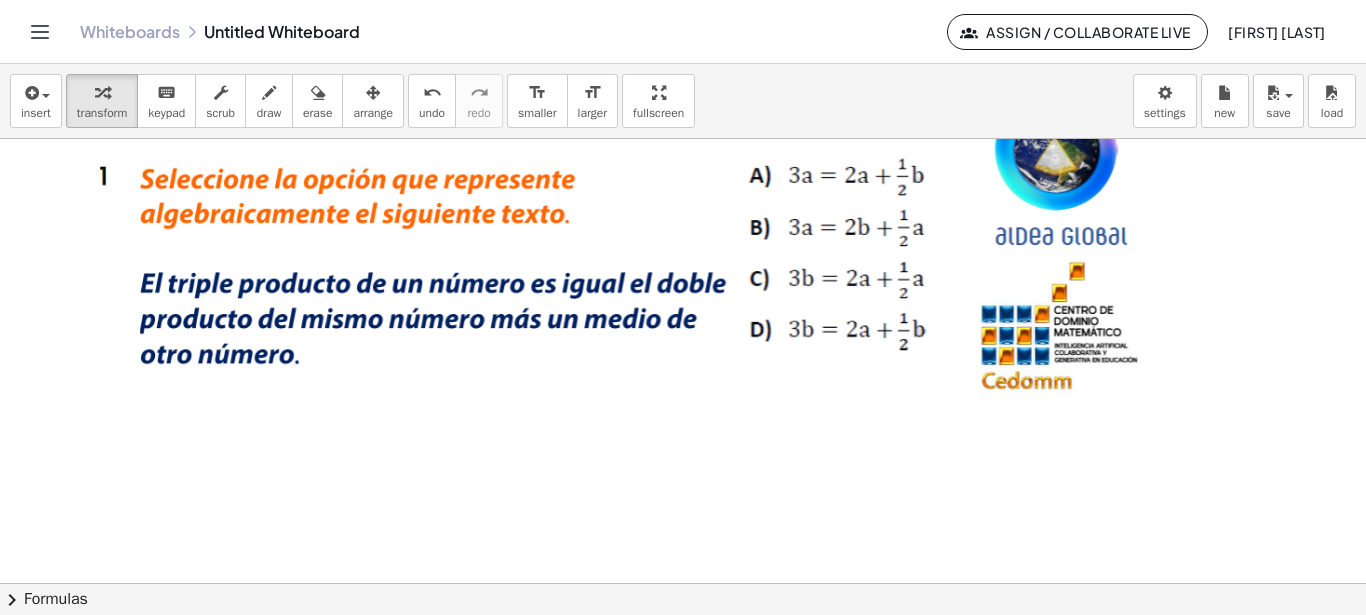 click at bounding box center (683, 529) 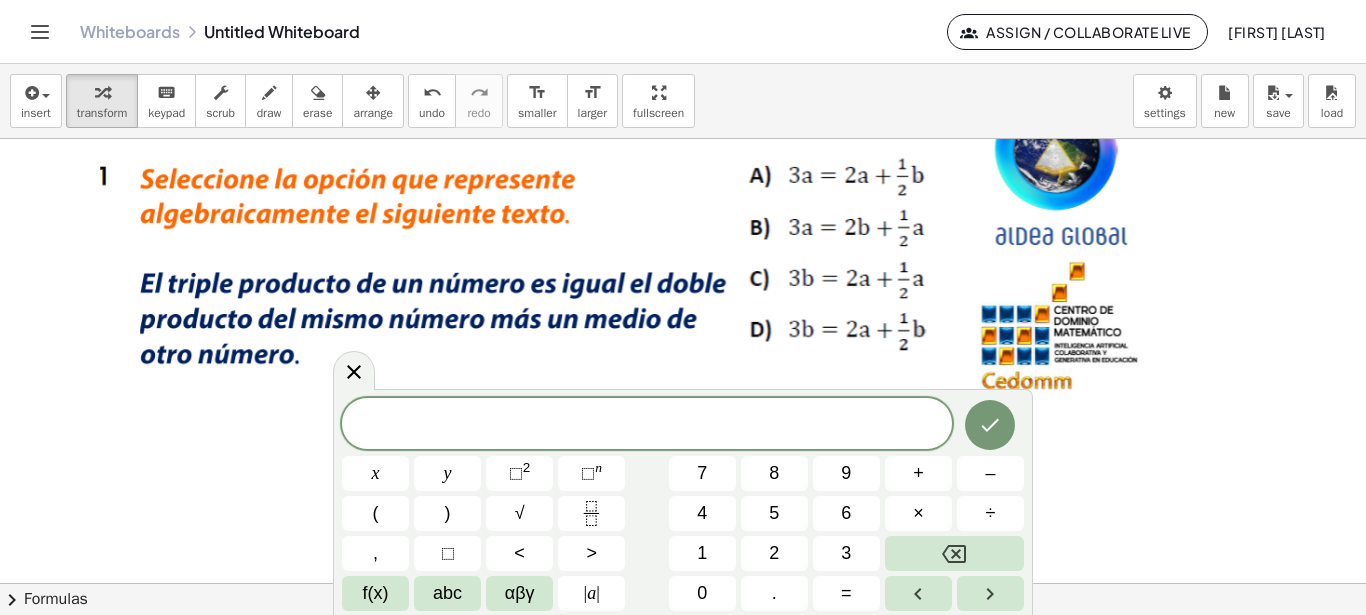 scroll, scrollTop: 18, scrollLeft: 0, axis: vertical 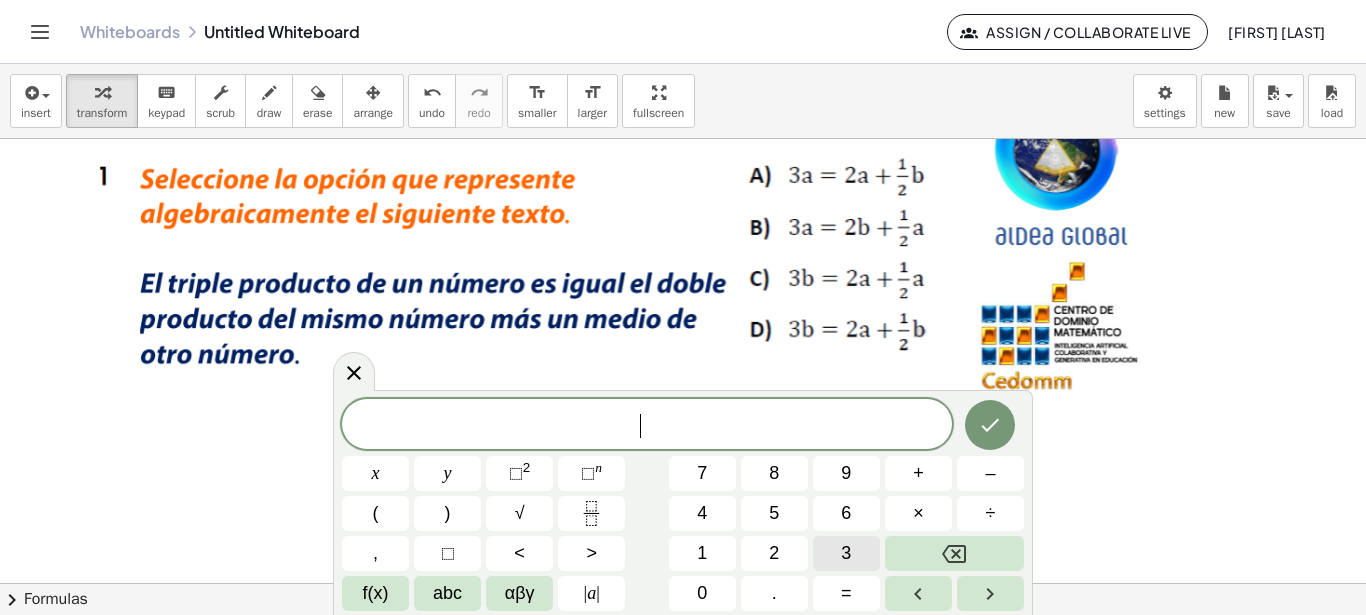 click on "3" at bounding box center [846, 553] 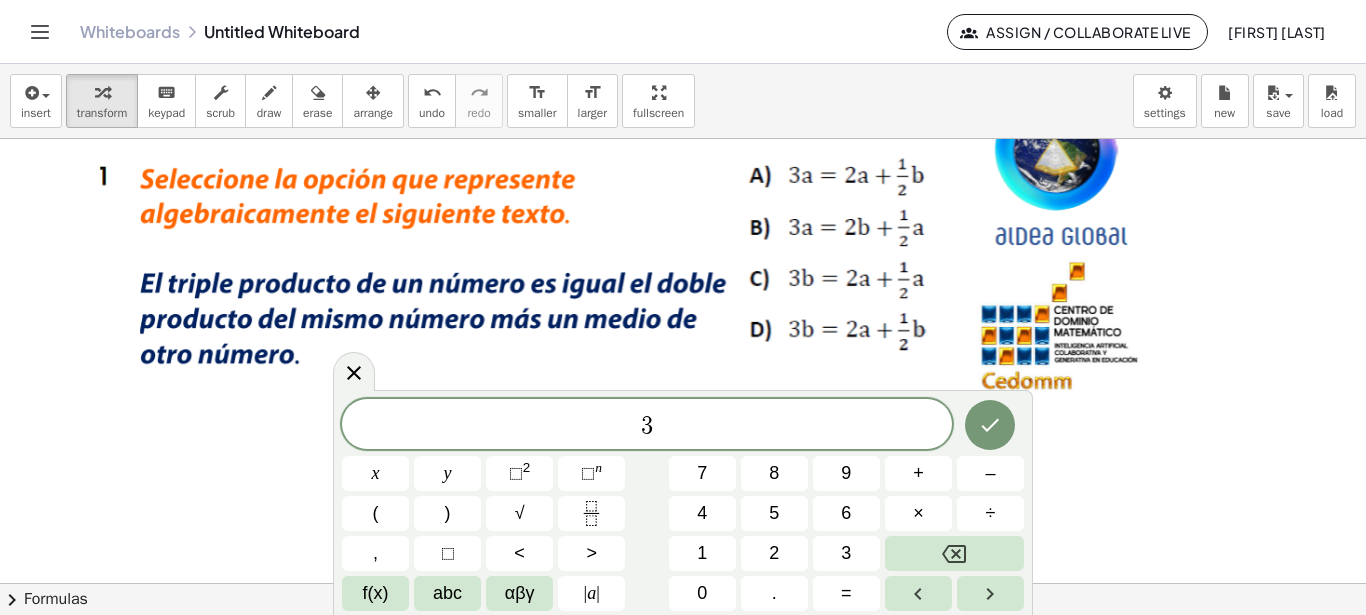 click on "abc" at bounding box center [447, 593] 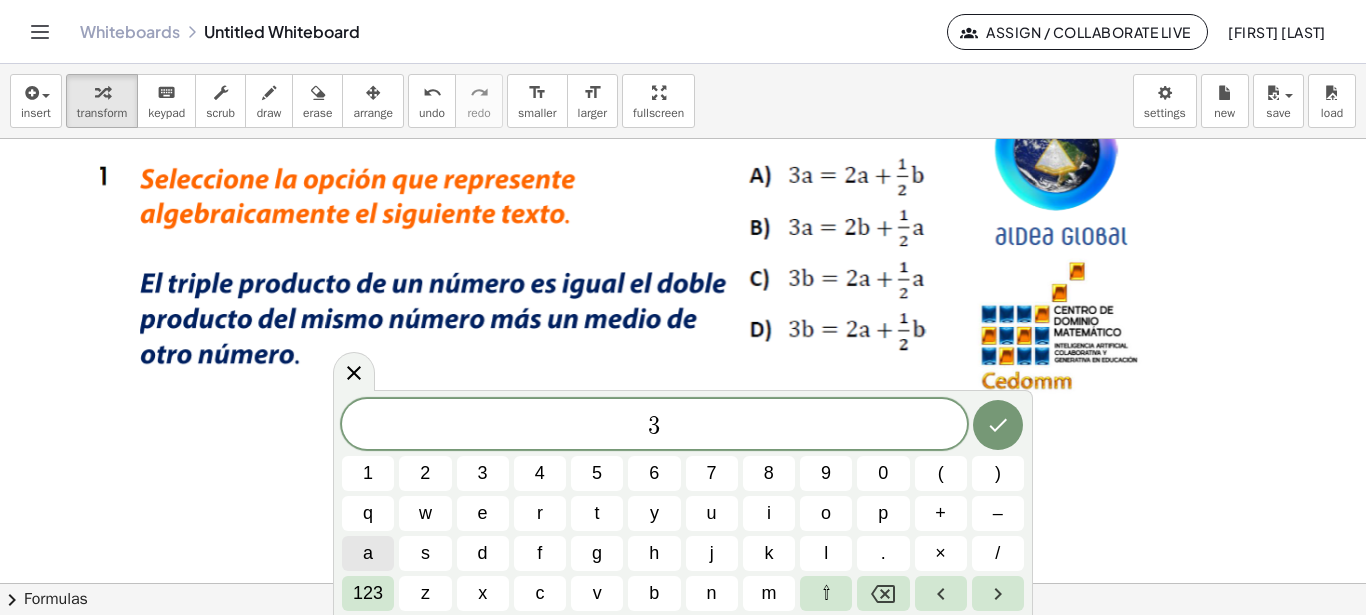 click on "a" at bounding box center (368, 553) 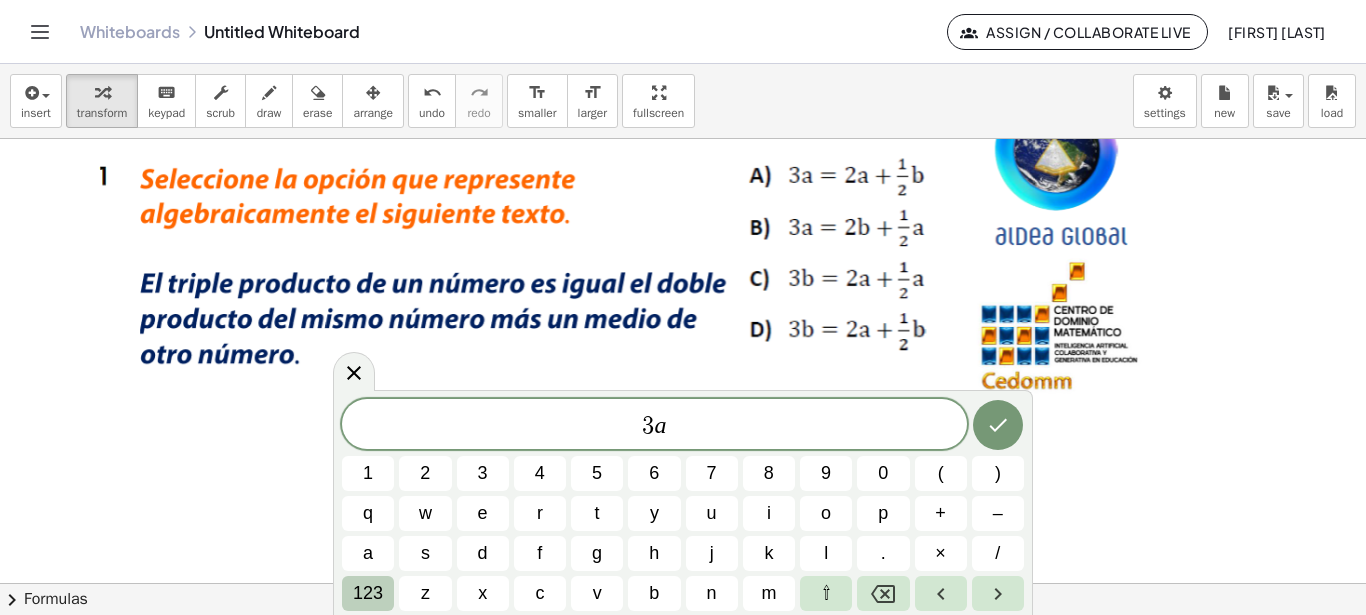 click on "123" at bounding box center (368, 593) 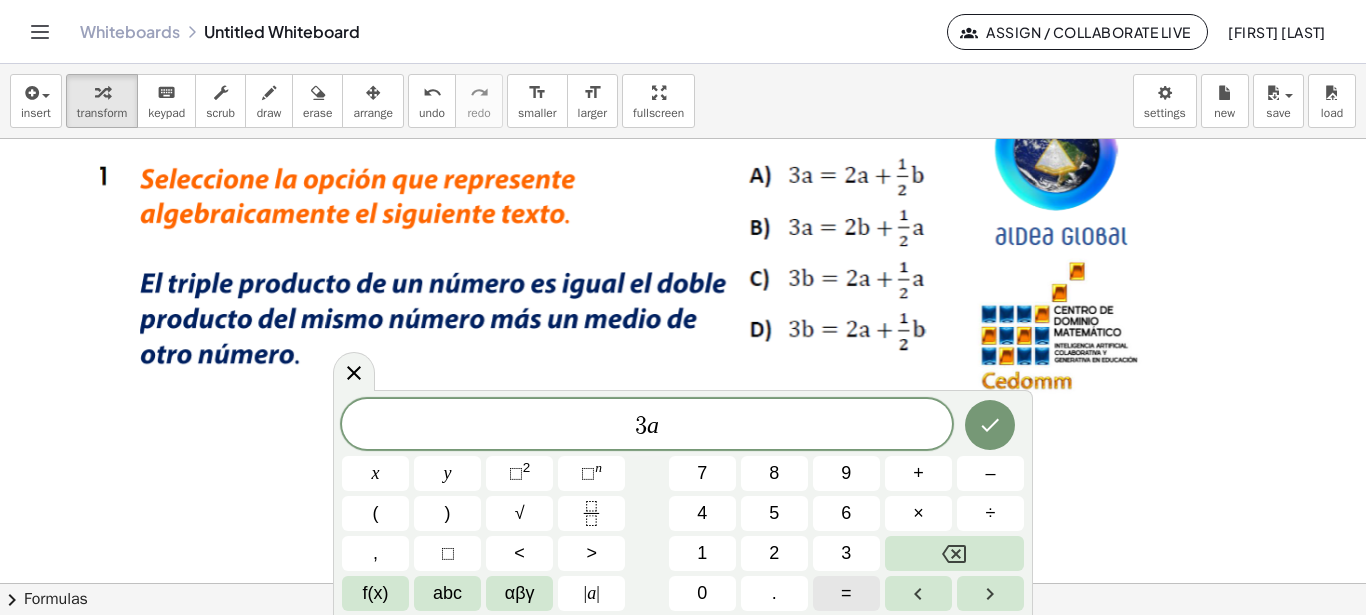 click on "=" at bounding box center [846, 593] 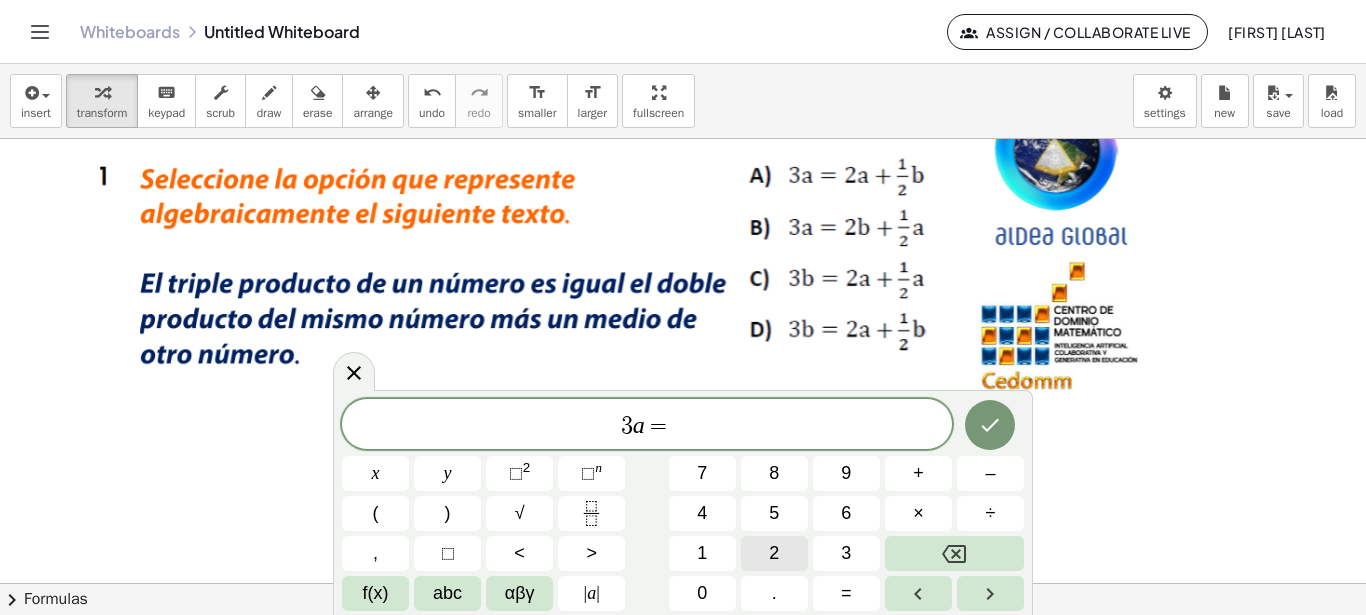 click on "2" at bounding box center [774, 553] 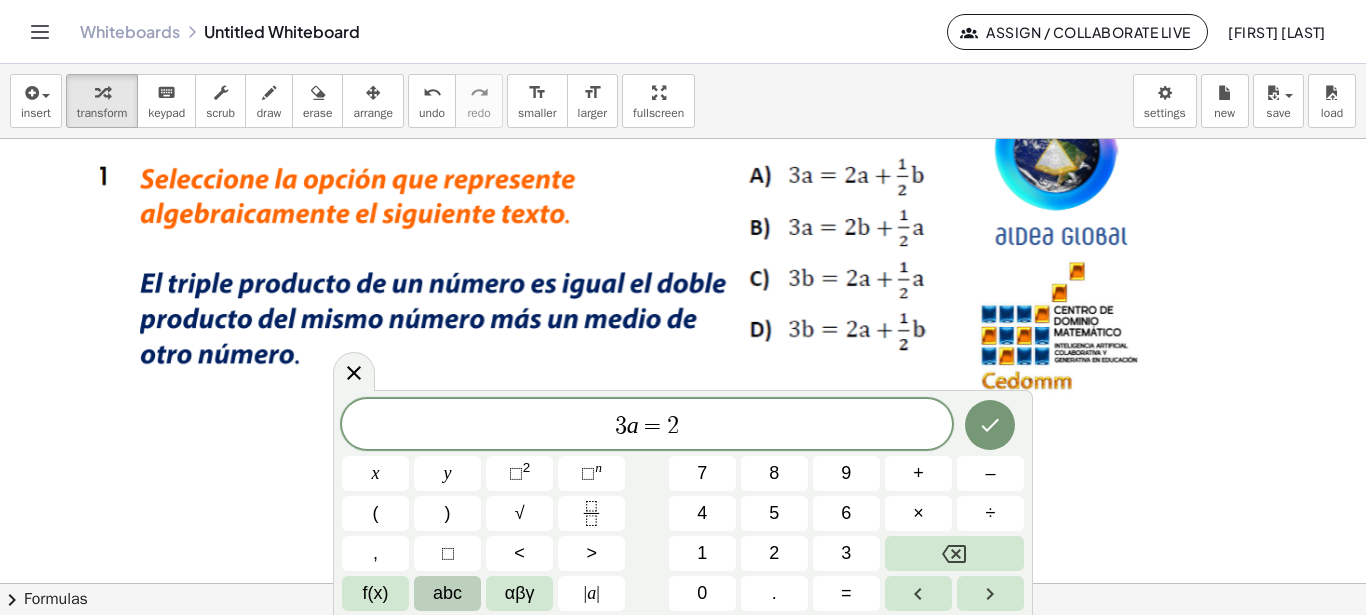 click on "abc" at bounding box center [447, 593] 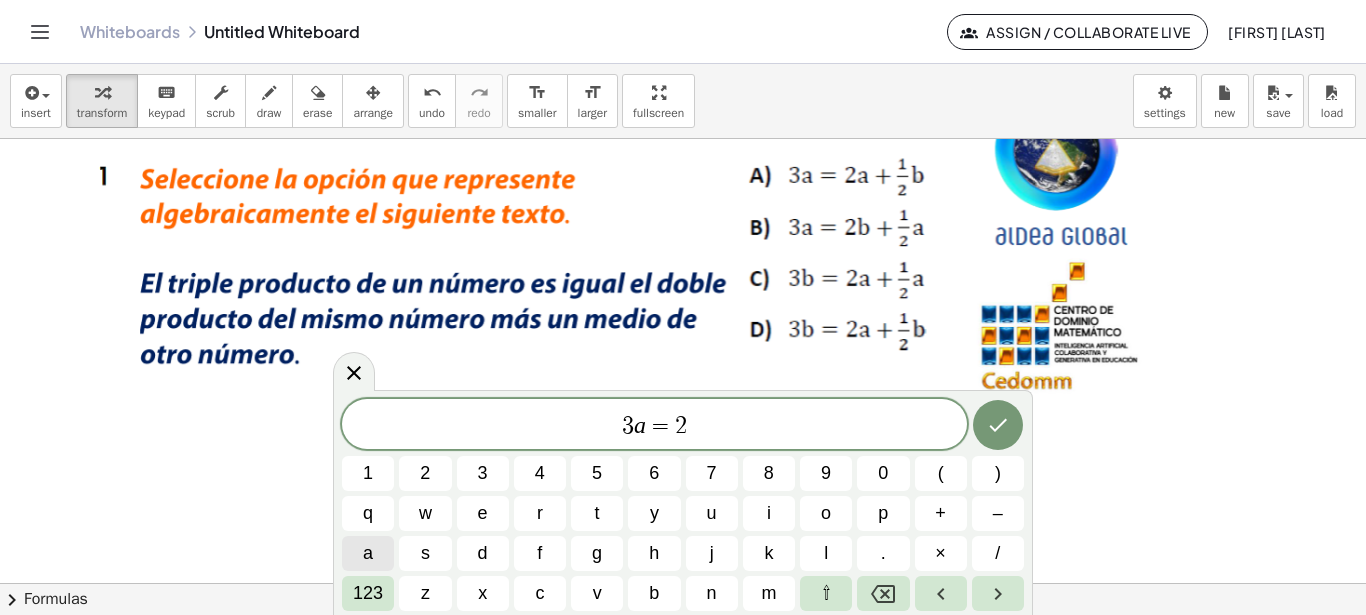 click on "a" at bounding box center (368, 553) 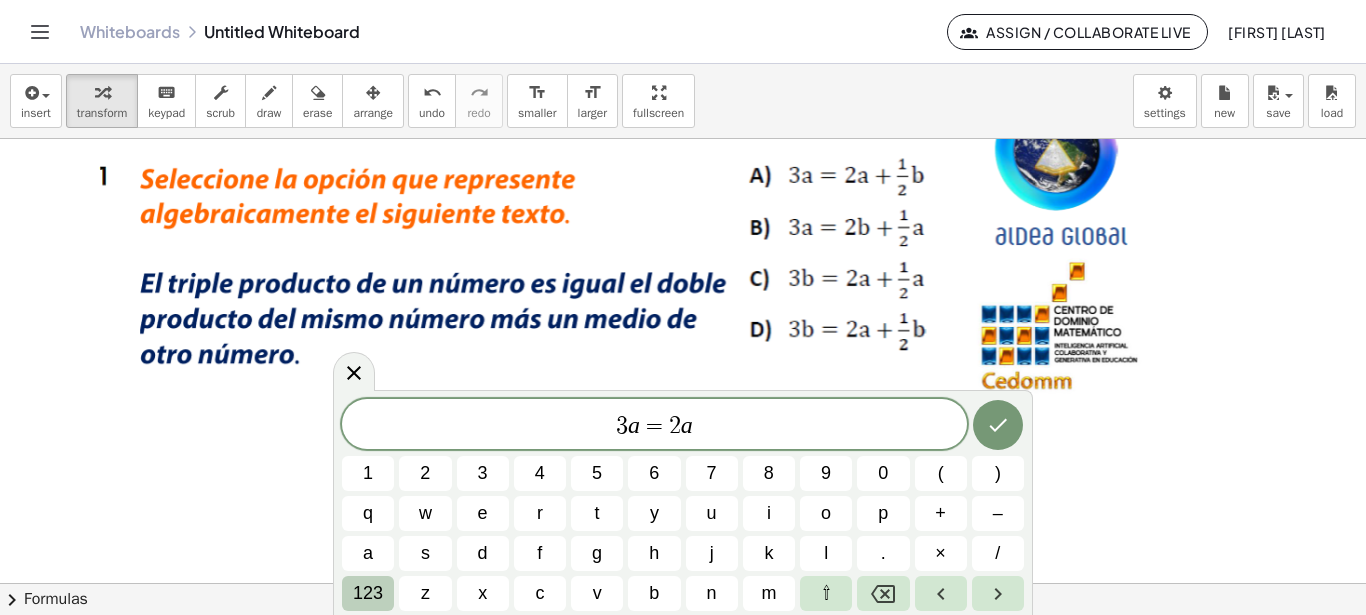 click on "123" at bounding box center (368, 593) 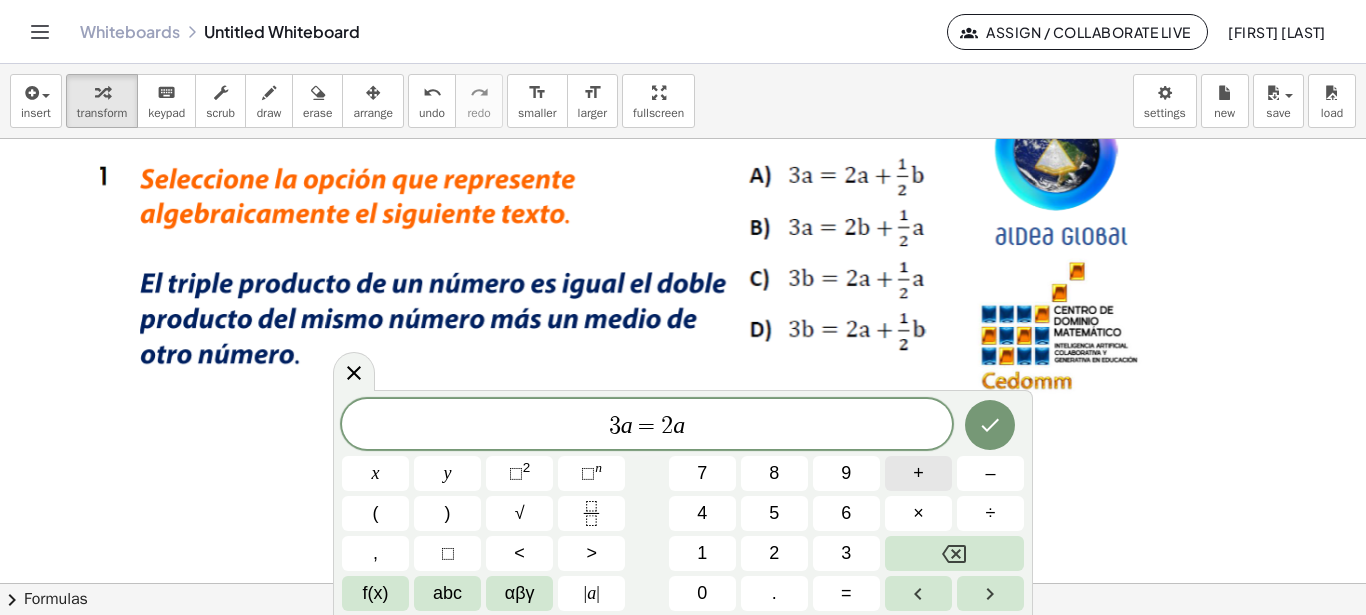 click on "+" at bounding box center [918, 473] 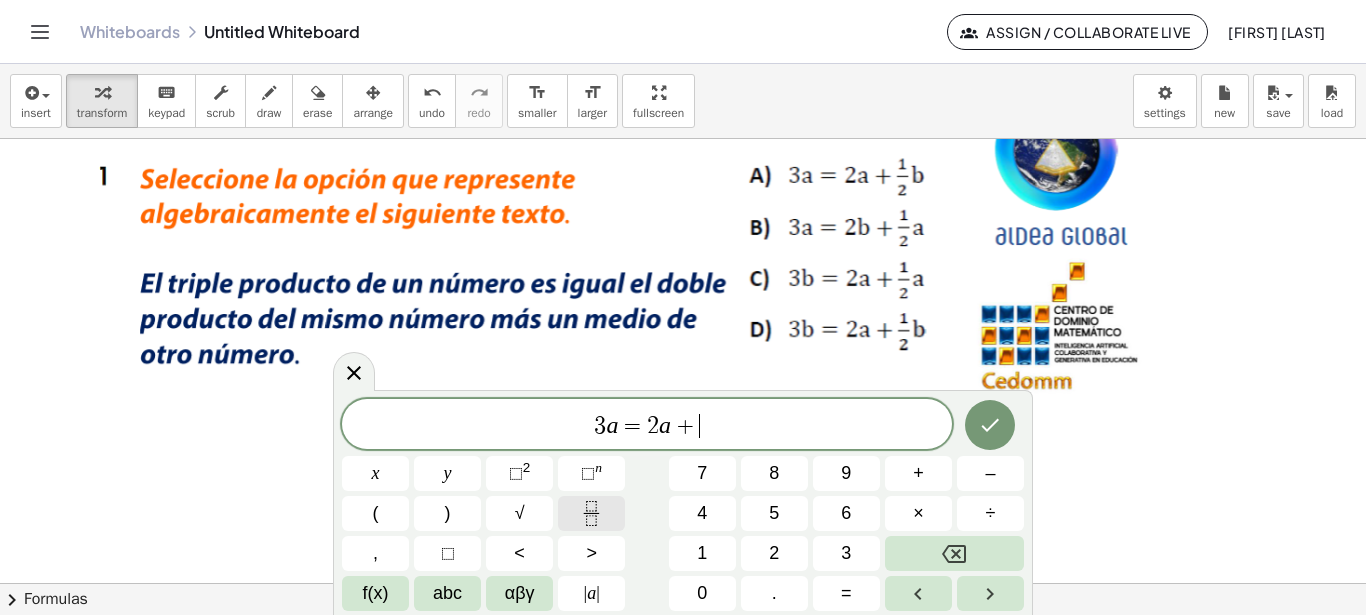 click at bounding box center [591, 513] 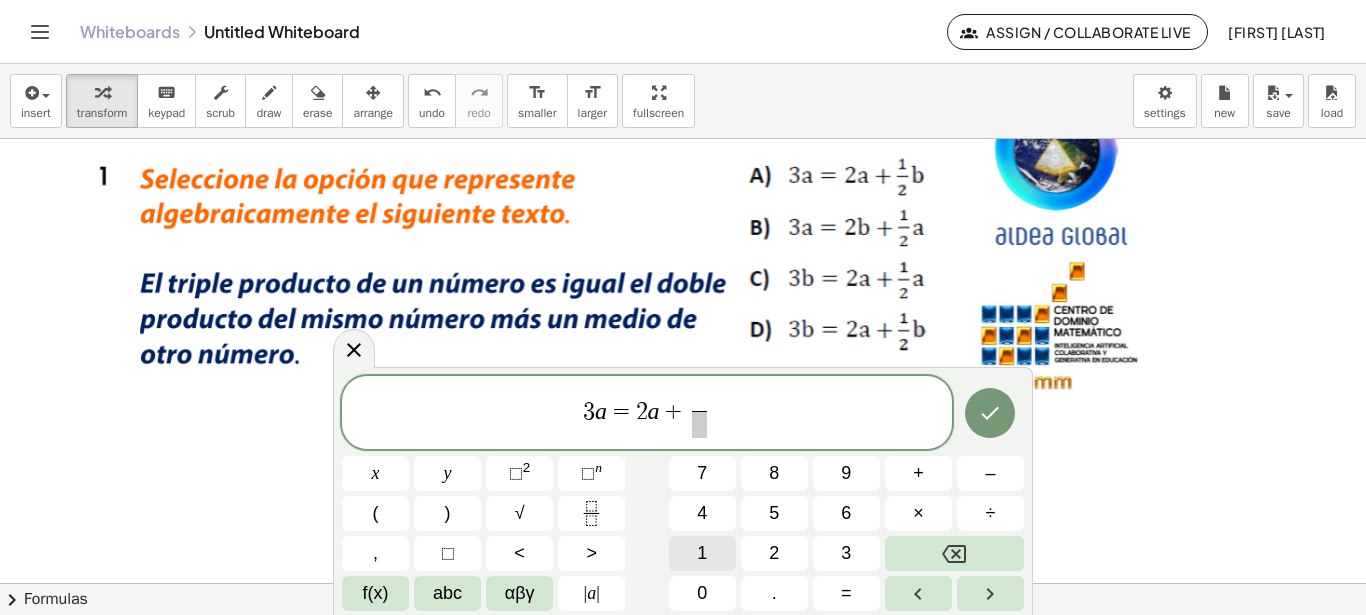 click on "1" at bounding box center (702, 553) 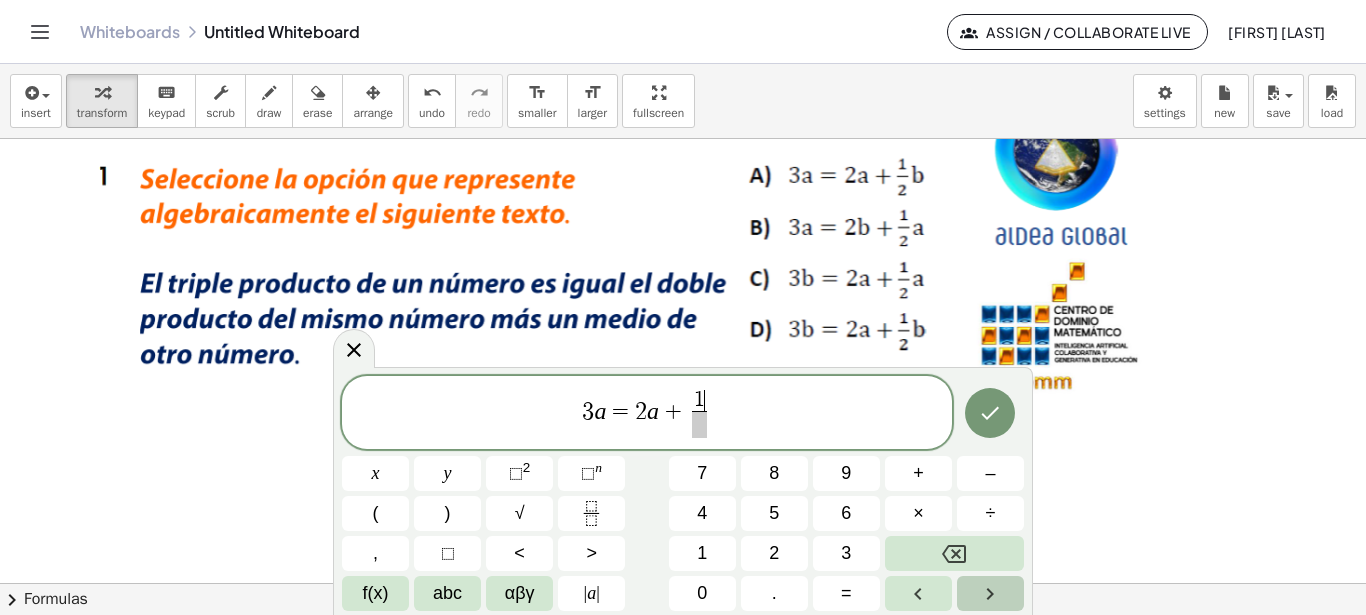click at bounding box center (990, 593) 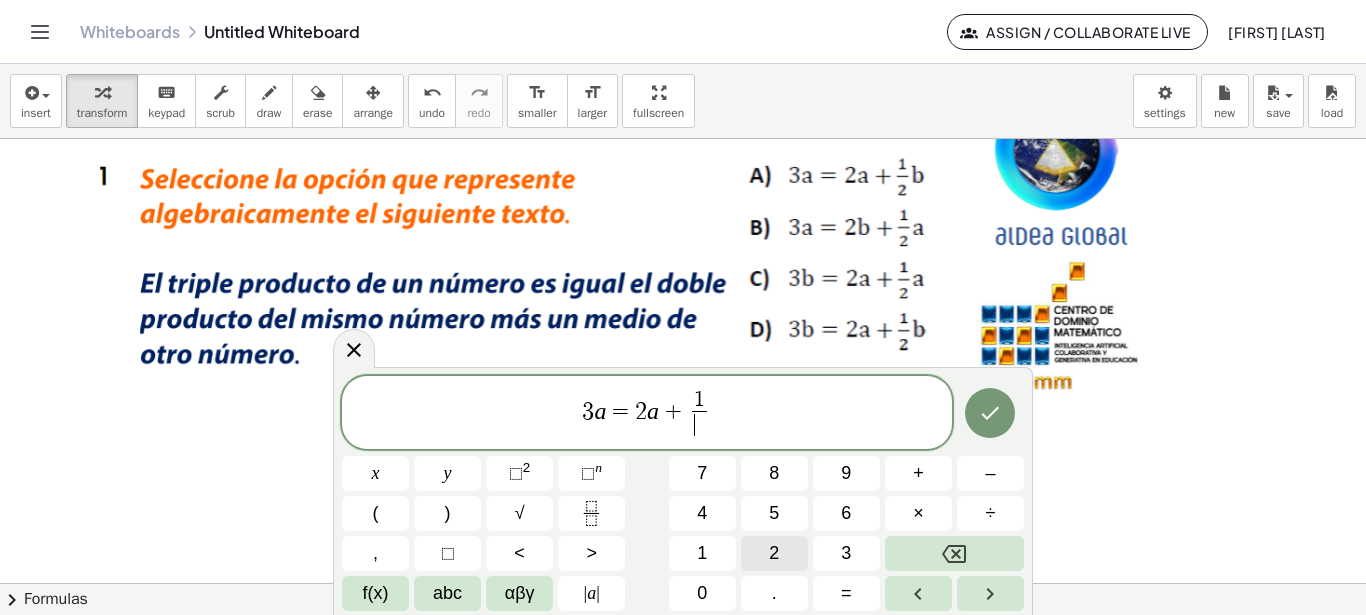 click on "2" at bounding box center [774, 553] 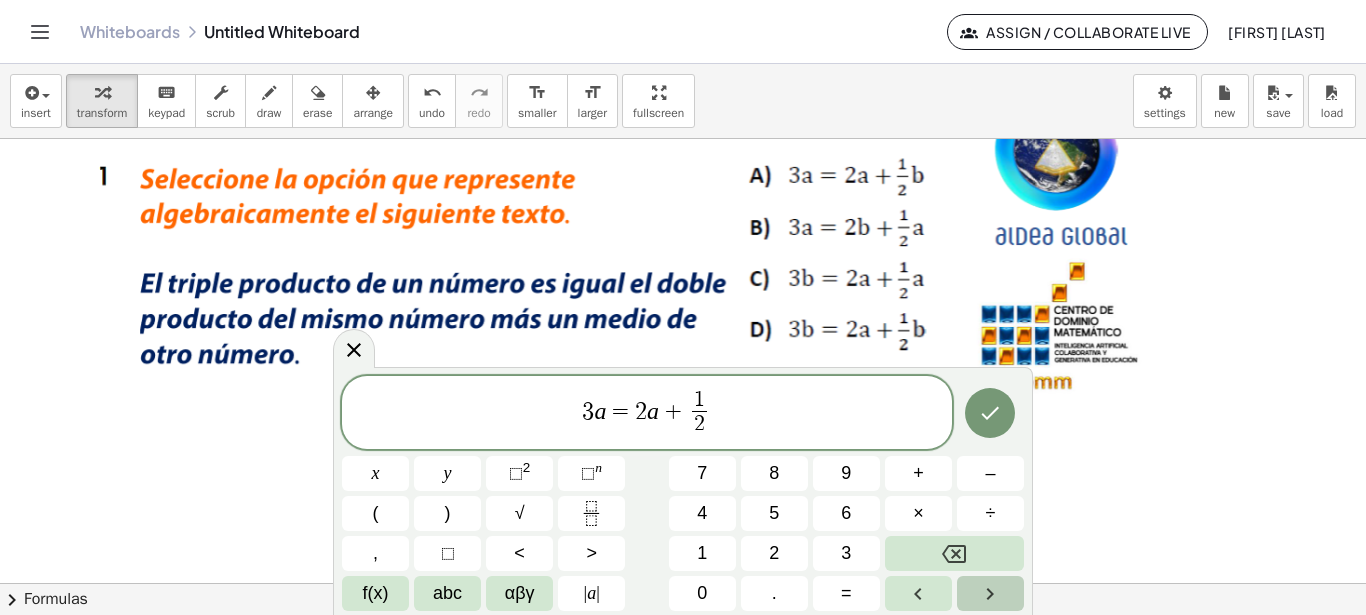 click 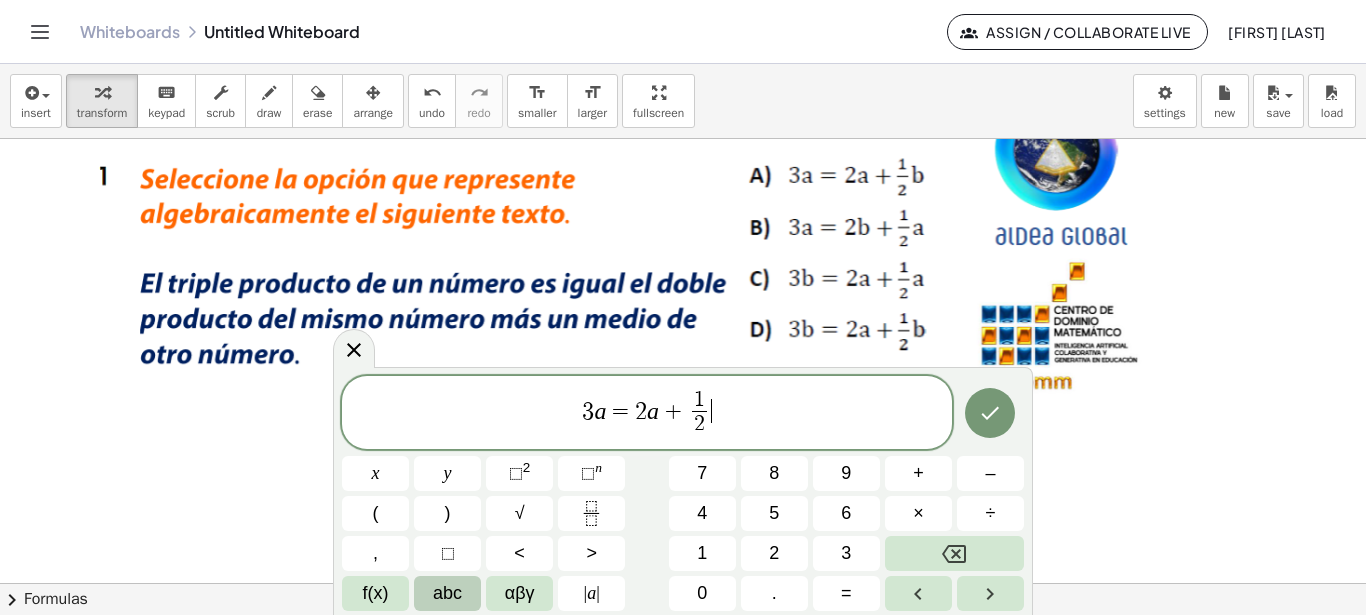click on "abc" at bounding box center (447, 593) 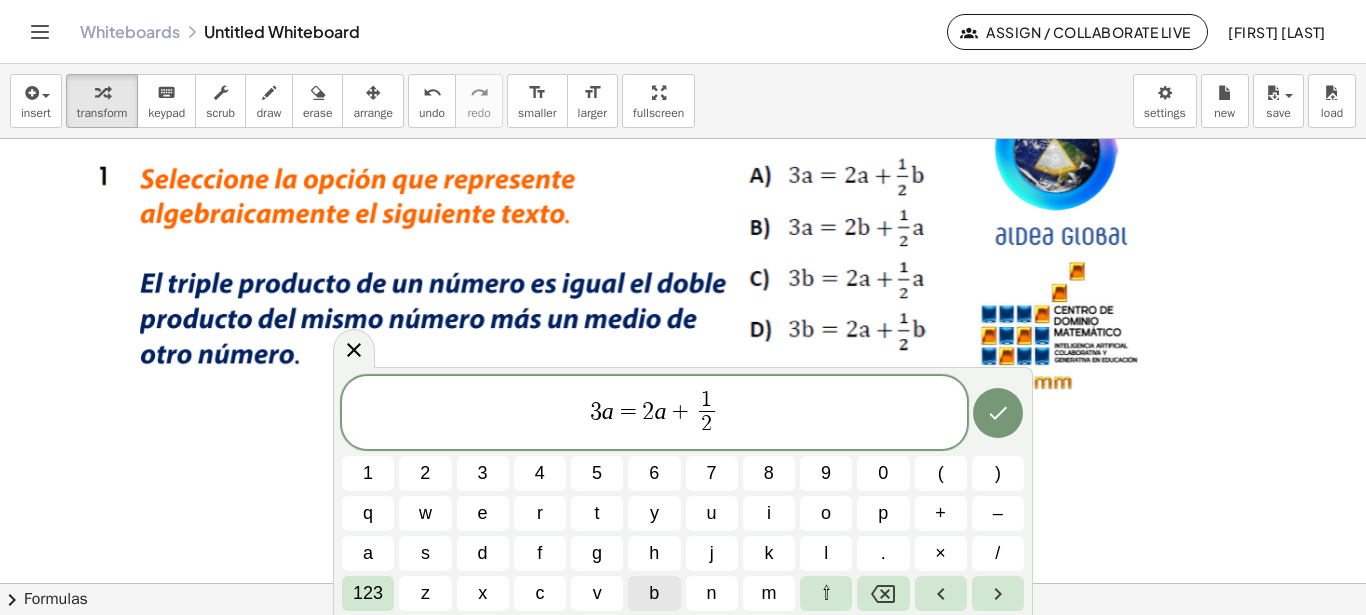 click on "b" at bounding box center [654, 593] 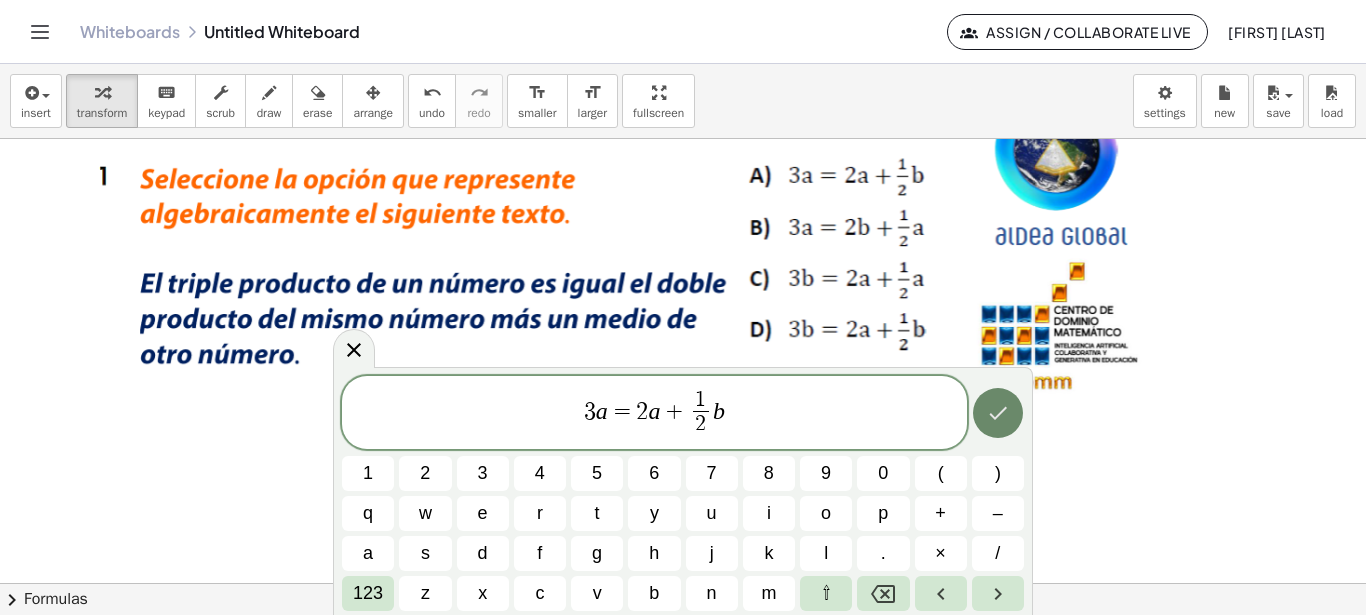 click 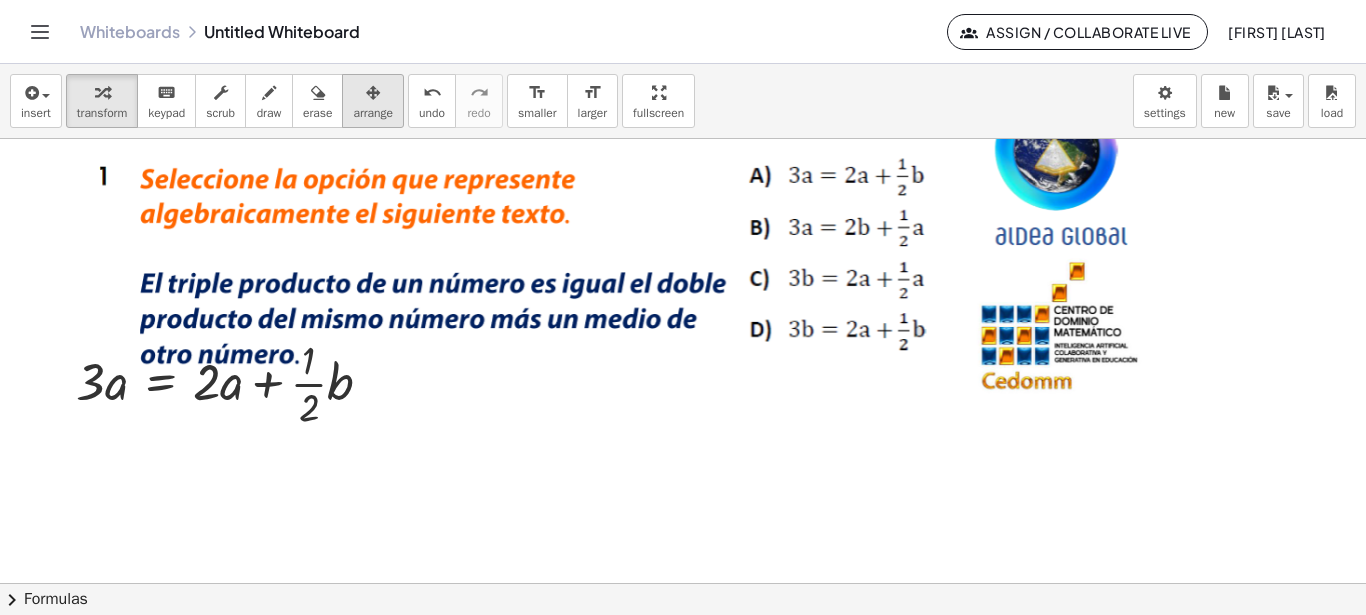 click on "arrange" at bounding box center [373, 113] 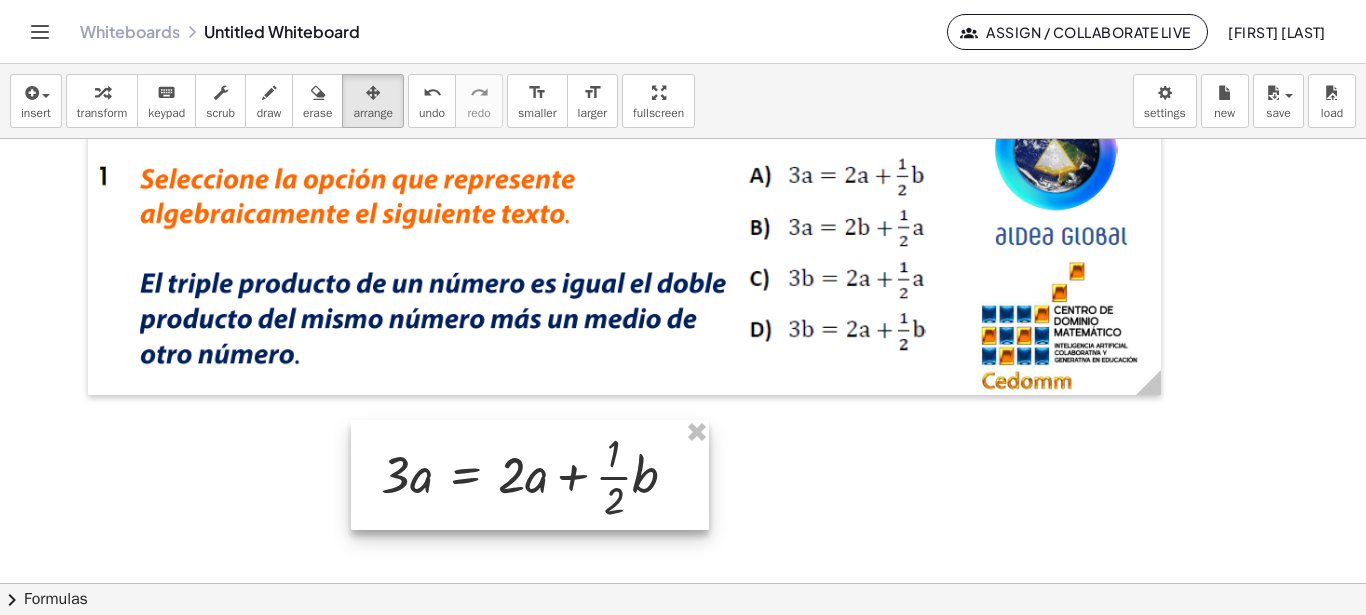 drag, startPoint x: 301, startPoint y: 390, endPoint x: 607, endPoint y: 482, distance: 319.5309 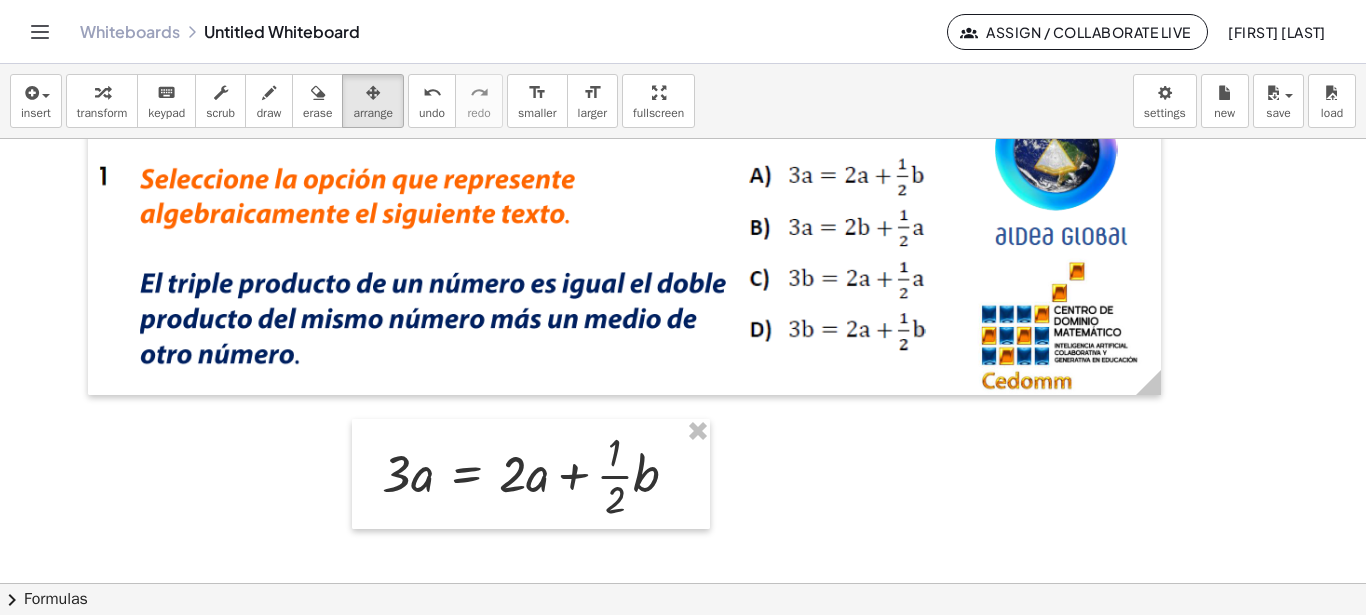 click at bounding box center (683, 529) 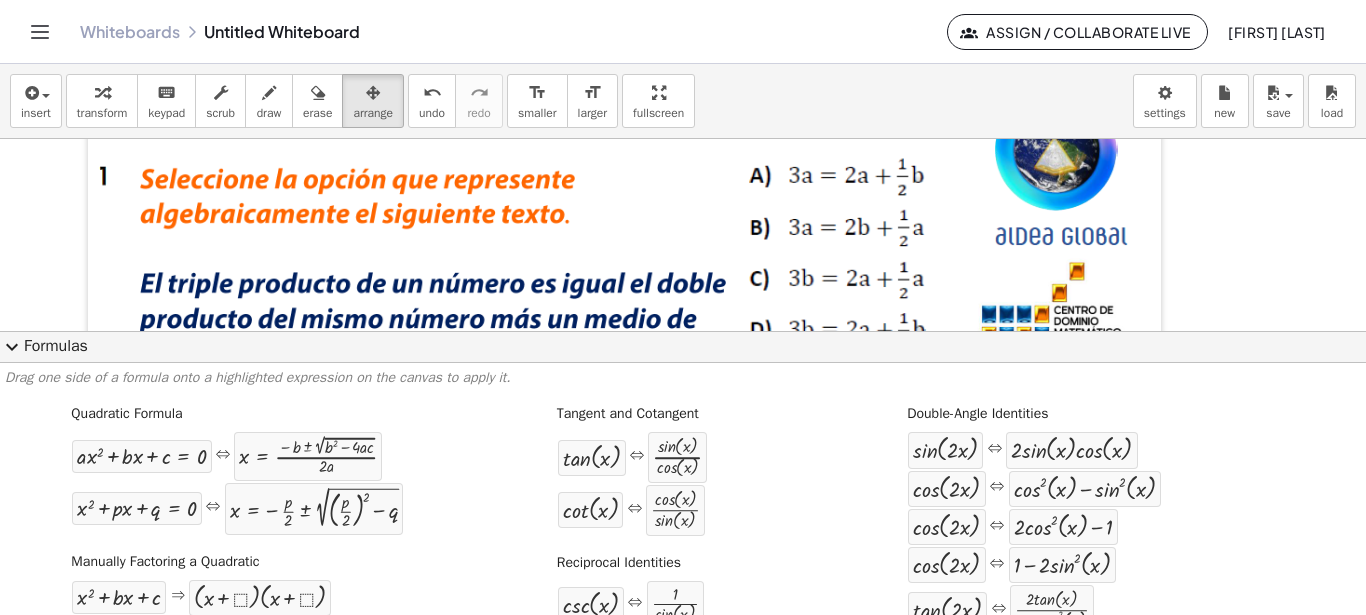 click on "expand_more  Formulas" 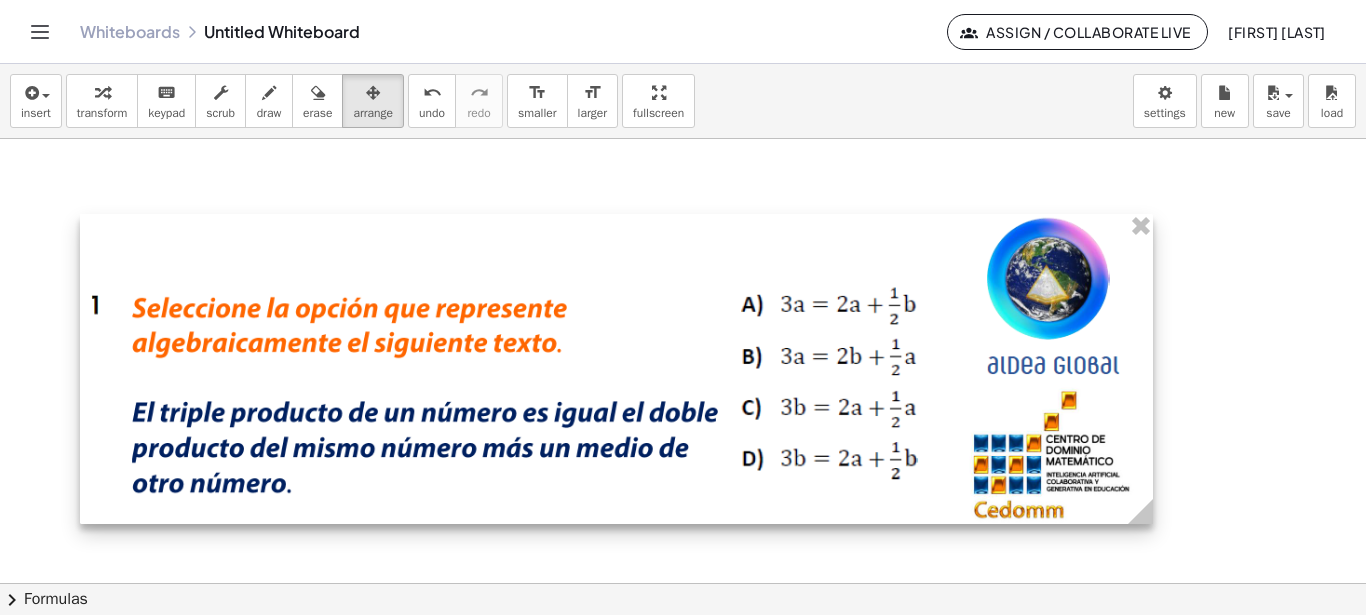drag, startPoint x: 978, startPoint y: 250, endPoint x: 989, endPoint y: 361, distance: 111.54372 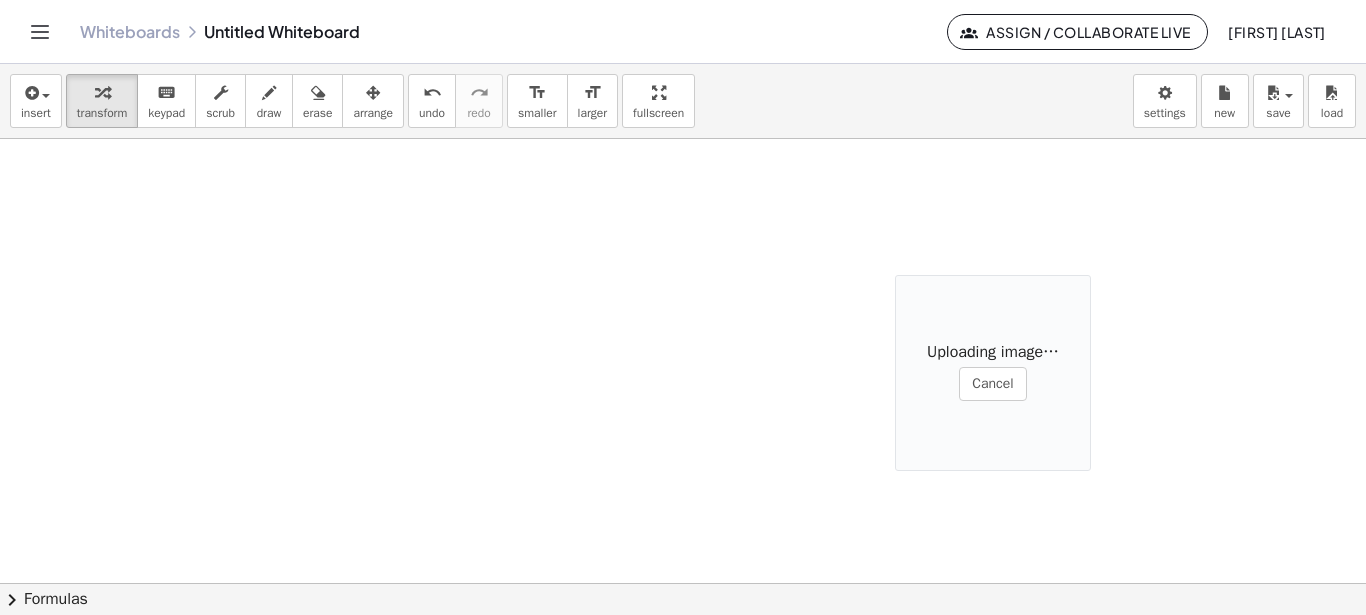 click at bounding box center [683, 529] 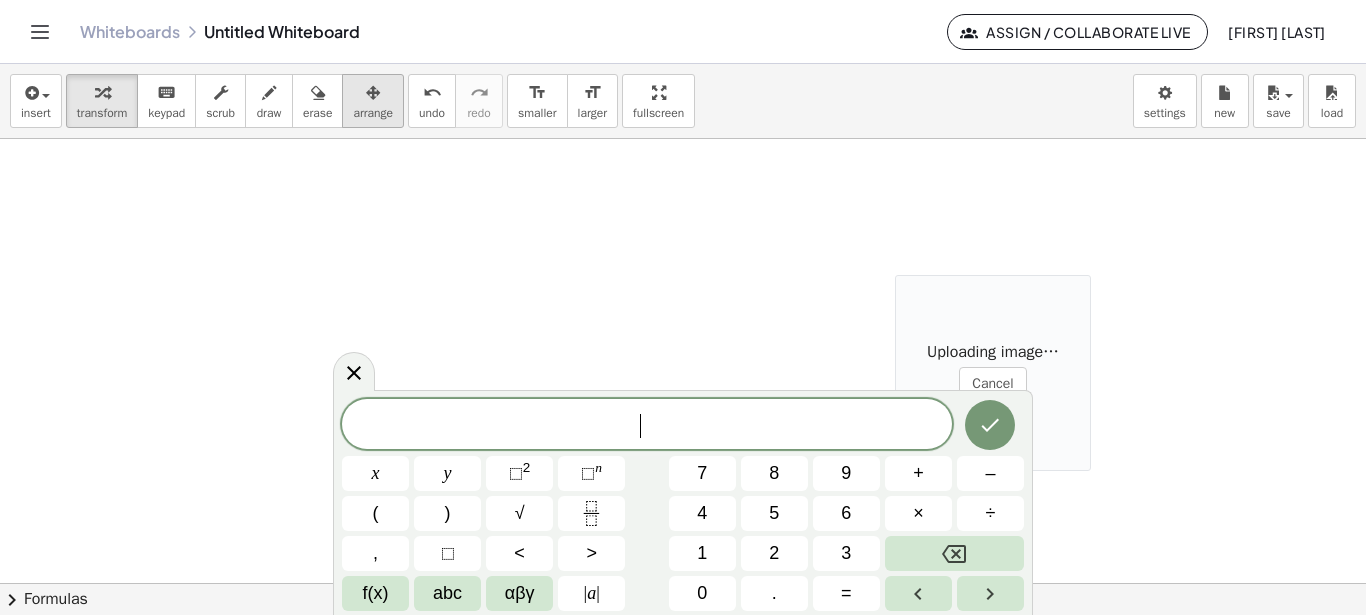 scroll, scrollTop: 18, scrollLeft: 0, axis: vertical 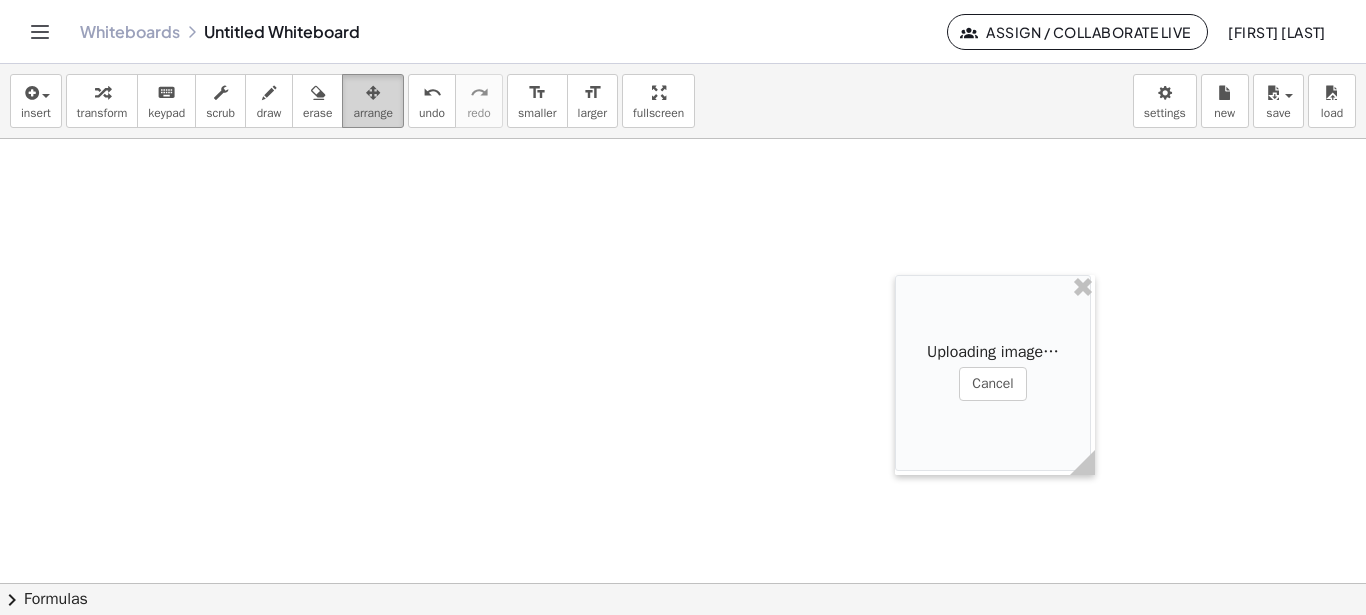 click at bounding box center (373, 93) 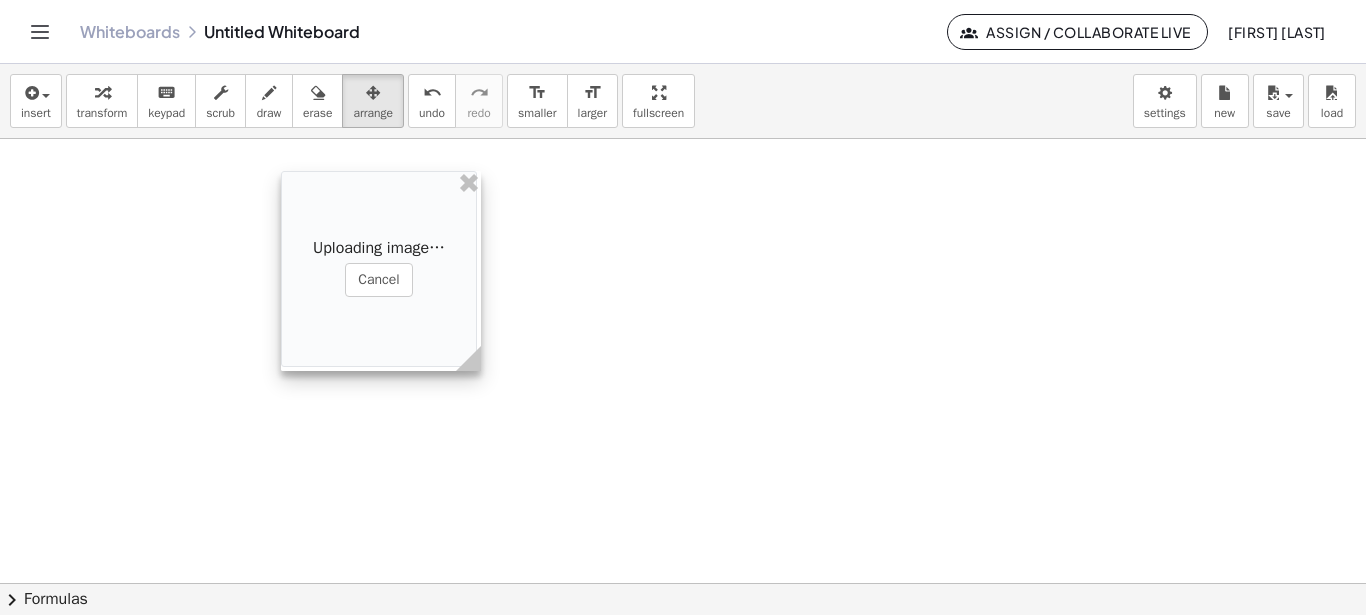 drag, startPoint x: 845, startPoint y: 339, endPoint x: 375, endPoint y: 285, distance: 473.09195 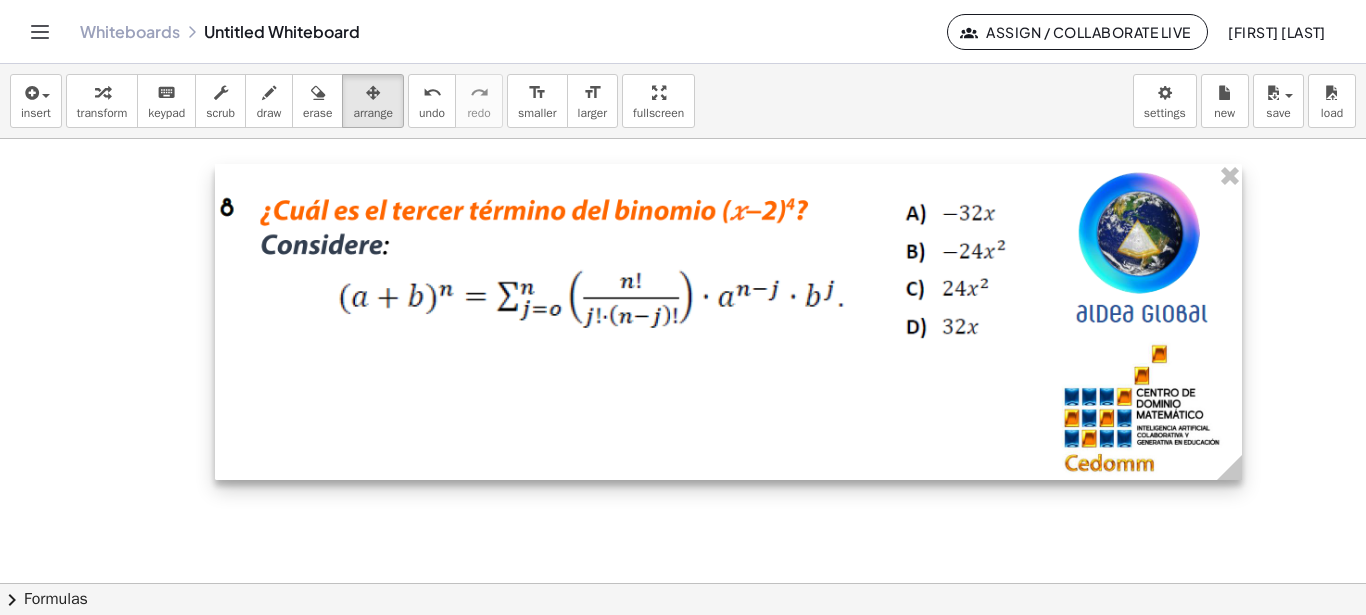 drag, startPoint x: 417, startPoint y: 222, endPoint x: 1244, endPoint y: 480, distance: 866.31 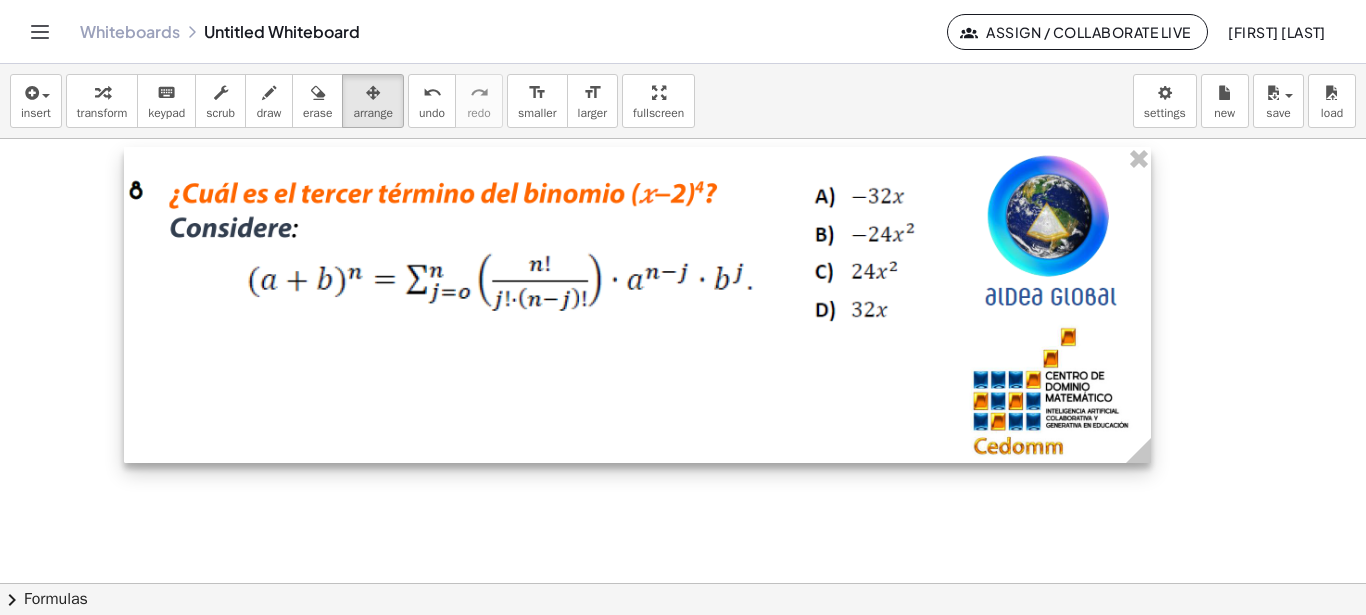 drag, startPoint x: 1059, startPoint y: 350, endPoint x: 973, endPoint y: 335, distance: 87.29834 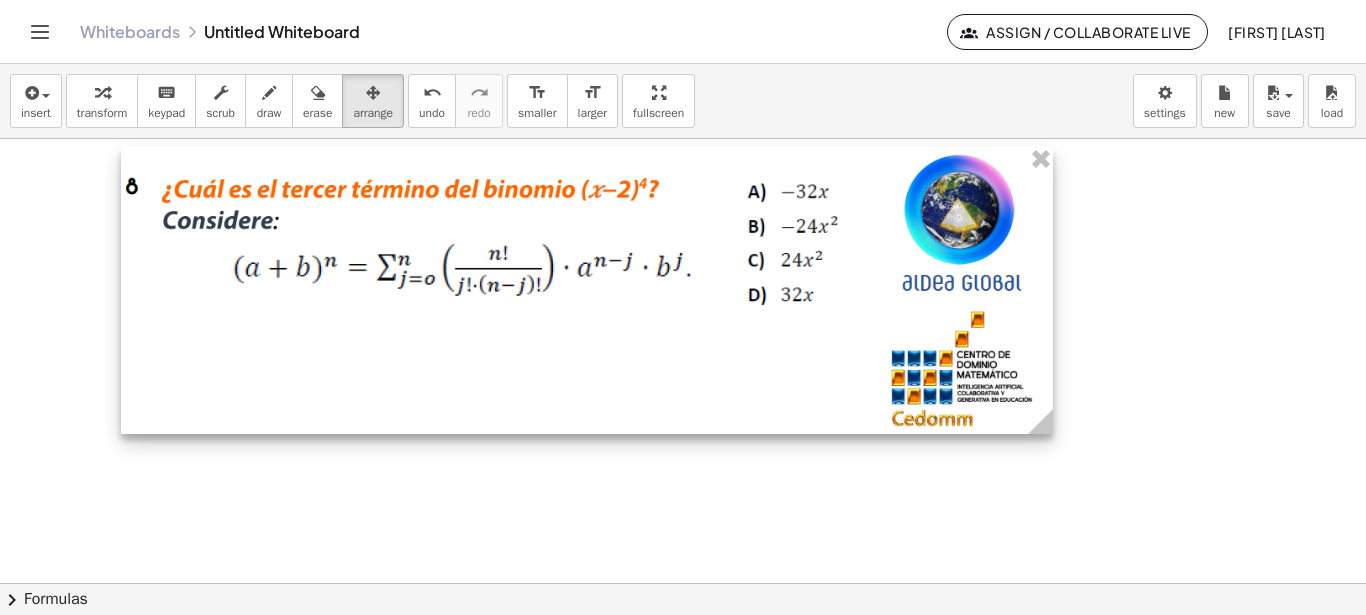 drag, startPoint x: 1139, startPoint y: 453, endPoint x: 1044, endPoint y: 406, distance: 105.99056 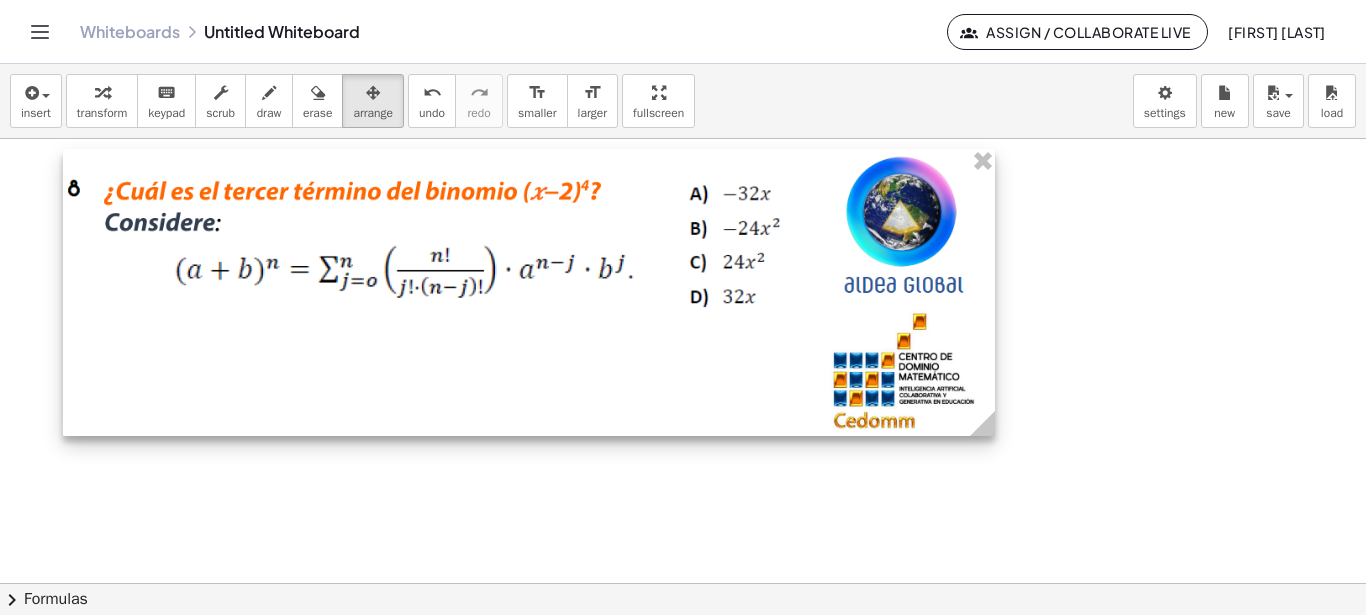 drag, startPoint x: 887, startPoint y: 329, endPoint x: 829, endPoint y: 331, distance: 58.034473 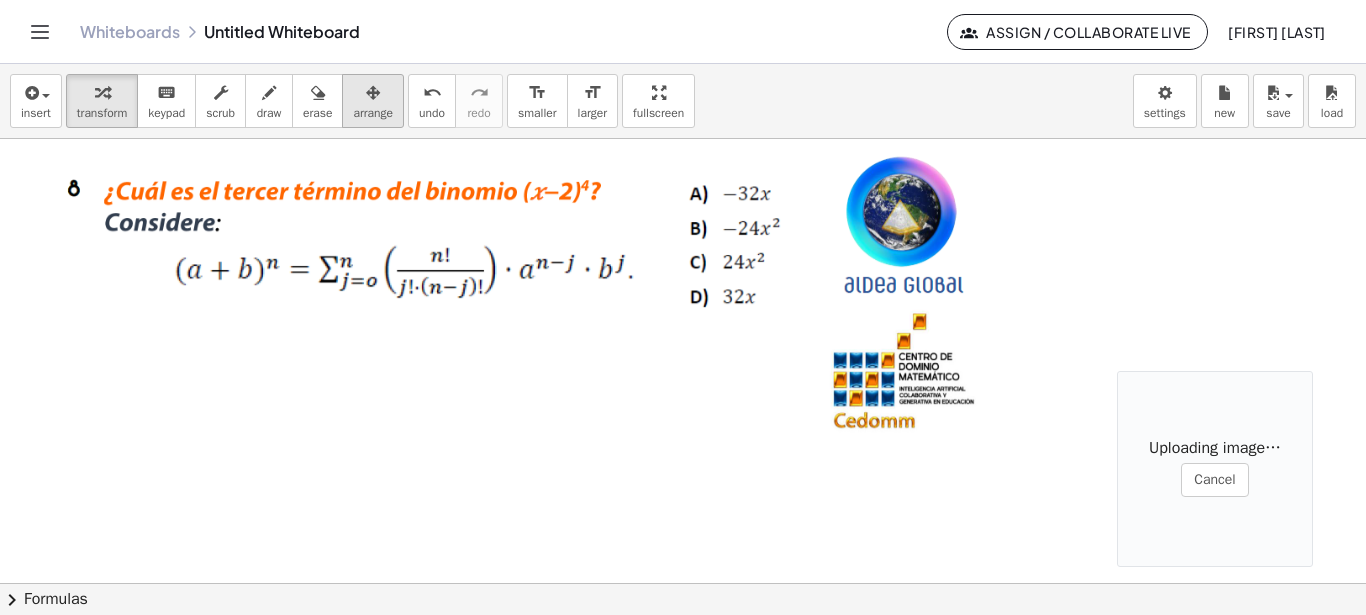 click at bounding box center [373, 93] 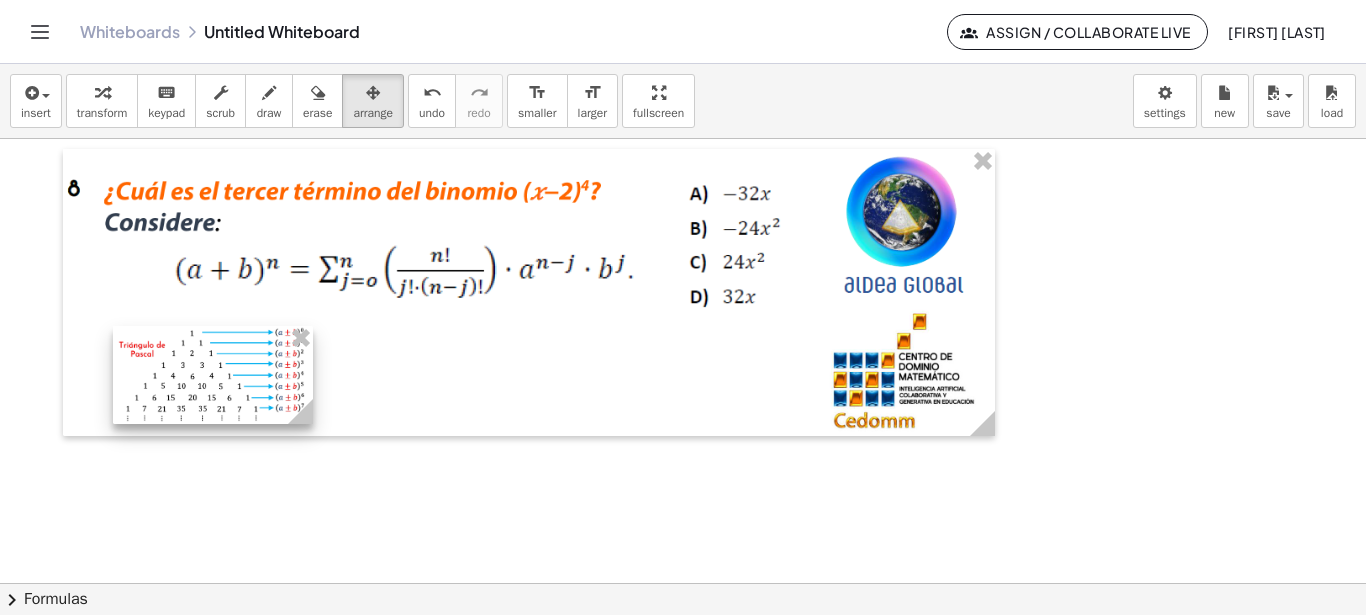 drag, startPoint x: 1162, startPoint y: 418, endPoint x: 190, endPoint y: 411, distance: 972.0252 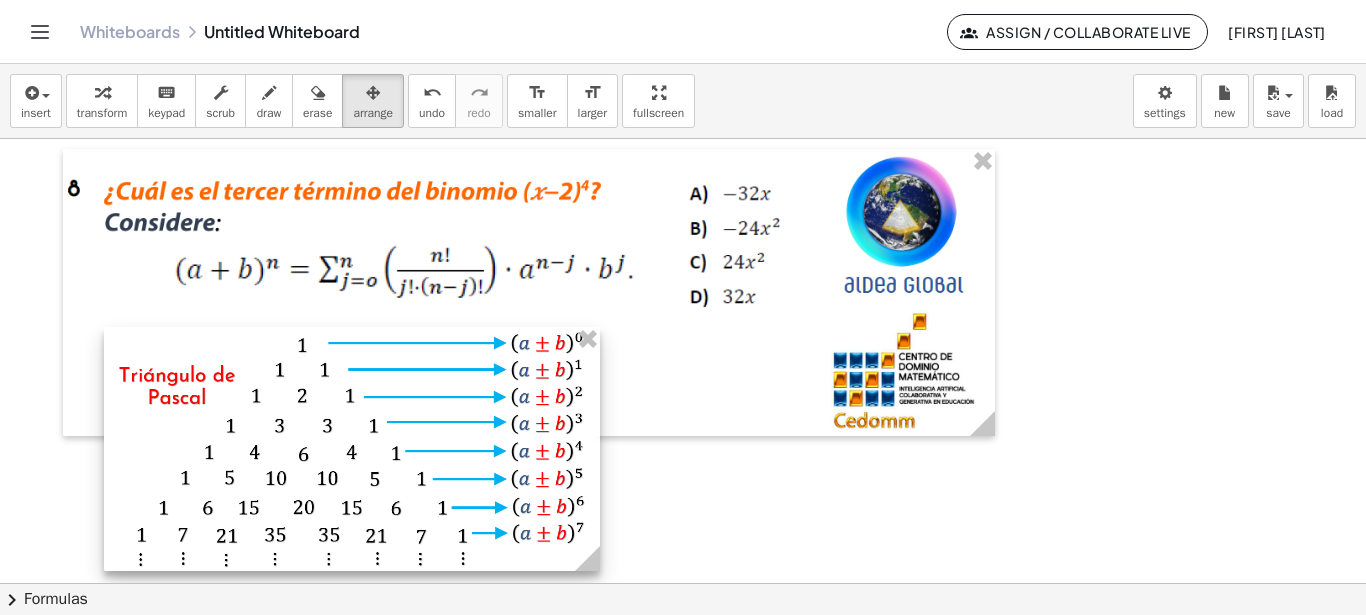 drag, startPoint x: 294, startPoint y: 427, endPoint x: 590, endPoint y: 507, distance: 306.6203 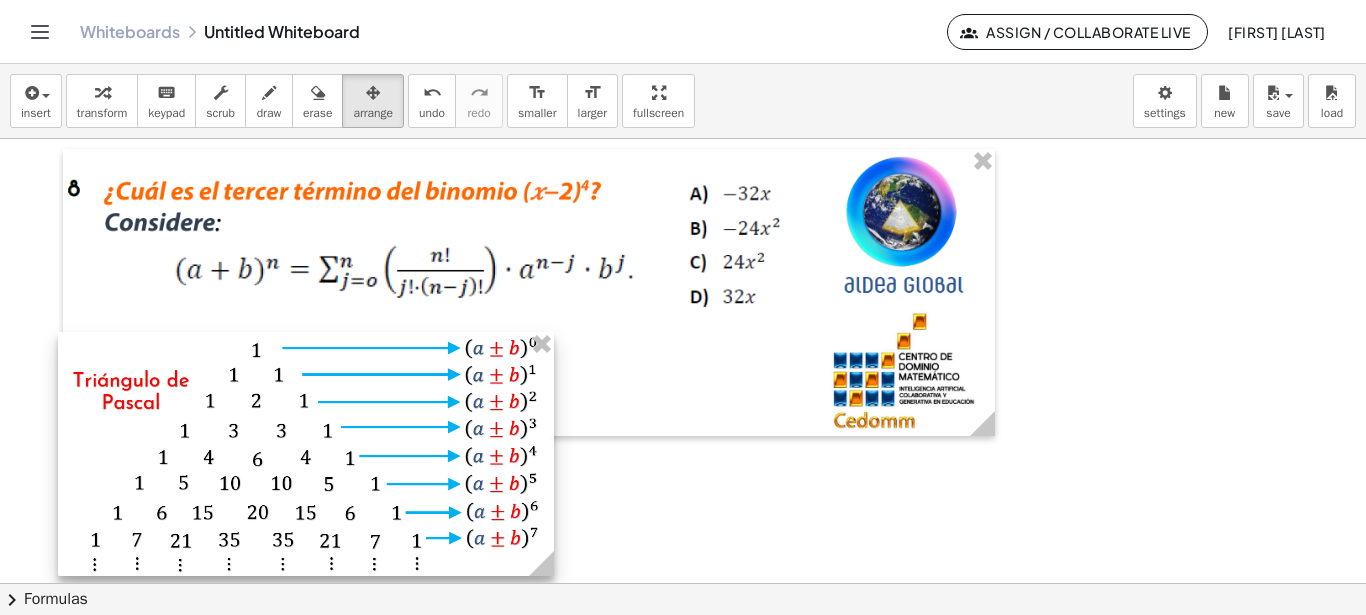 drag, startPoint x: 455, startPoint y: 484, endPoint x: 418, endPoint y: 489, distance: 37.336308 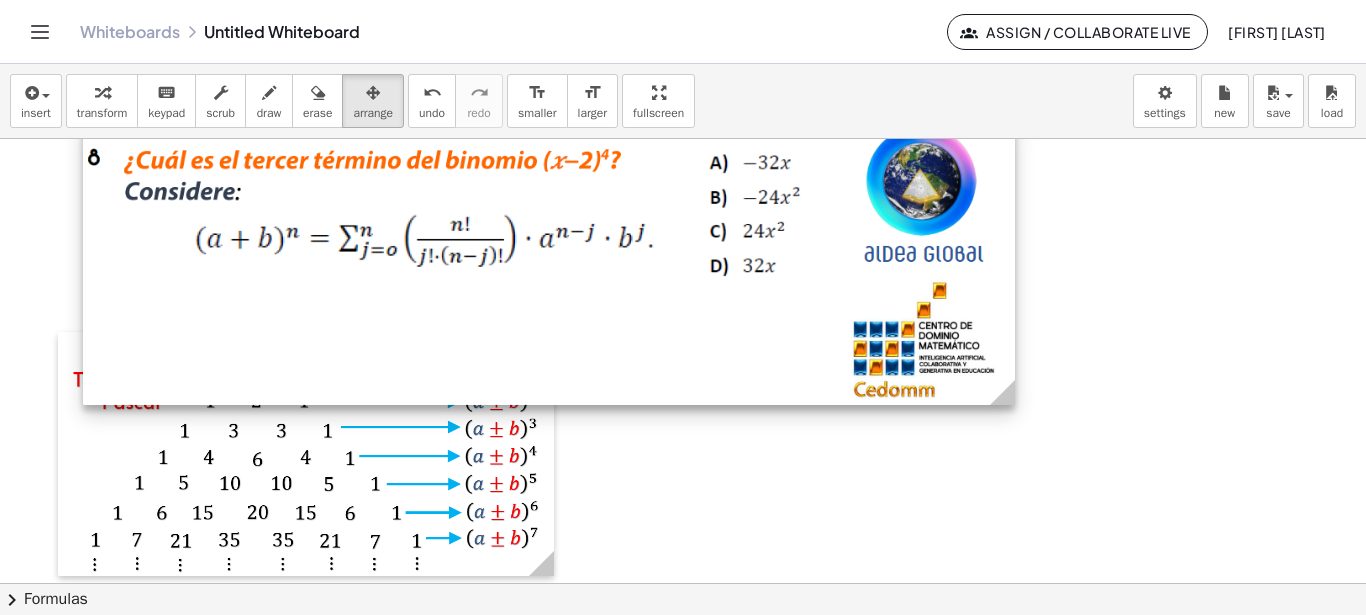 drag, startPoint x: 820, startPoint y: 366, endPoint x: 839, endPoint y: 331, distance: 39.824615 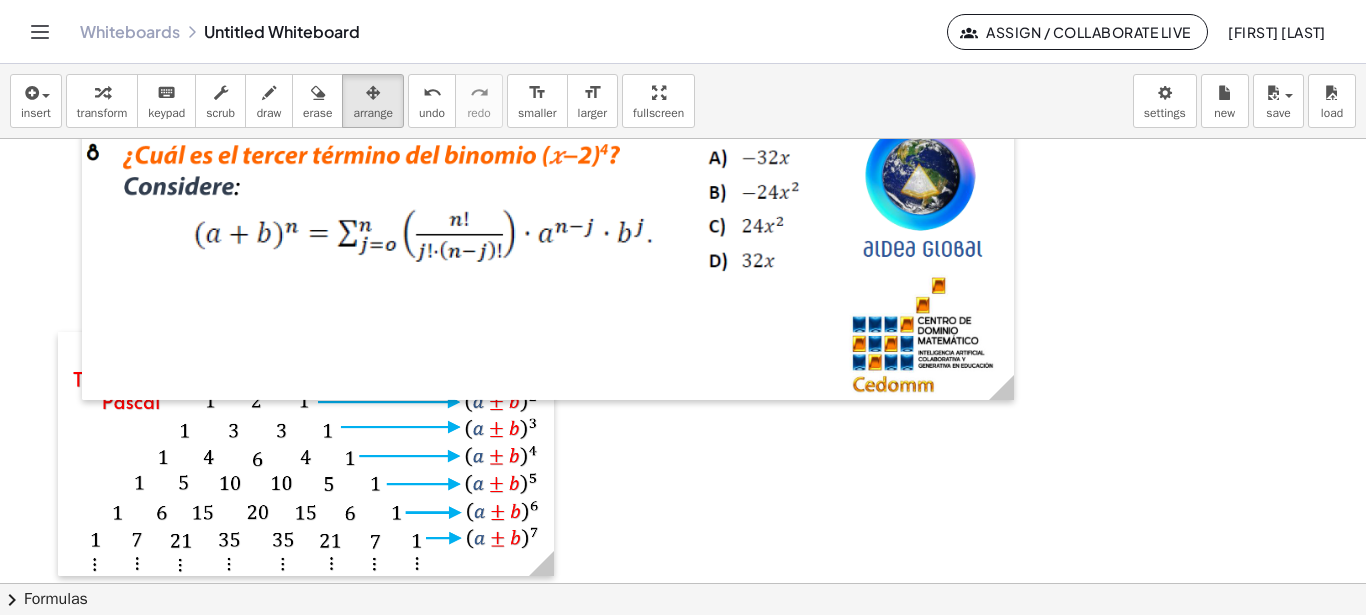 click at bounding box center [683, 529] 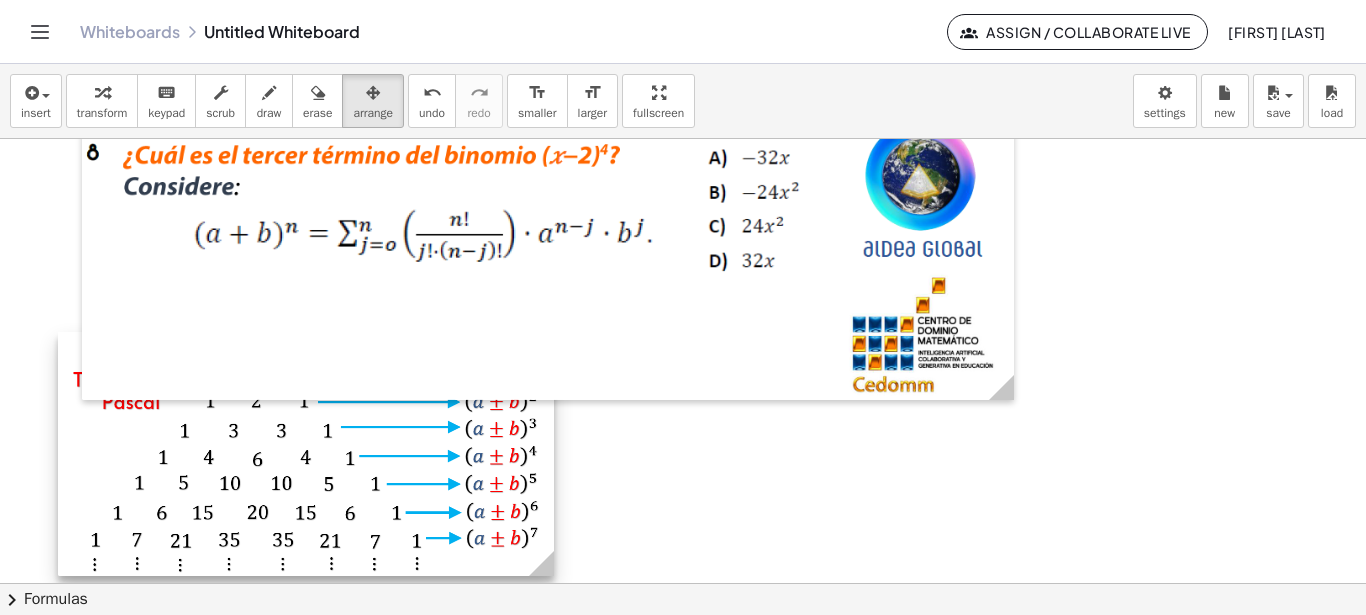 click at bounding box center (306, 454) 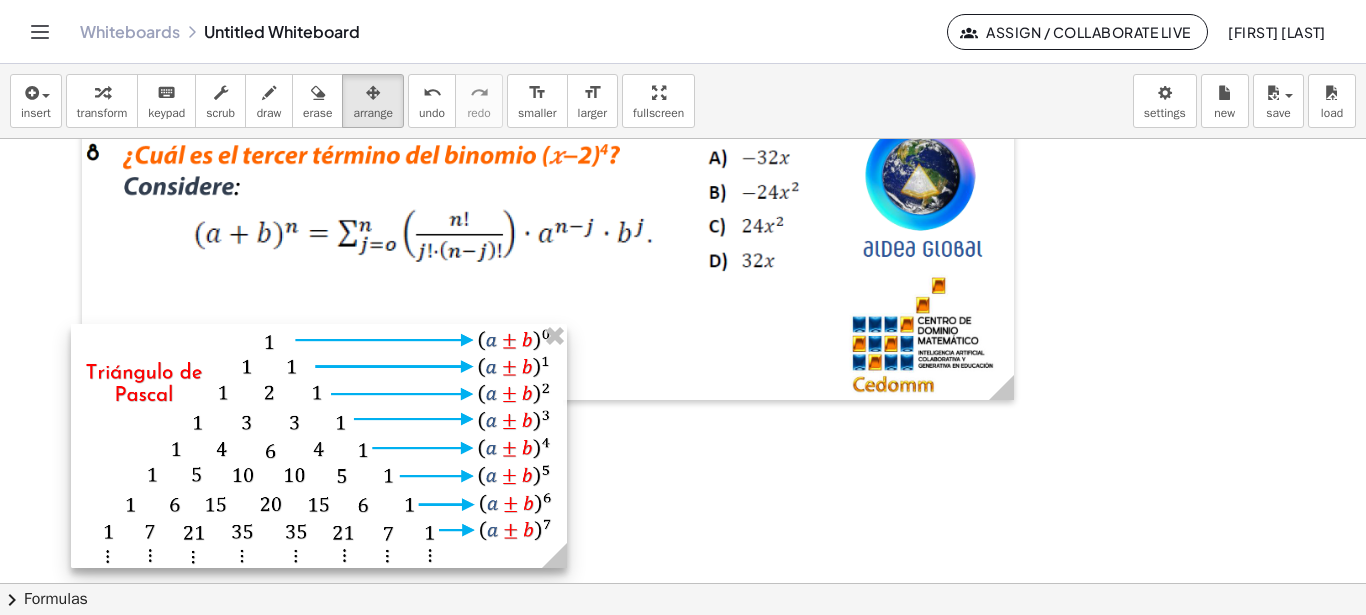 drag, startPoint x: 438, startPoint y: 485, endPoint x: 451, endPoint y: 477, distance: 15.264338 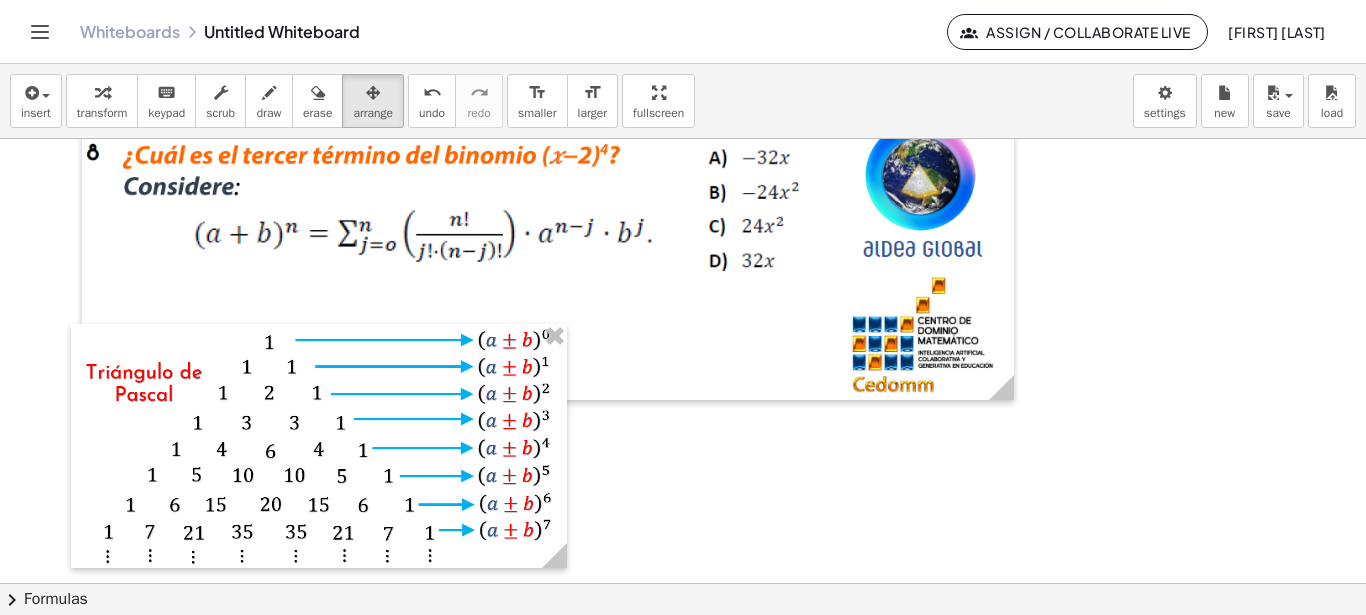 click at bounding box center [683, 529] 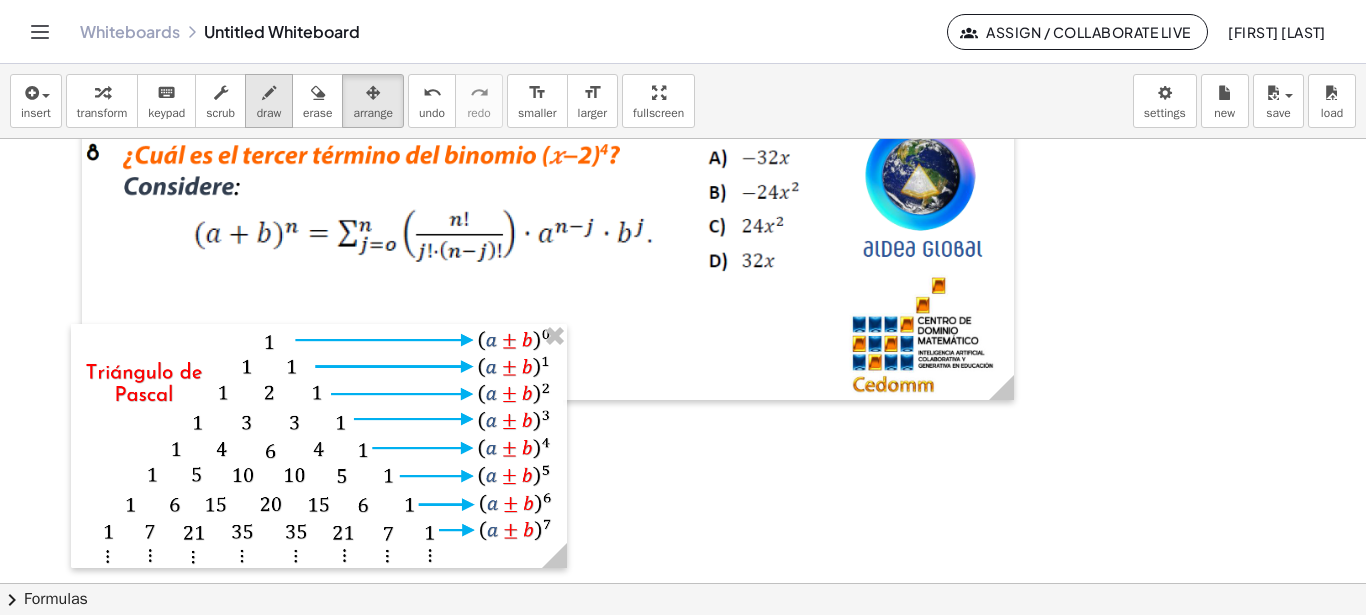 click on "draw" at bounding box center (269, 113) 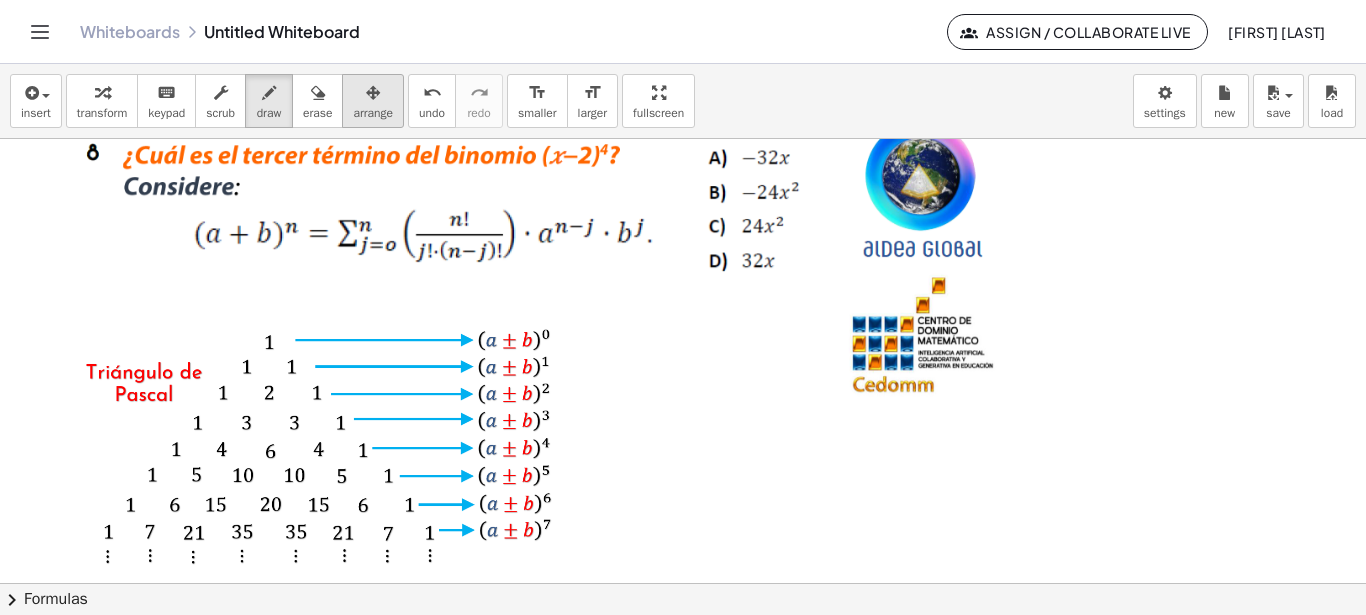 click on "arrange" at bounding box center [373, 113] 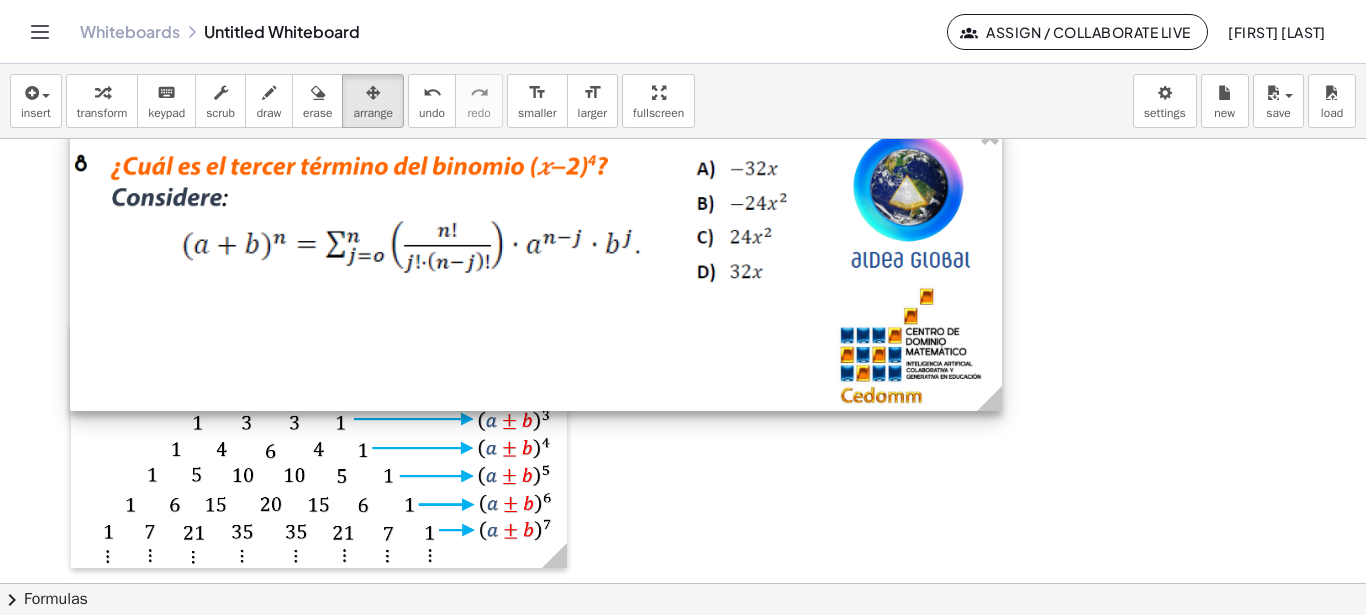 drag, startPoint x: 544, startPoint y: 205, endPoint x: 530, endPoint y: 215, distance: 17.20465 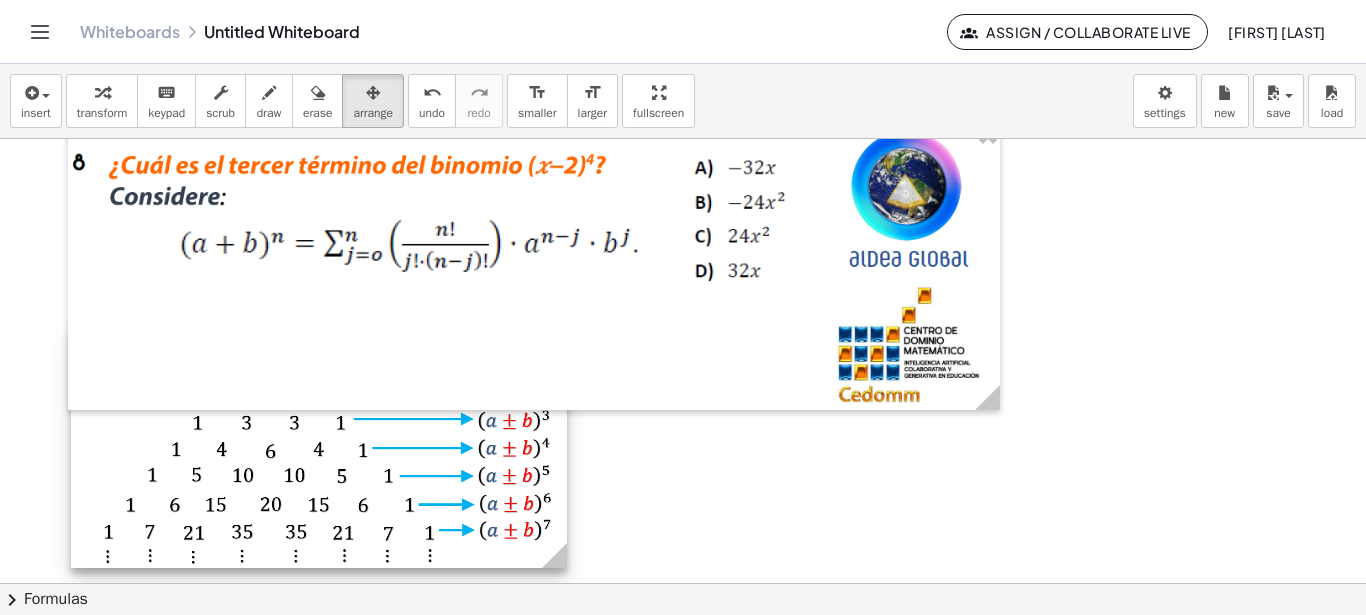 click at bounding box center (319, 446) 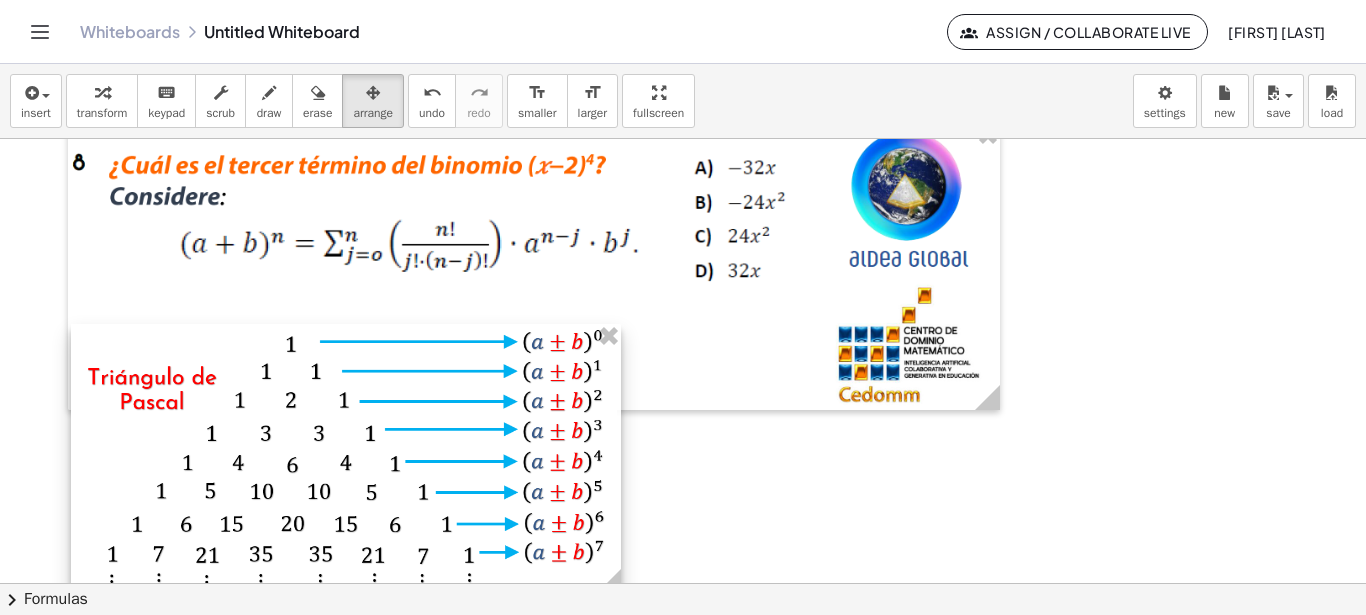 drag, startPoint x: 557, startPoint y: 554, endPoint x: 611, endPoint y: 594, distance: 67.20119 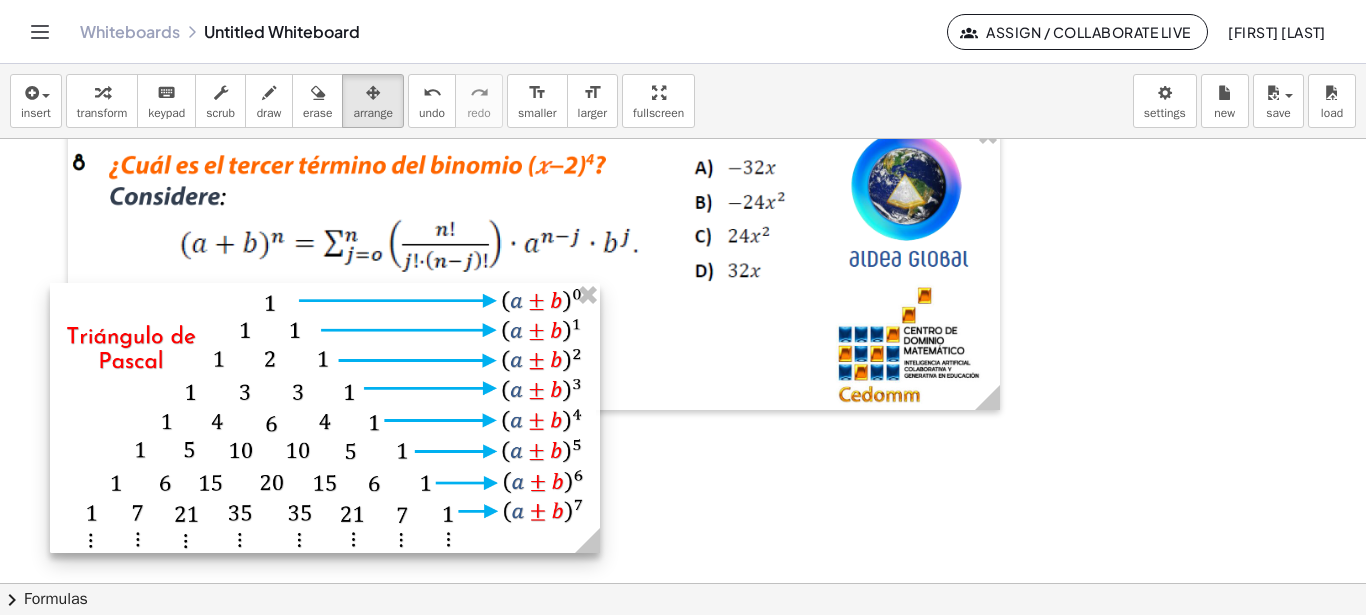 drag, startPoint x: 553, startPoint y: 464, endPoint x: 532, endPoint y: 427, distance: 42.544094 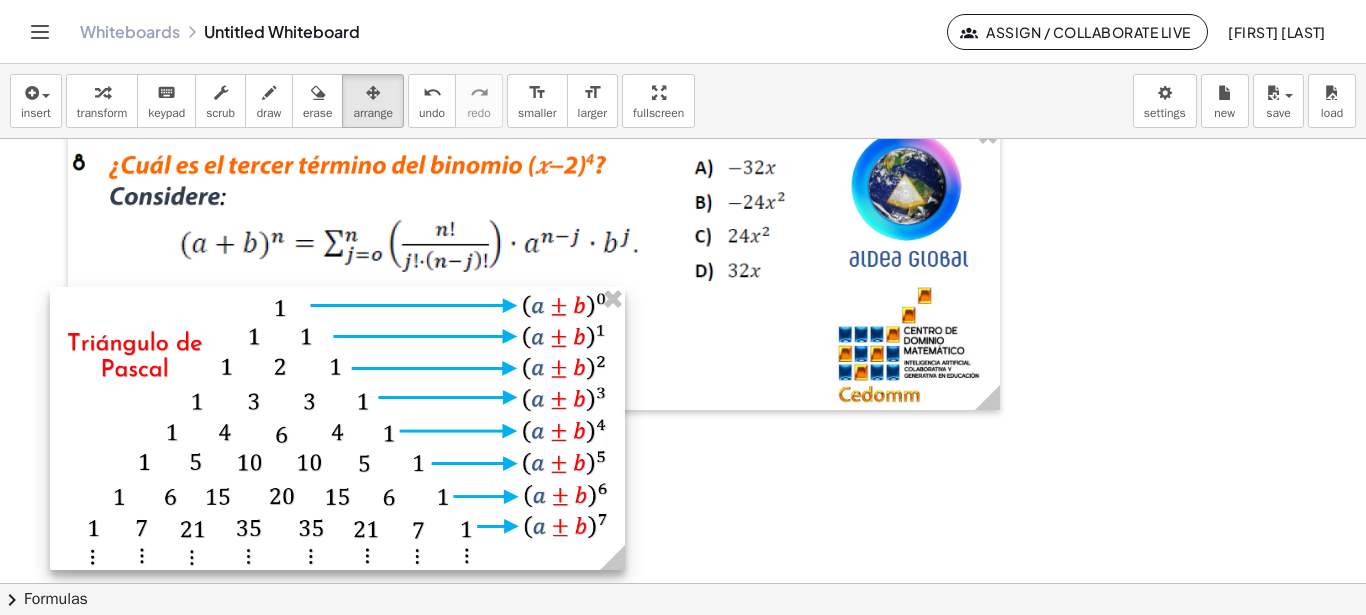 drag, startPoint x: 591, startPoint y: 548, endPoint x: 621, endPoint y: 578, distance: 42.426407 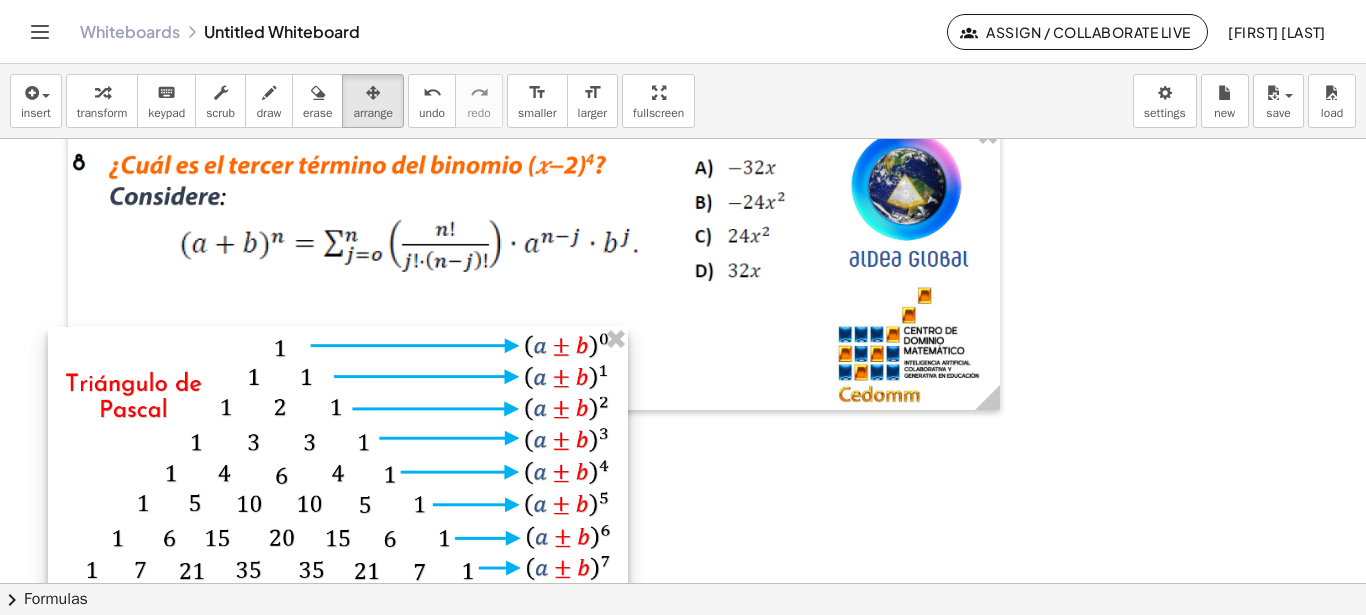 drag, startPoint x: 560, startPoint y: 464, endPoint x: 561, endPoint y: 500, distance: 36.013885 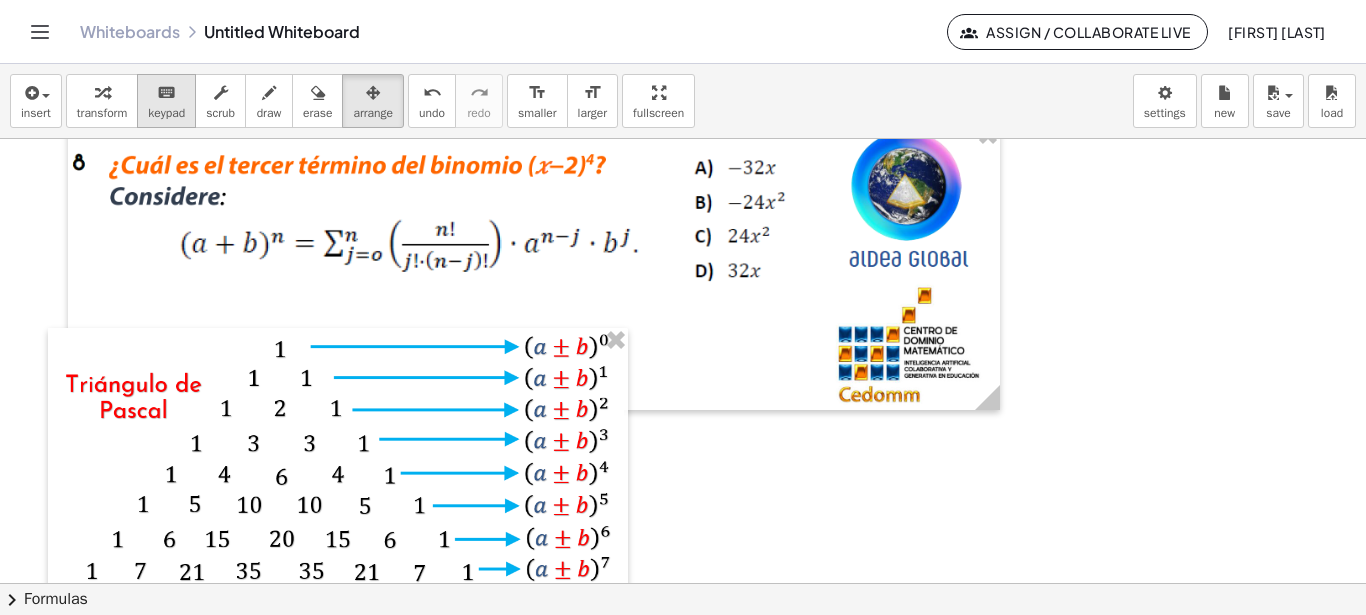 click on "keypad" at bounding box center (166, 113) 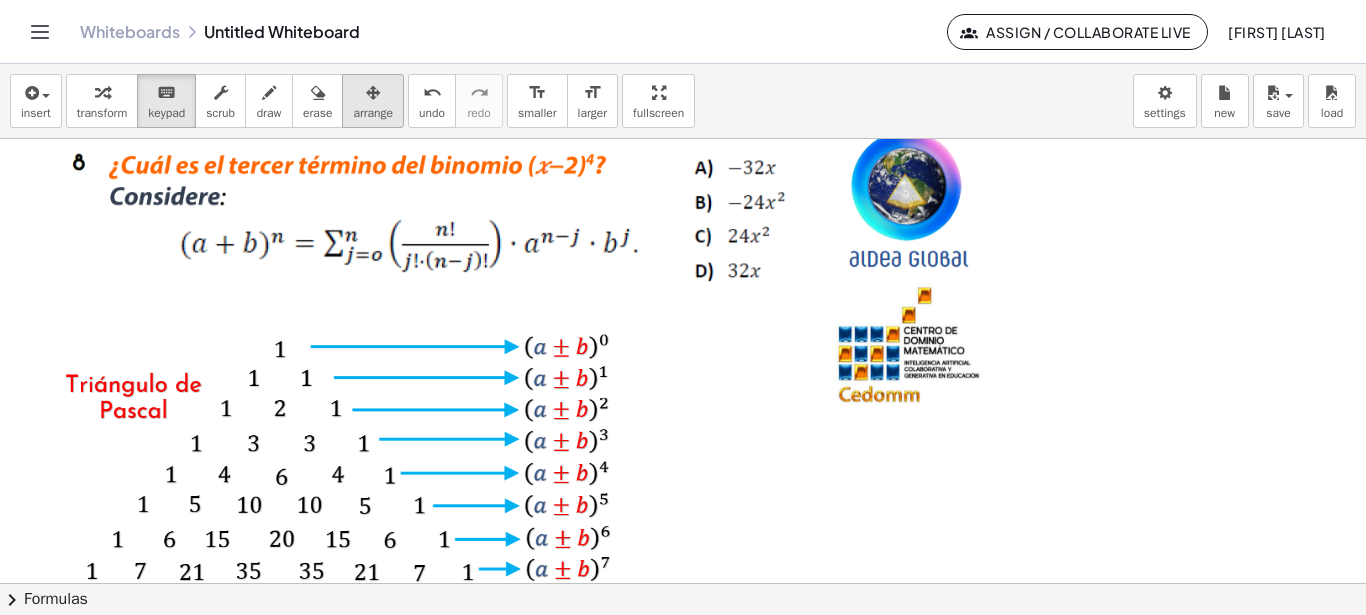 click at bounding box center (373, 93) 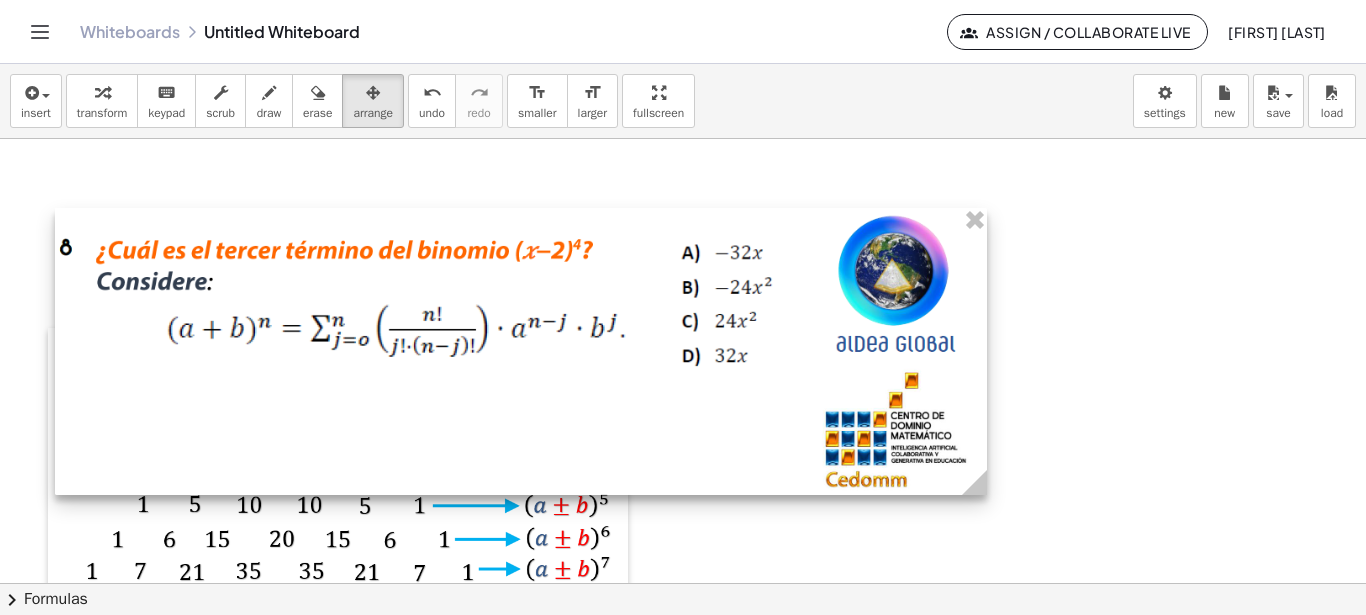 drag, startPoint x: 903, startPoint y: 216, endPoint x: 890, endPoint y: 277, distance: 62.369865 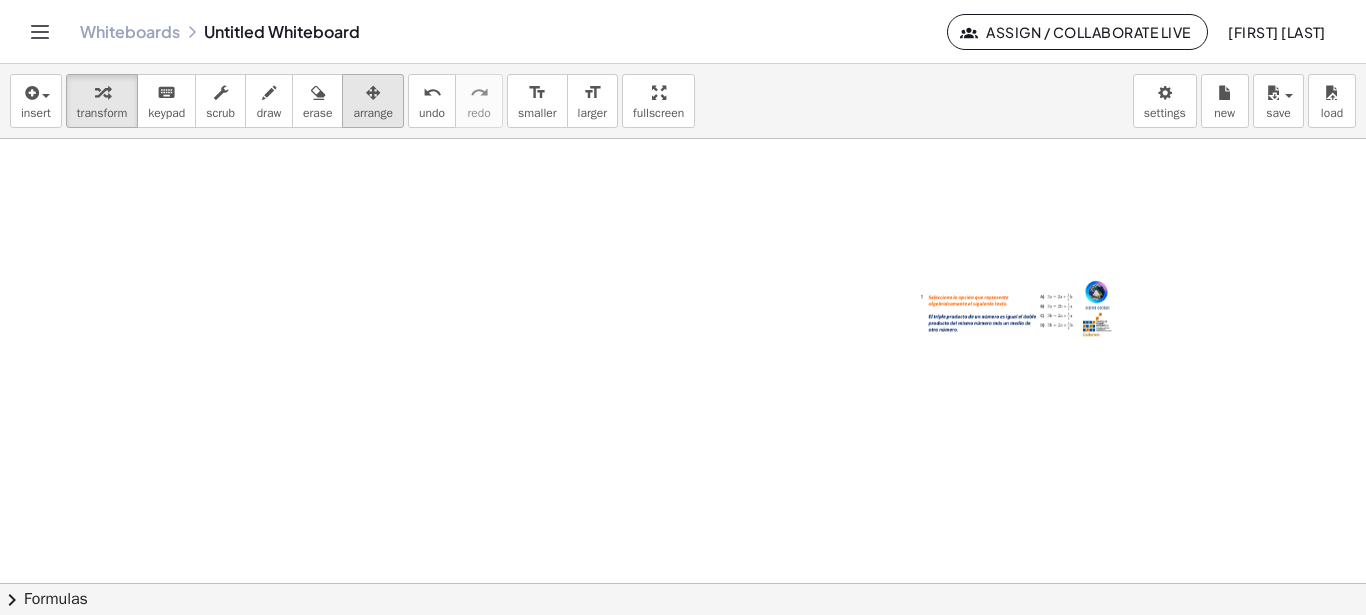 click at bounding box center (373, 93) 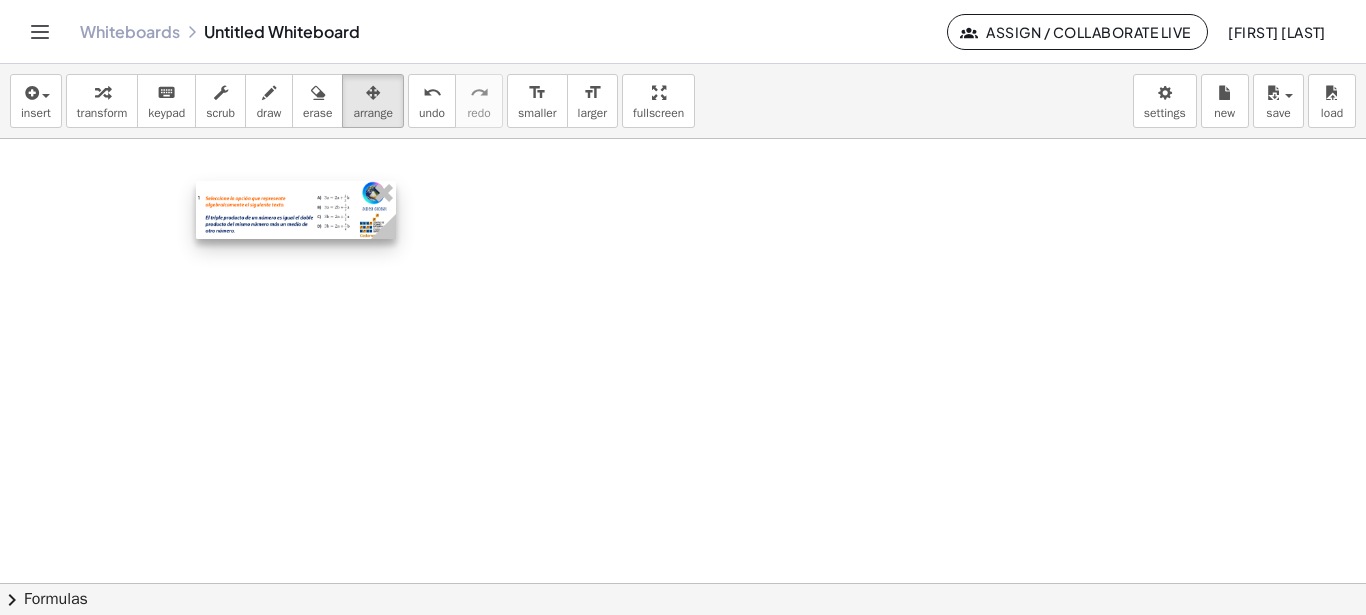 drag, startPoint x: 1056, startPoint y: 304, endPoint x: 294, endPoint y: 204, distance: 768.5337 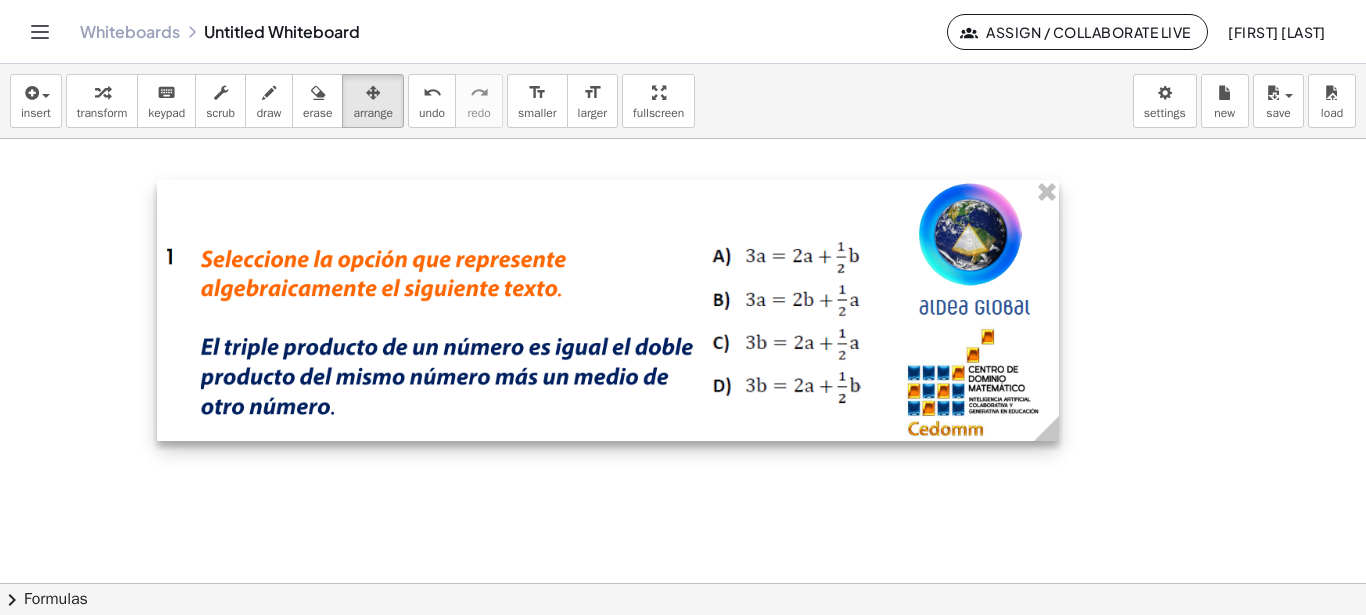 drag, startPoint x: 360, startPoint y: 242, endPoint x: 1033, endPoint y: 401, distance: 691.5273 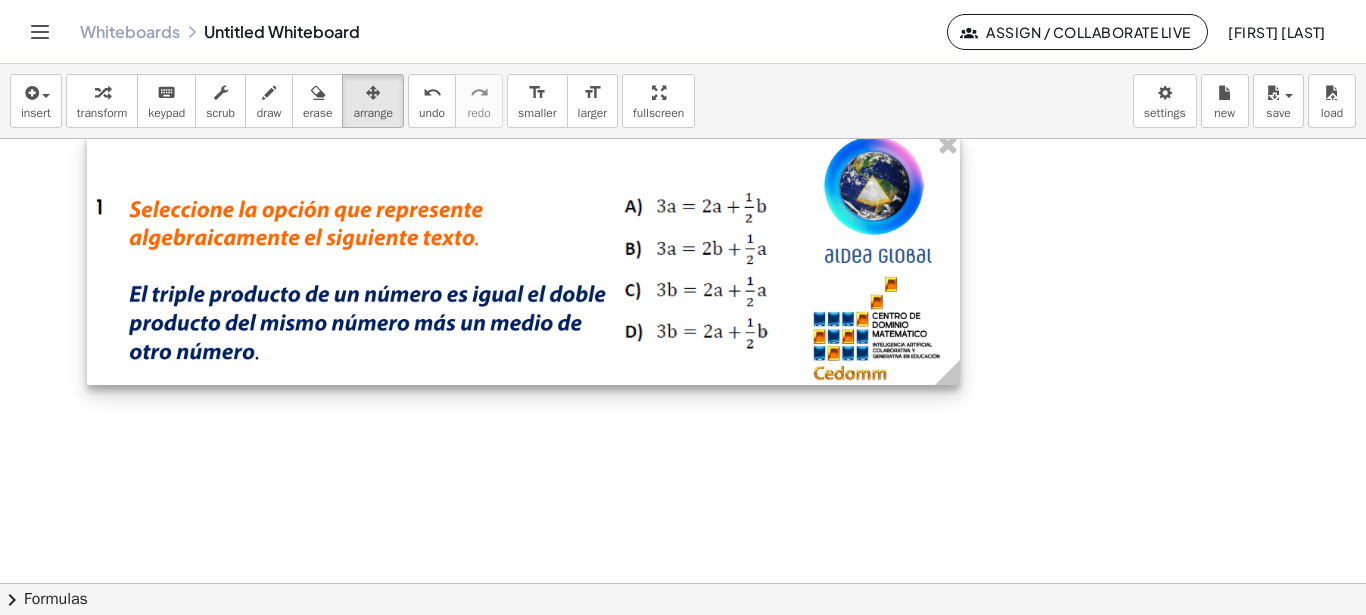 drag, startPoint x: 835, startPoint y: 362, endPoint x: 765, endPoint y: 315, distance: 84.31489 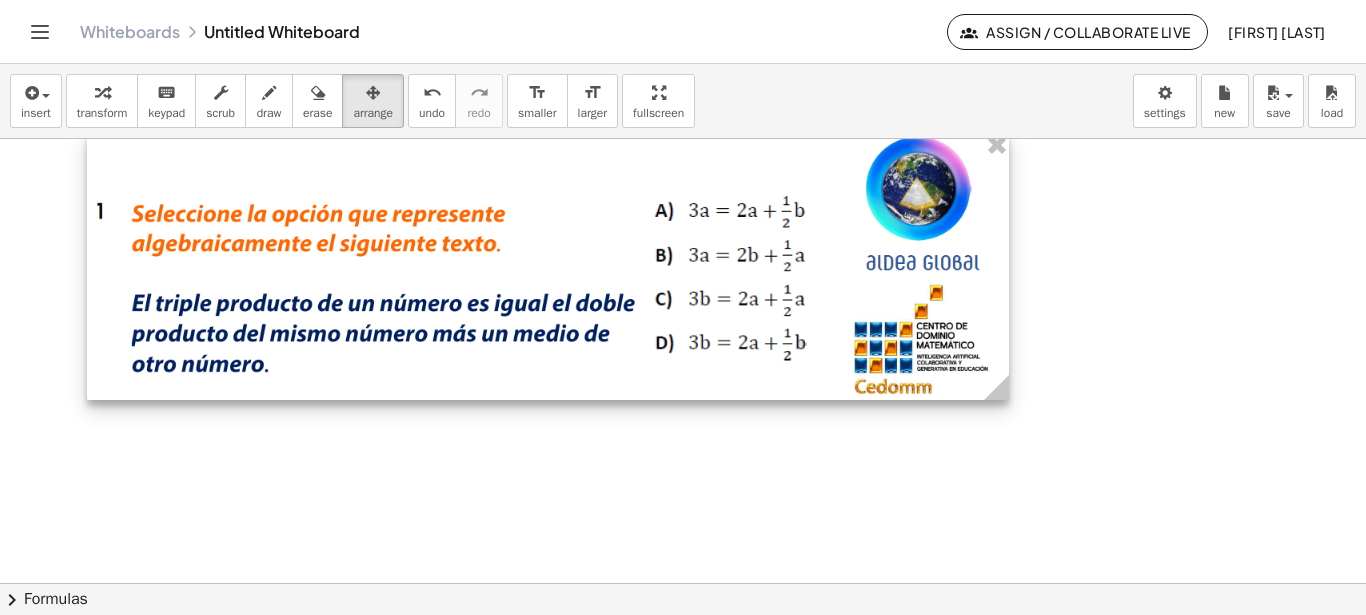 drag, startPoint x: 950, startPoint y: 384, endPoint x: 1006, endPoint y: 396, distance: 57.271286 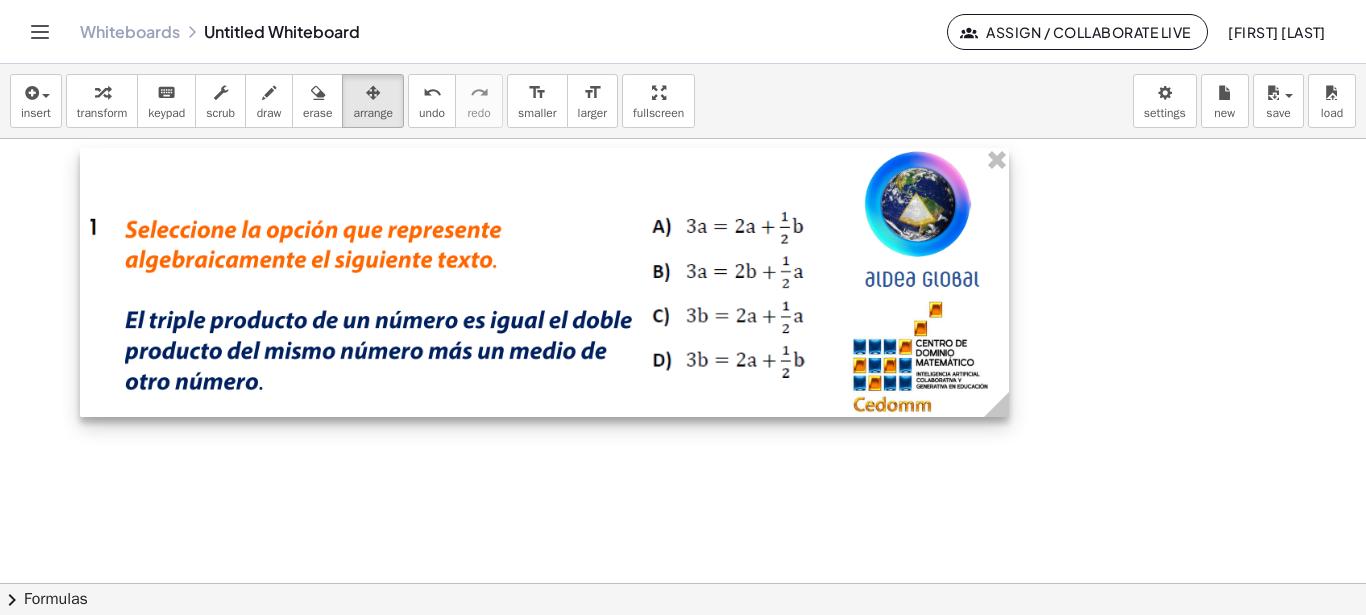 drag, startPoint x: 989, startPoint y: 304, endPoint x: 982, endPoint y: 319, distance: 16.552946 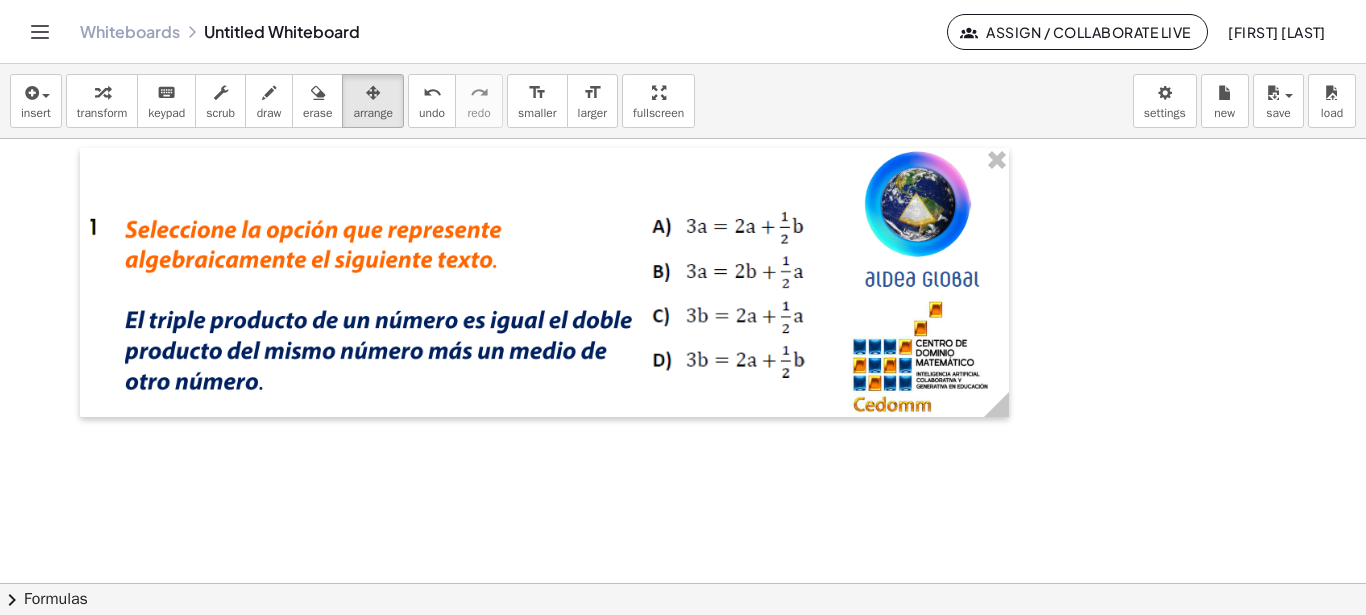 click at bounding box center [683, 529] 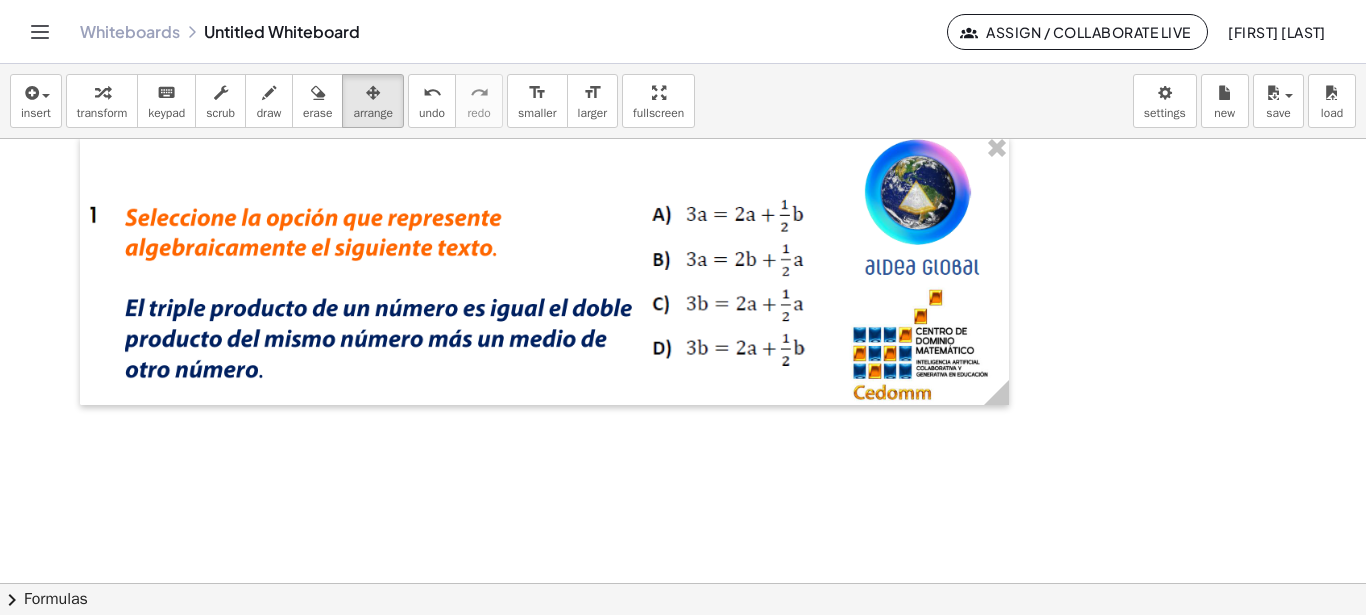 scroll, scrollTop: 52, scrollLeft: 0, axis: vertical 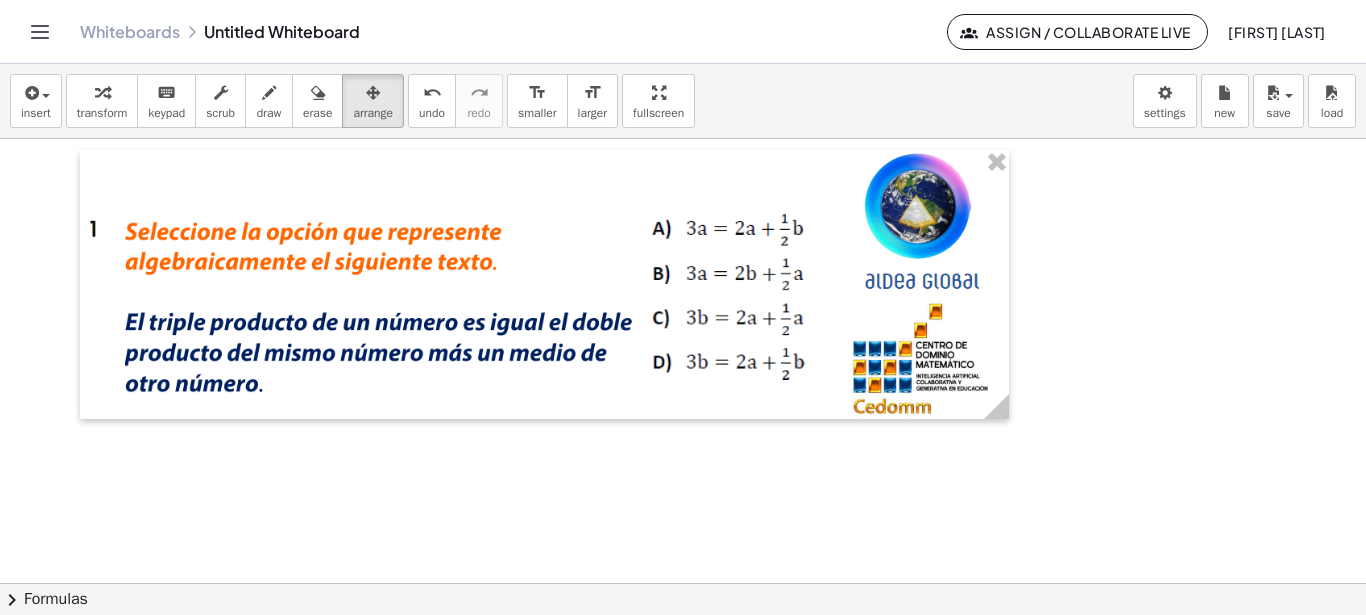click at bounding box center (683, 531) 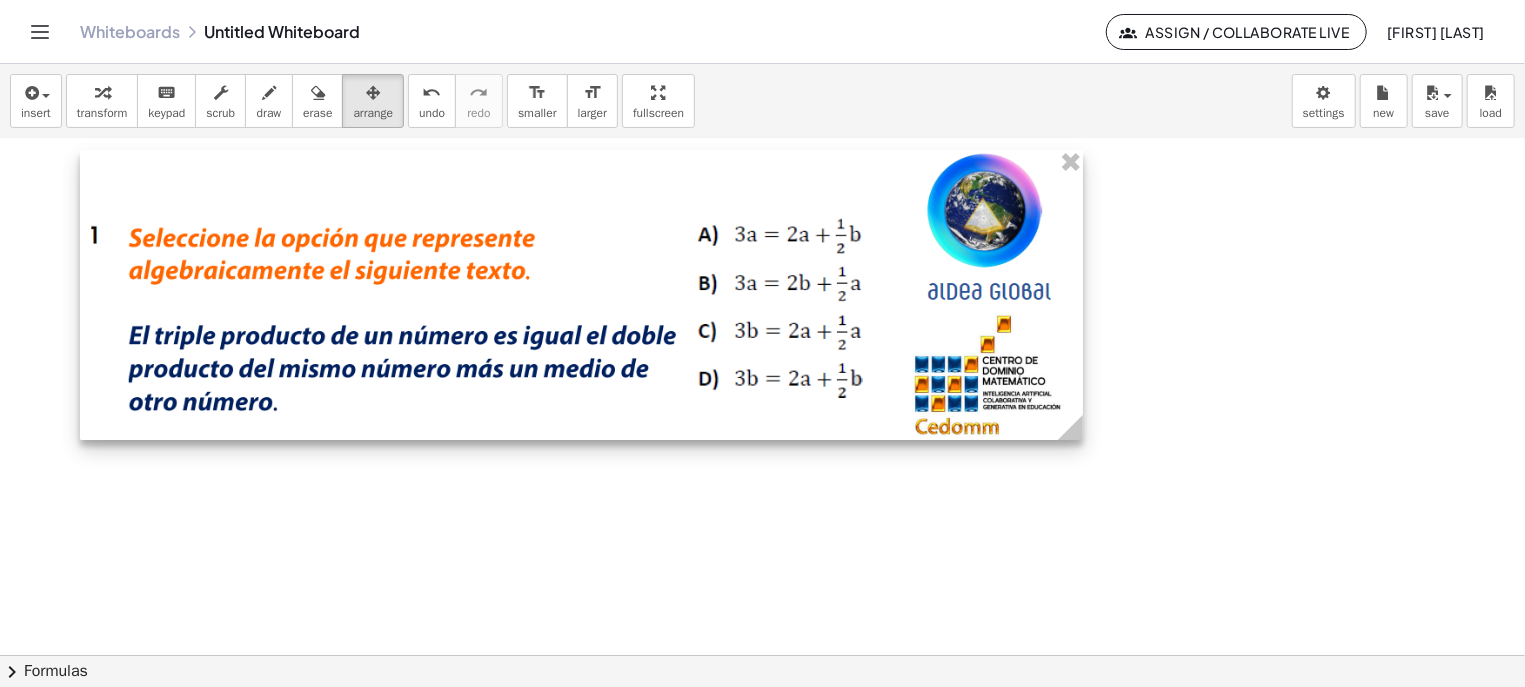 drag, startPoint x: 1013, startPoint y: 414, endPoint x: 1090, endPoint y: 443, distance: 82.28001 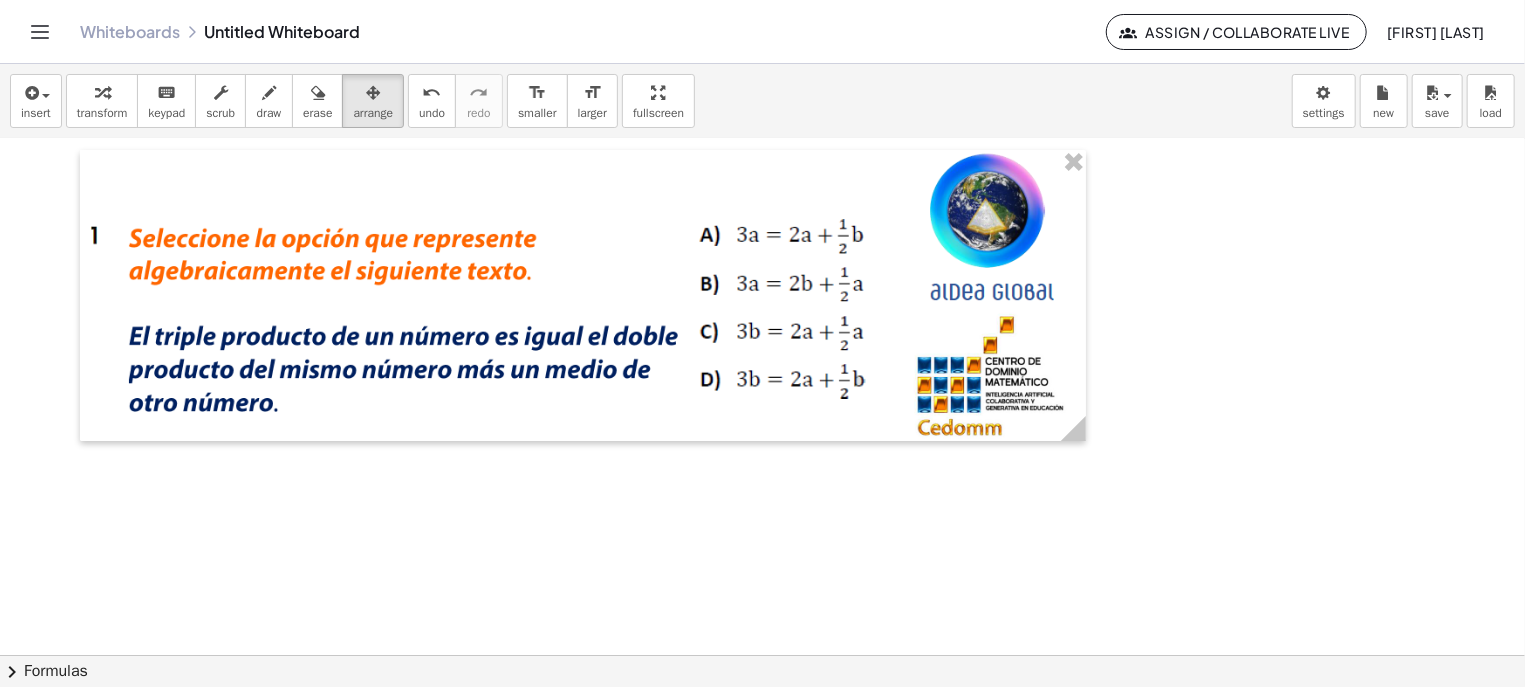 click at bounding box center (762, 603) 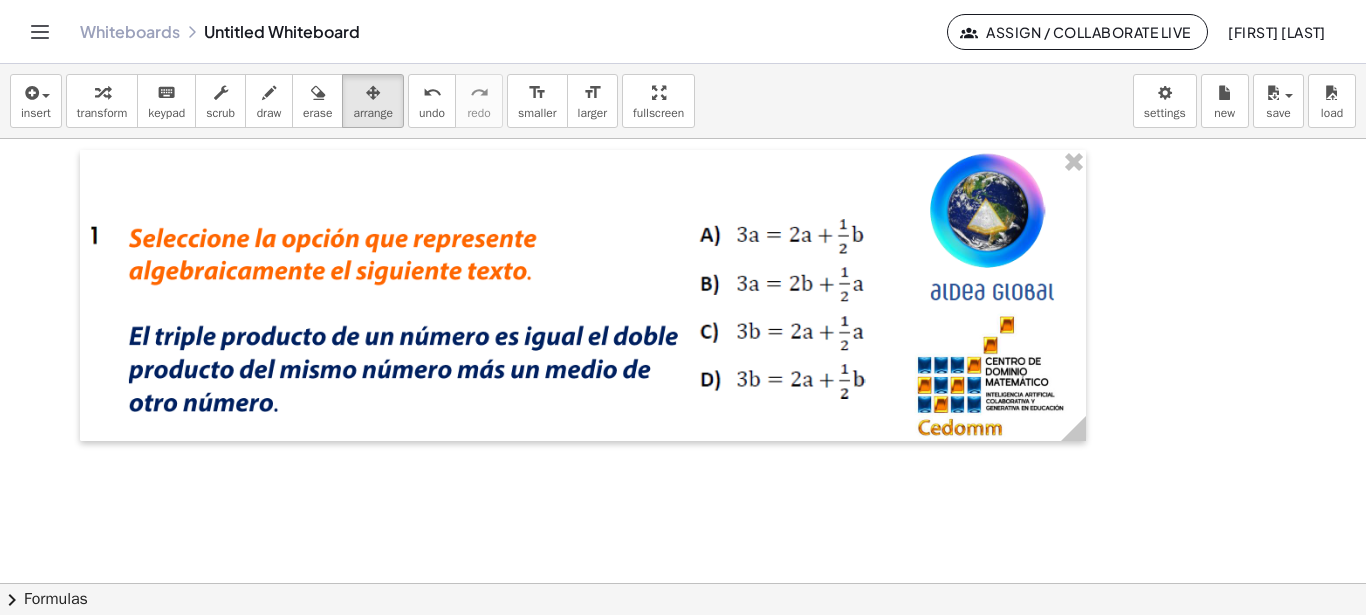 click at bounding box center (683, 531) 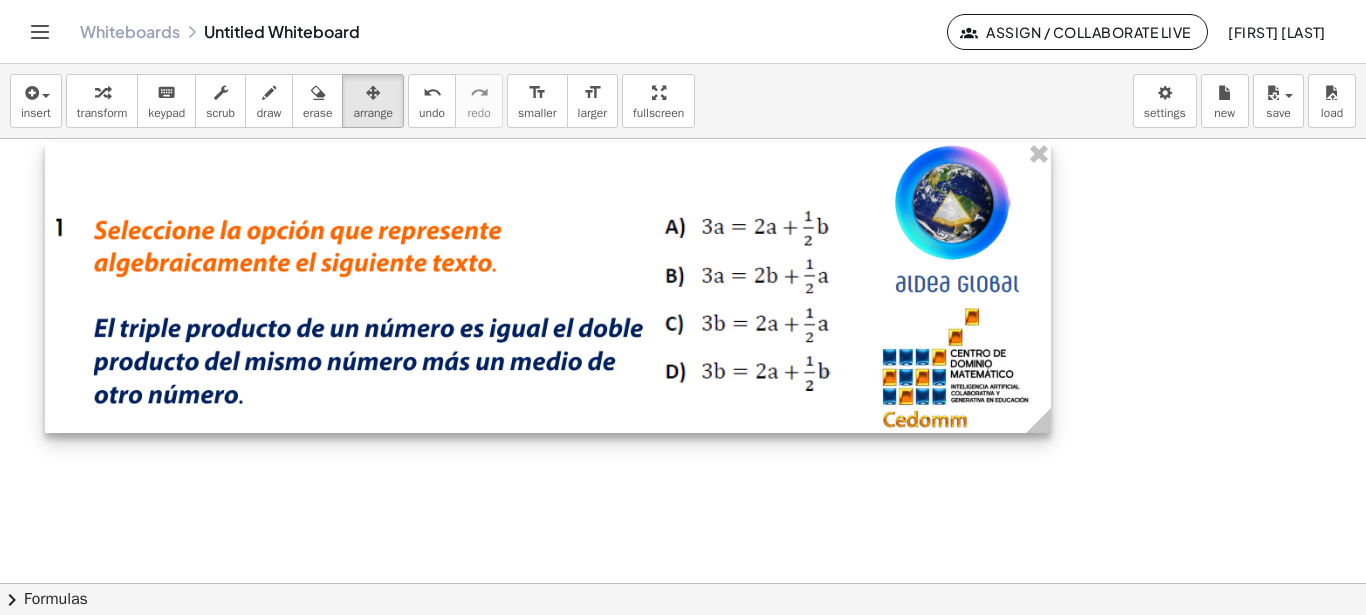 drag, startPoint x: 493, startPoint y: 255, endPoint x: 458, endPoint y: 247, distance: 35.902645 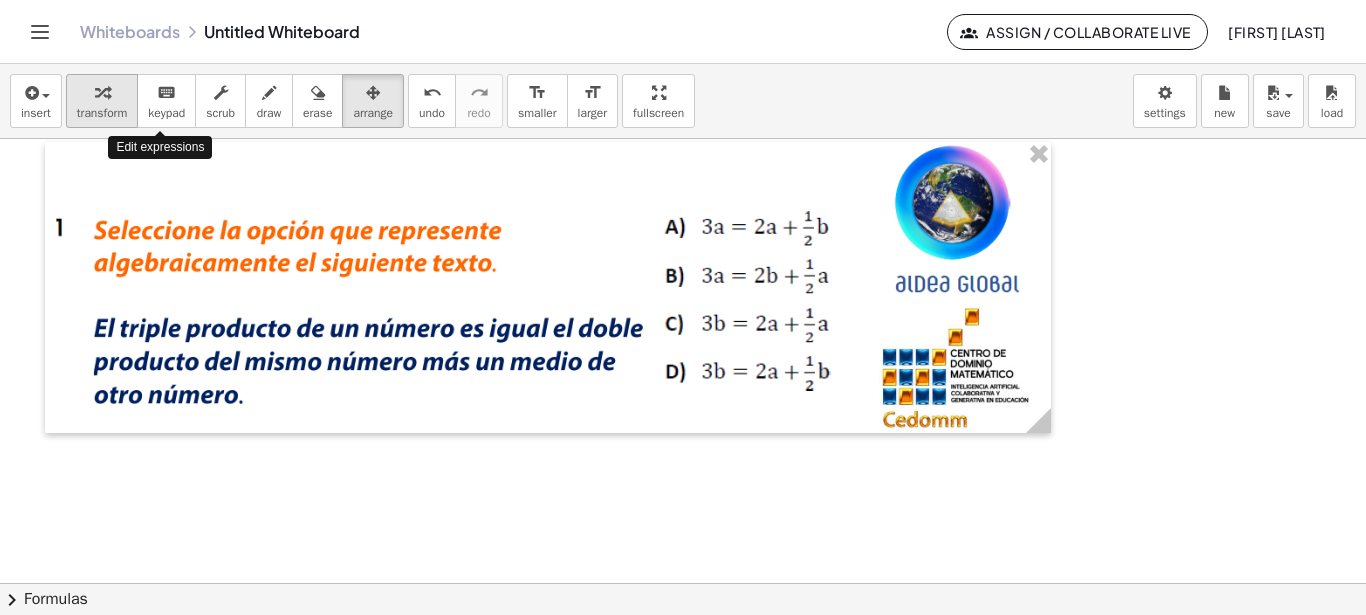 click on "transform" at bounding box center [102, 113] 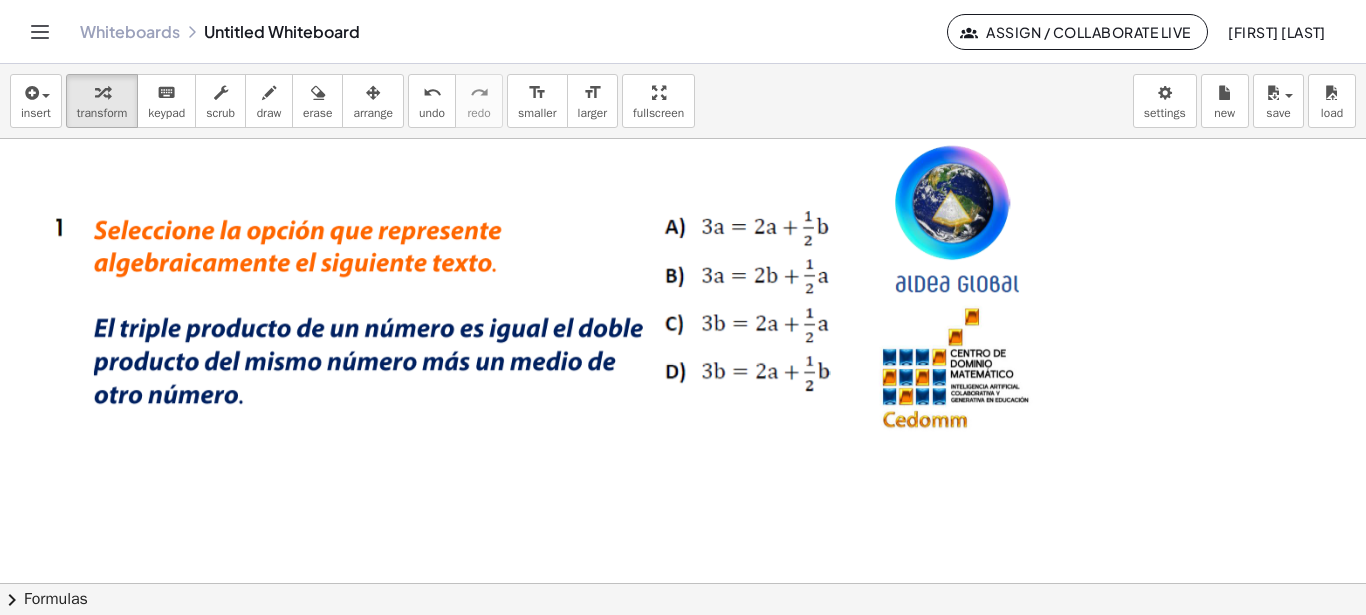 click at bounding box center [683, 531] 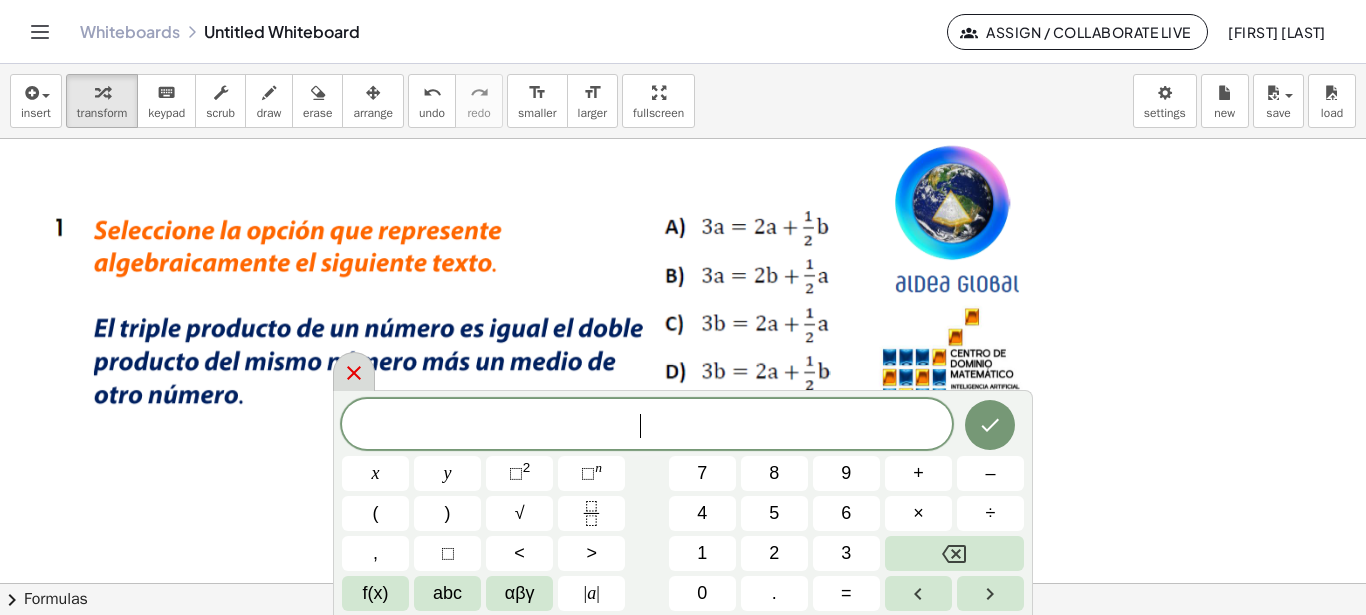 click 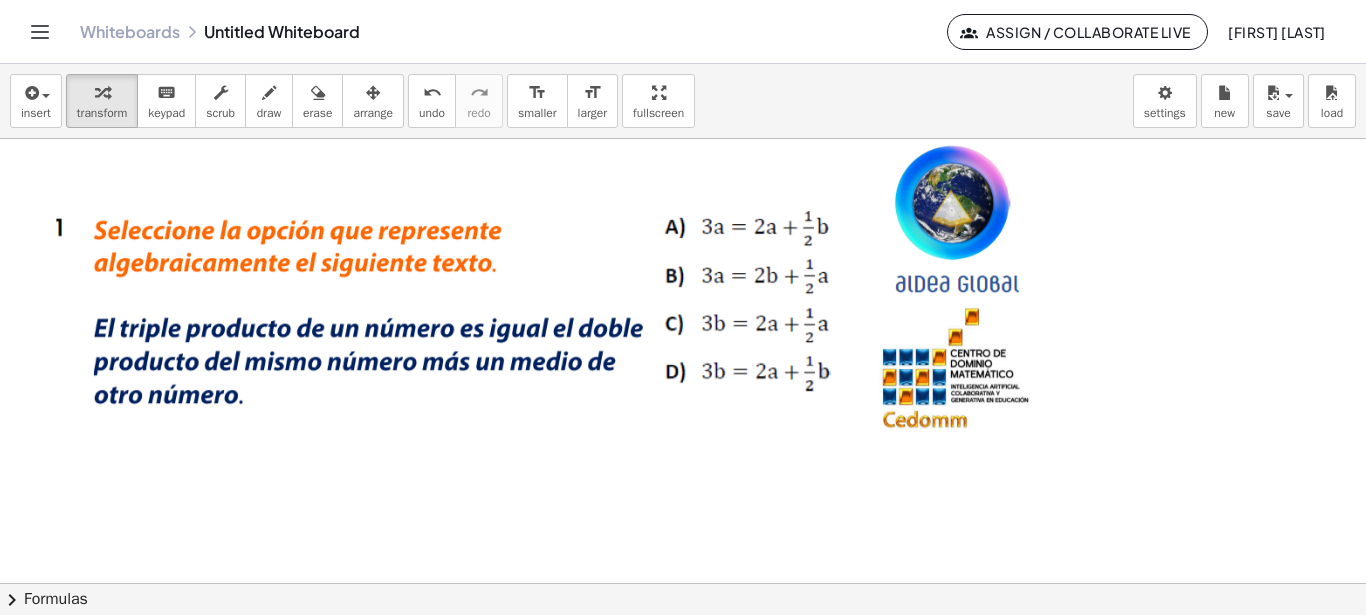 click at bounding box center [683, 531] 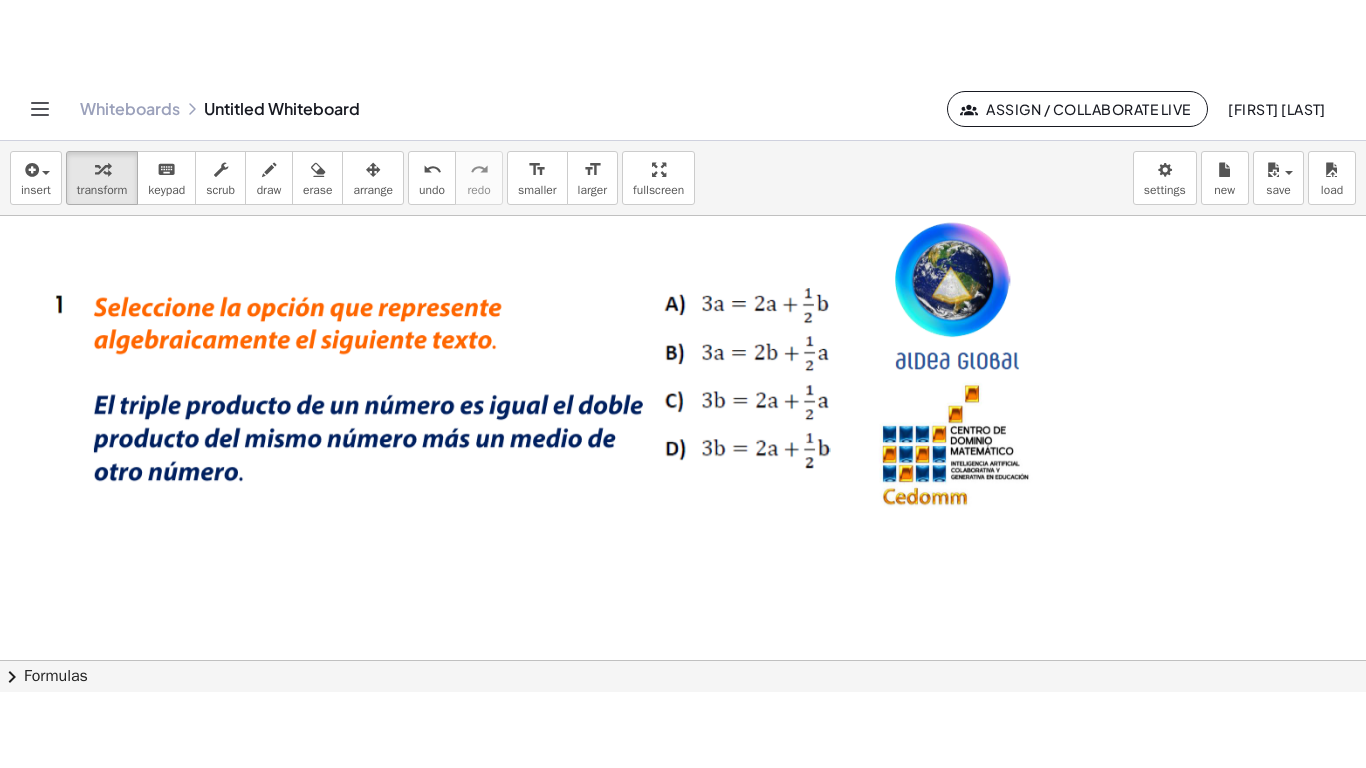 scroll, scrollTop: 18, scrollLeft: 0, axis: vertical 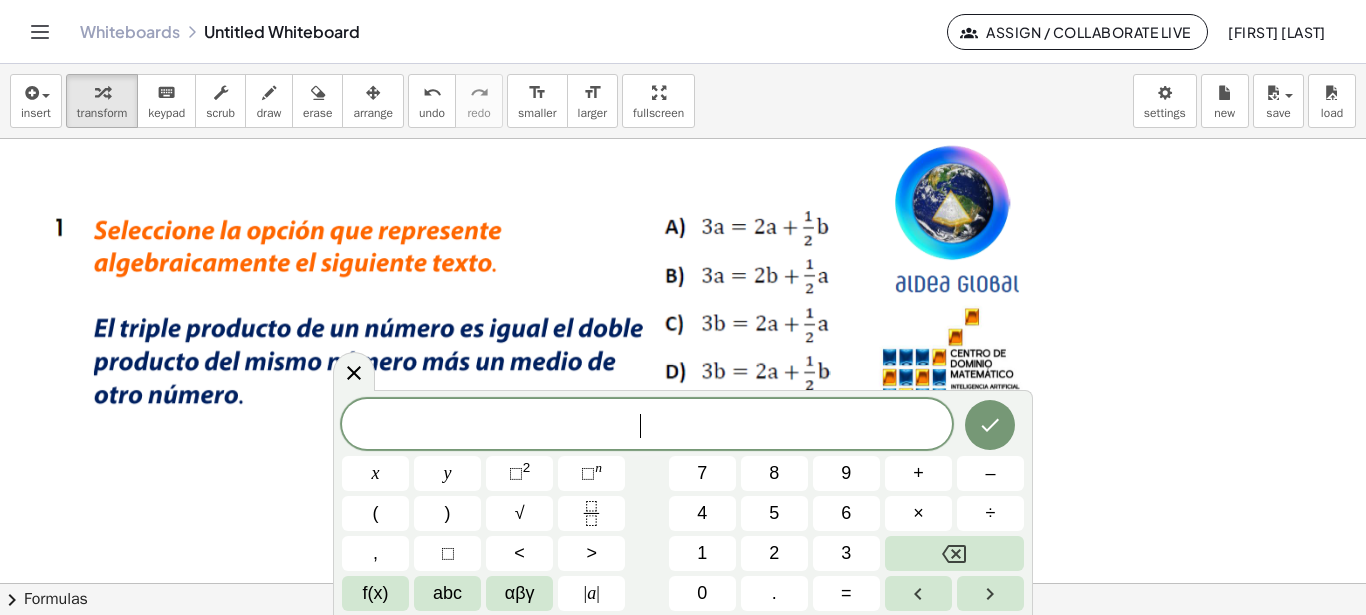 click at bounding box center [683, 531] 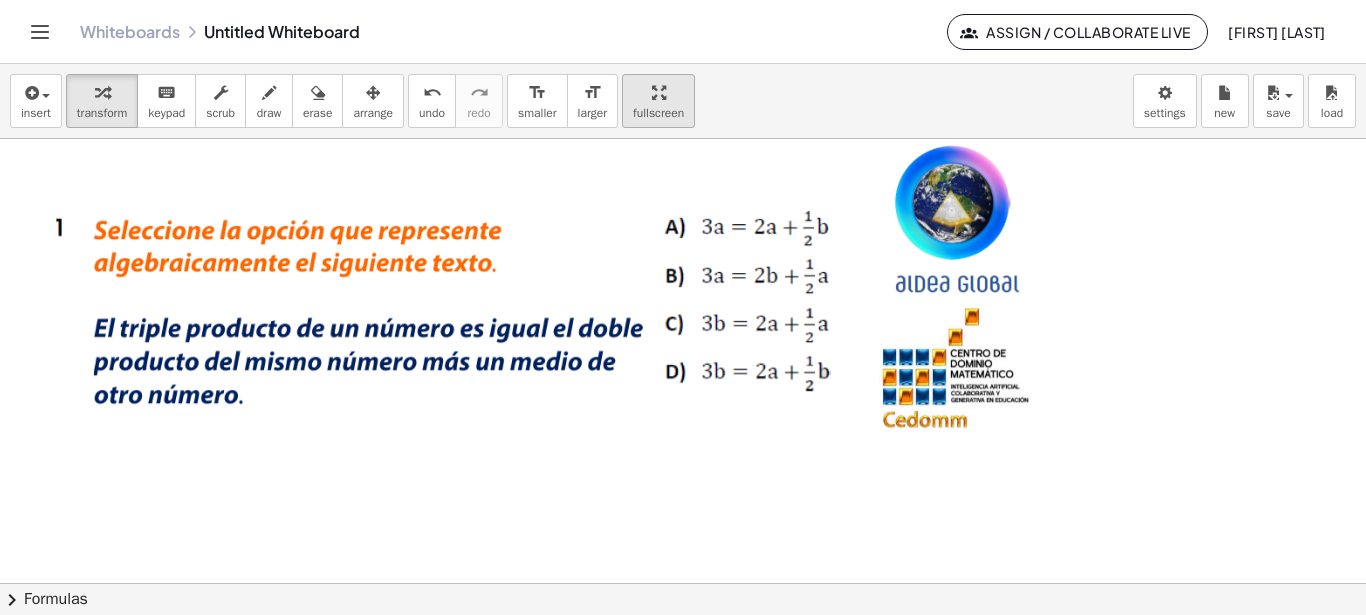 click at bounding box center (659, 93) 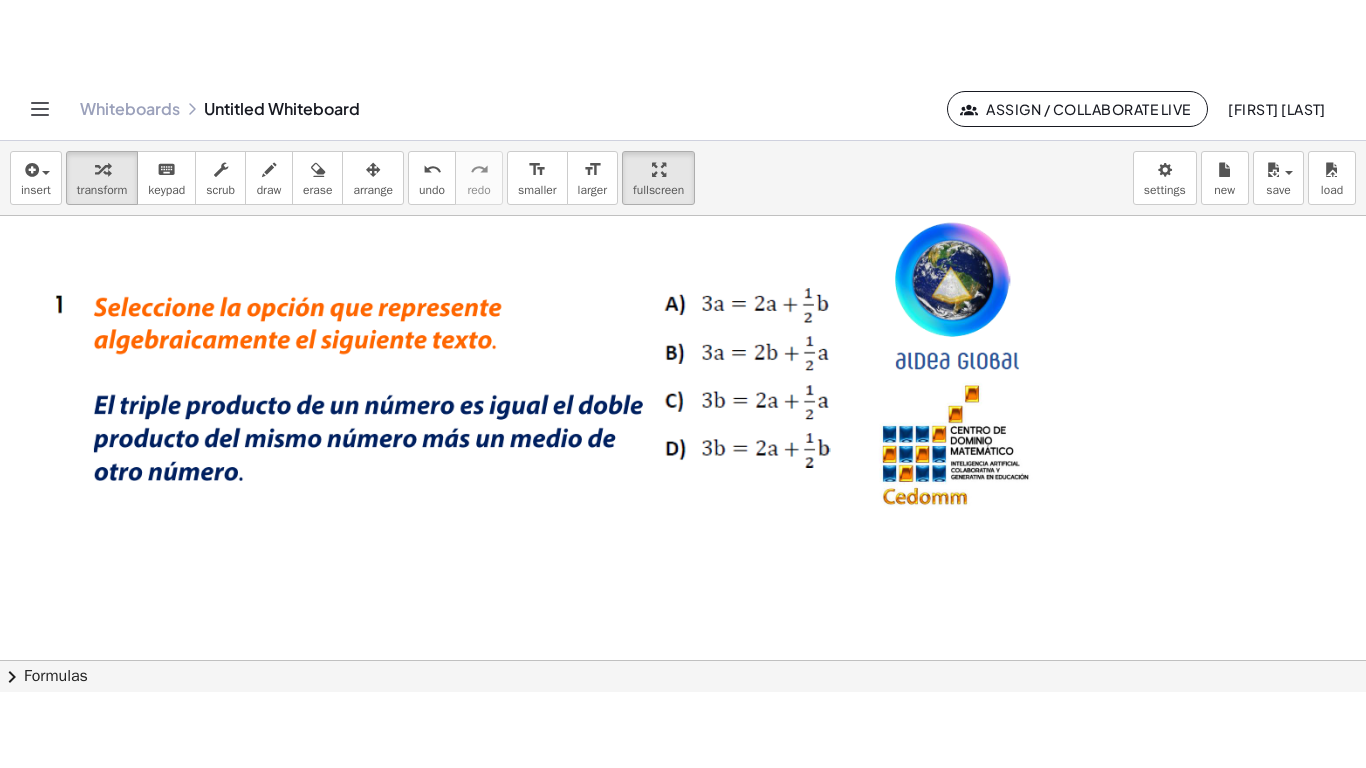scroll, scrollTop: 52, scrollLeft: 0, axis: vertical 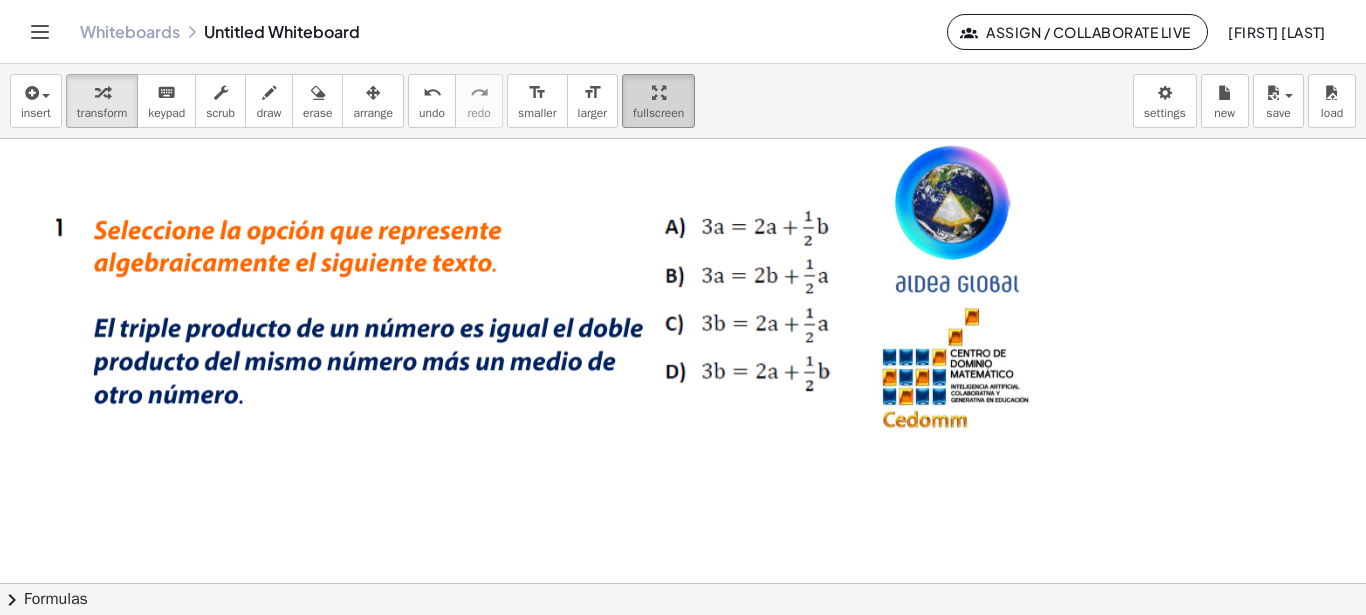 click at bounding box center (658, 92) 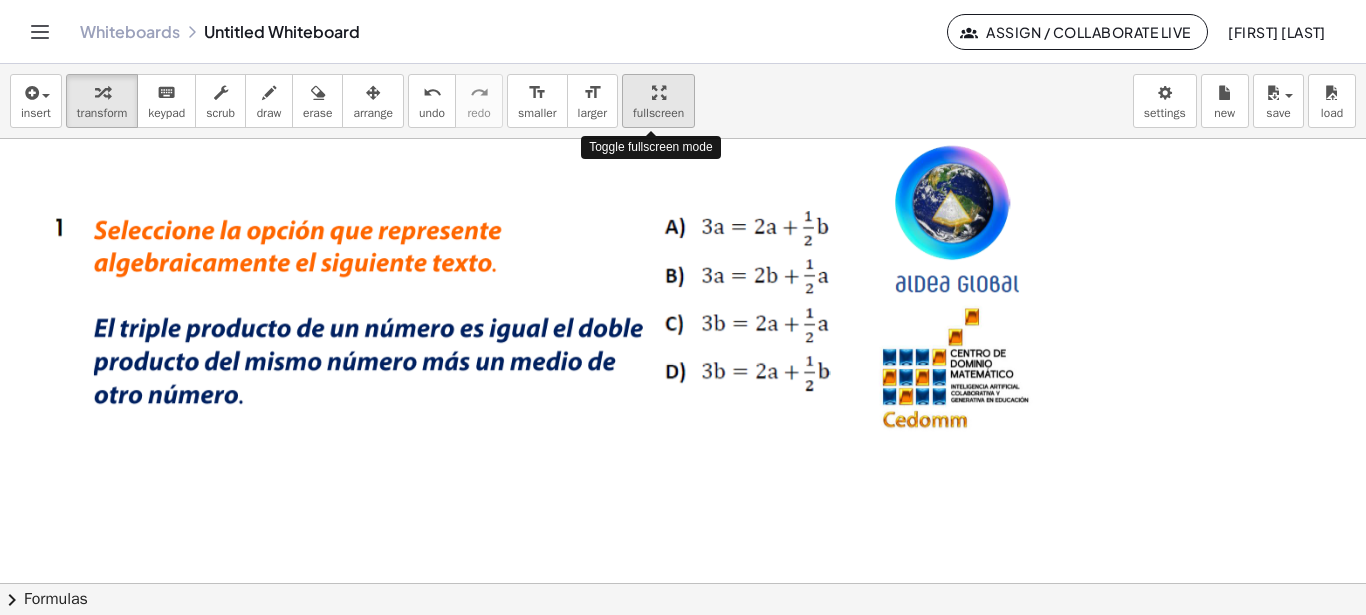 click at bounding box center (659, 93) 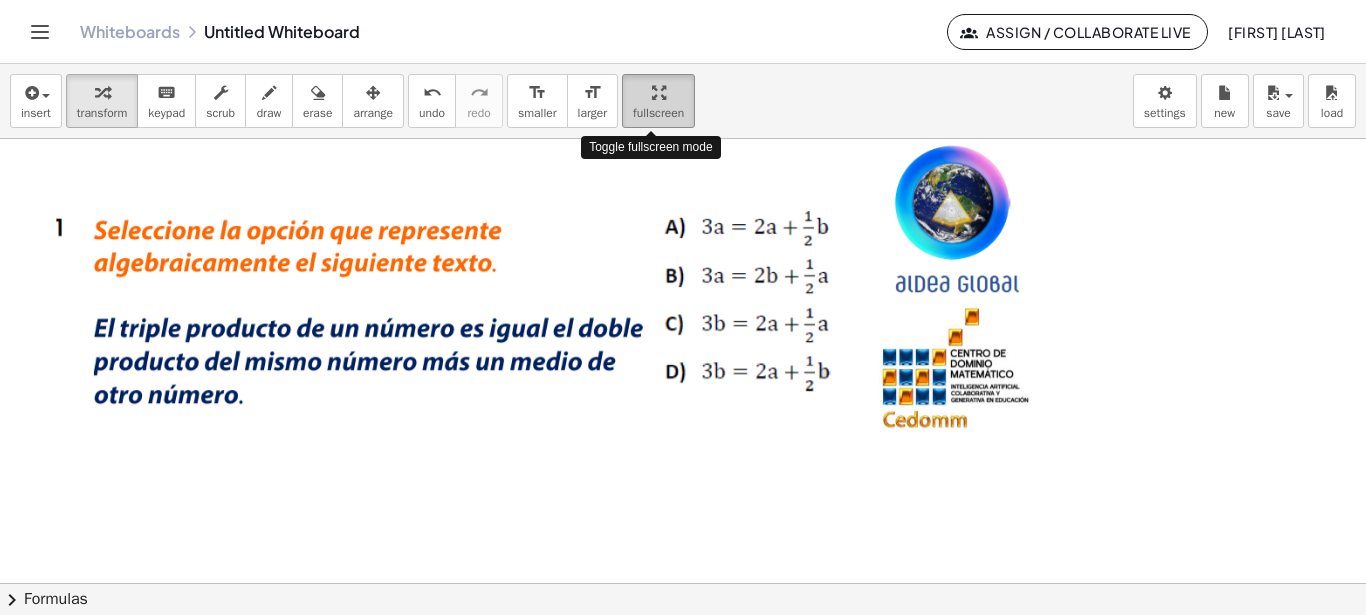 scroll, scrollTop: 52, scrollLeft: 0, axis: vertical 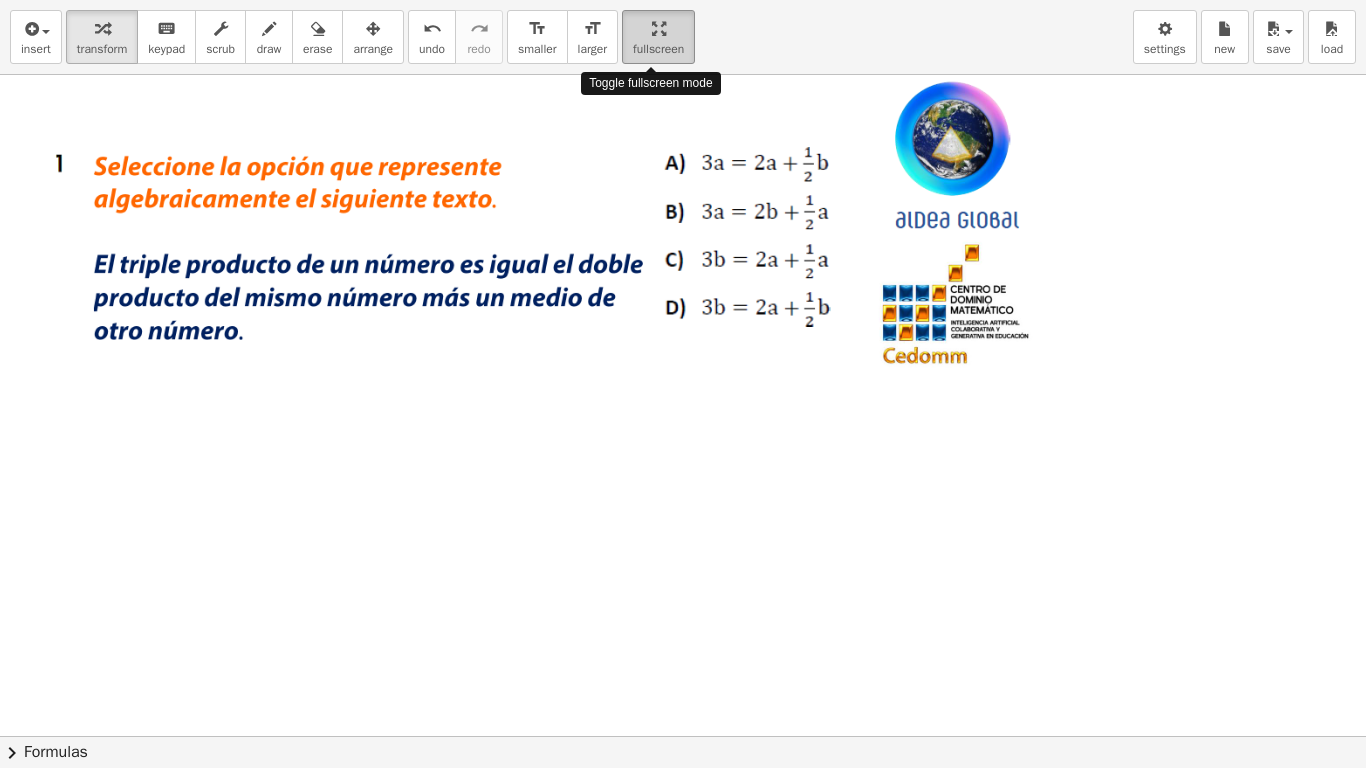 click on "fullscreen" at bounding box center (658, 37) 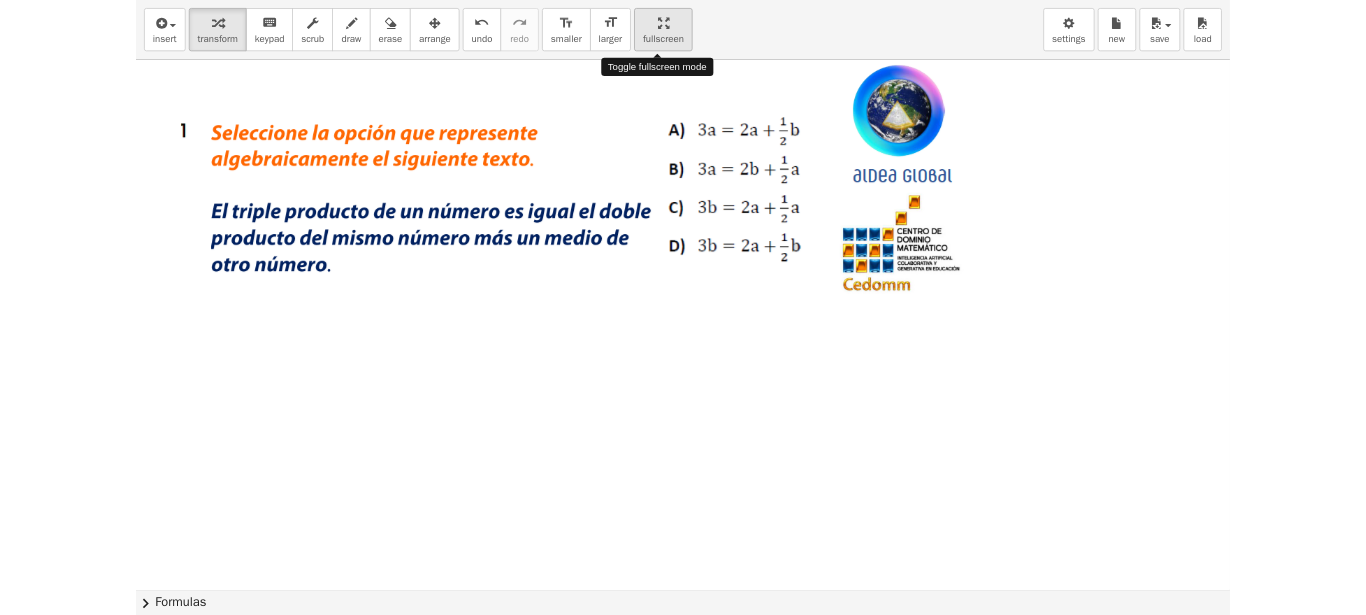 scroll, scrollTop: 52, scrollLeft: 0, axis: vertical 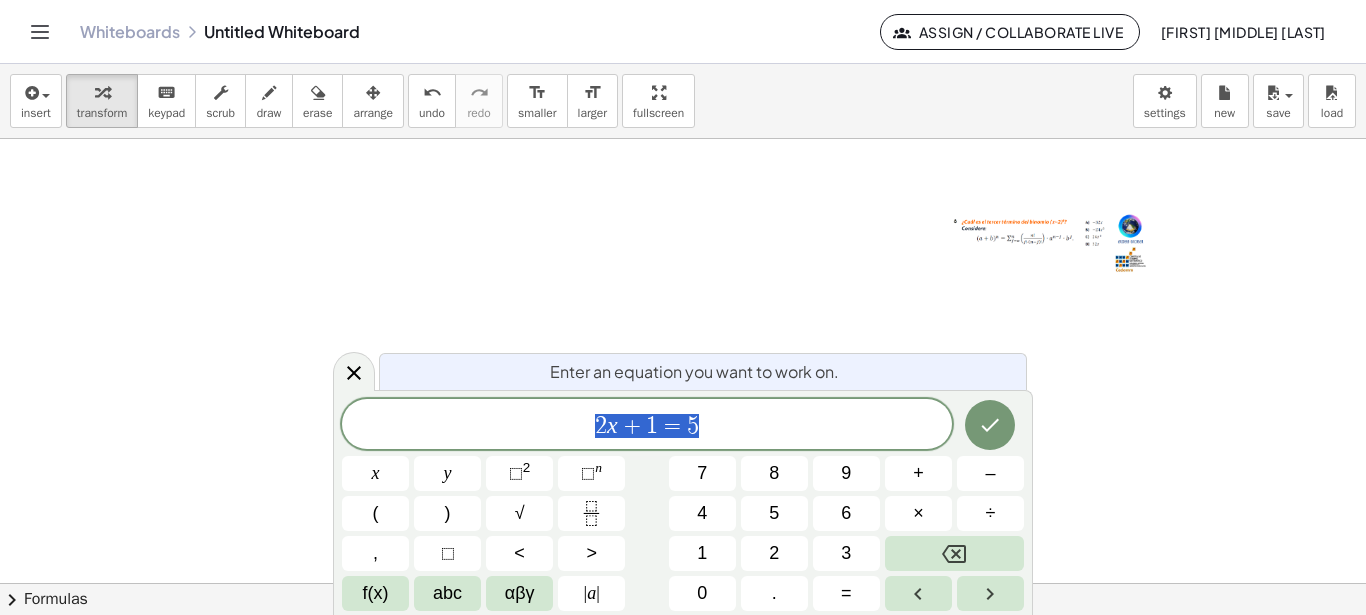 click at bounding box center (683, 583) 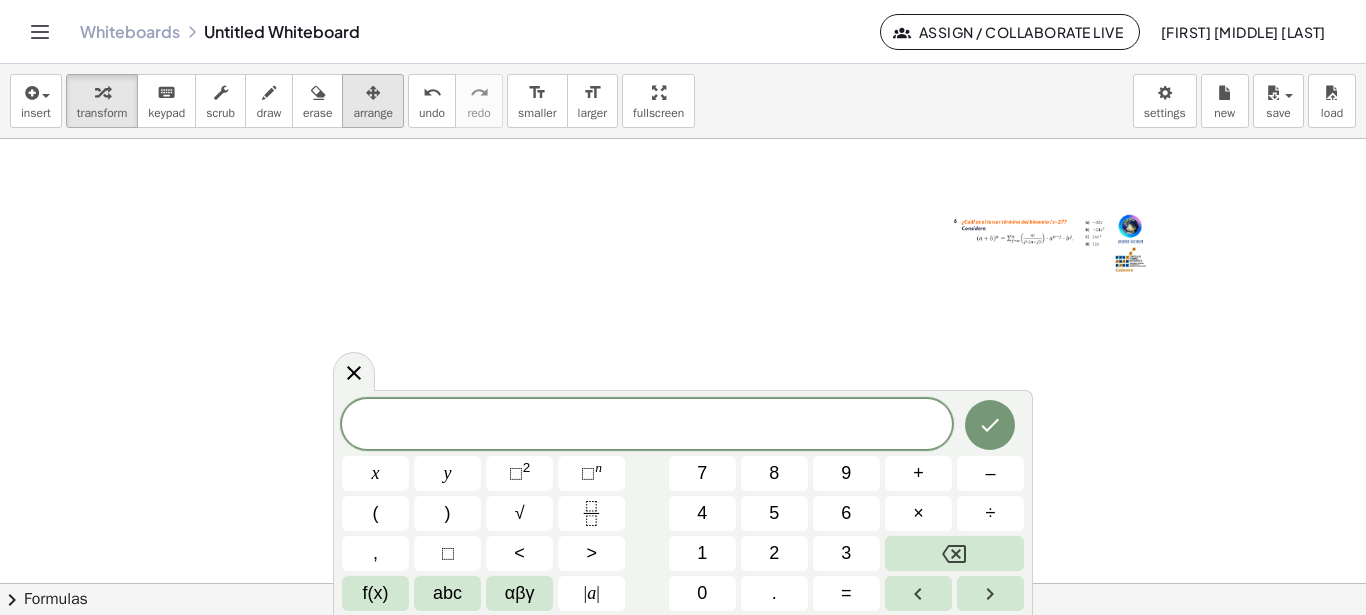 click on "arrange" at bounding box center (373, 101) 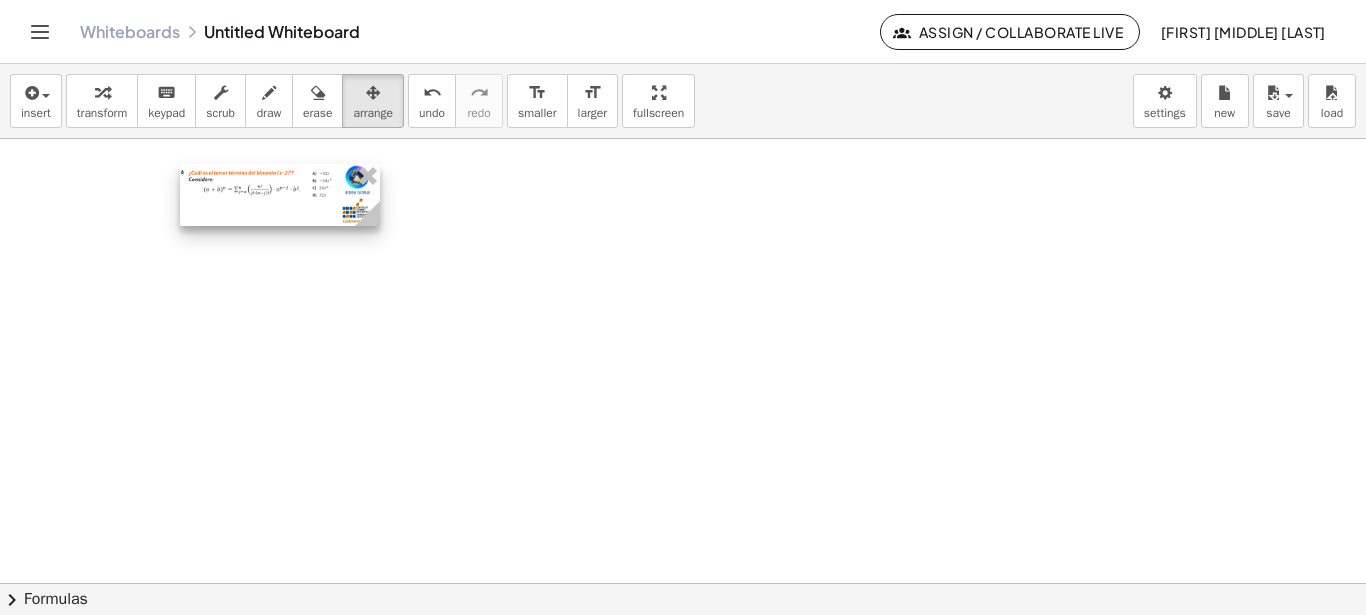 drag, startPoint x: 1086, startPoint y: 237, endPoint x: 280, endPoint y: 181, distance: 807.94305 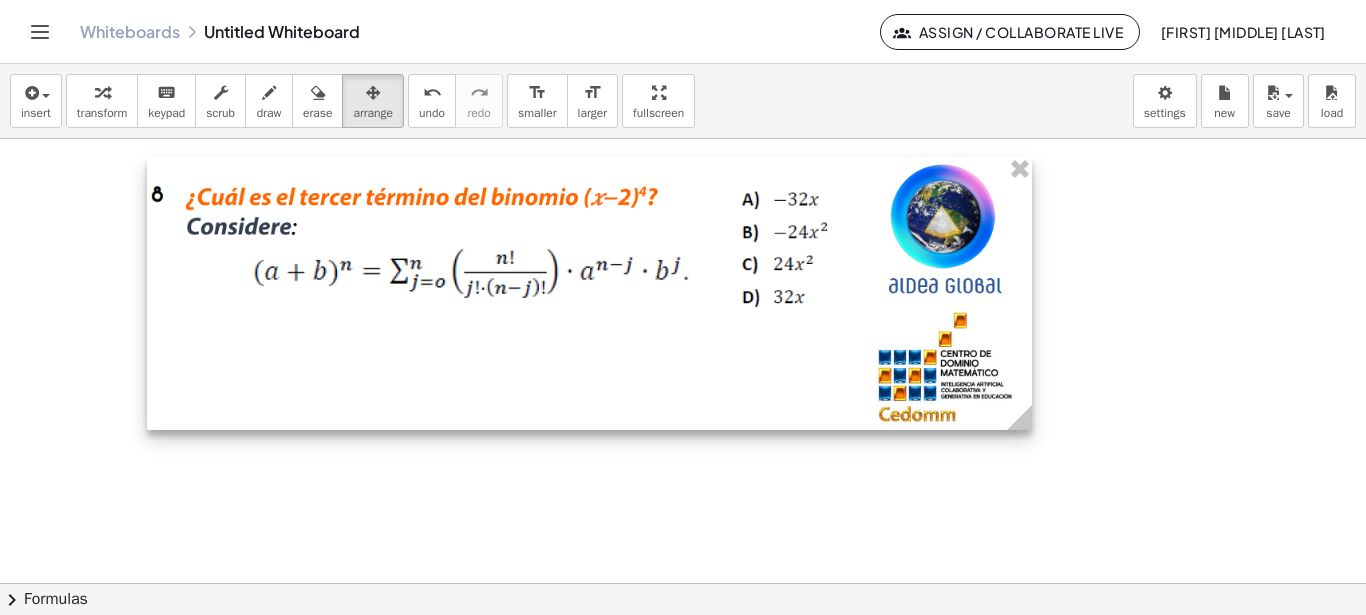 drag, startPoint x: 383, startPoint y: 226, endPoint x: 1027, endPoint y: 361, distance: 657.99774 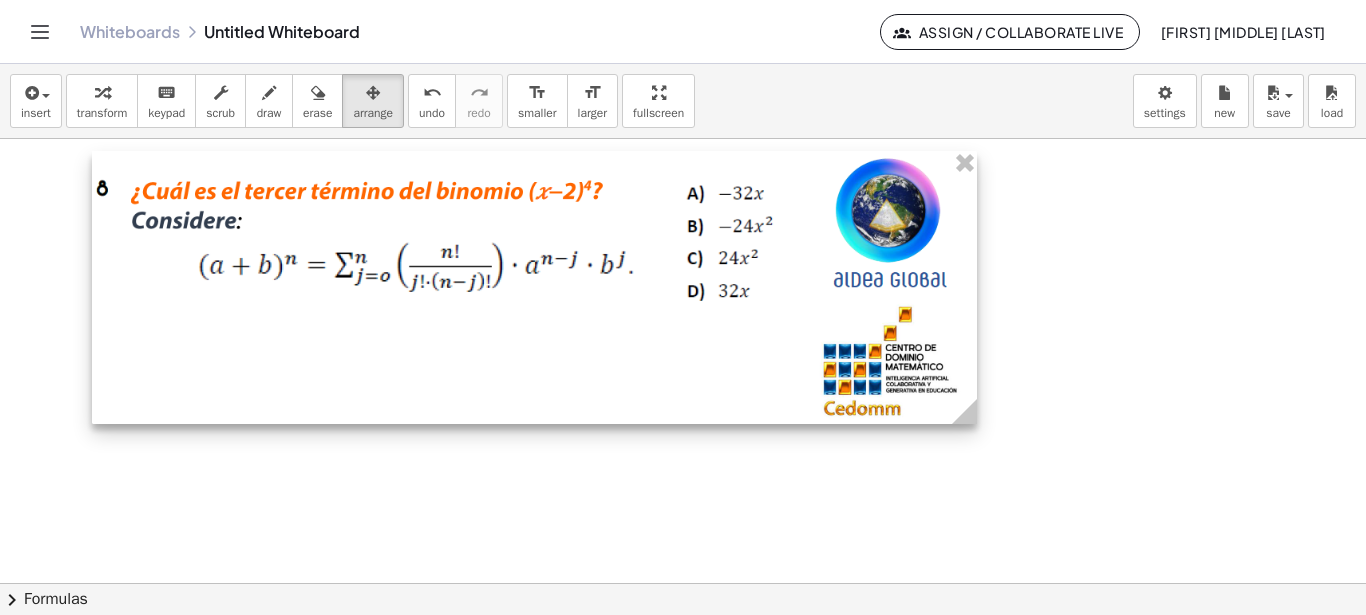drag, startPoint x: 837, startPoint y: 300, endPoint x: 782, endPoint y: 294, distance: 55.326305 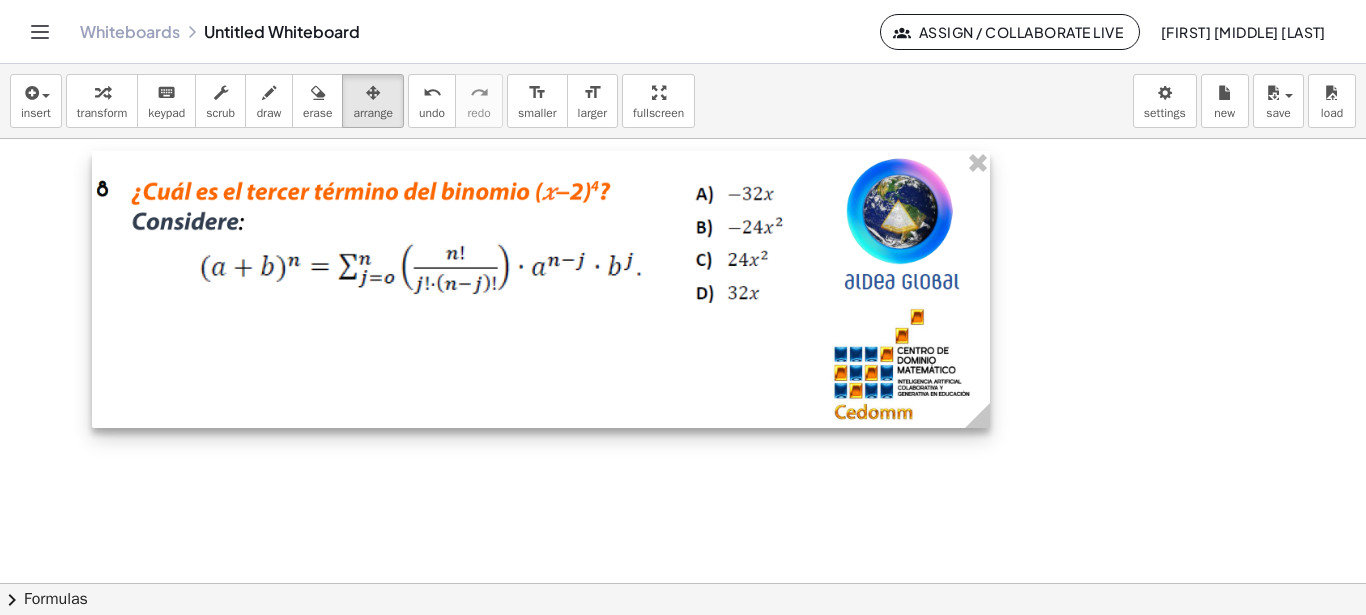 drag, startPoint x: 973, startPoint y: 423, endPoint x: 986, endPoint y: 425, distance: 13.152946 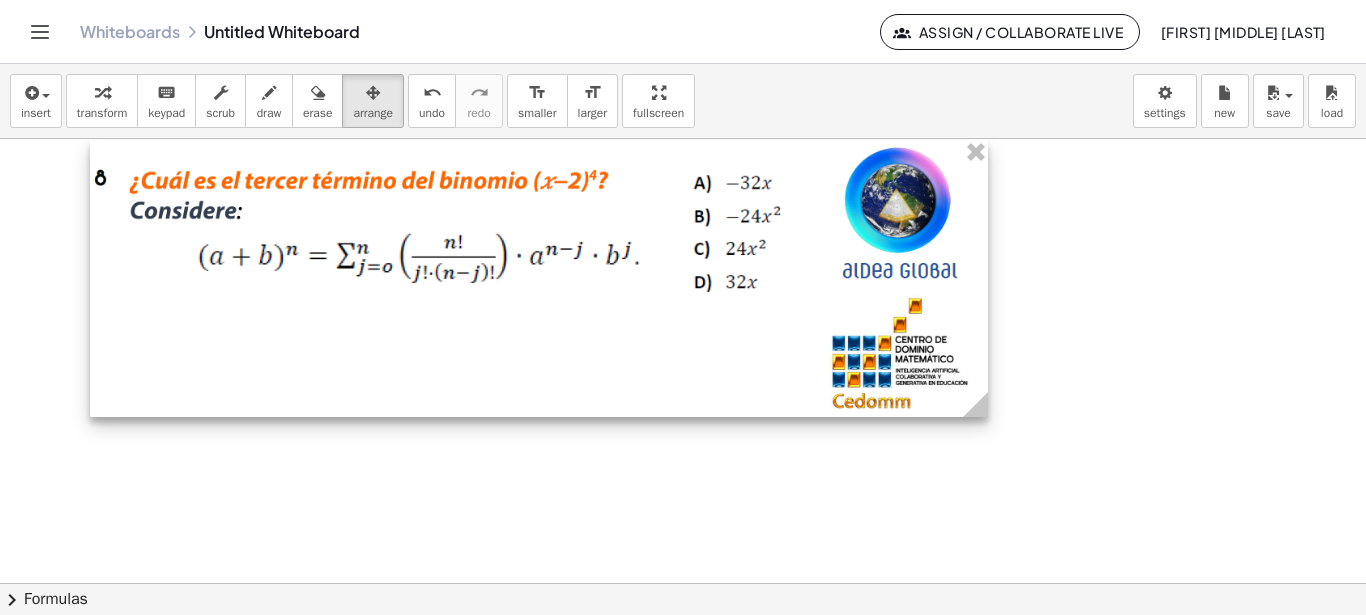 drag, startPoint x: 814, startPoint y: 373, endPoint x: 812, endPoint y: 362, distance: 11.18034 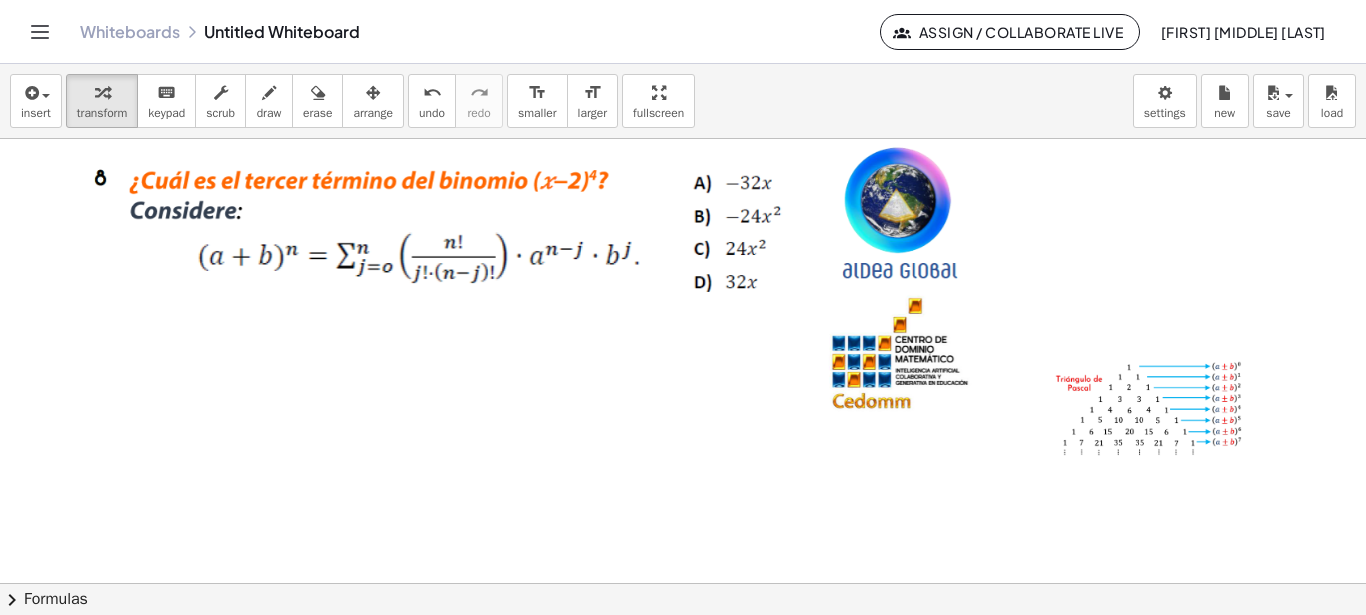 drag, startPoint x: 1156, startPoint y: 436, endPoint x: 1052, endPoint y: 440, distance: 104.0769 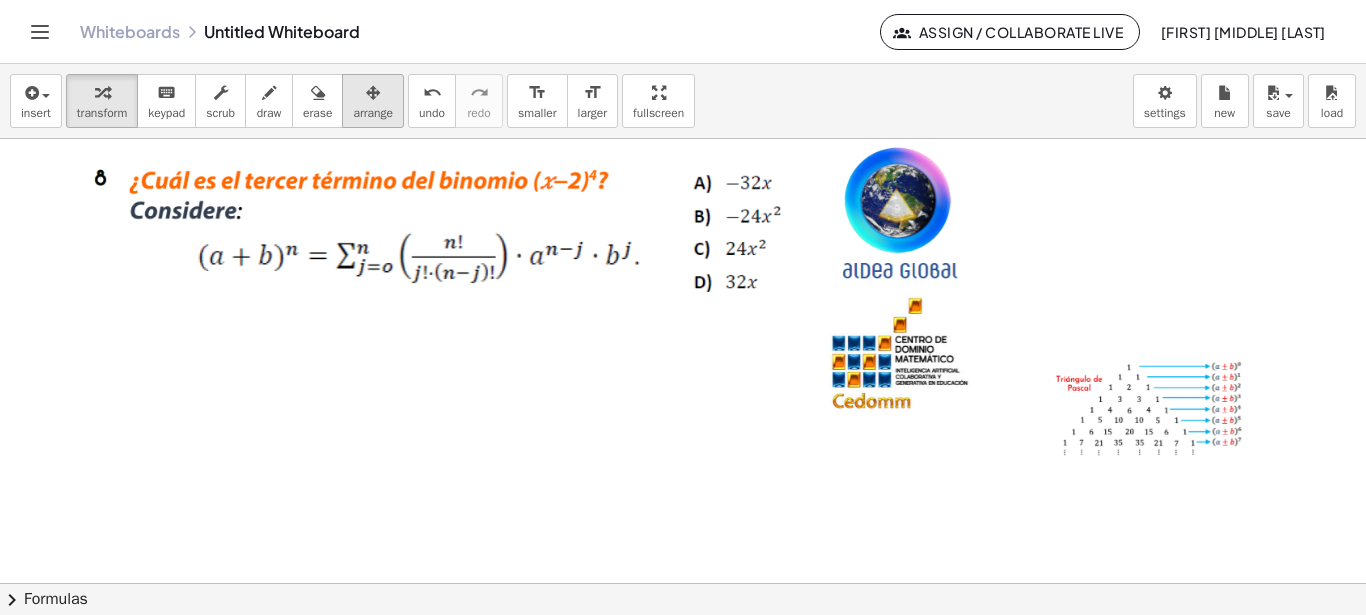 click at bounding box center (373, 93) 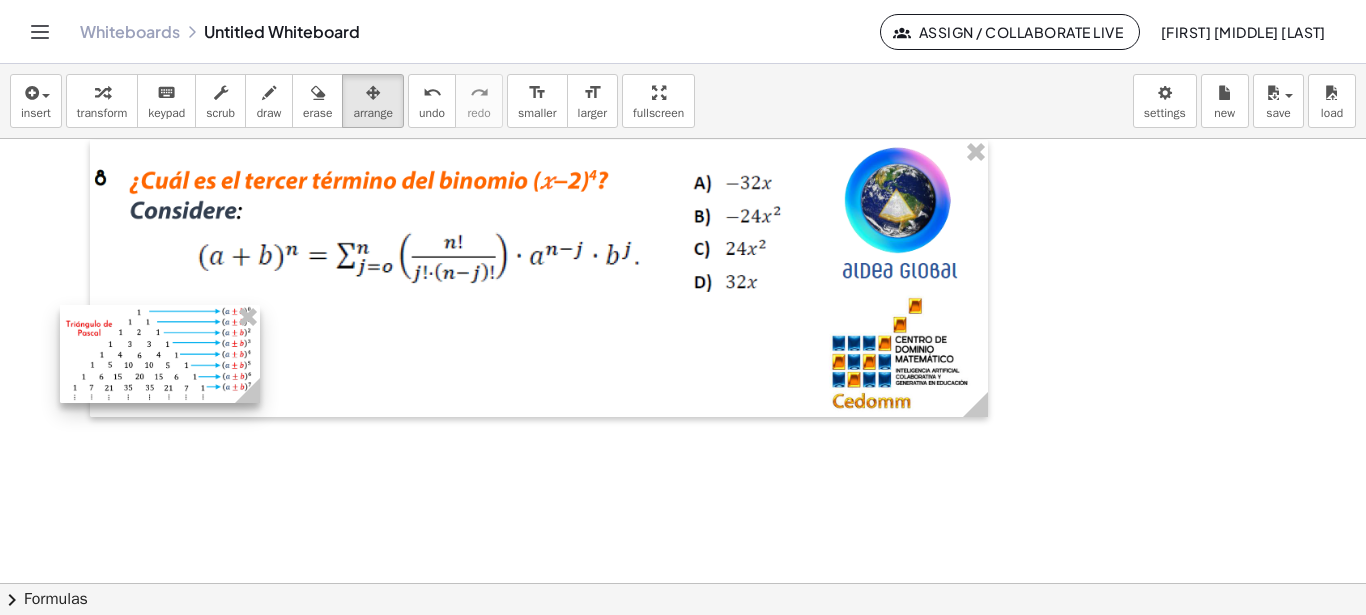 drag, startPoint x: 1176, startPoint y: 427, endPoint x: 196, endPoint y: 371, distance: 981.5987 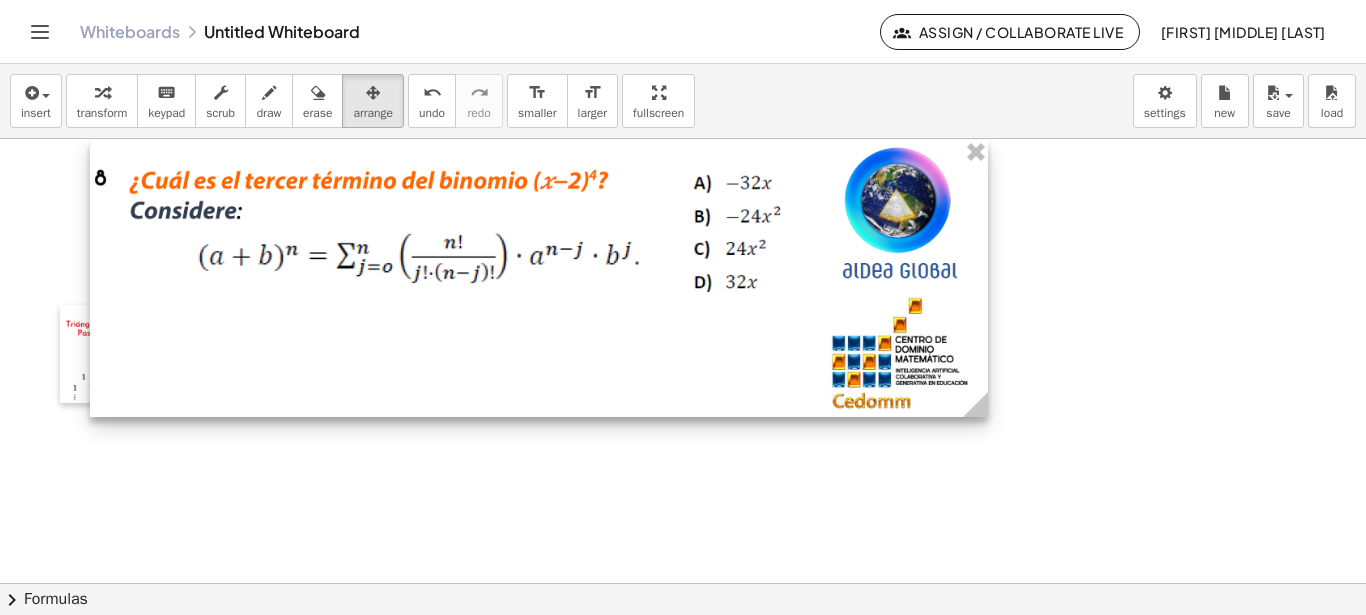 click at bounding box center [539, 278] 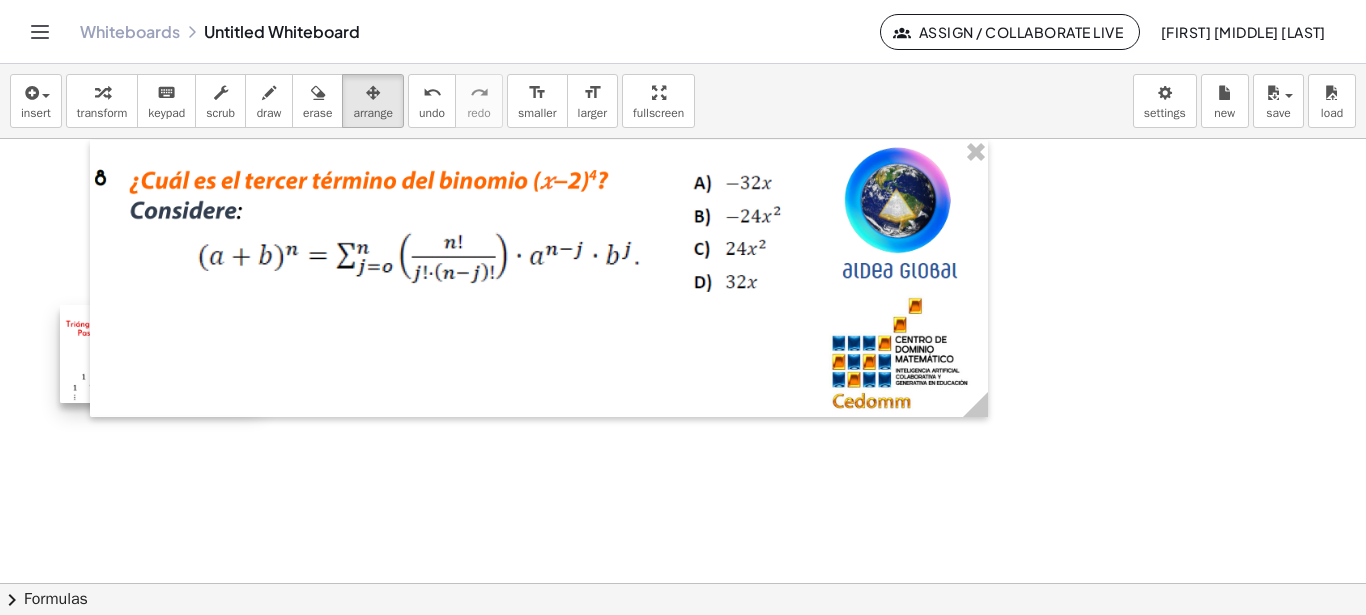click at bounding box center (160, 354) 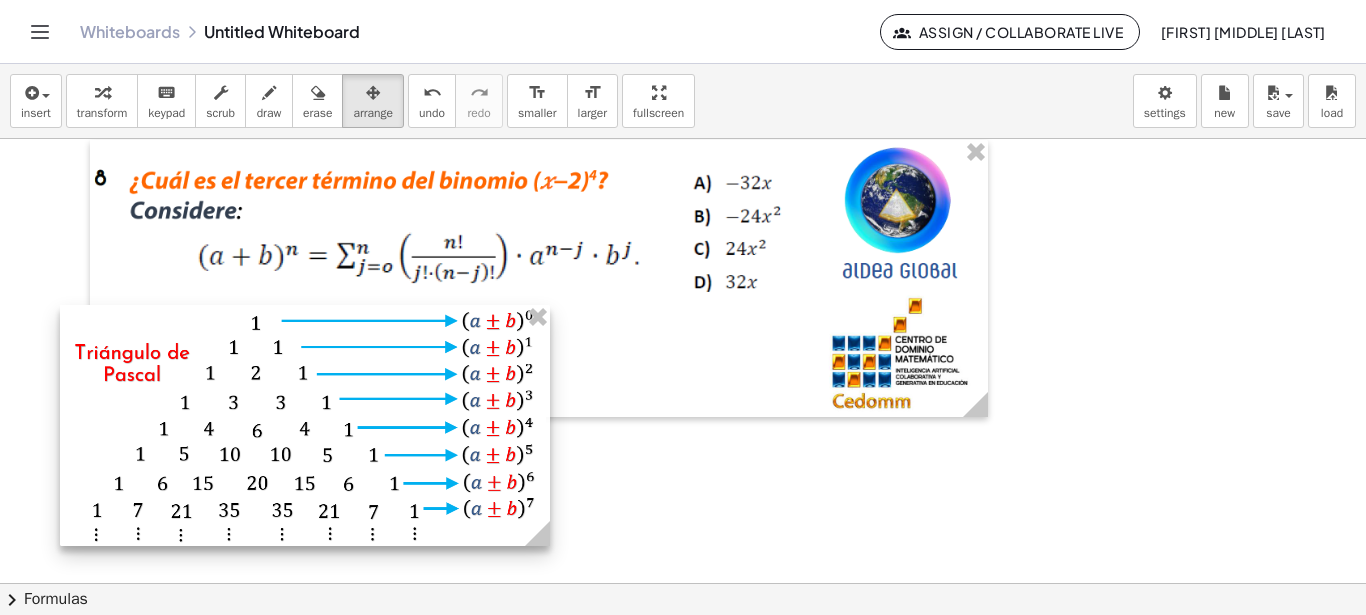 drag, startPoint x: 255, startPoint y: 392, endPoint x: 550, endPoint y: 559, distance: 338.9897 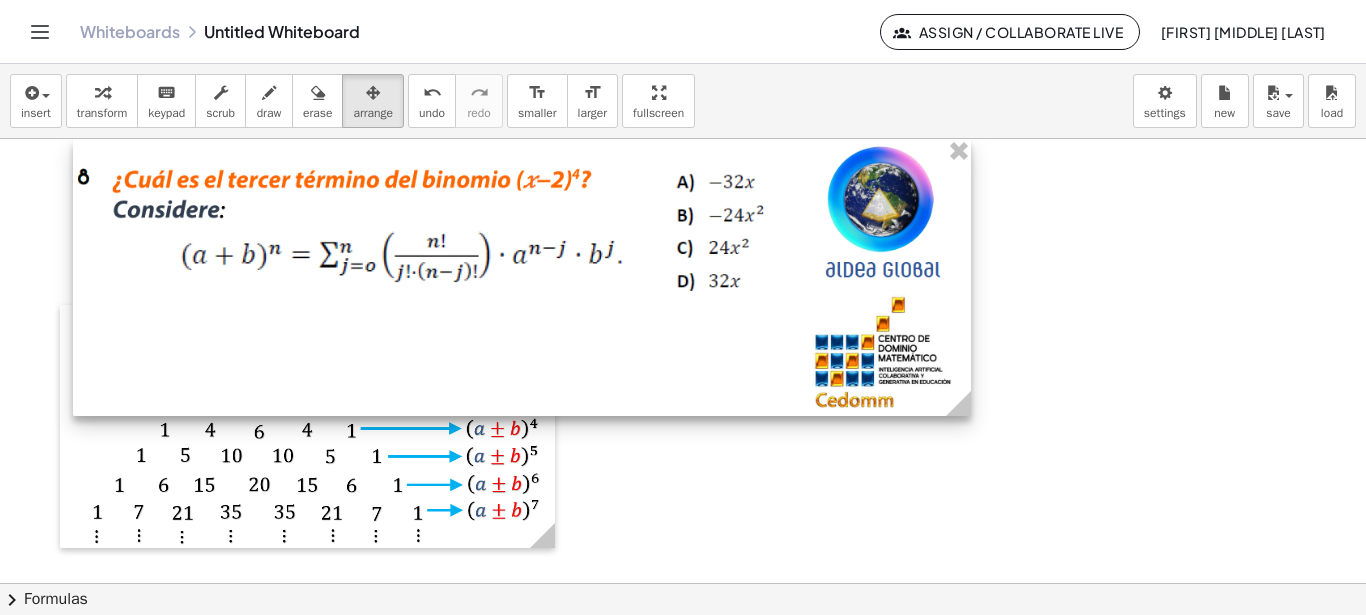 drag, startPoint x: 672, startPoint y: 408, endPoint x: 653, endPoint y: 365, distance: 47.010635 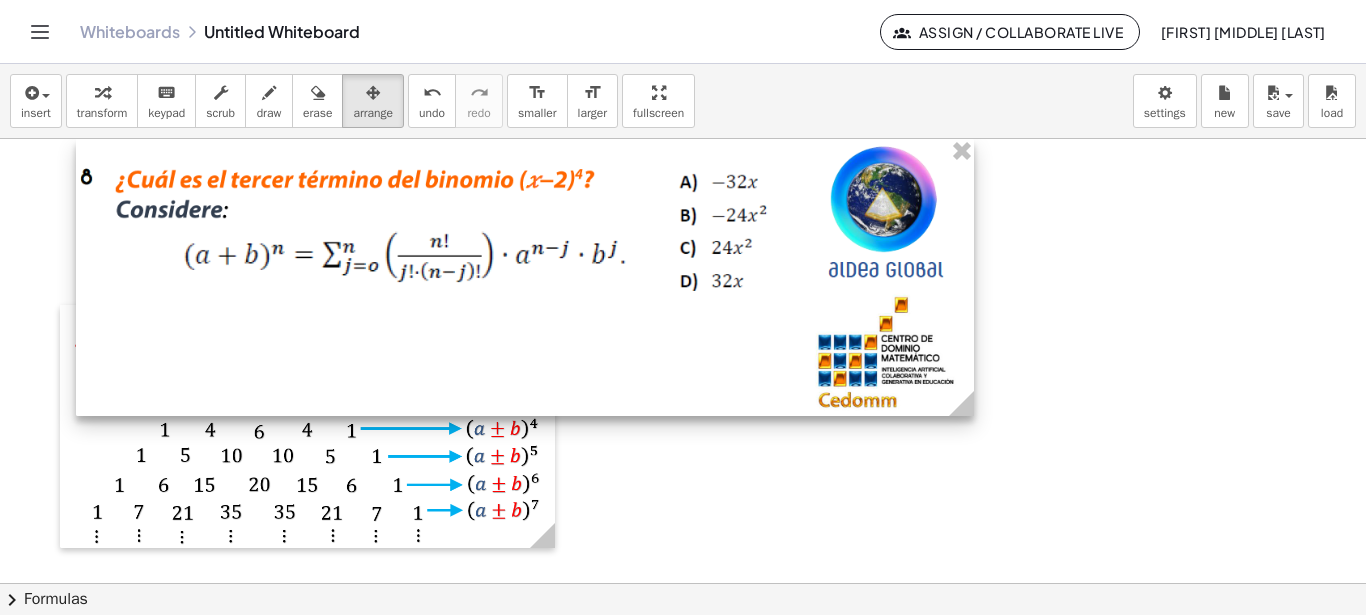 drag, startPoint x: 689, startPoint y: 379, endPoint x: 694, endPoint y: 342, distance: 37.336308 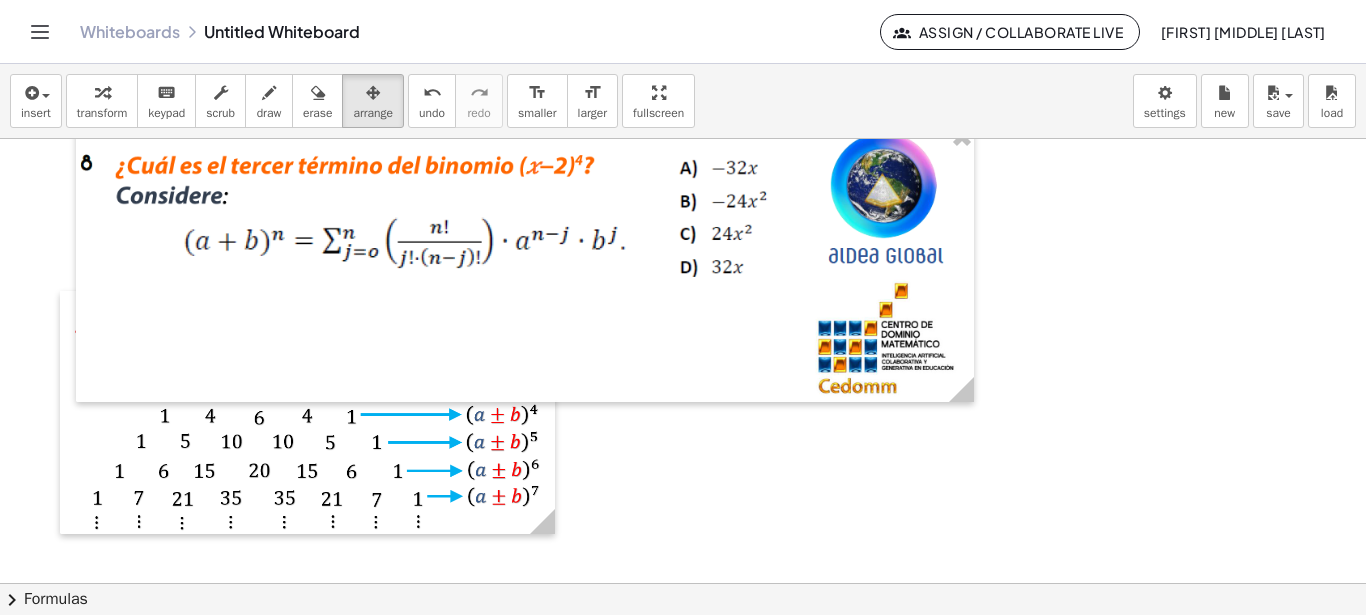 scroll, scrollTop: 8, scrollLeft: 0, axis: vertical 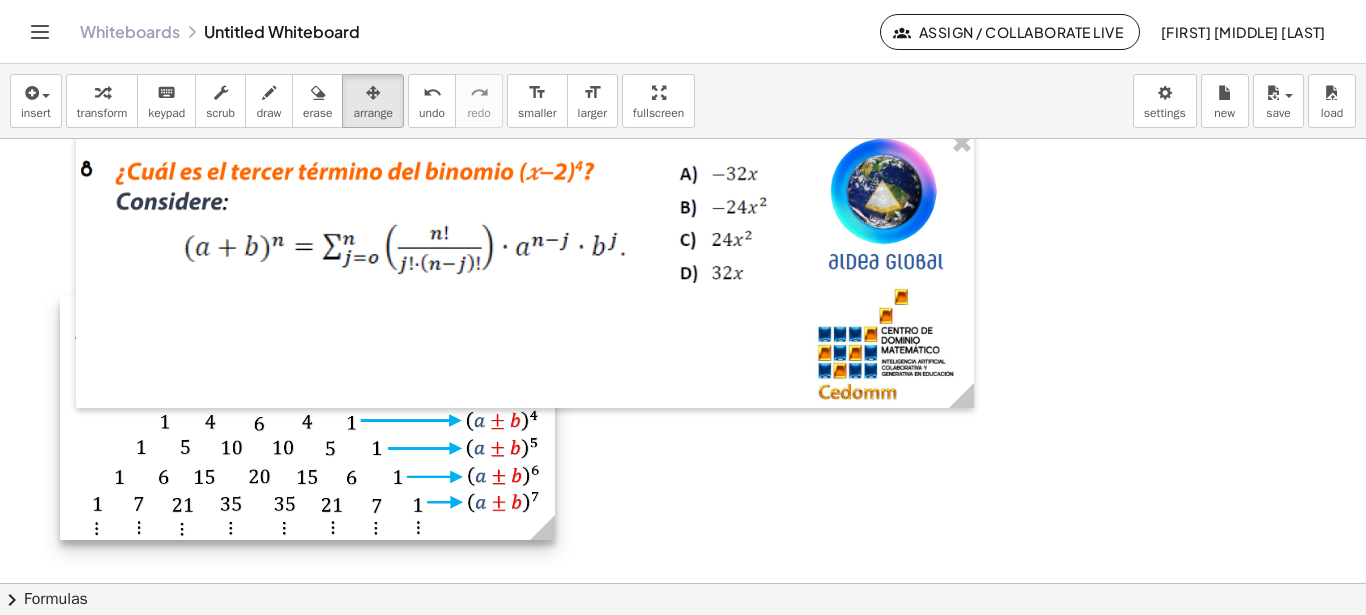 click at bounding box center (307, 418) 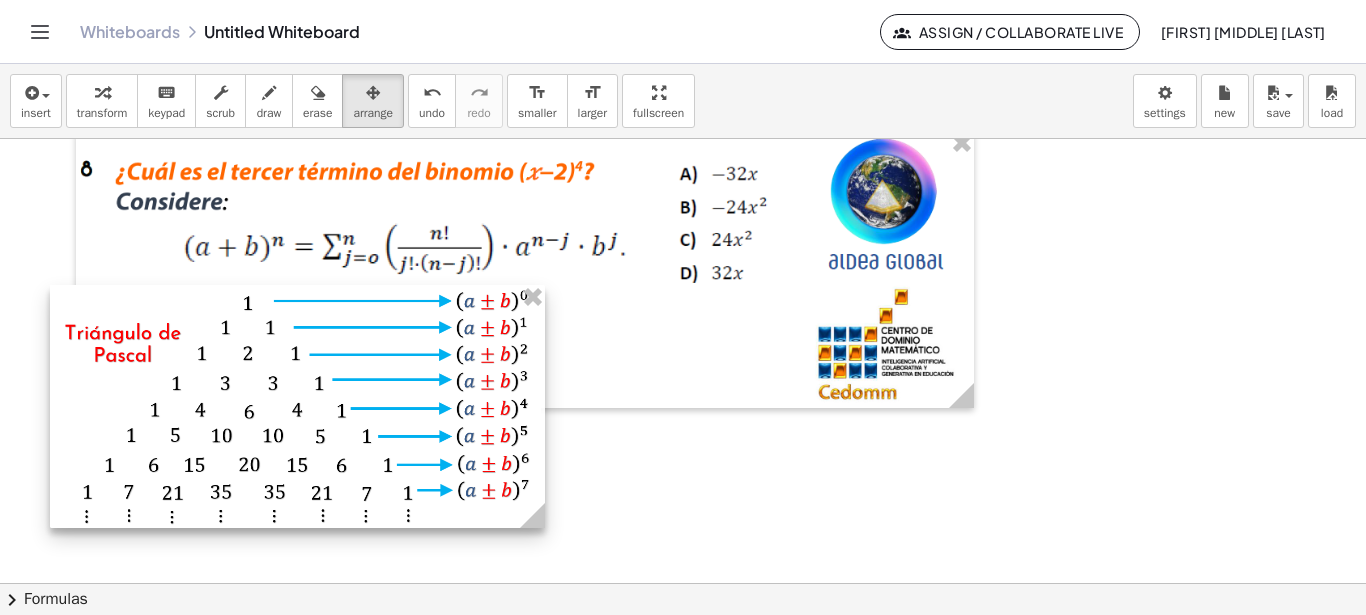 drag, startPoint x: 474, startPoint y: 467, endPoint x: 464, endPoint y: 455, distance: 15.6205 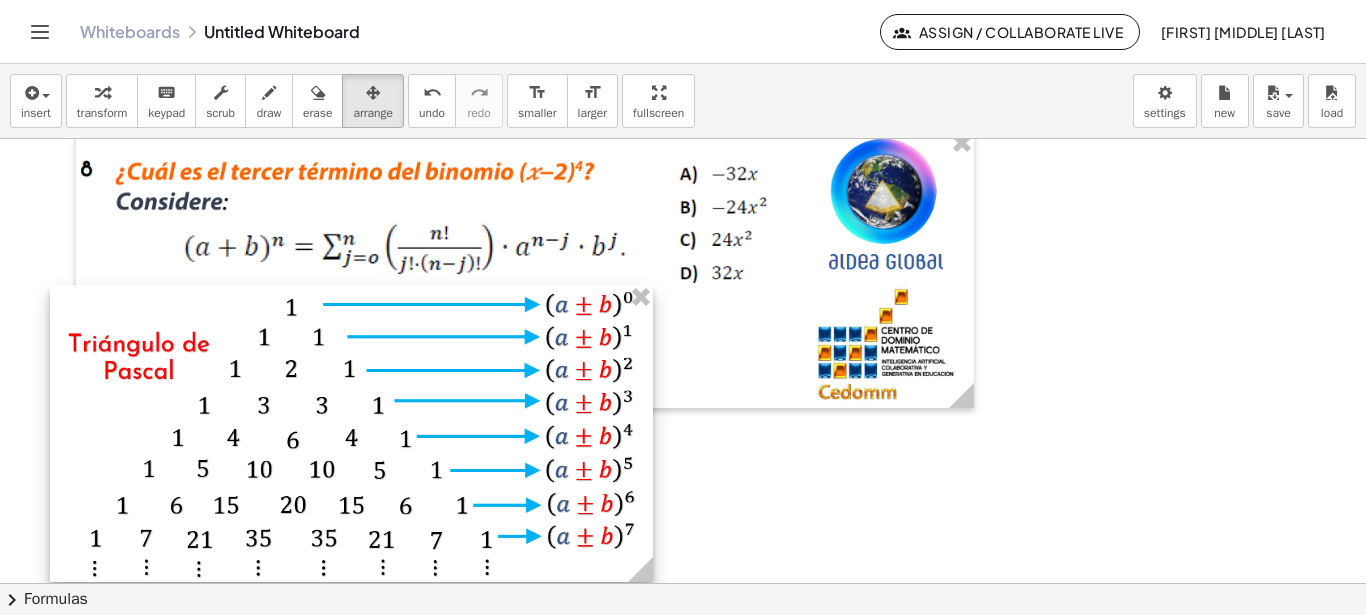 drag, startPoint x: 548, startPoint y: 522, endPoint x: 649, endPoint y: 551, distance: 105.080925 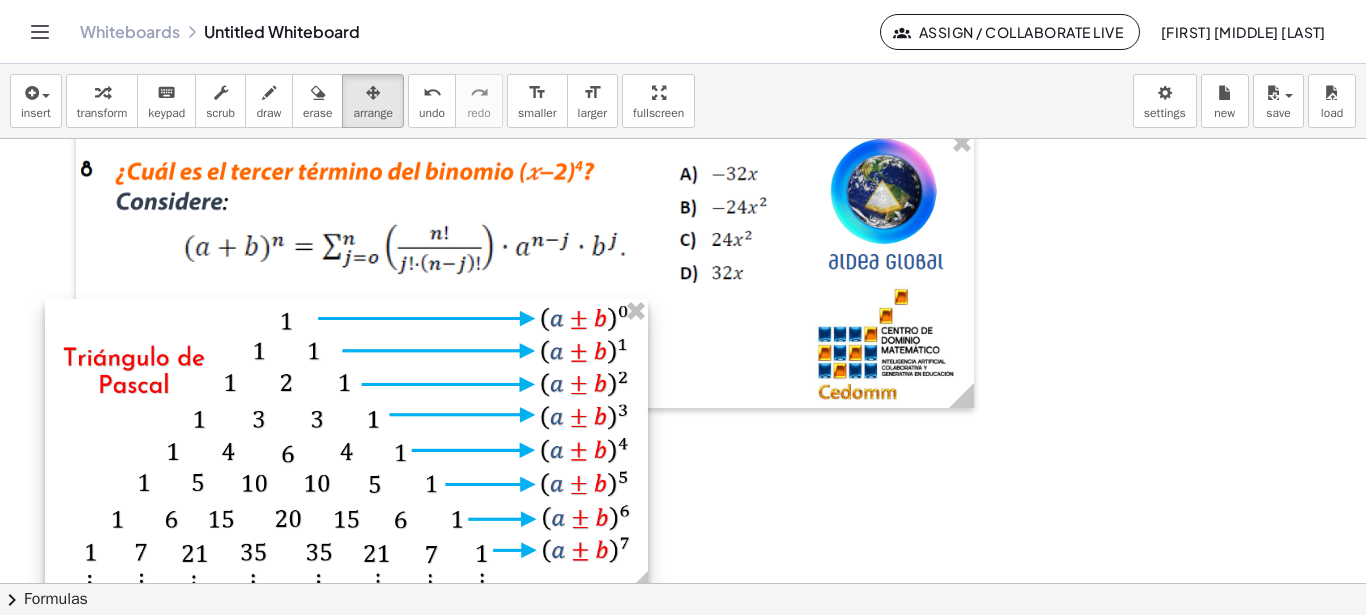 drag, startPoint x: 564, startPoint y: 400, endPoint x: 559, endPoint y: 414, distance: 14.866069 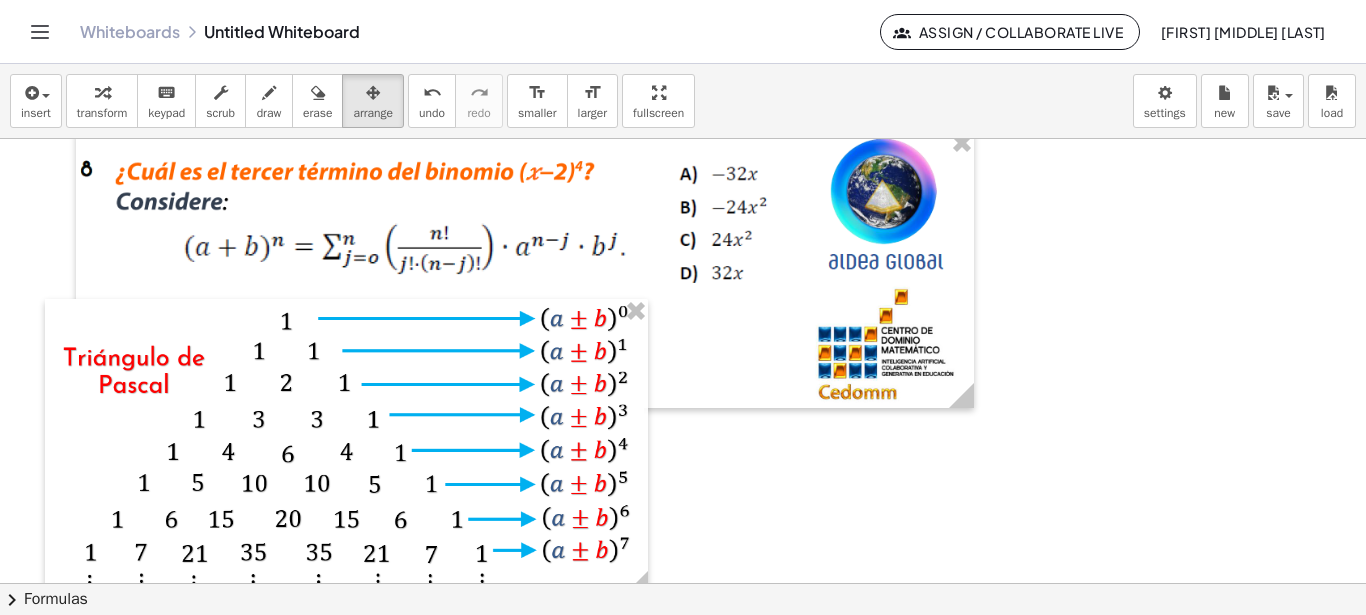 click at bounding box center (683, 575) 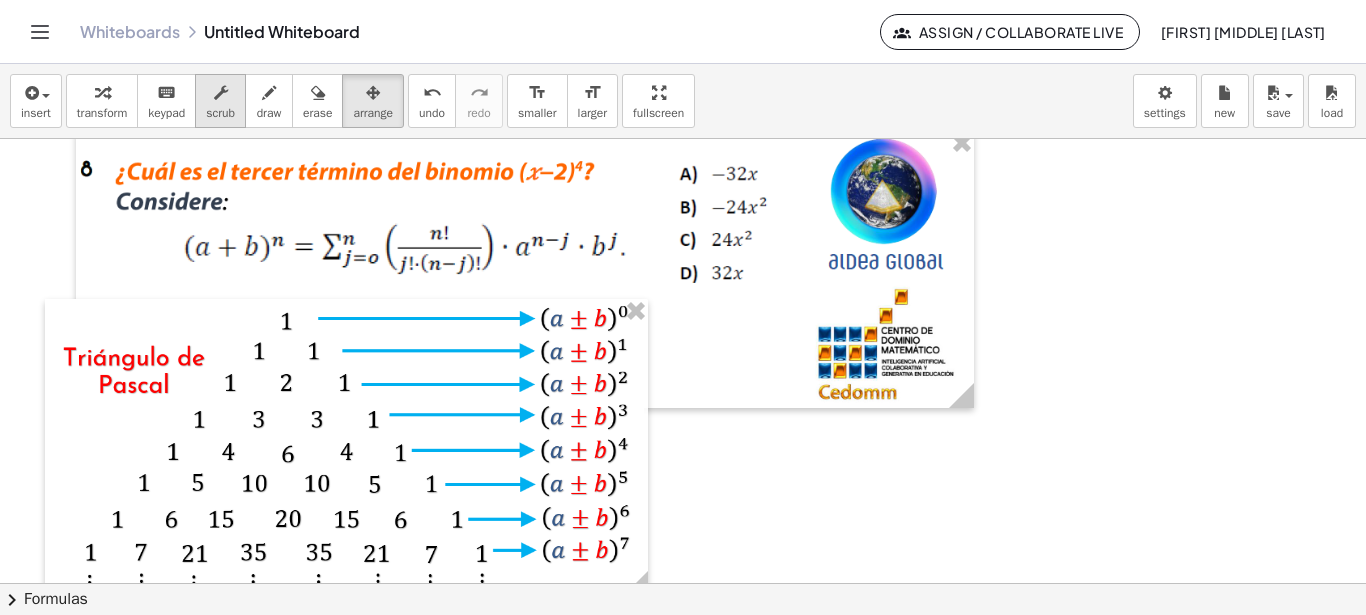 click on "scrub" at bounding box center (220, 101) 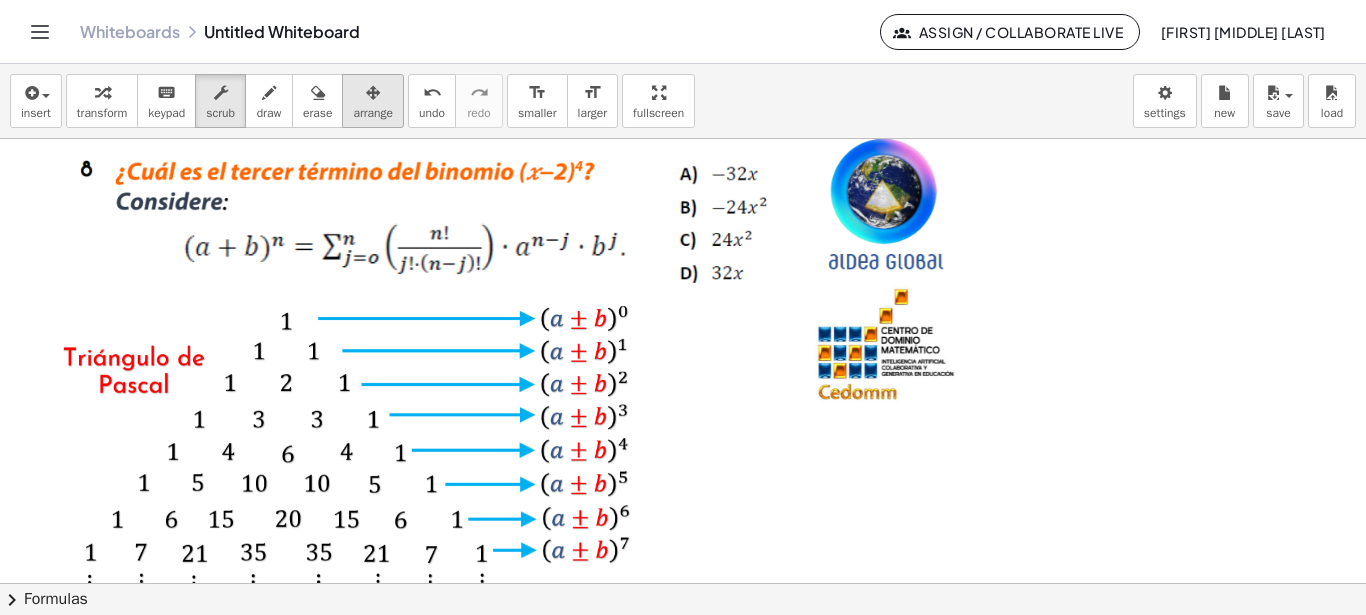 click on "arrange" at bounding box center (373, 101) 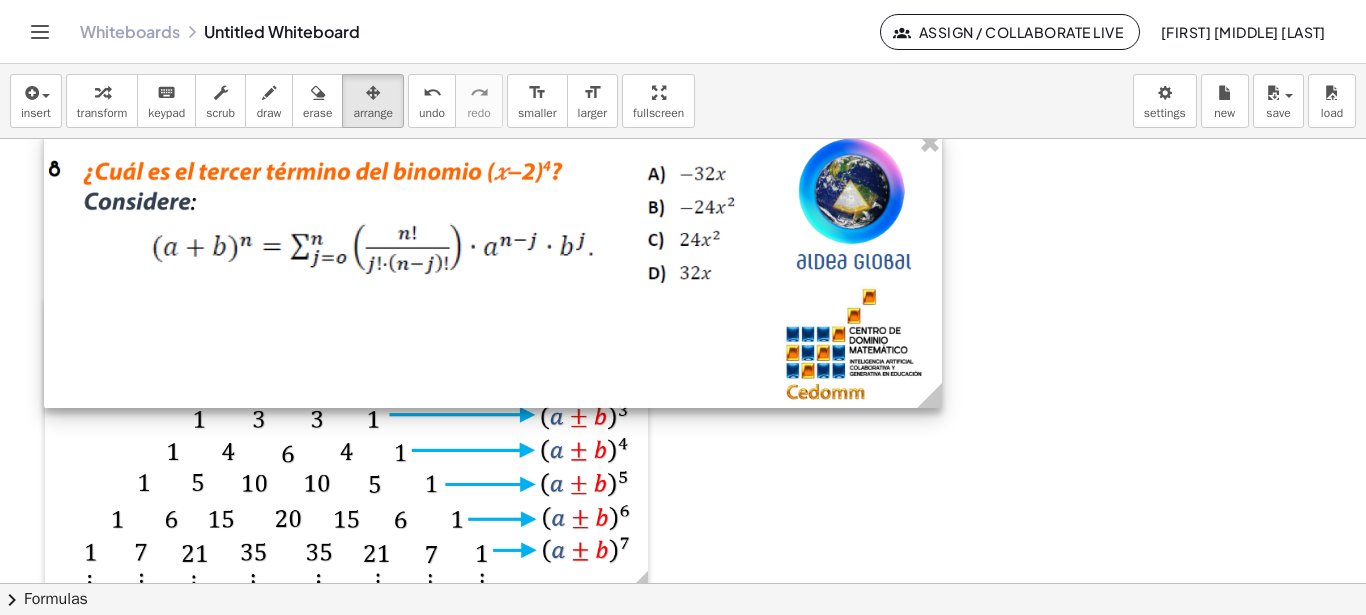 drag, startPoint x: 641, startPoint y: 216, endPoint x: 609, endPoint y: 210, distance: 32.55764 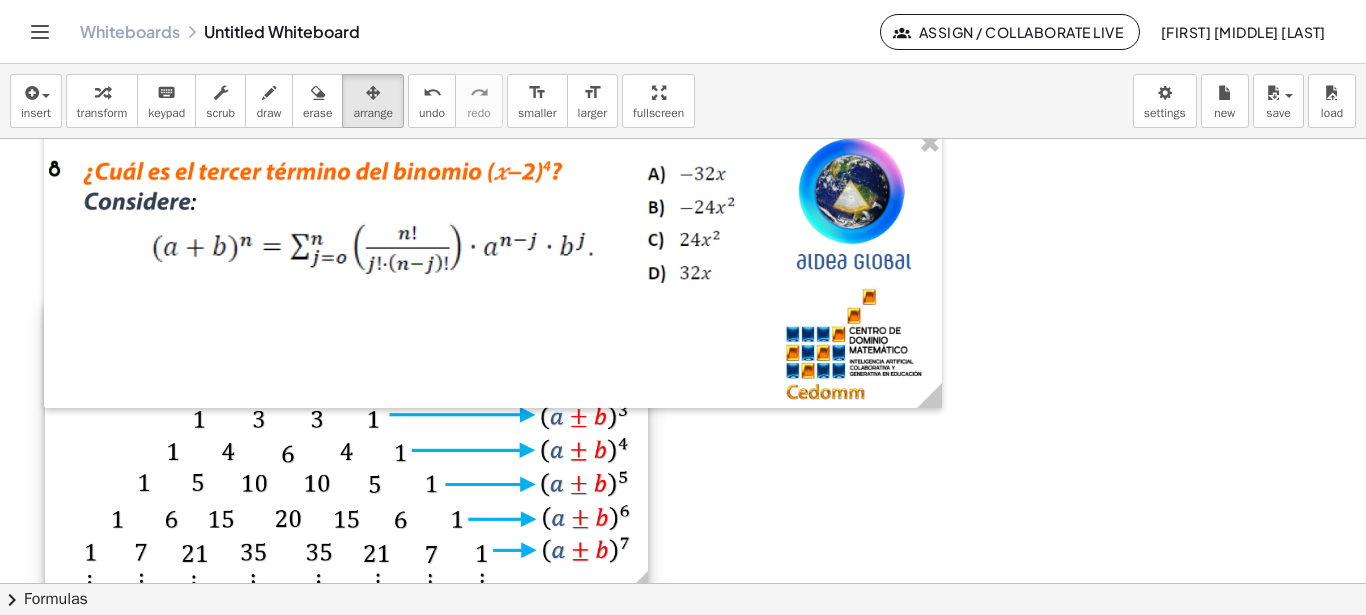 click at bounding box center [346, 447] 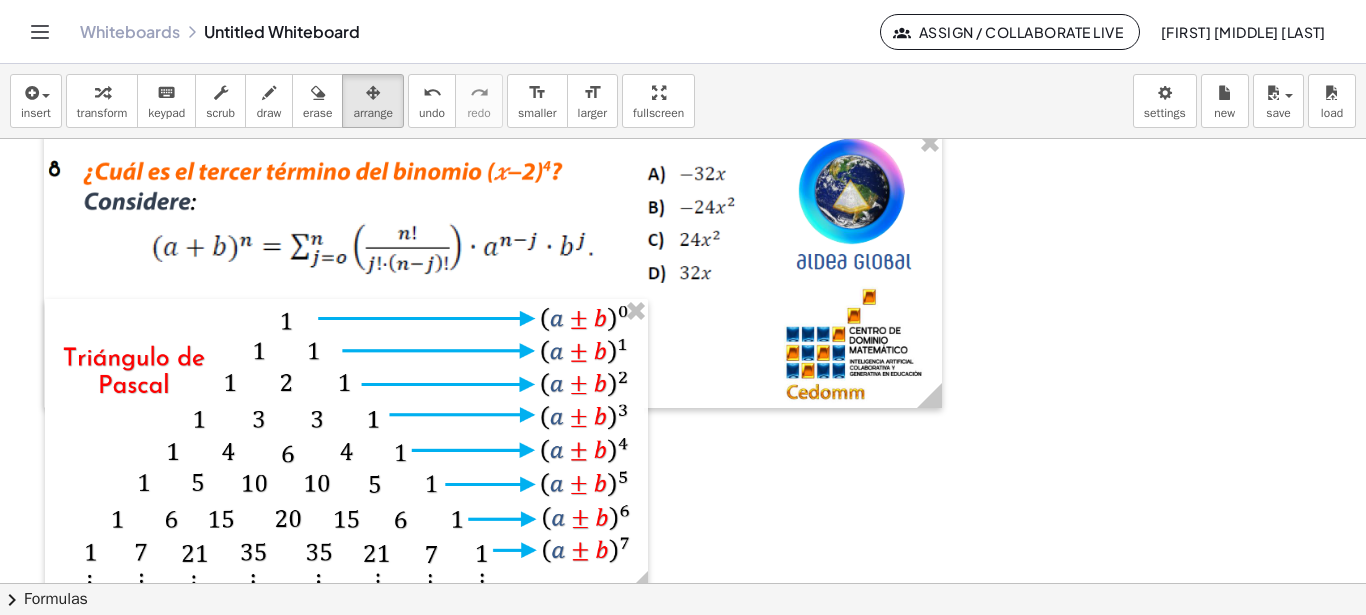 click at bounding box center (683, 575) 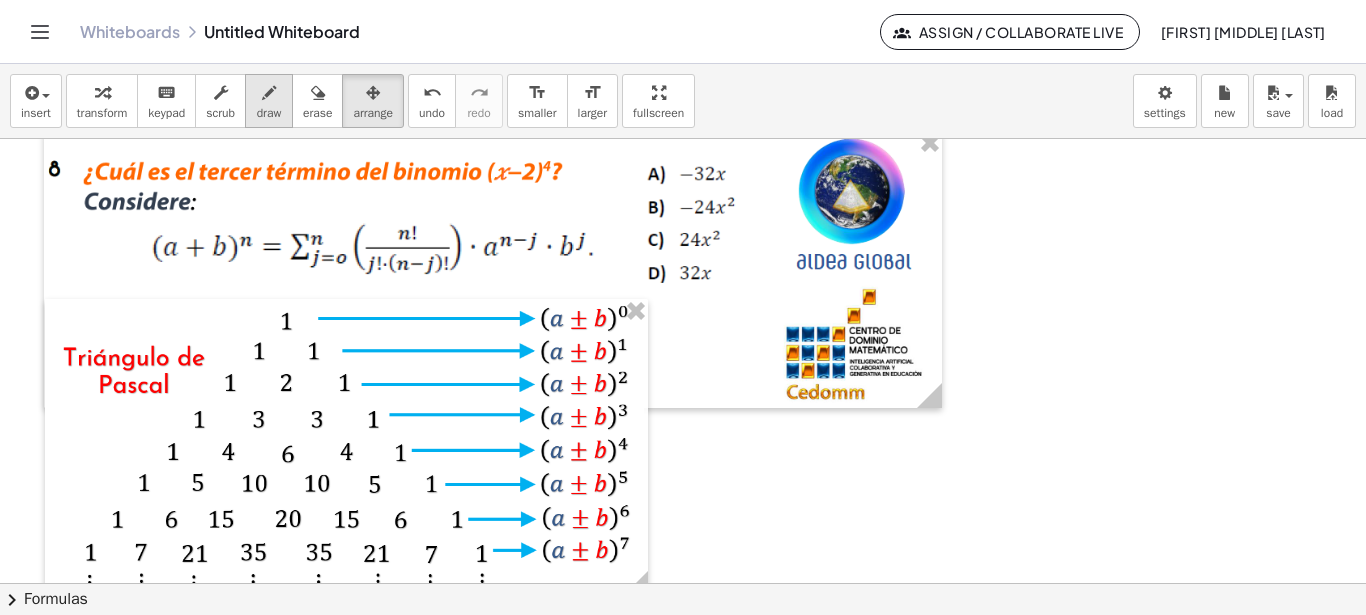 click on "draw" at bounding box center (269, 113) 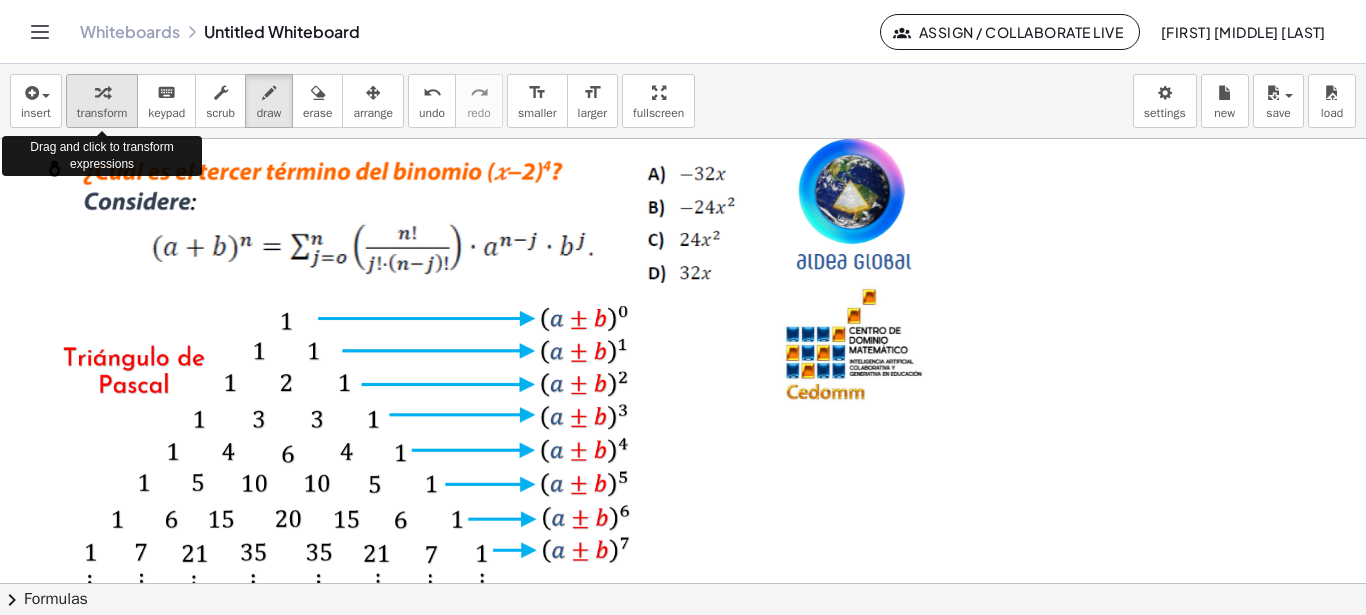 click at bounding box center [102, 92] 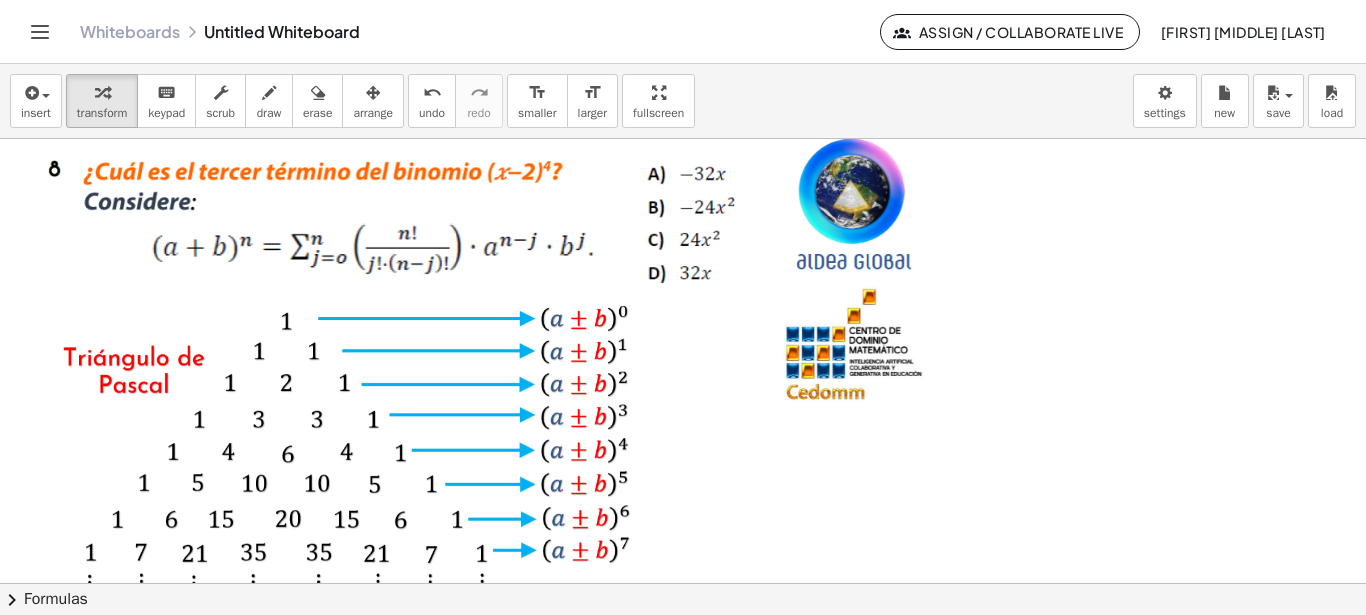 click at bounding box center [683, 575] 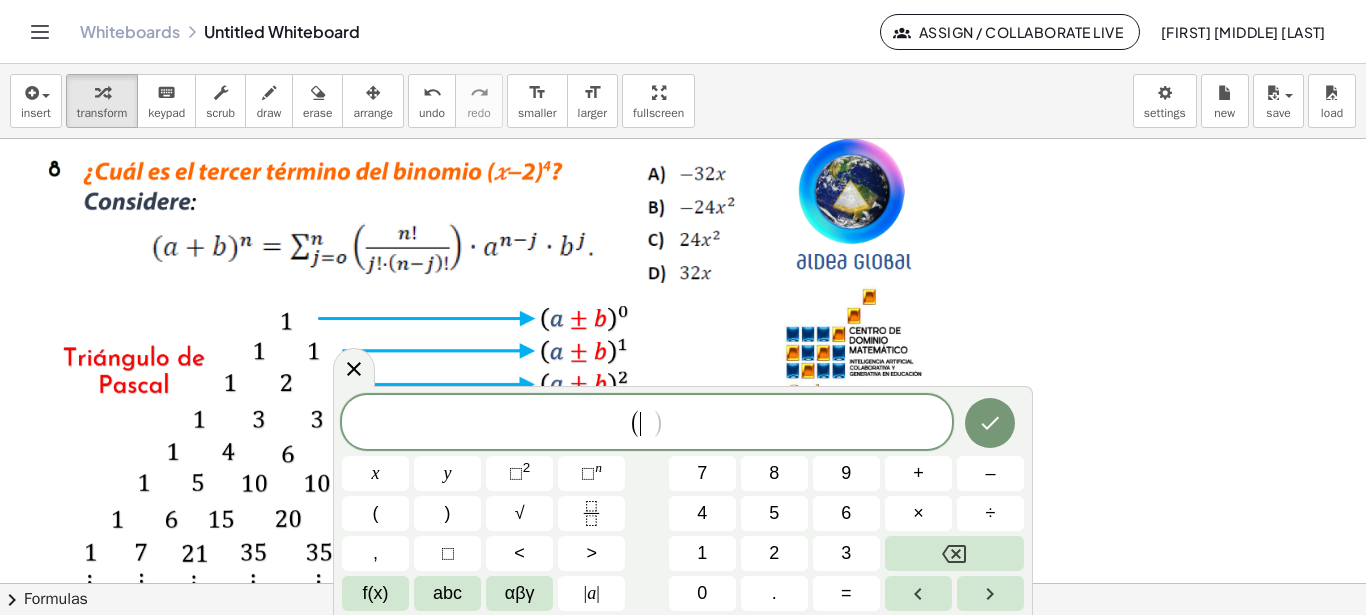scroll, scrollTop: 19, scrollLeft: 0, axis: vertical 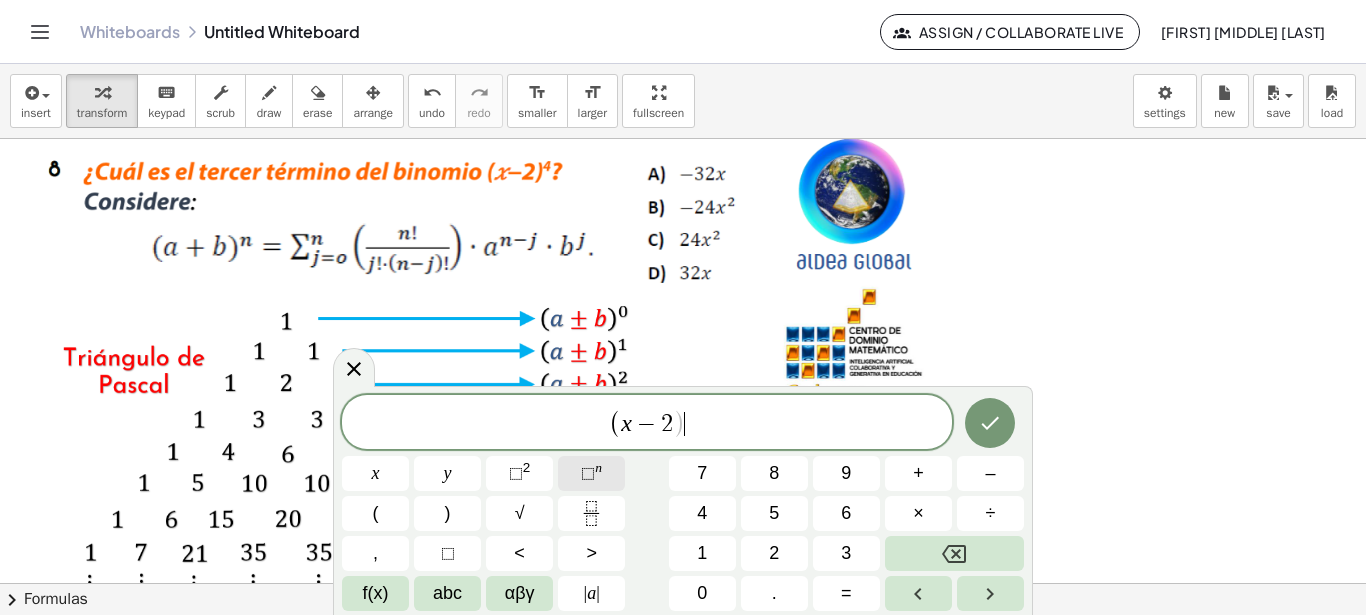 click on "⬚ n" at bounding box center [591, 473] 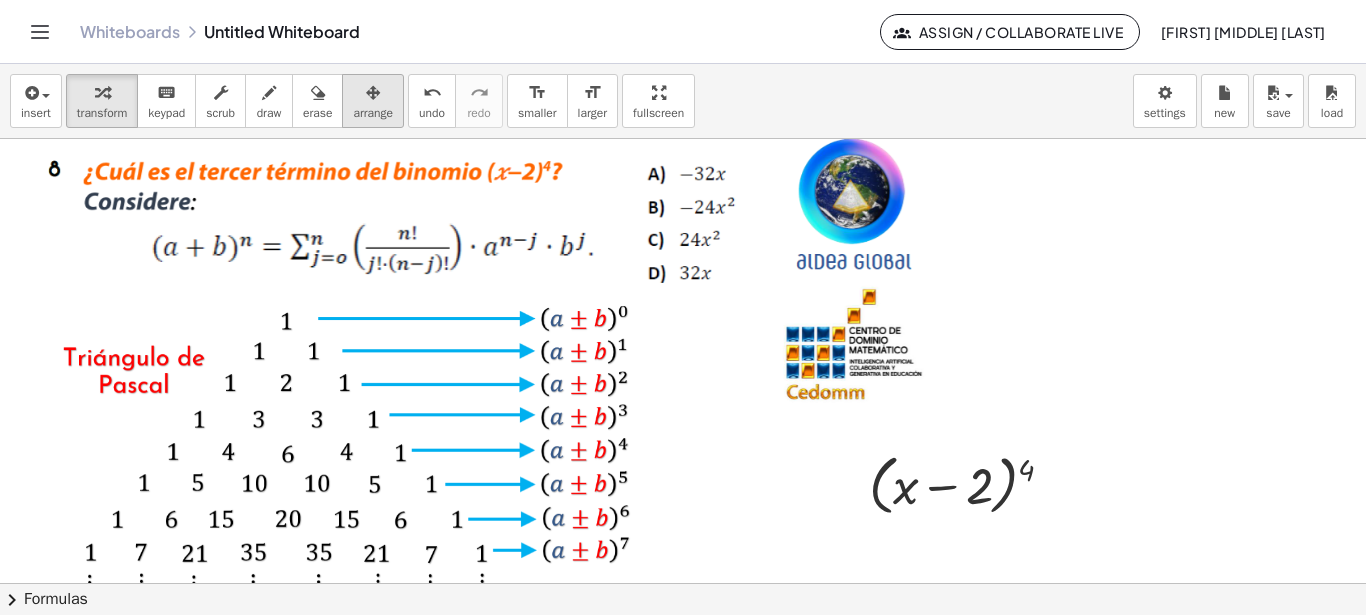 click at bounding box center (373, 93) 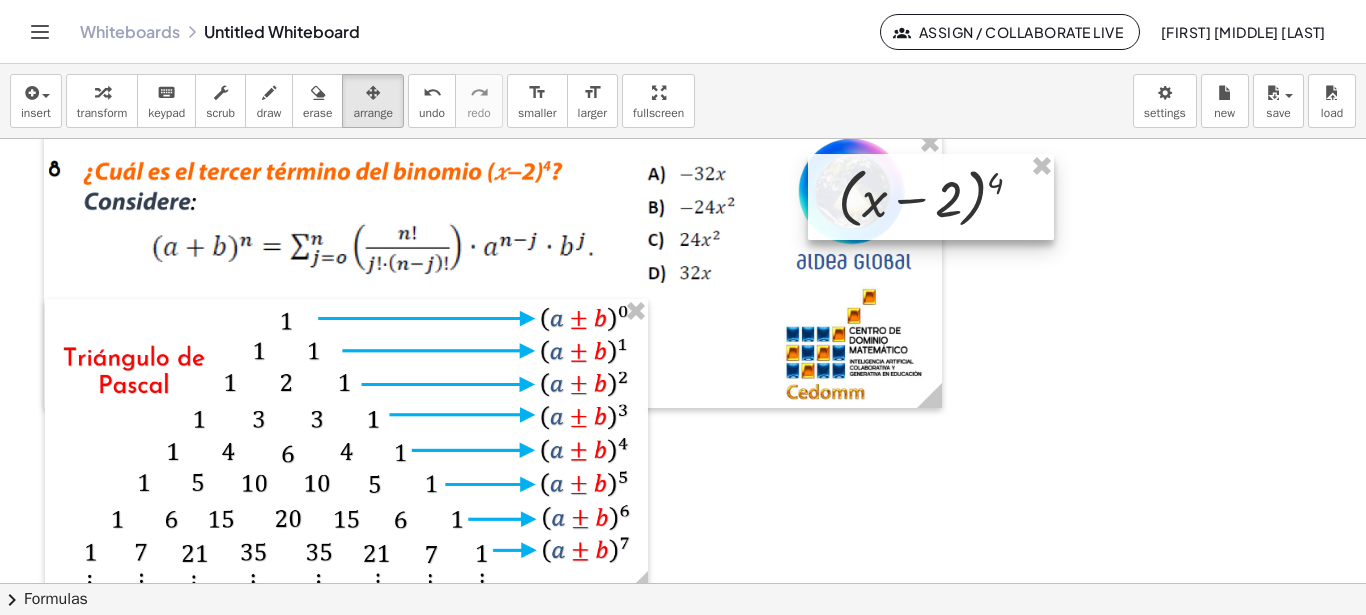 drag, startPoint x: 967, startPoint y: 499, endPoint x: 920, endPoint y: 209, distance: 293.78394 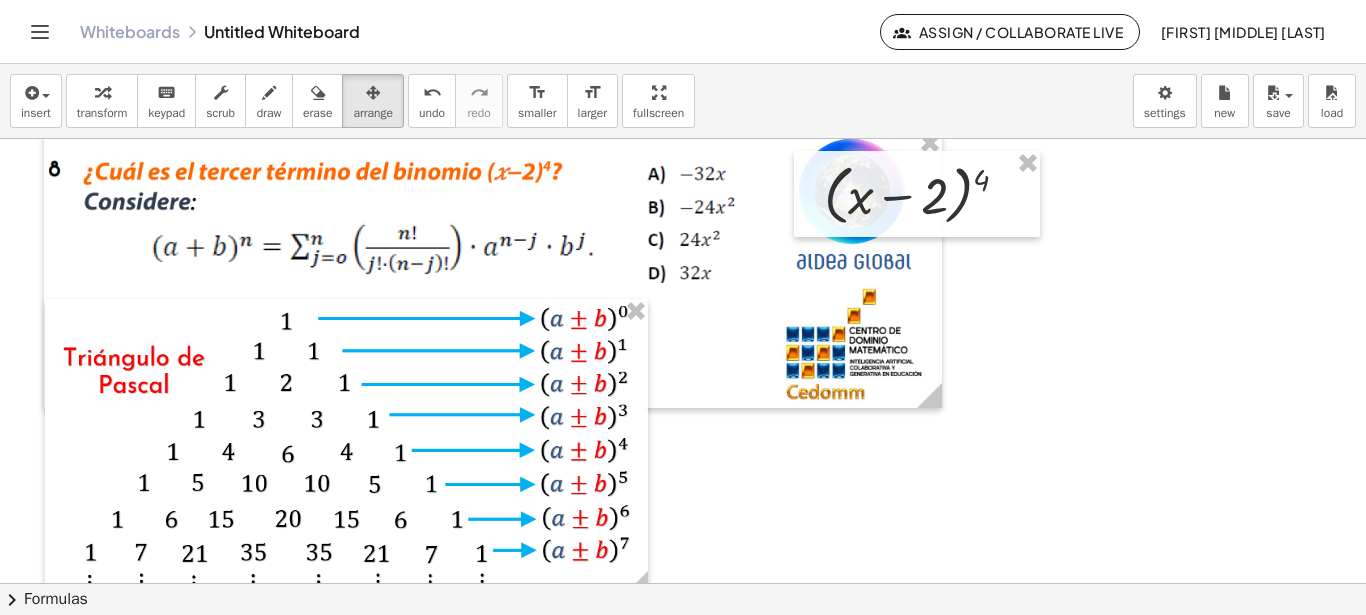 click at bounding box center [683, 575] 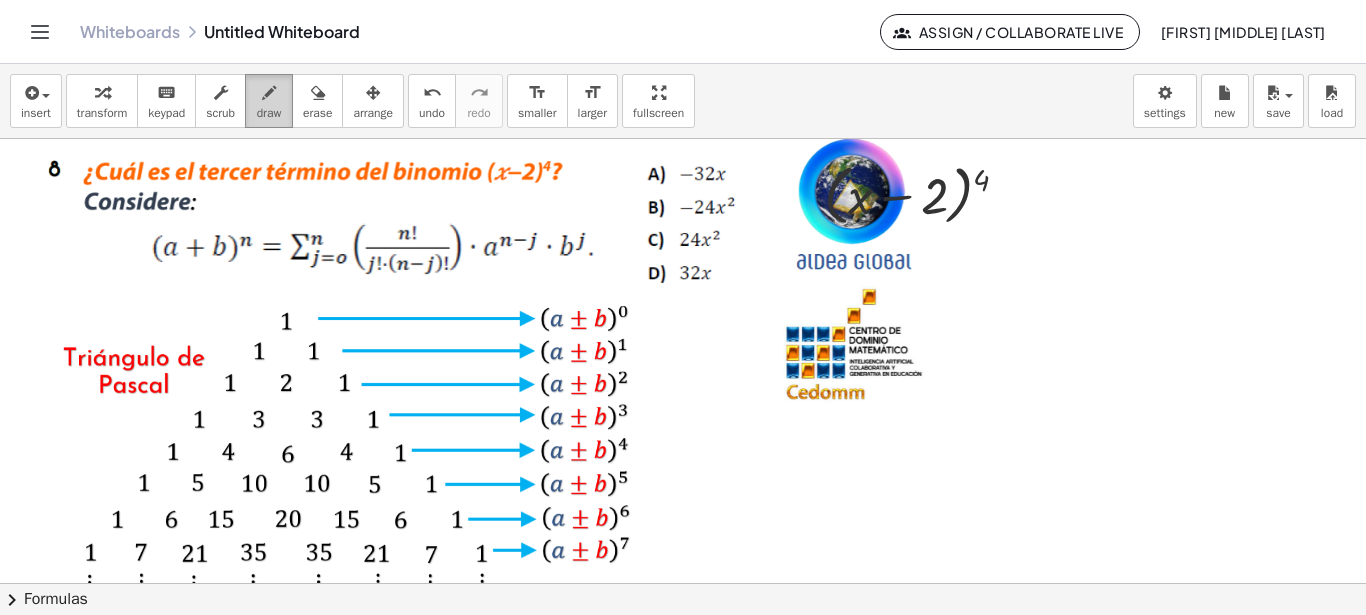 click at bounding box center [269, 93] 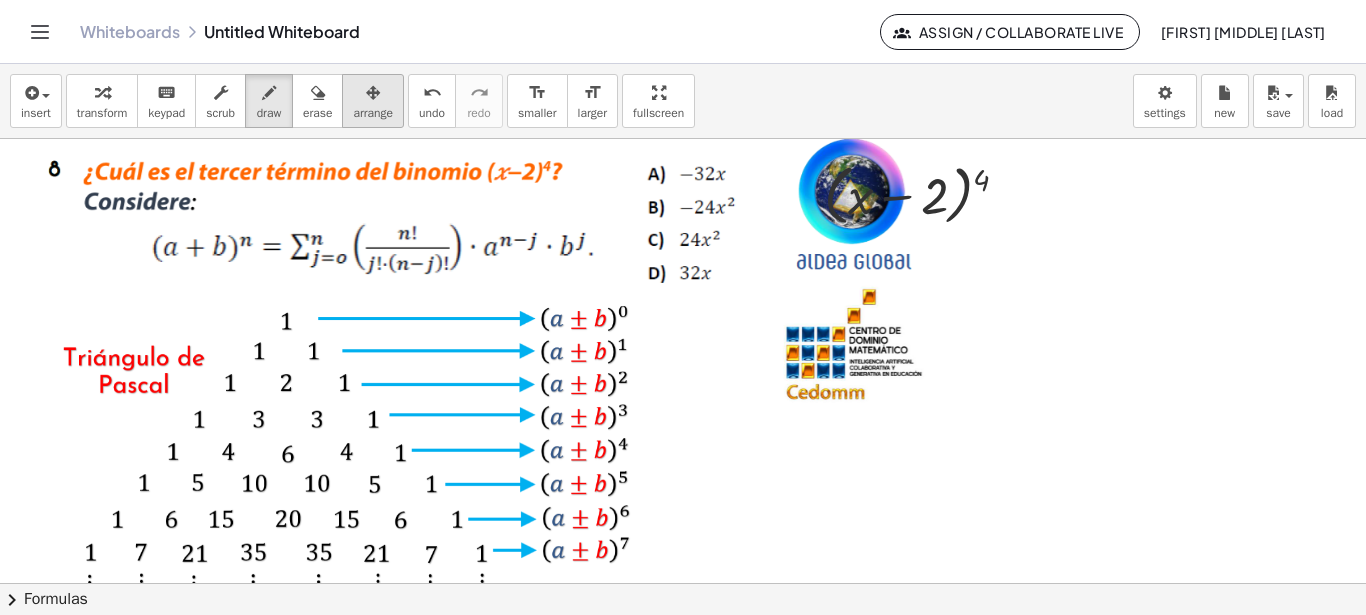 click on "arrange" at bounding box center [373, 101] 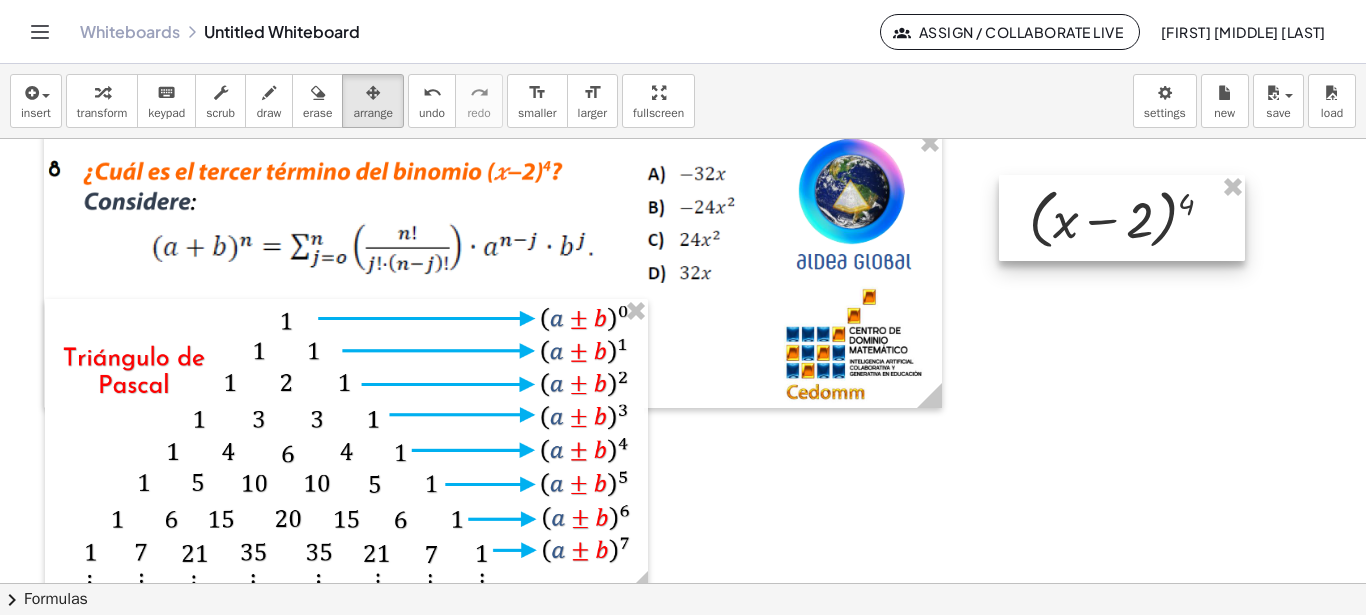 drag, startPoint x: 969, startPoint y: 213, endPoint x: 1174, endPoint y: 230, distance: 205.70367 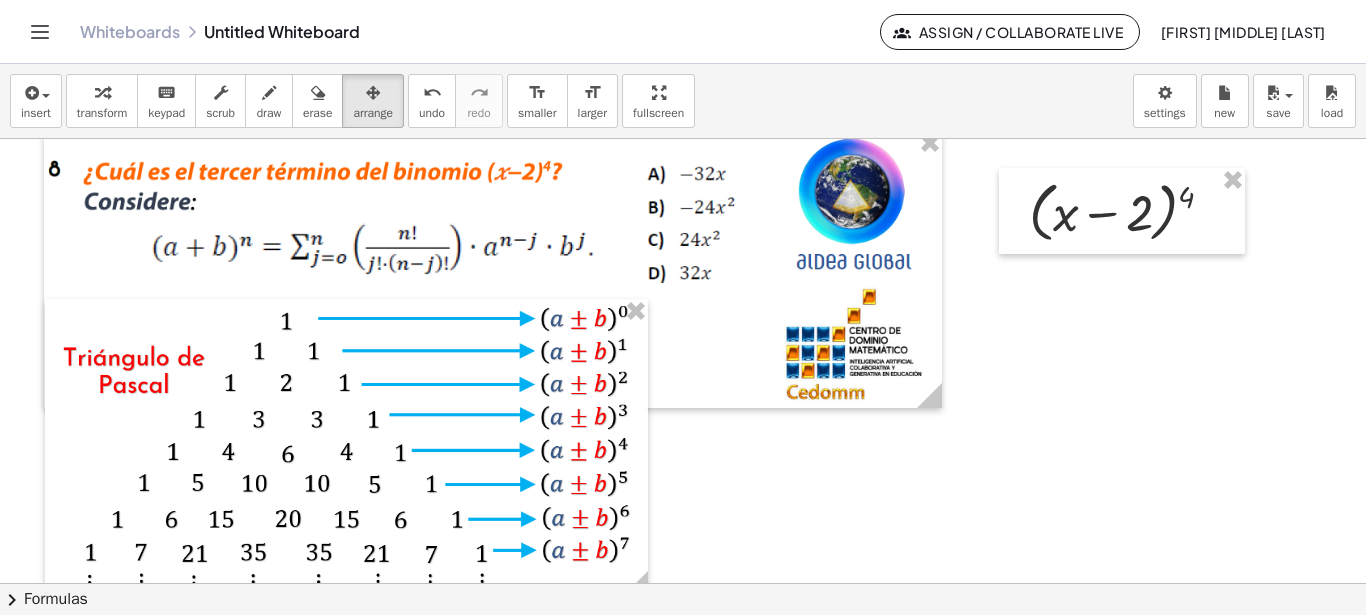 click at bounding box center (683, 575) 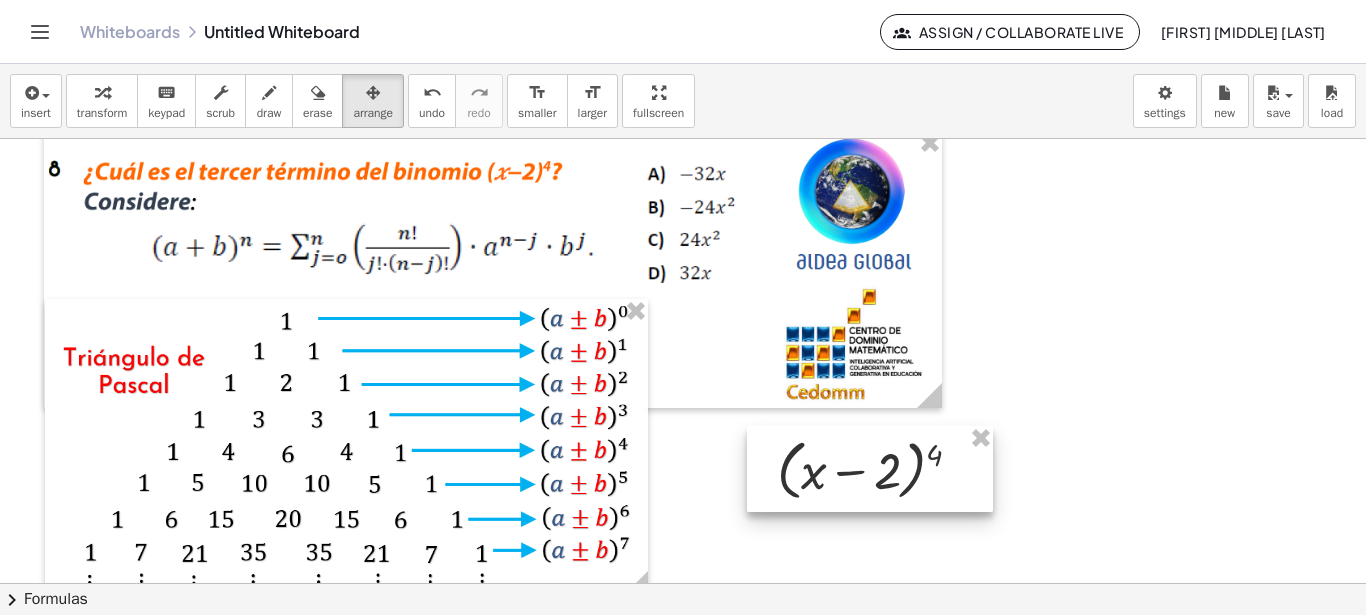 drag, startPoint x: 1121, startPoint y: 223, endPoint x: 869, endPoint y: 481, distance: 360.6494 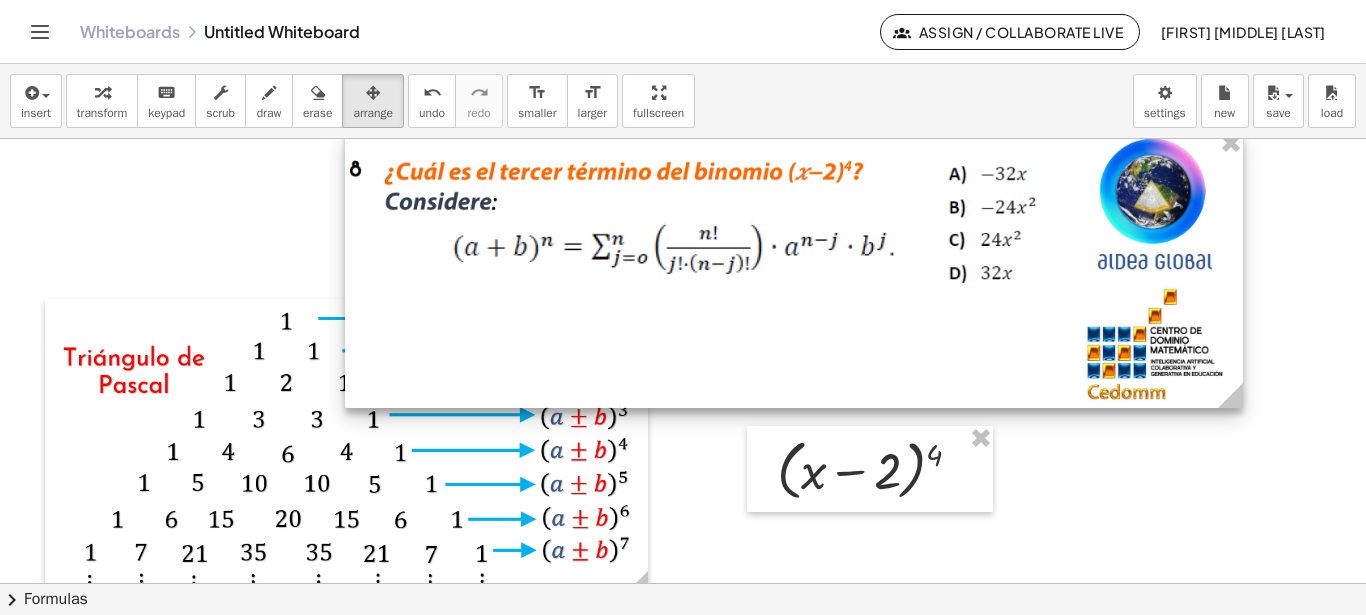 drag, startPoint x: 693, startPoint y: 242, endPoint x: 1142, endPoint y: 235, distance: 449.05457 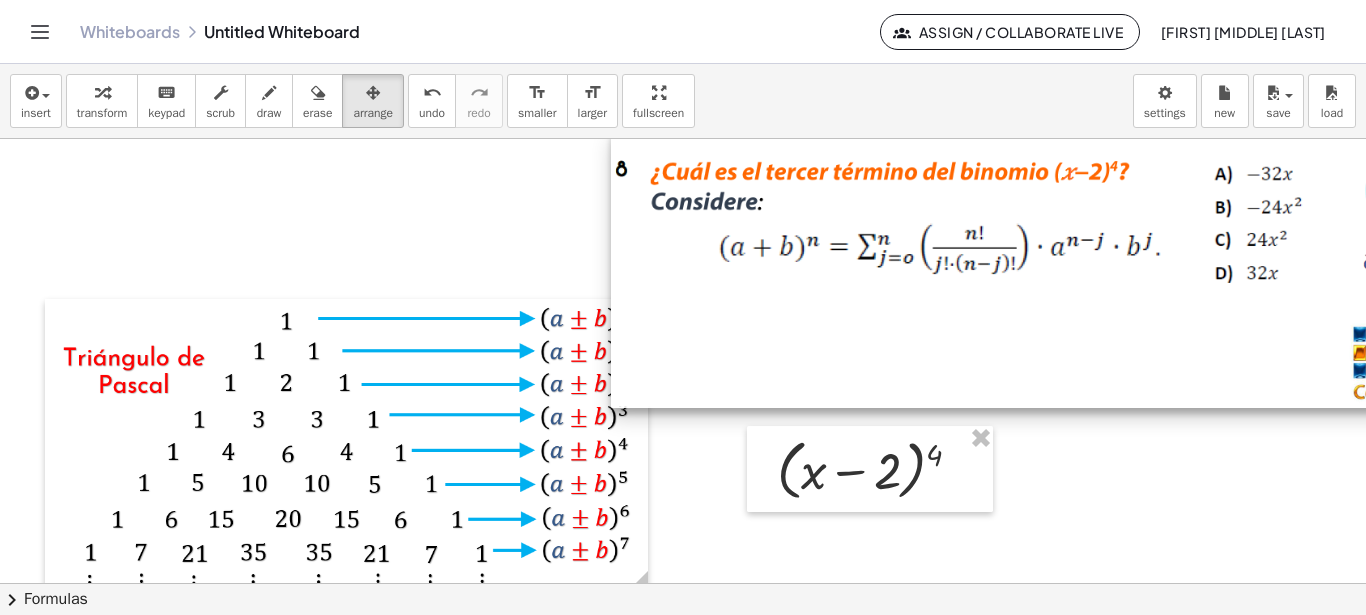 drag, startPoint x: 945, startPoint y: 232, endPoint x: 1033, endPoint y: 231, distance: 88.005684 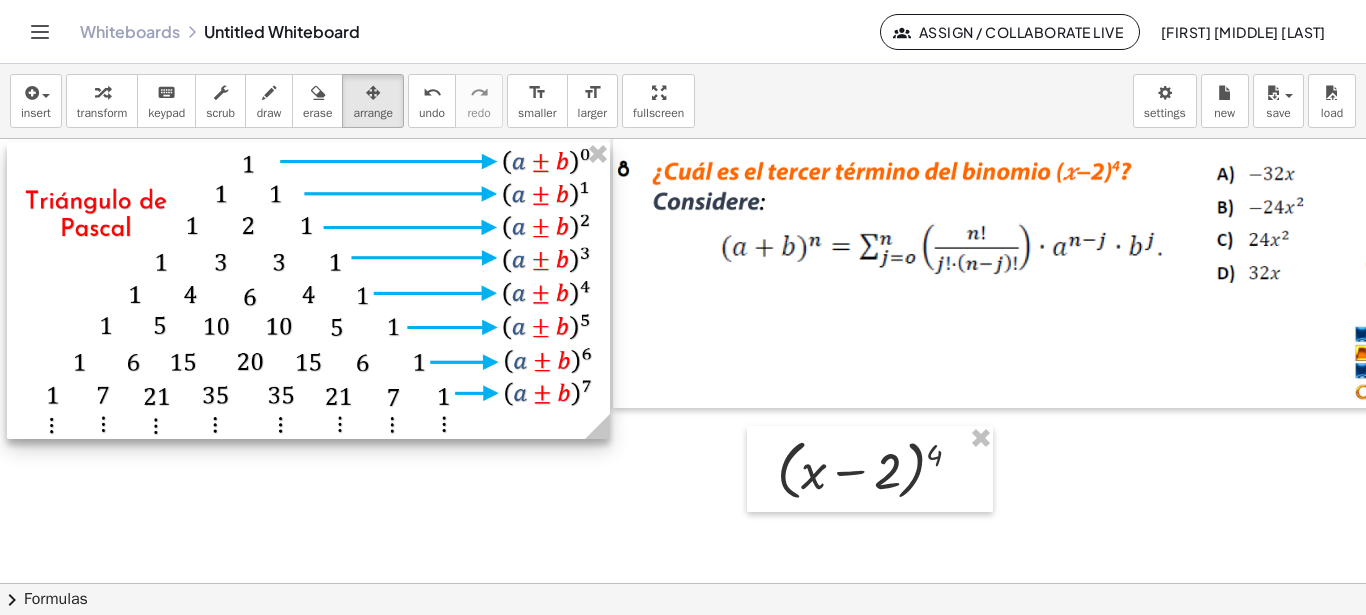 drag, startPoint x: 489, startPoint y: 441, endPoint x: 451, endPoint y: 284, distance: 161.53328 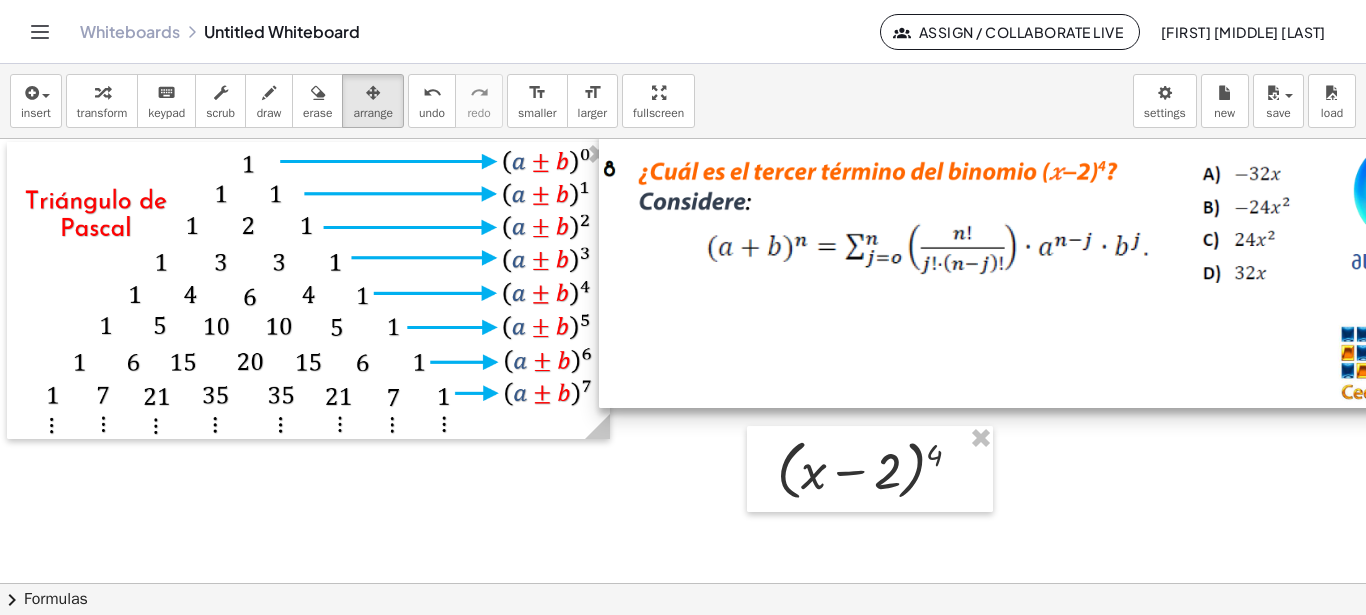 drag, startPoint x: 853, startPoint y: 329, endPoint x: 839, endPoint y: 329, distance: 14 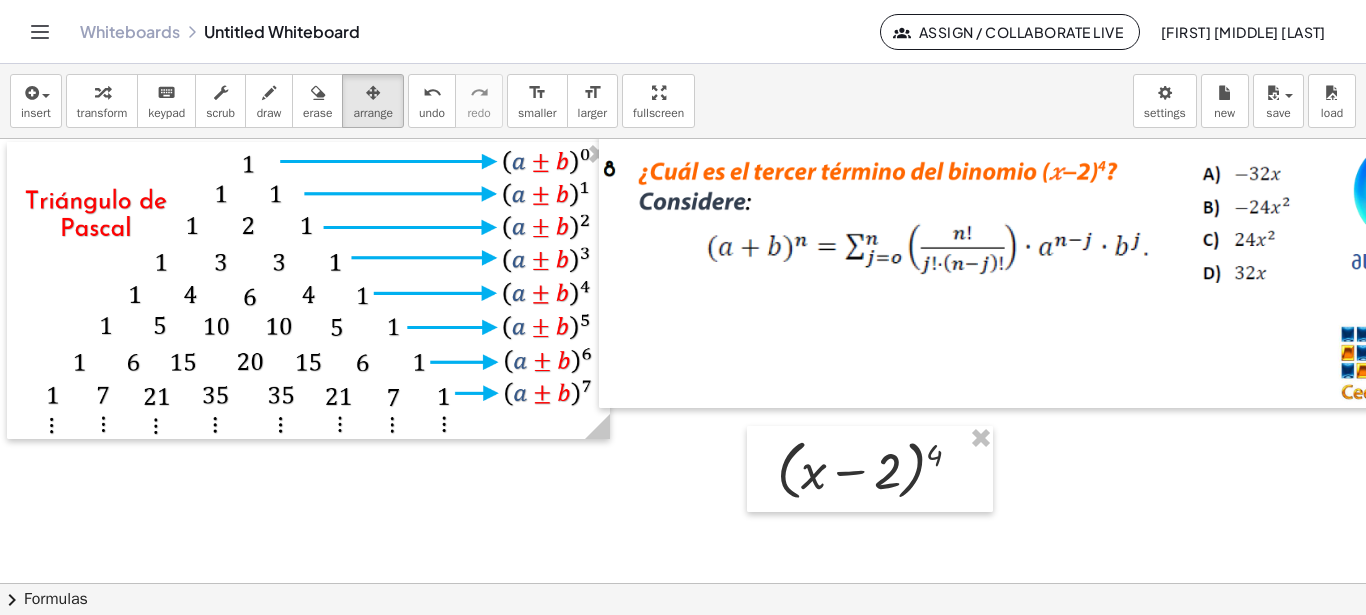 click at bounding box center (870, 469) 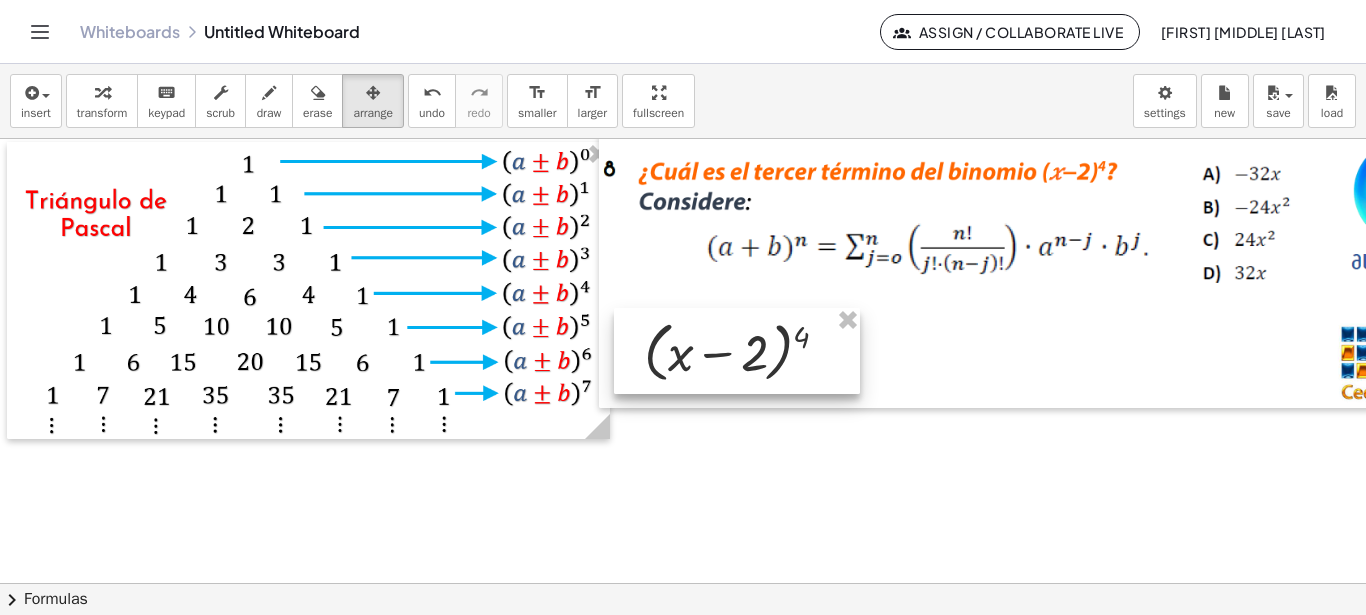 drag, startPoint x: 854, startPoint y: 486, endPoint x: 721, endPoint y: 368, distance: 177.80045 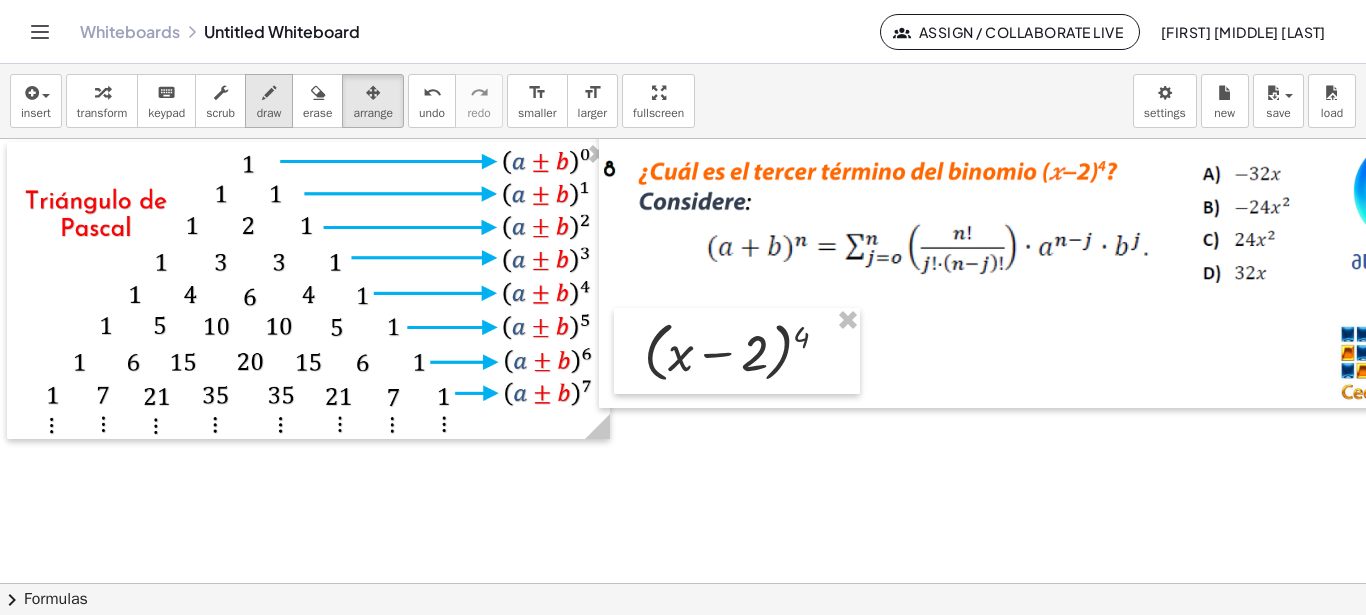 click at bounding box center (269, 93) 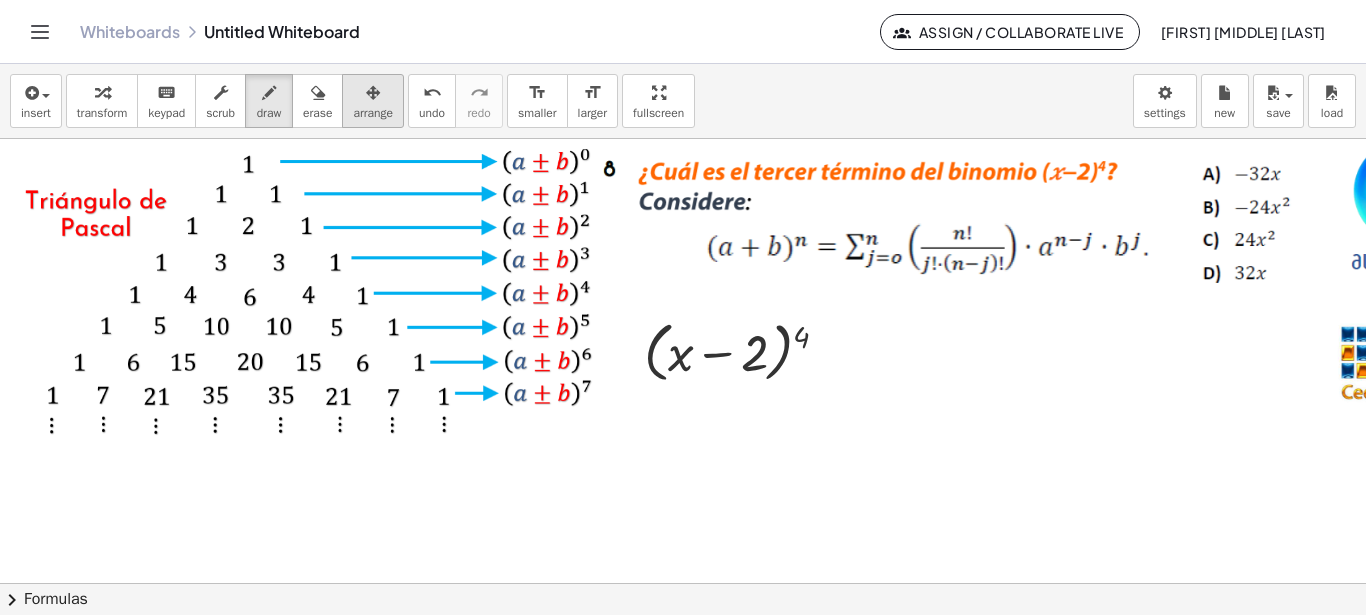 click at bounding box center [373, 93] 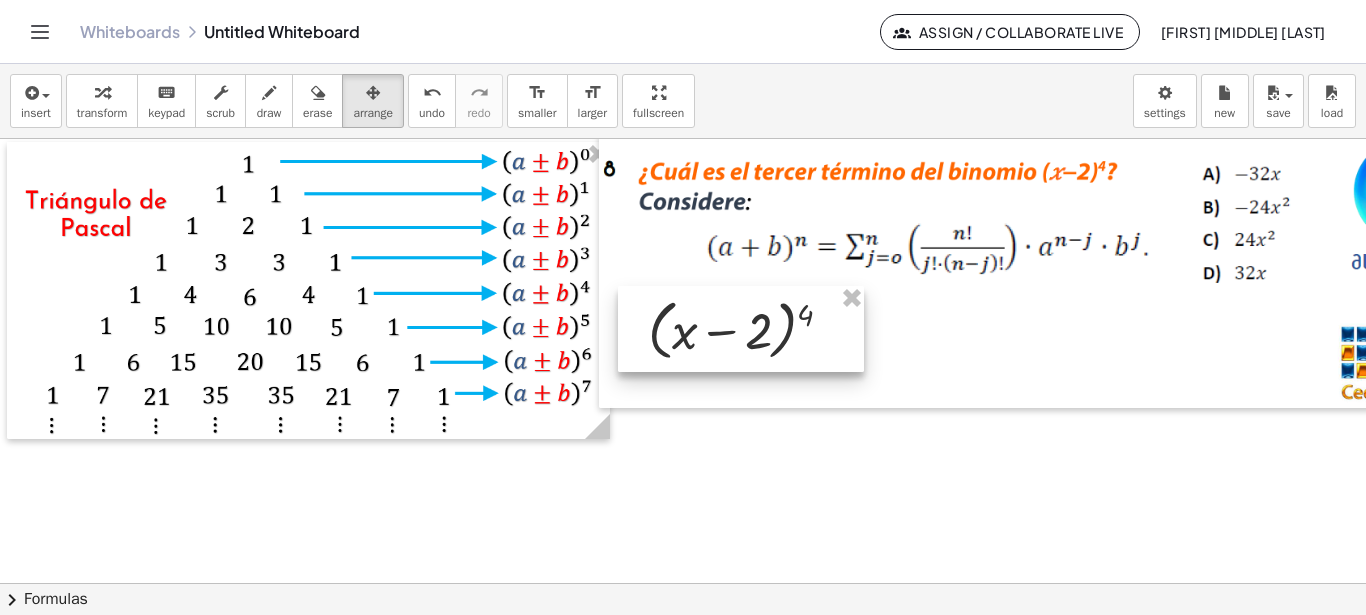 drag, startPoint x: 754, startPoint y: 365, endPoint x: 758, endPoint y: 343, distance: 22.36068 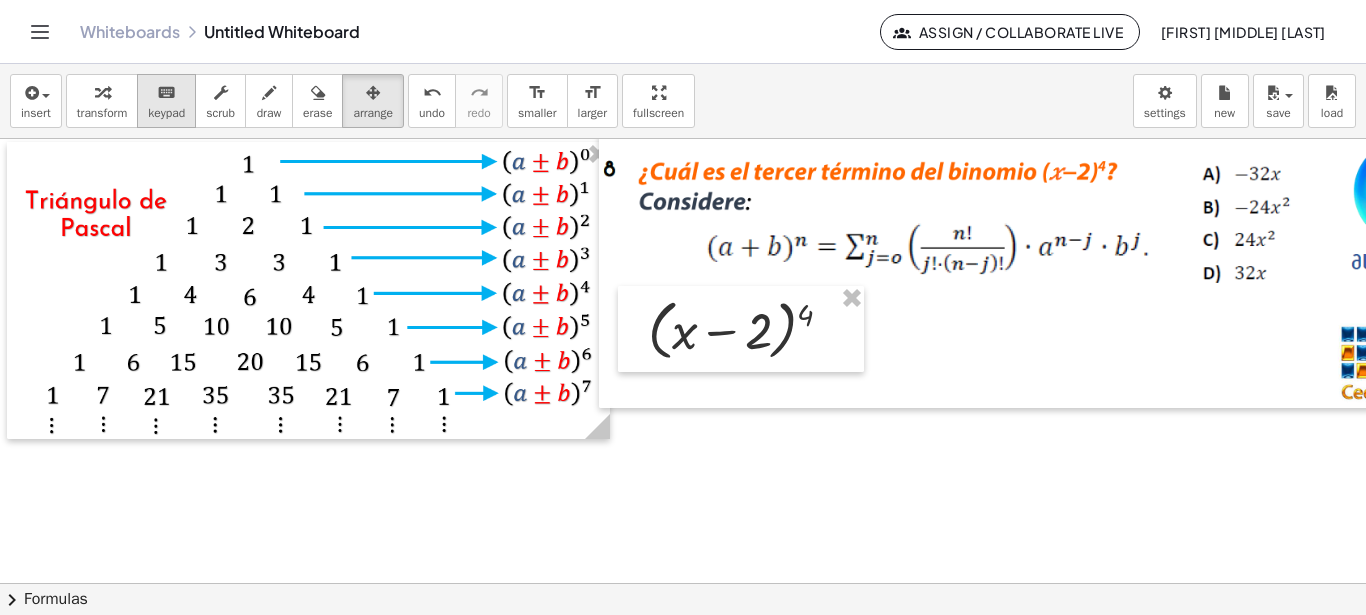 click on "keyboard" at bounding box center (166, 93) 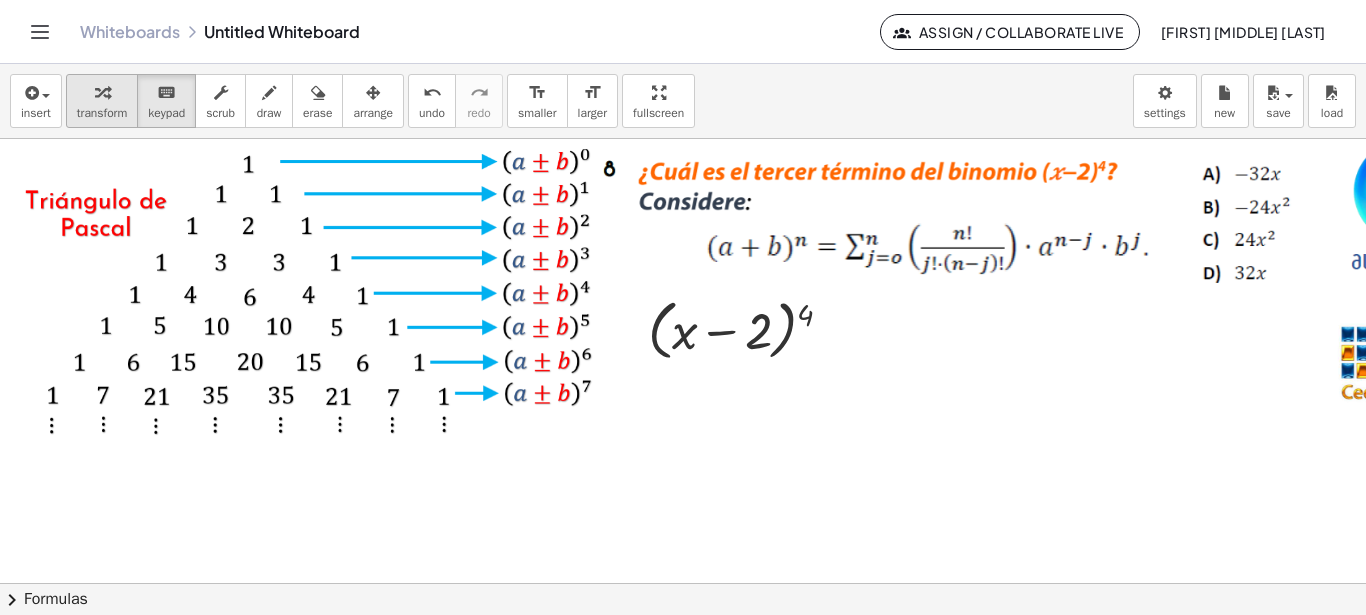 click at bounding box center [102, 93] 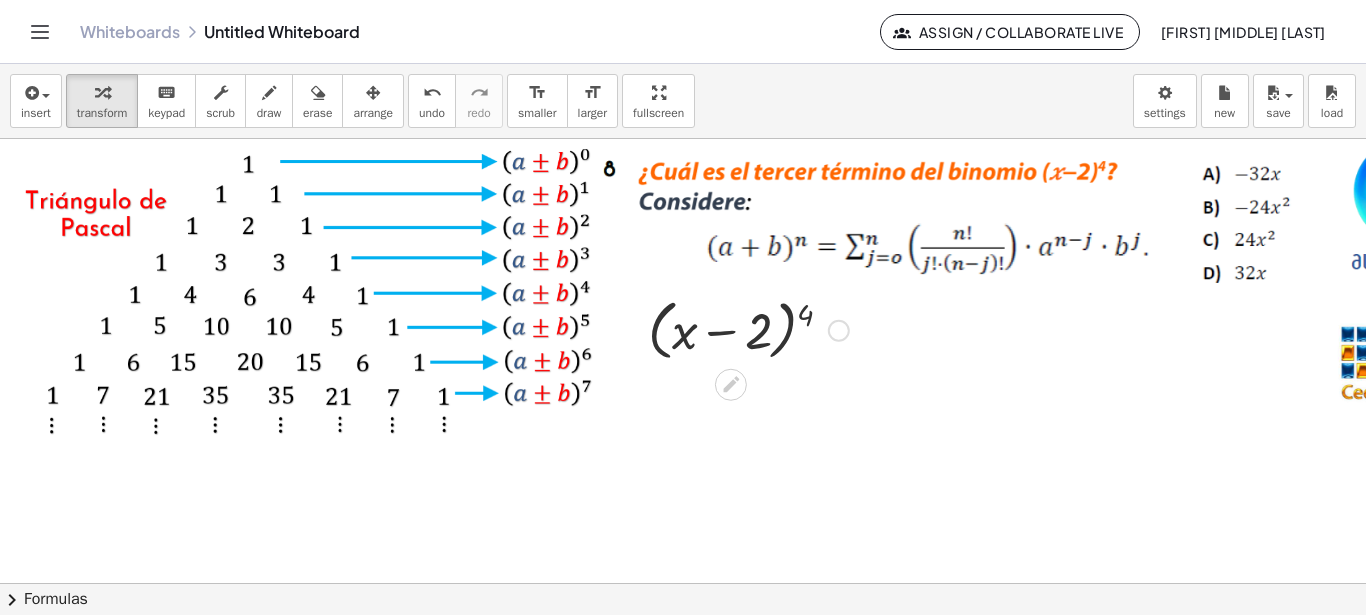click at bounding box center (748, 329) 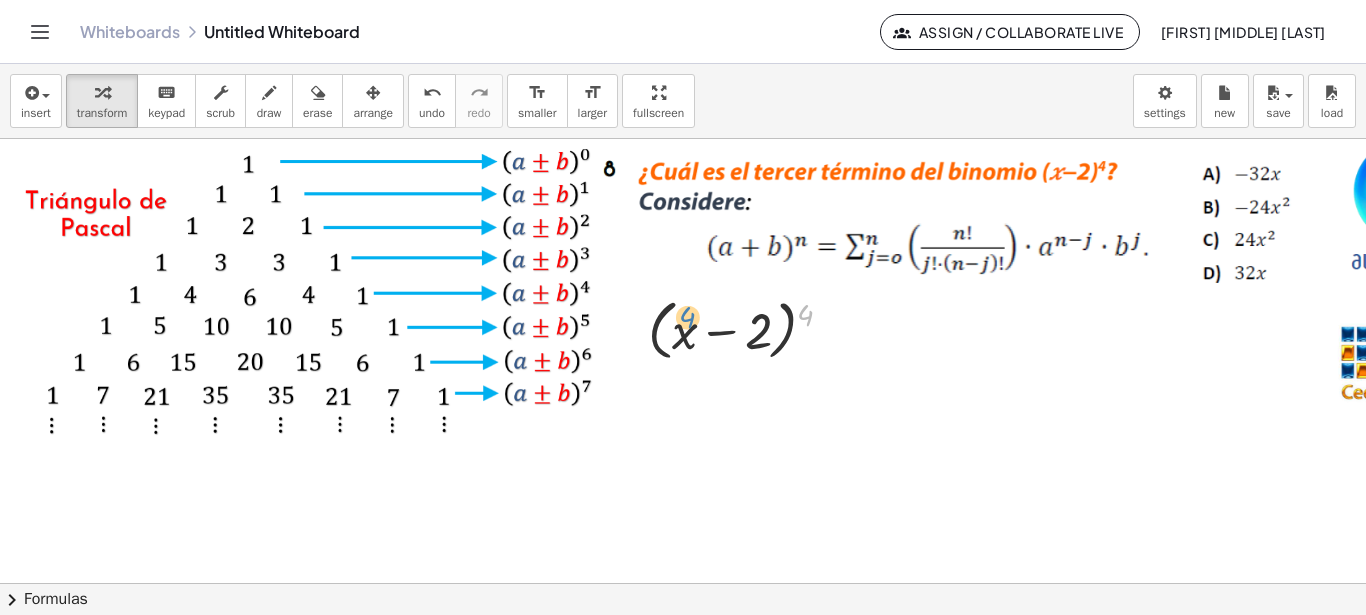drag, startPoint x: 807, startPoint y: 310, endPoint x: 690, endPoint y: 318, distance: 117.273186 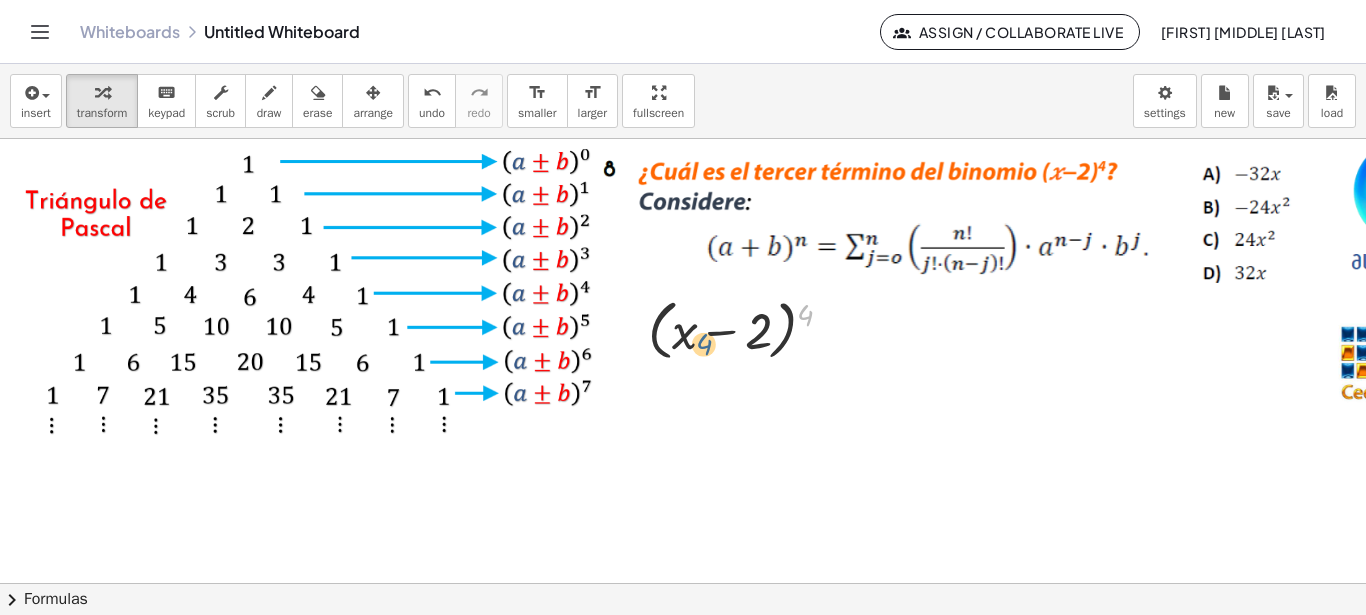 drag, startPoint x: 807, startPoint y: 312, endPoint x: 702, endPoint y: 342, distance: 109.201645 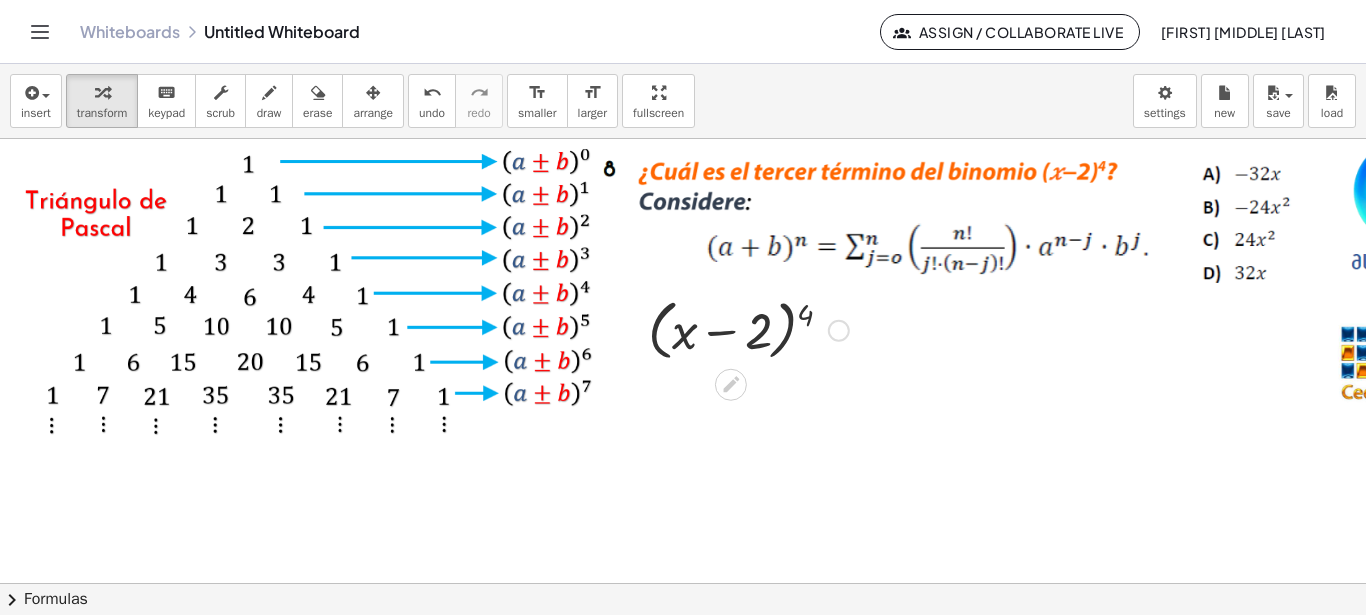 click at bounding box center (839, 331) 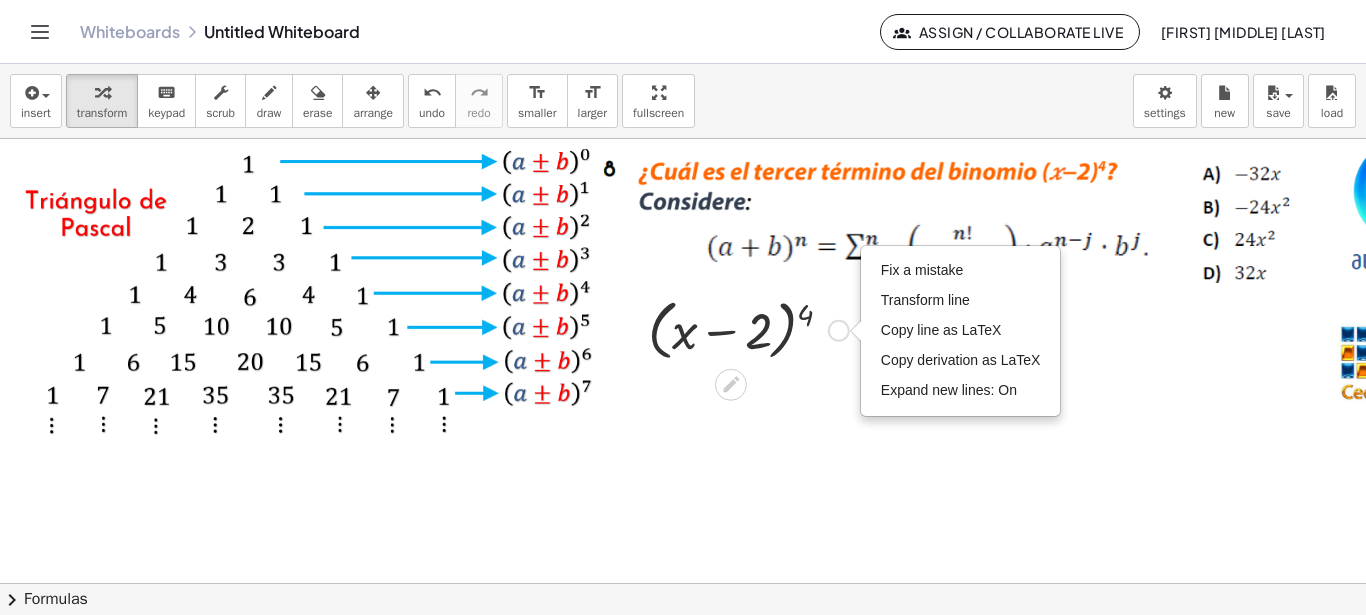 click at bounding box center [748, 329] 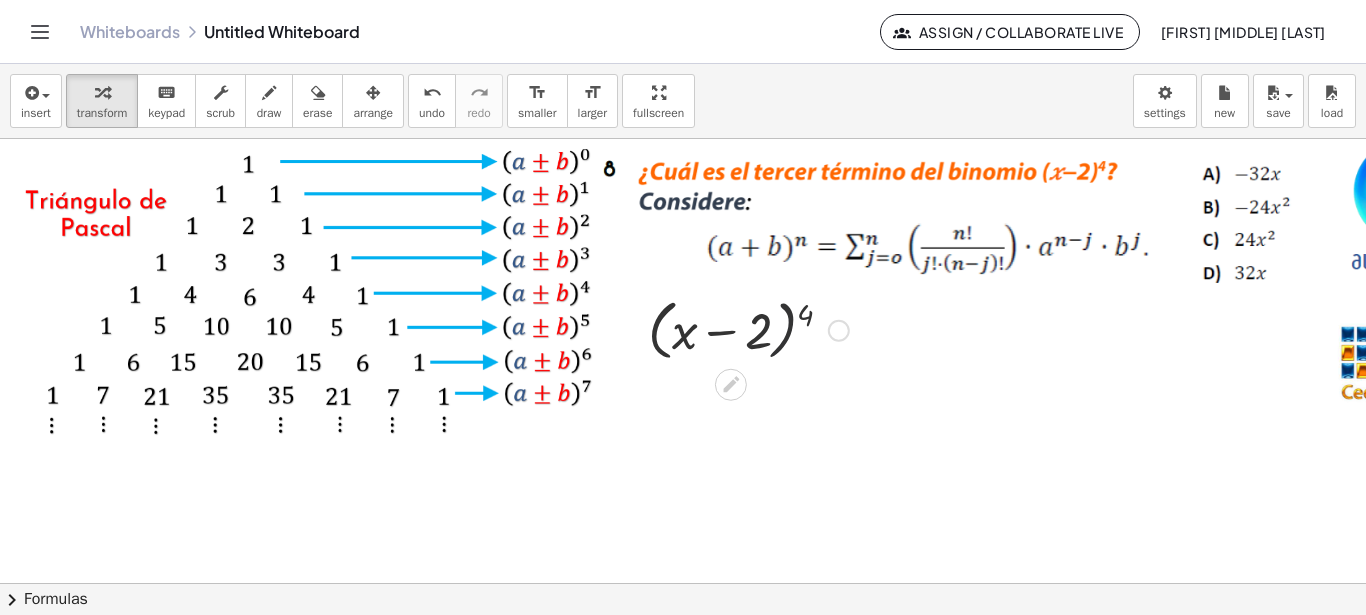 click at bounding box center [748, 329] 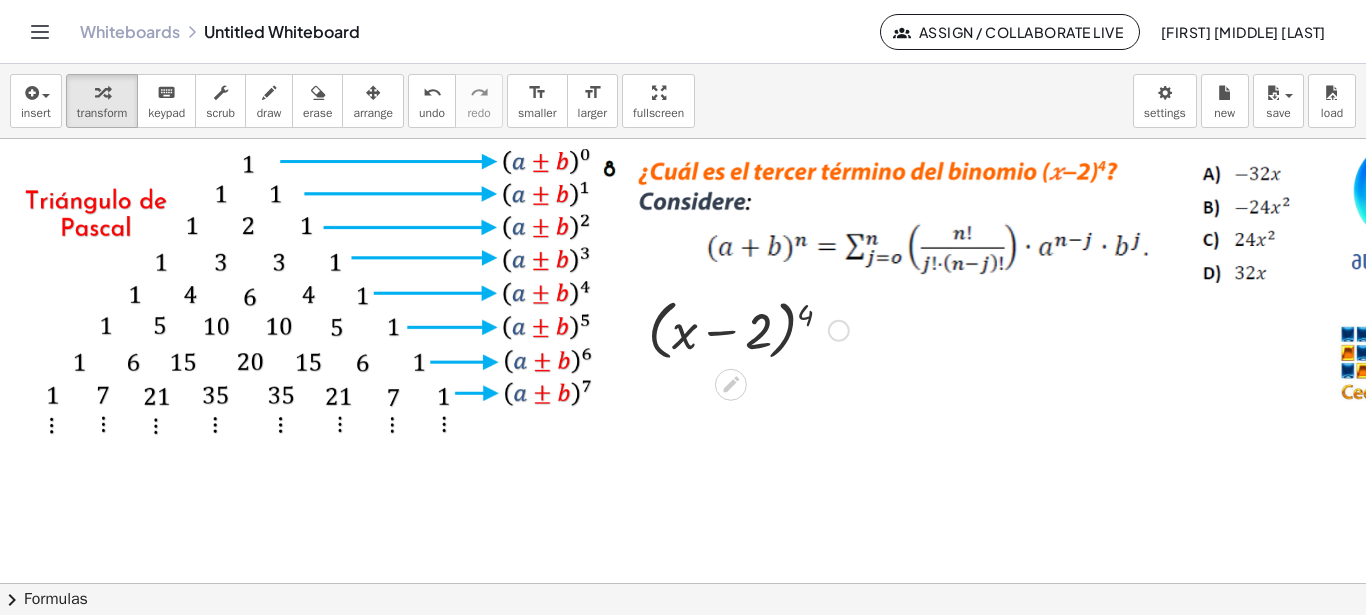click at bounding box center [748, 329] 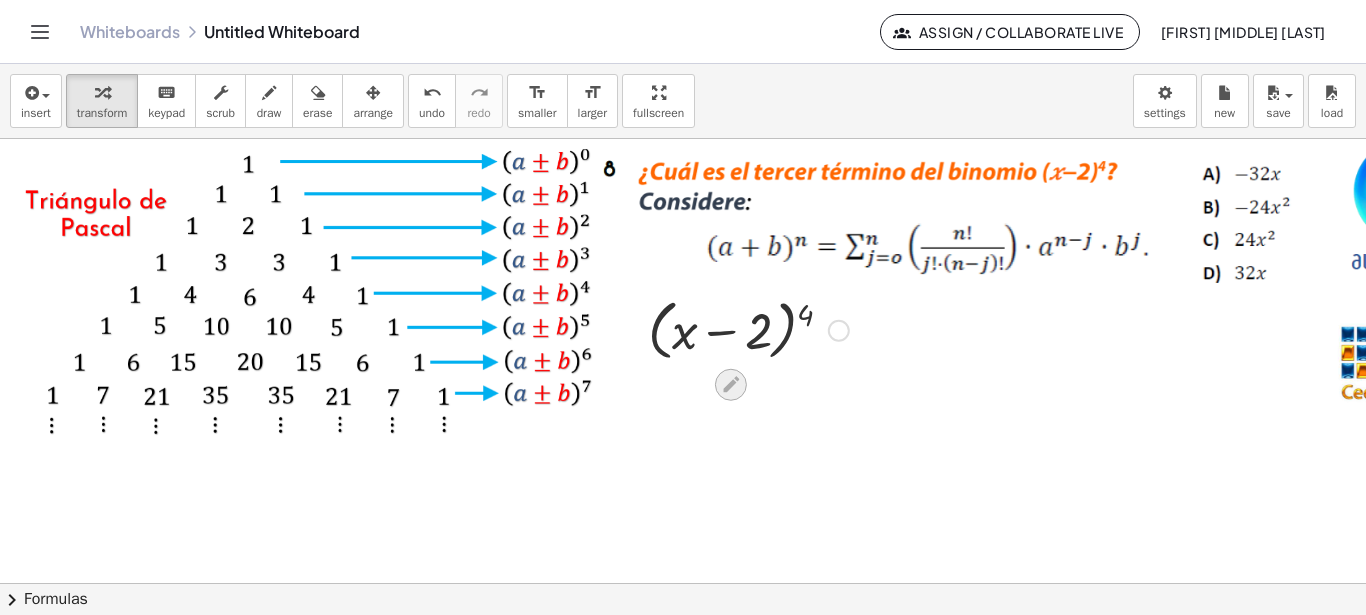 click at bounding box center [731, 385] 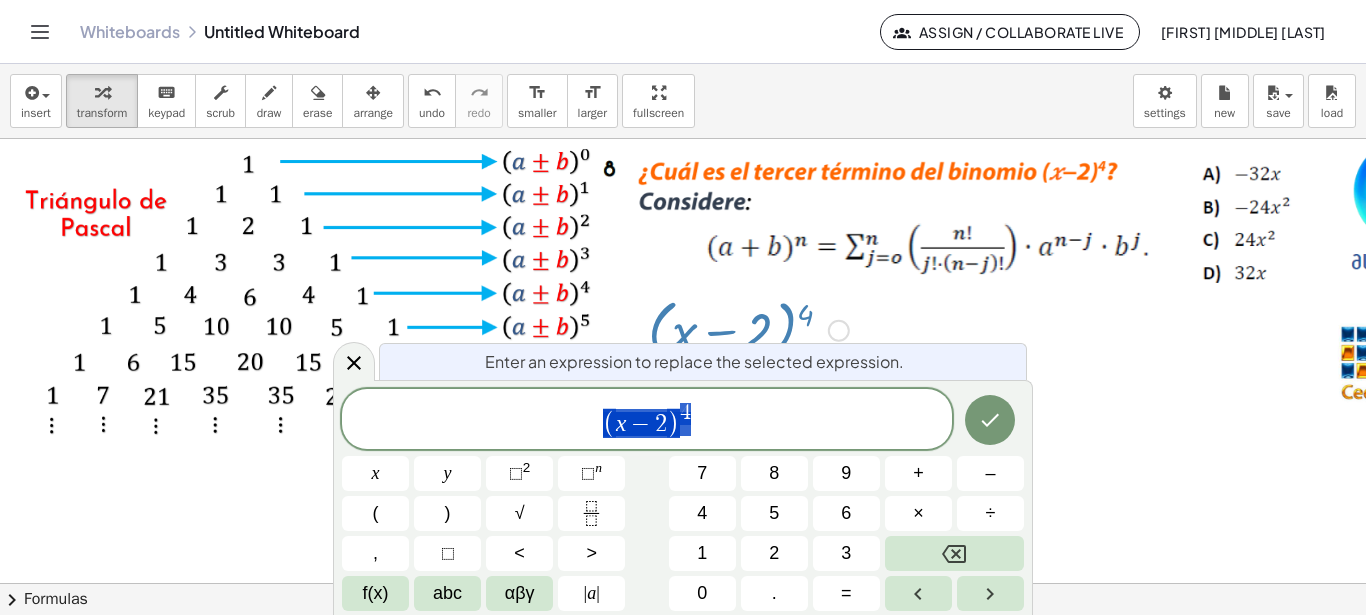 scroll, scrollTop: 408, scrollLeft: 11, axis: both 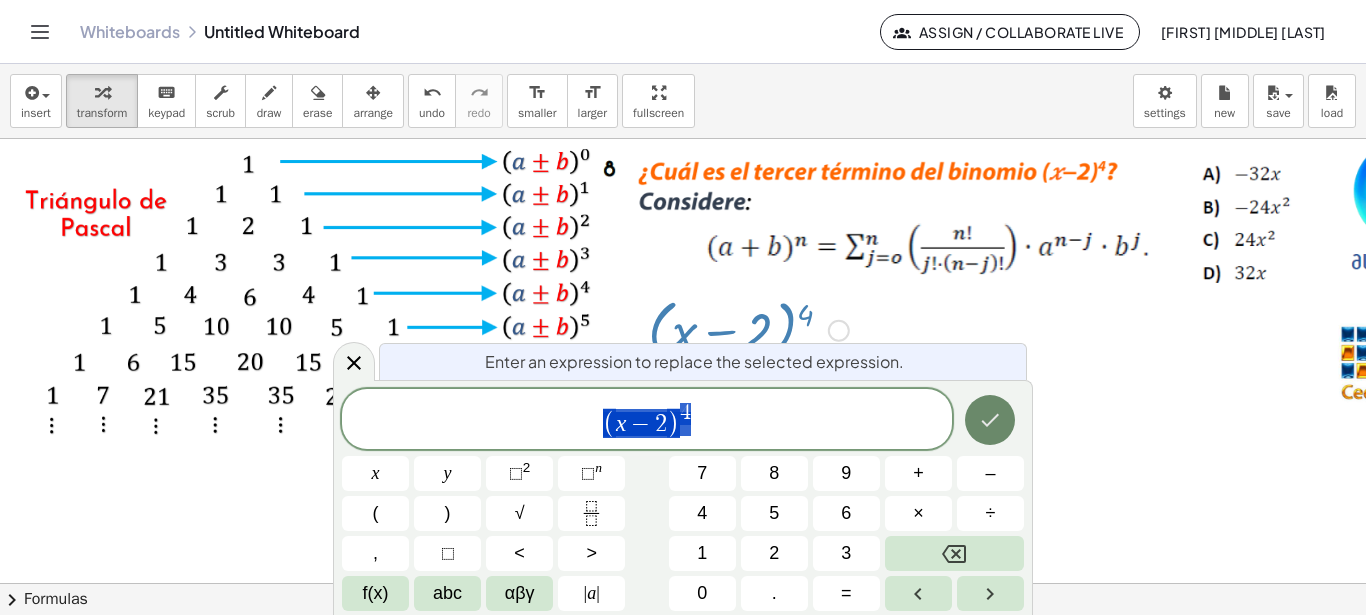 click 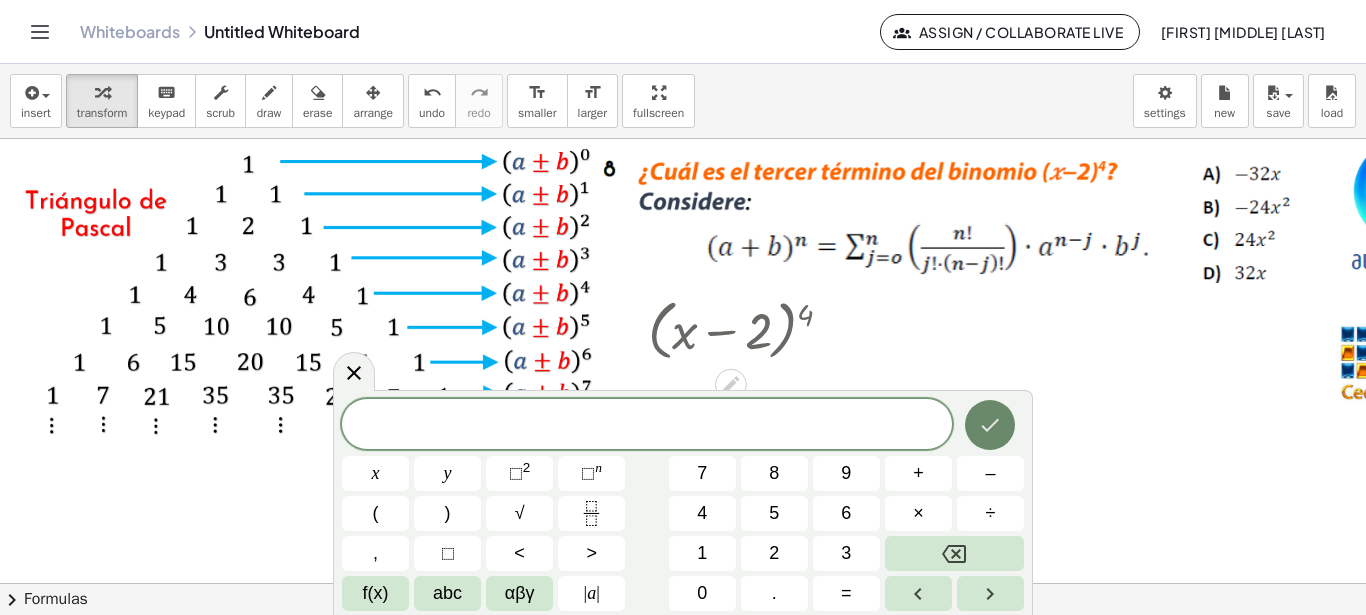 click at bounding box center (990, 425) 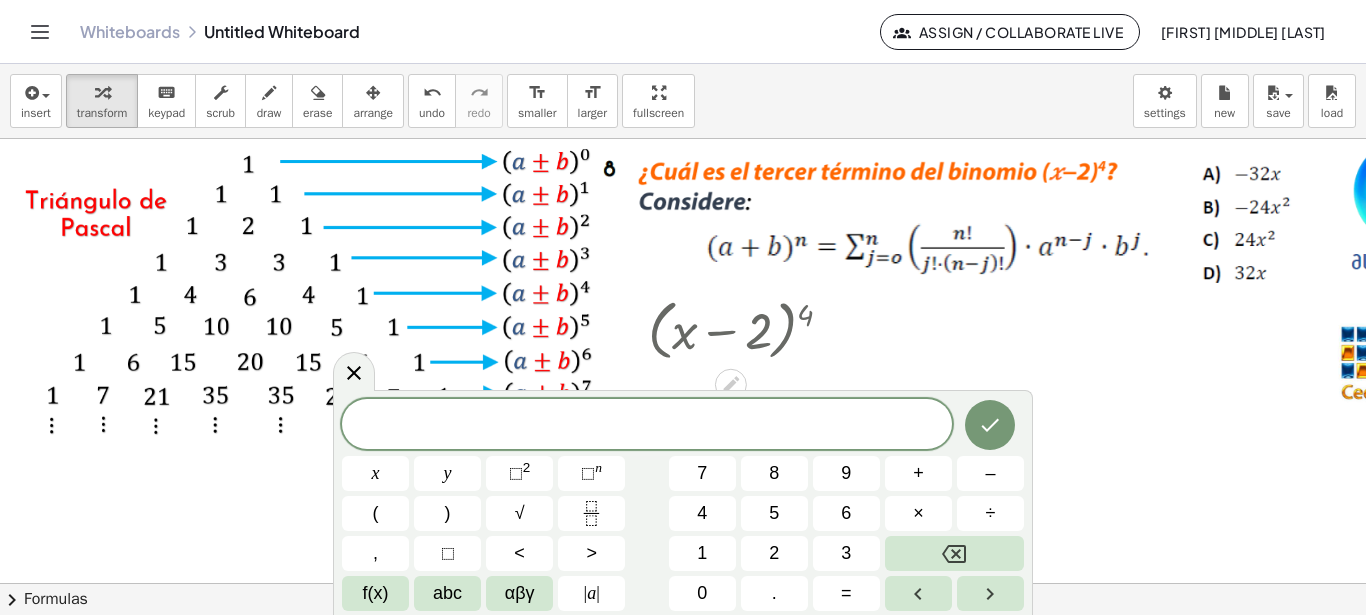 click at bounding box center [308, 290] 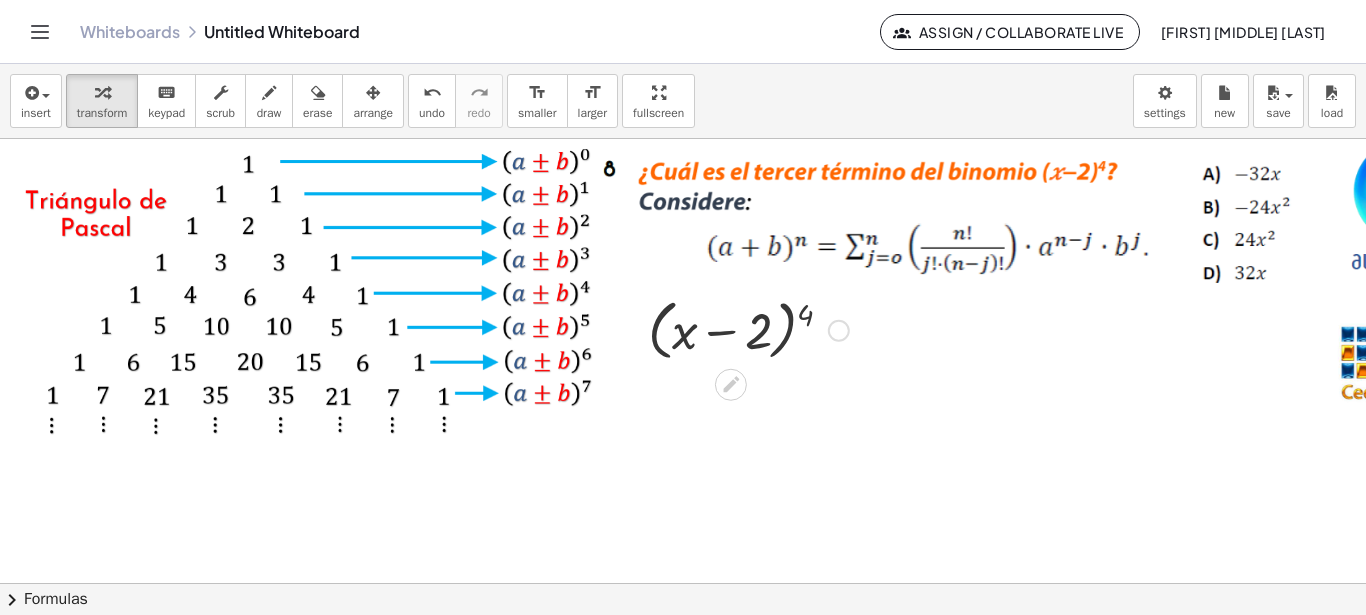 click at bounding box center (748, 329) 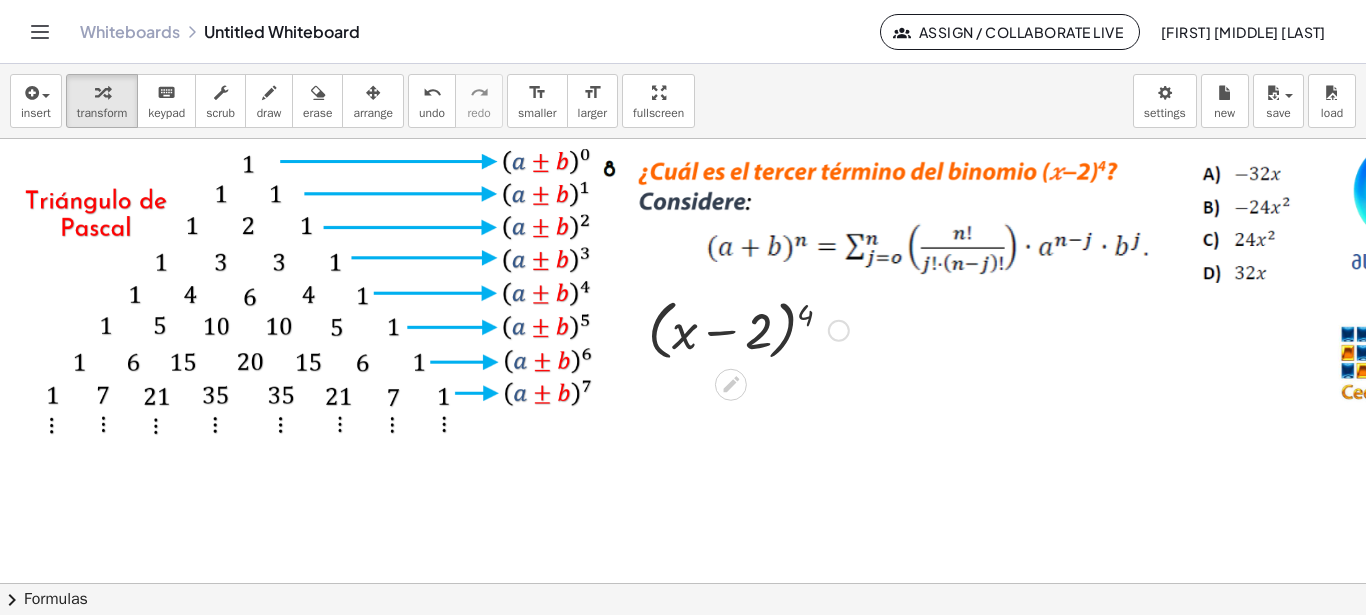 click at bounding box center (748, 329) 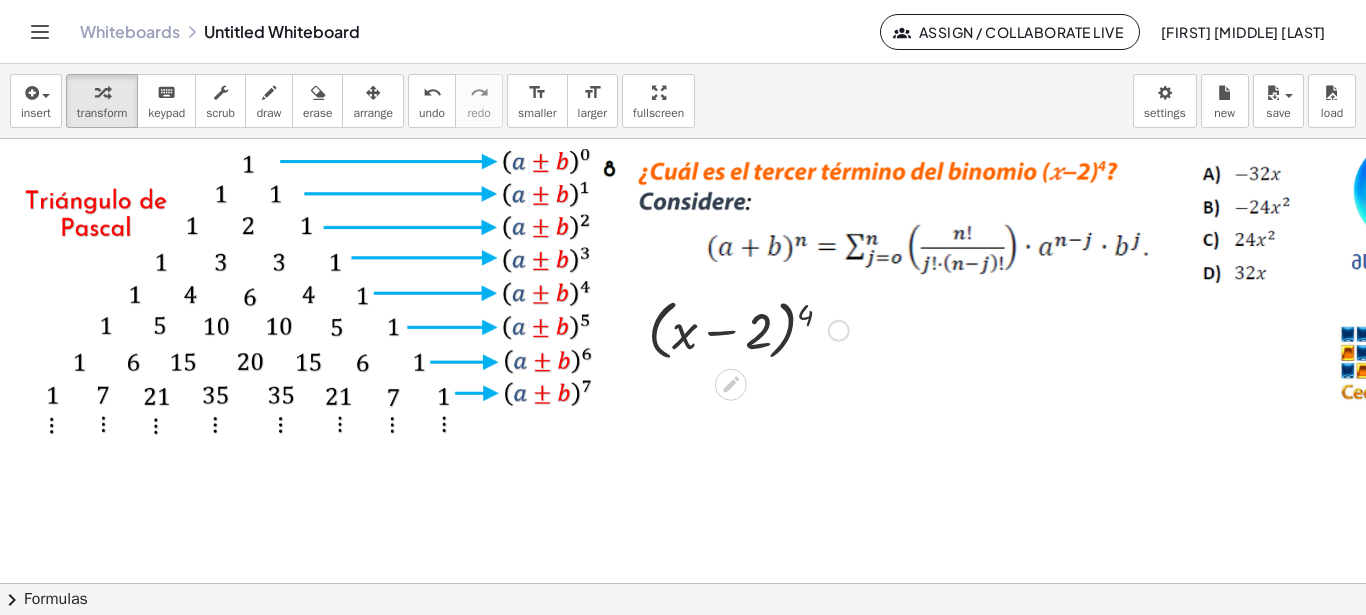 click at bounding box center [748, 329] 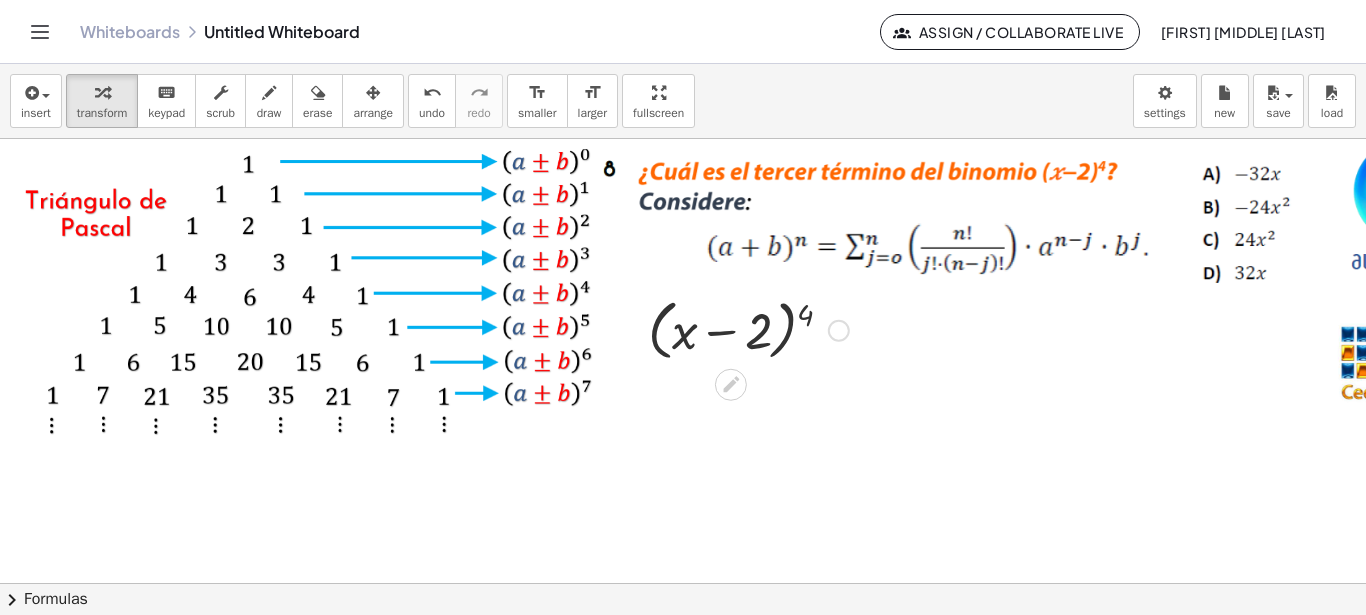click at bounding box center (748, 329) 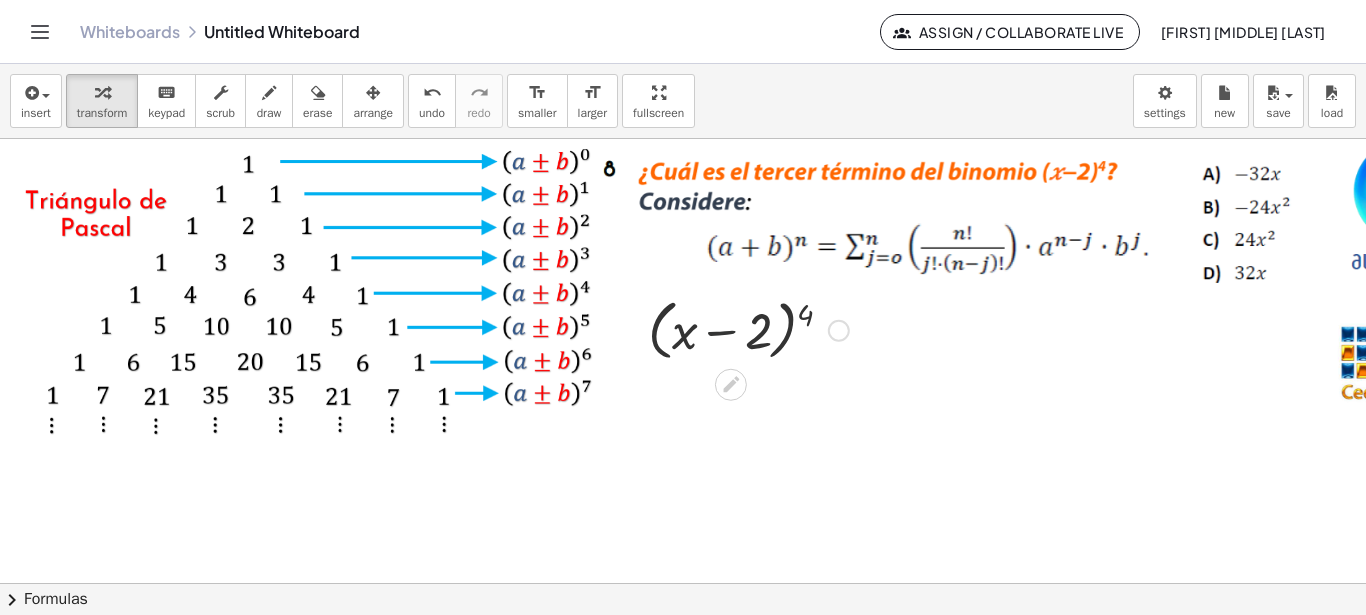 click at bounding box center (748, 329) 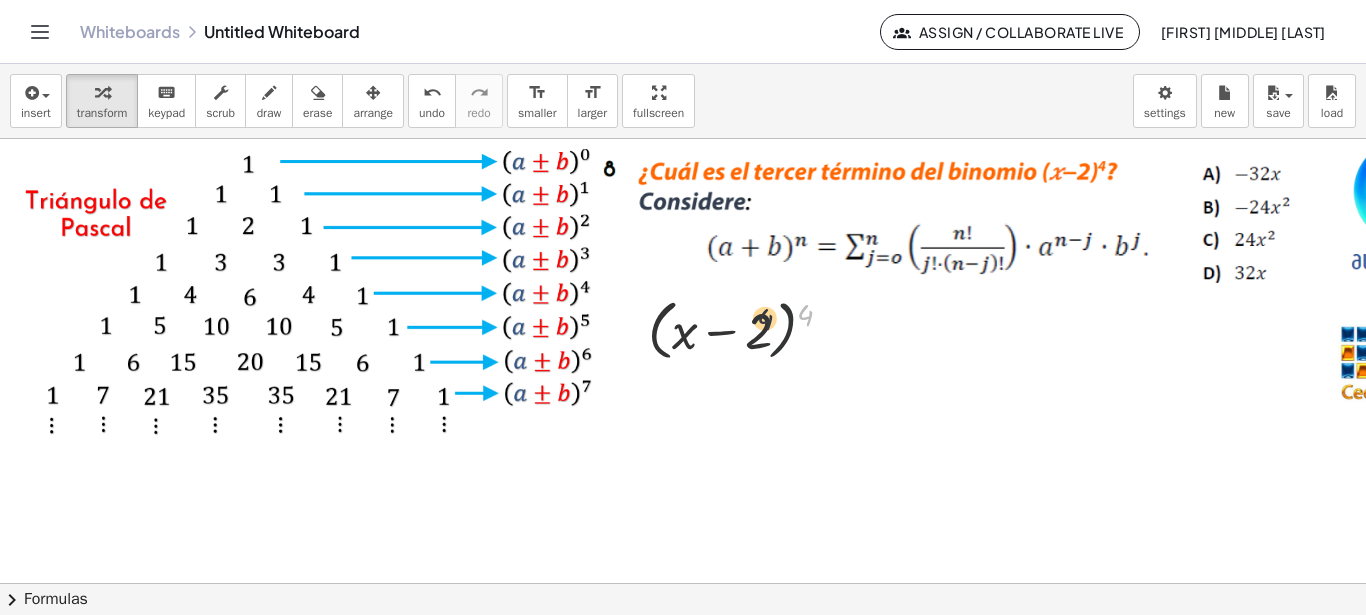 drag, startPoint x: 806, startPoint y: 318, endPoint x: 764, endPoint y: 322, distance: 42.190044 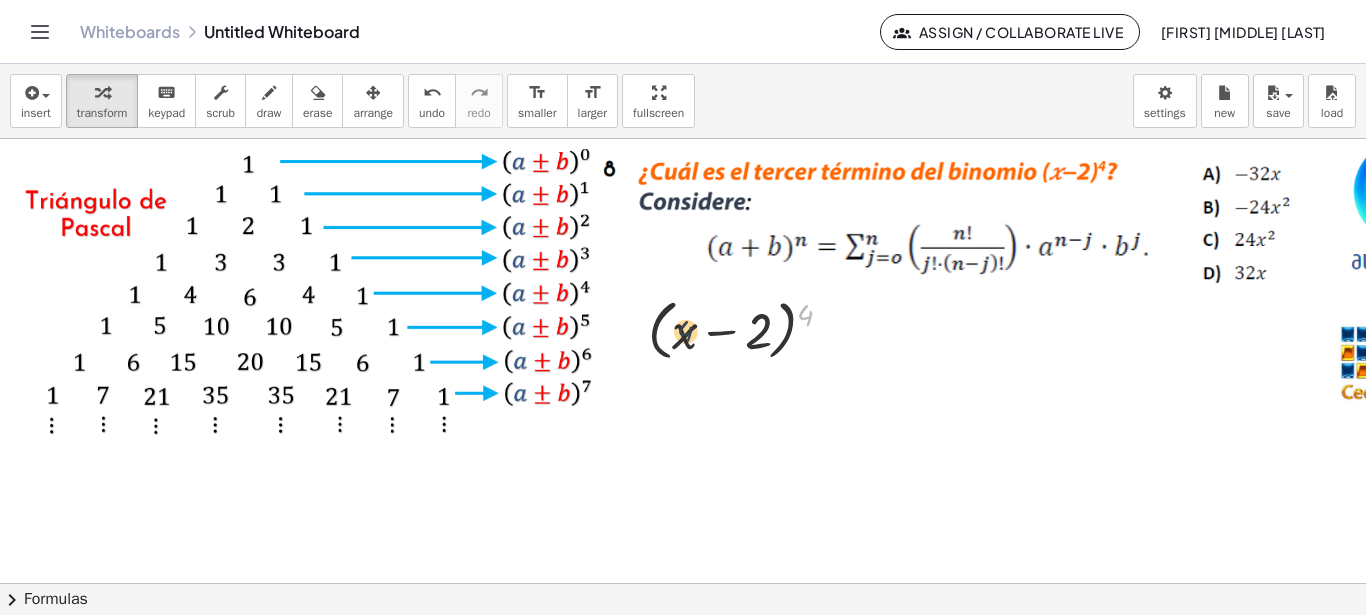 drag, startPoint x: 809, startPoint y: 317, endPoint x: 687, endPoint y: 334, distance: 123.178734 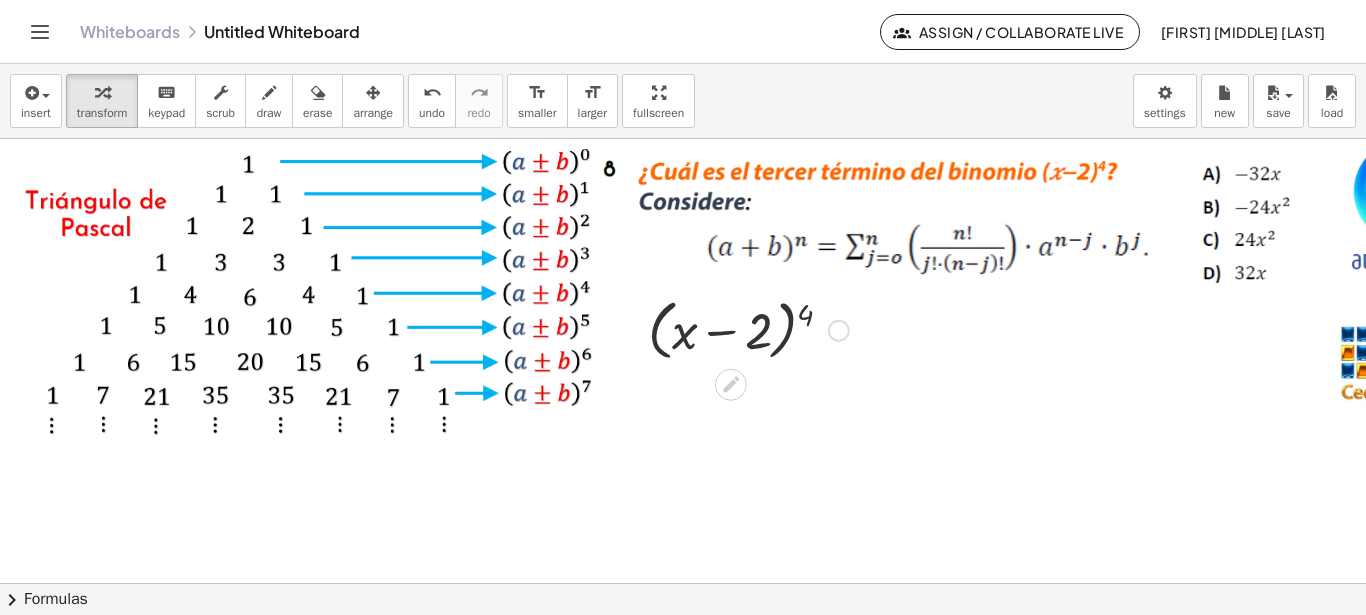 click at bounding box center [748, 329] 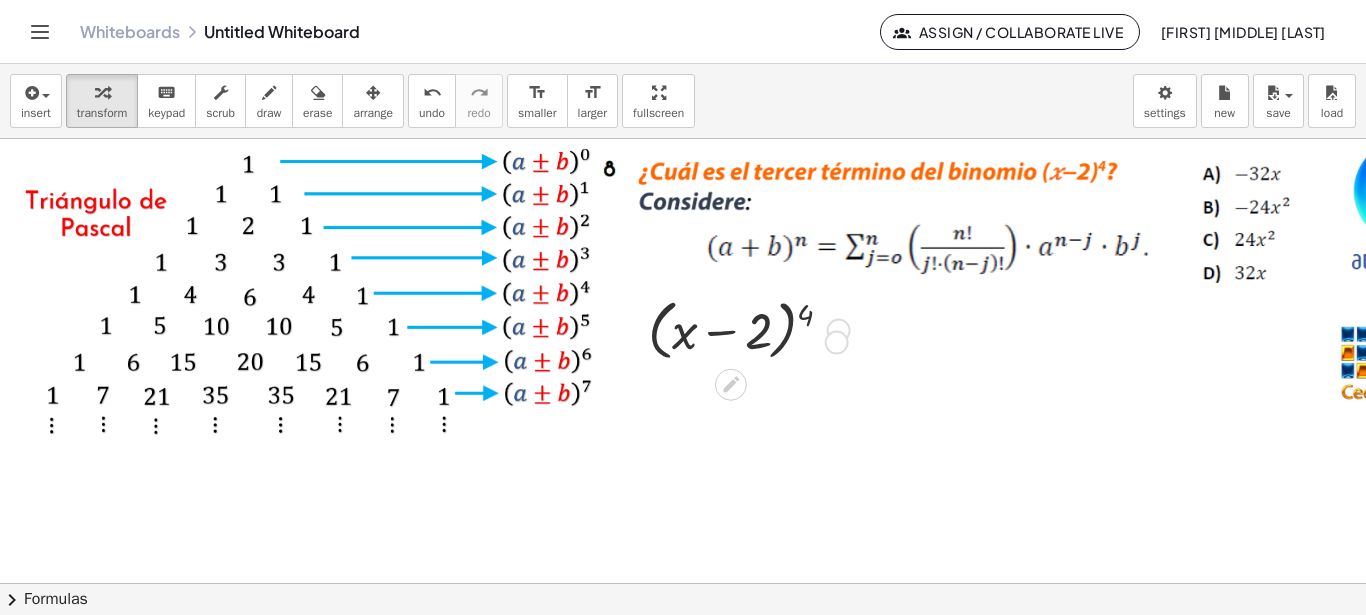 drag, startPoint x: 841, startPoint y: 329, endPoint x: 835, endPoint y: 361, distance: 32.55764 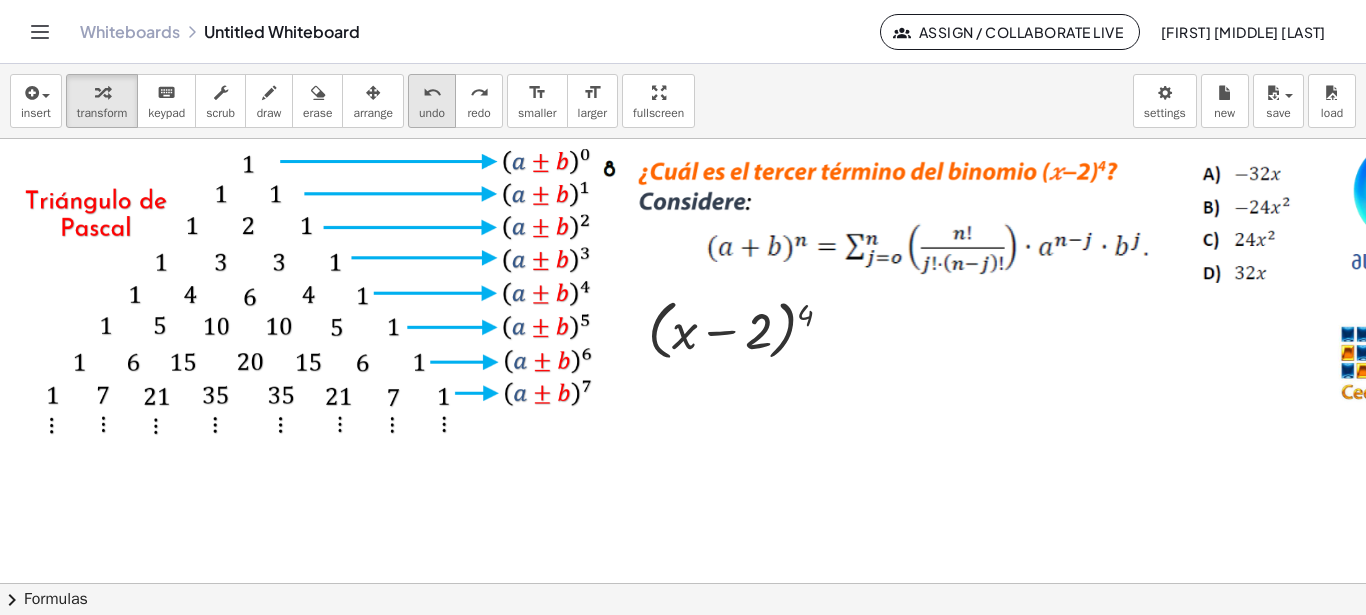 click on "undo" at bounding box center [432, 93] 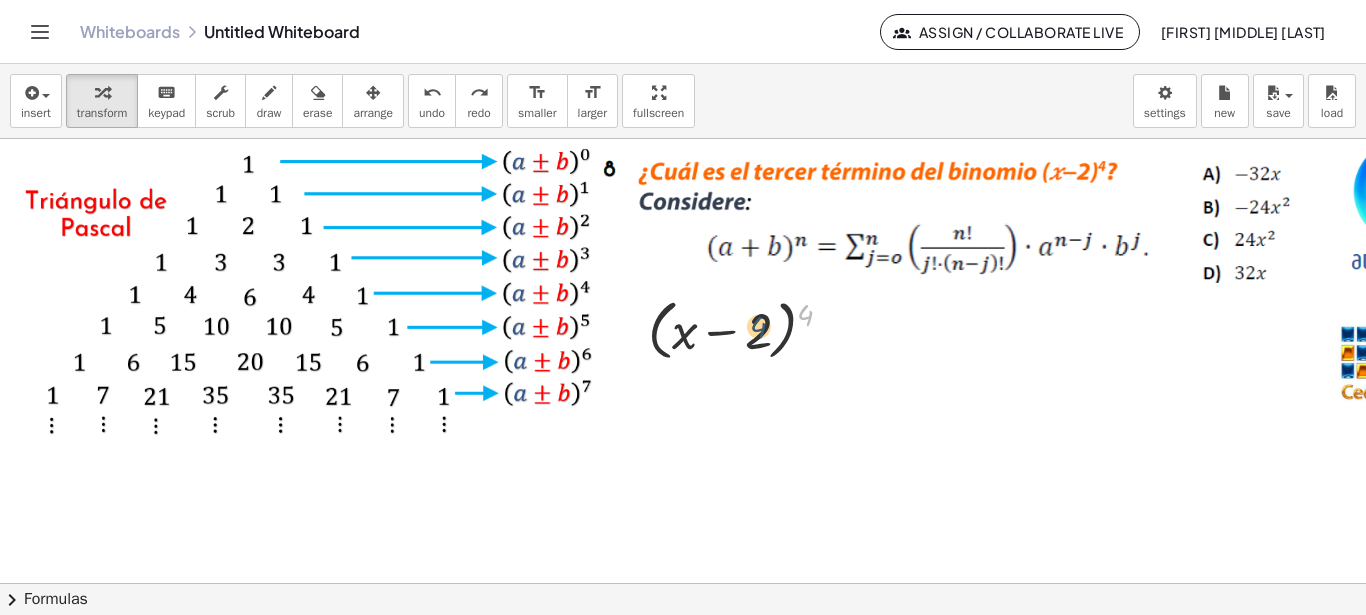 drag, startPoint x: 799, startPoint y: 315, endPoint x: 752, endPoint y: 330, distance: 49.335587 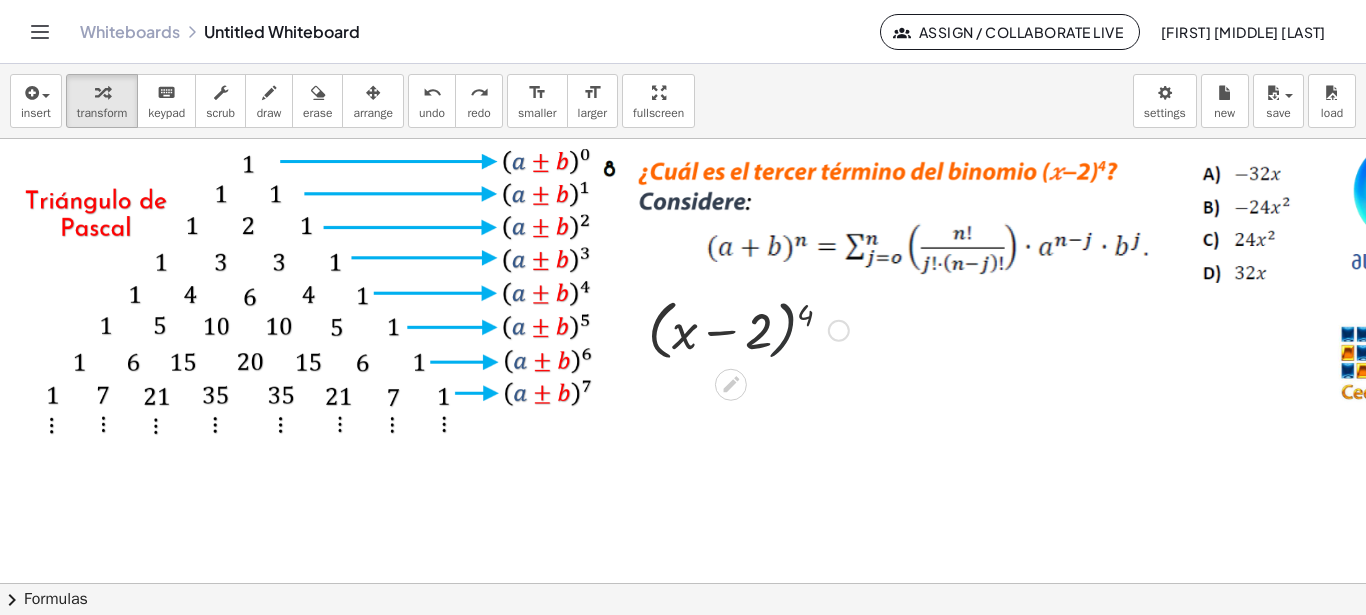 click at bounding box center [748, 329] 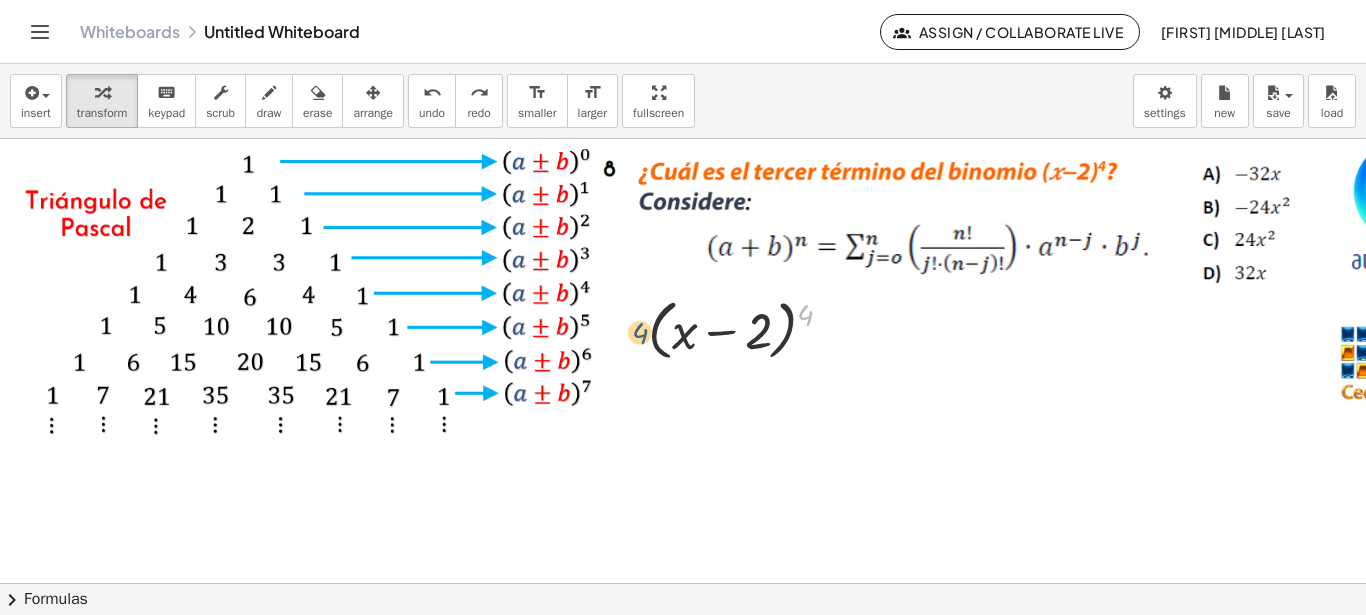 drag, startPoint x: 806, startPoint y: 314, endPoint x: 633, endPoint y: 337, distance: 174.5222 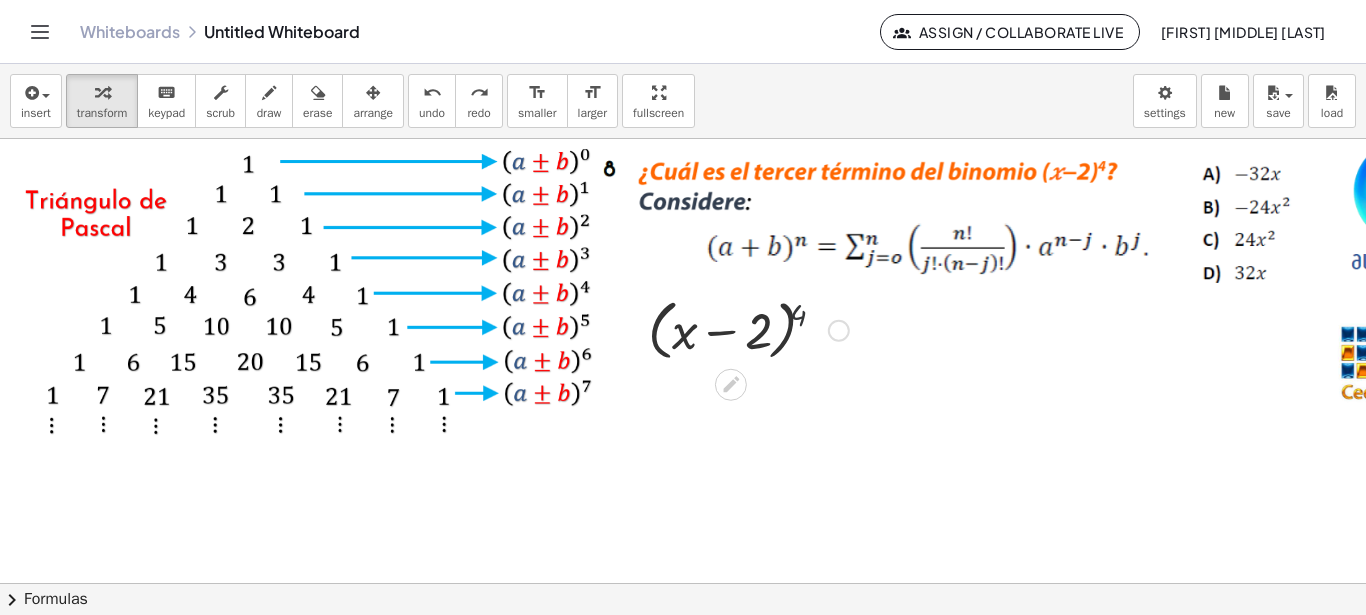 click at bounding box center (748, 329) 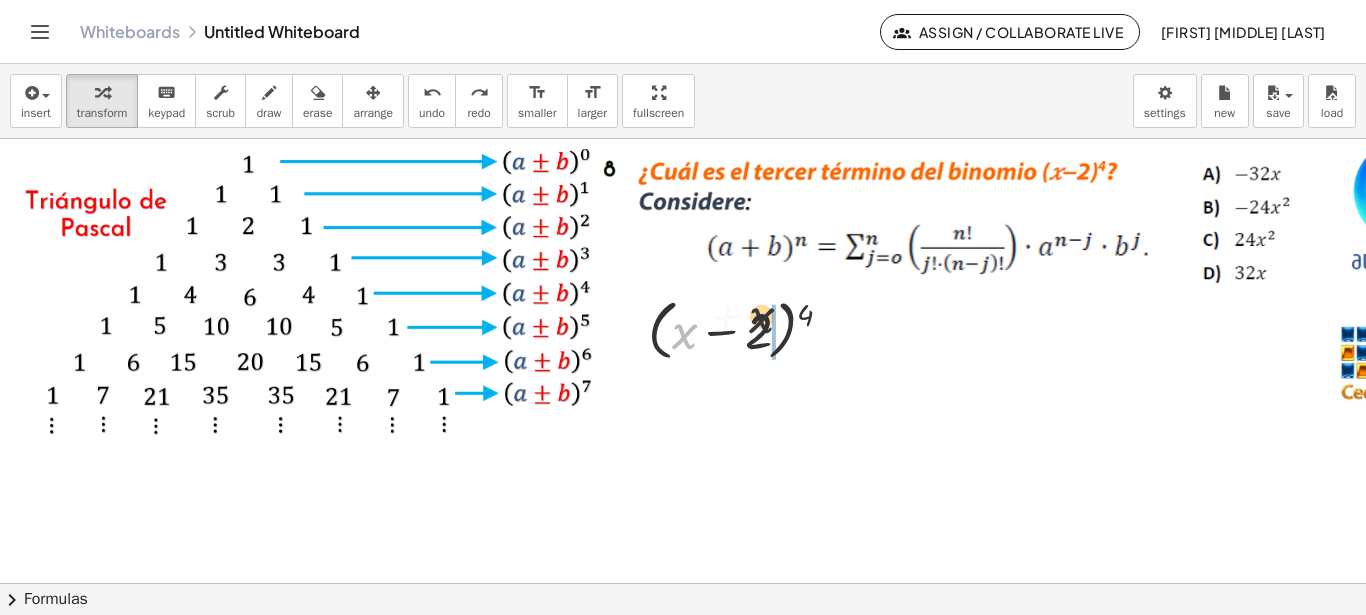drag, startPoint x: 688, startPoint y: 337, endPoint x: 779, endPoint y: 319, distance: 92.76314 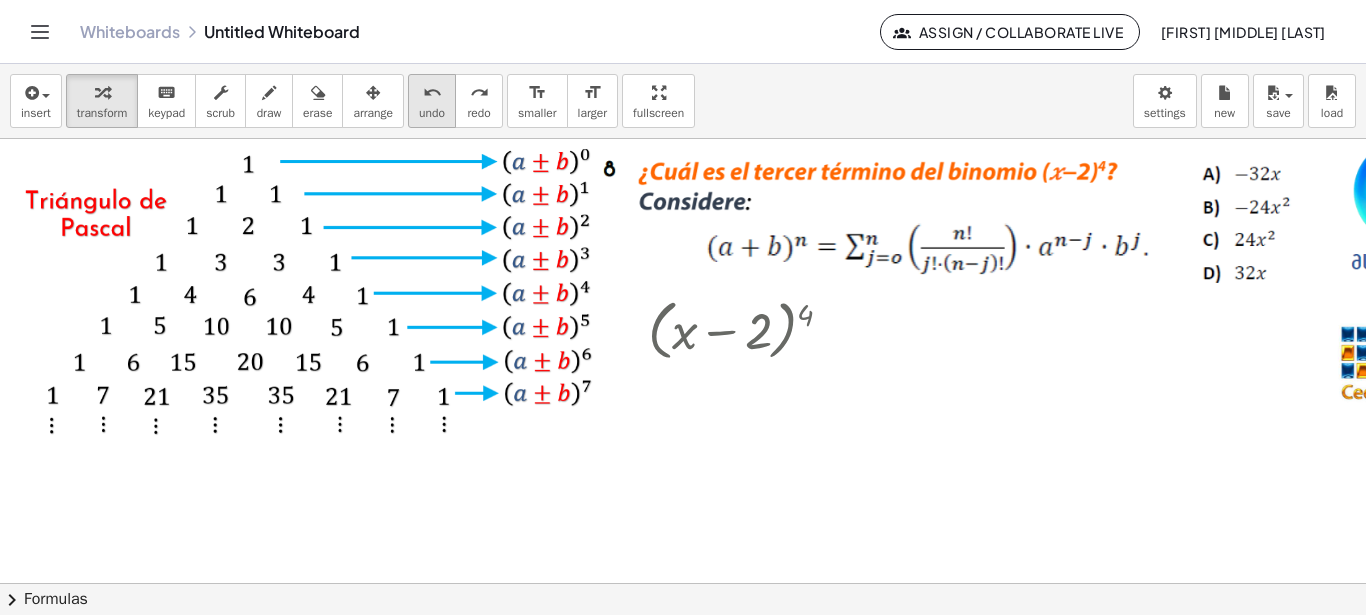 click on "undo" at bounding box center [432, 113] 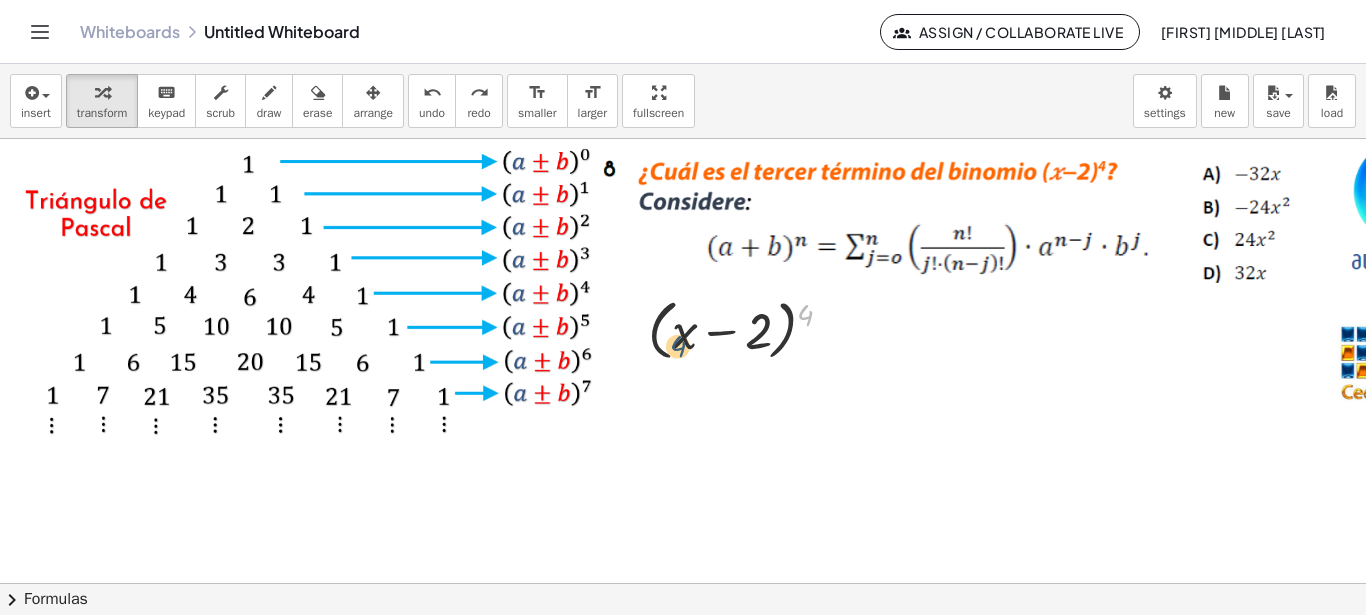 drag, startPoint x: 805, startPoint y: 315, endPoint x: 675, endPoint y: 350, distance: 134.62912 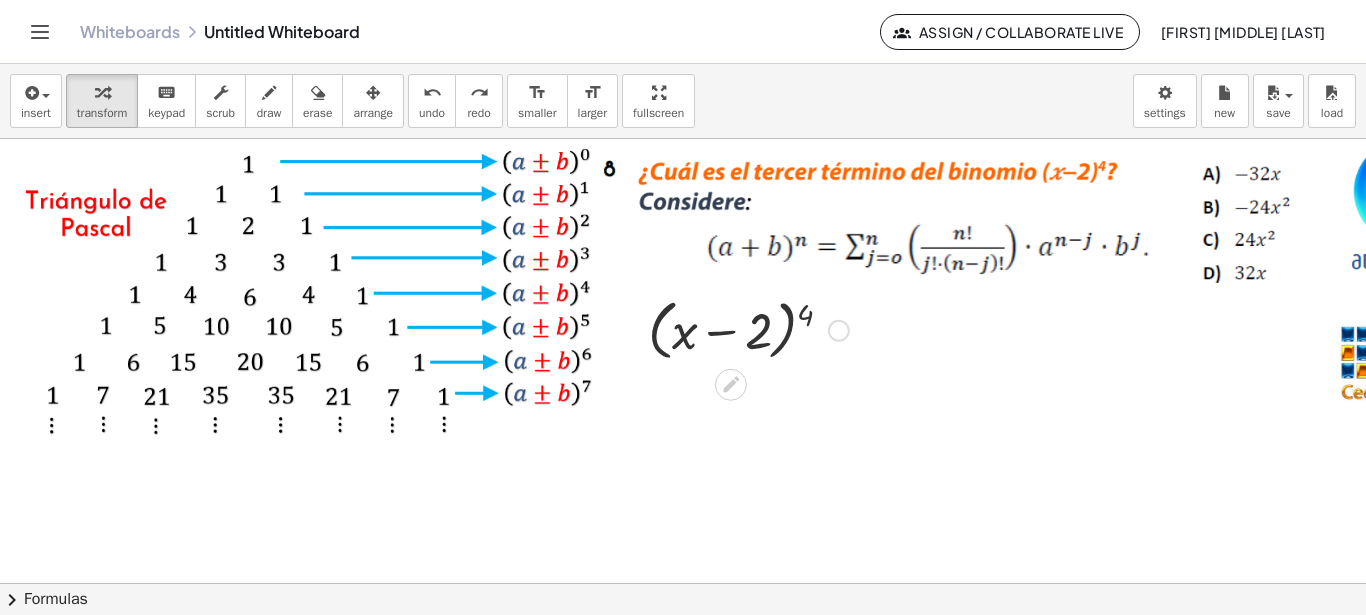 click at bounding box center (748, 329) 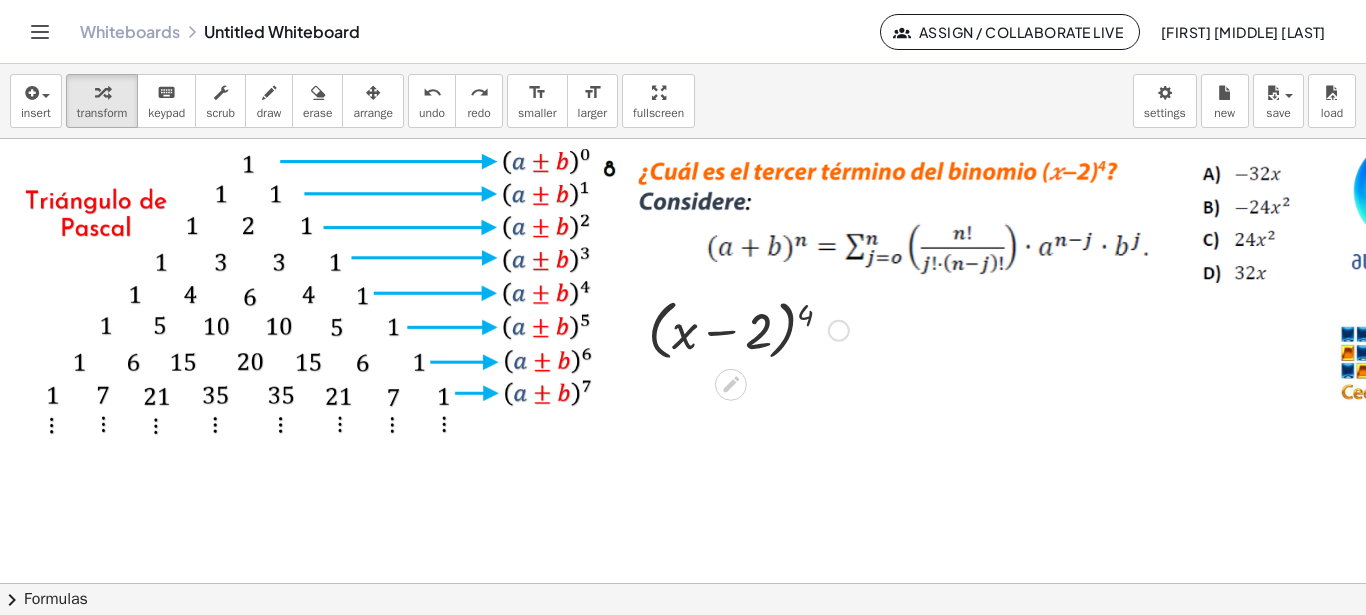 click at bounding box center [748, 329] 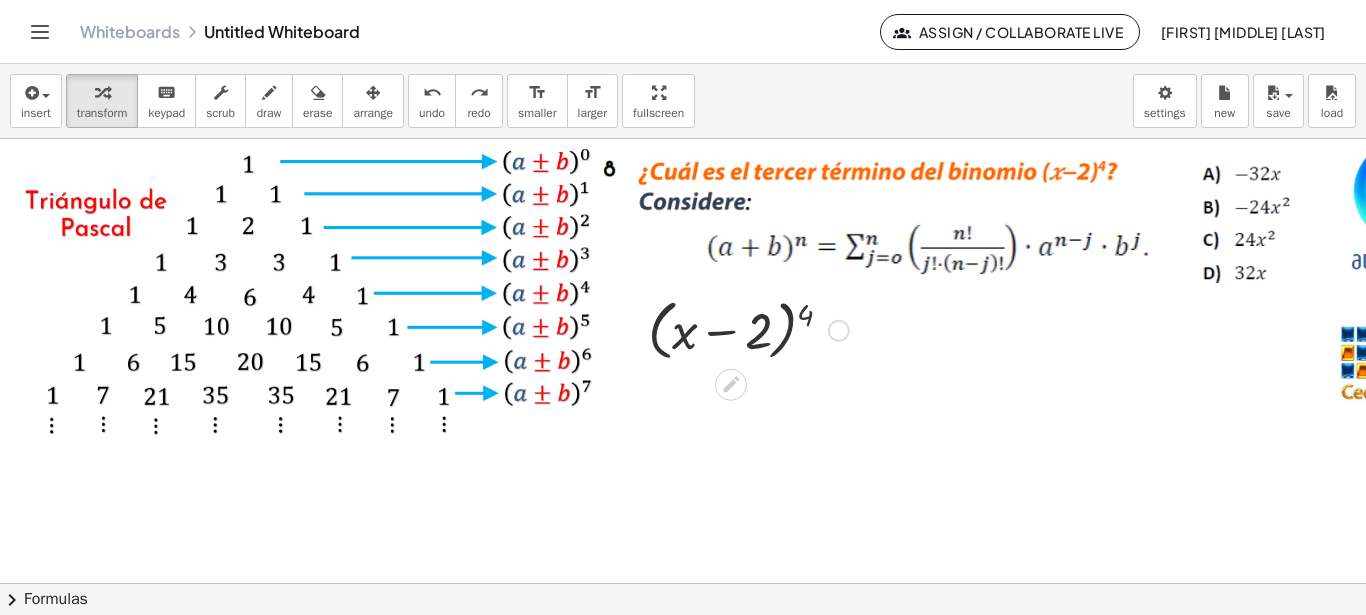 click at bounding box center [748, 329] 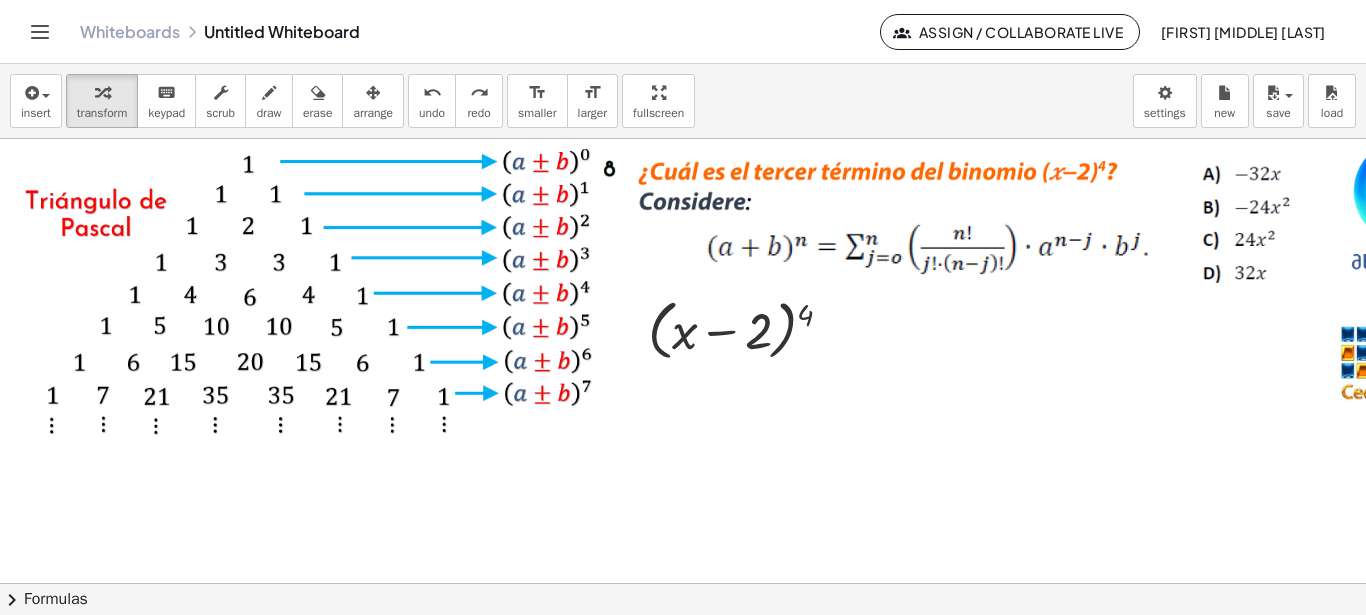 click at bounding box center [1048, 269] 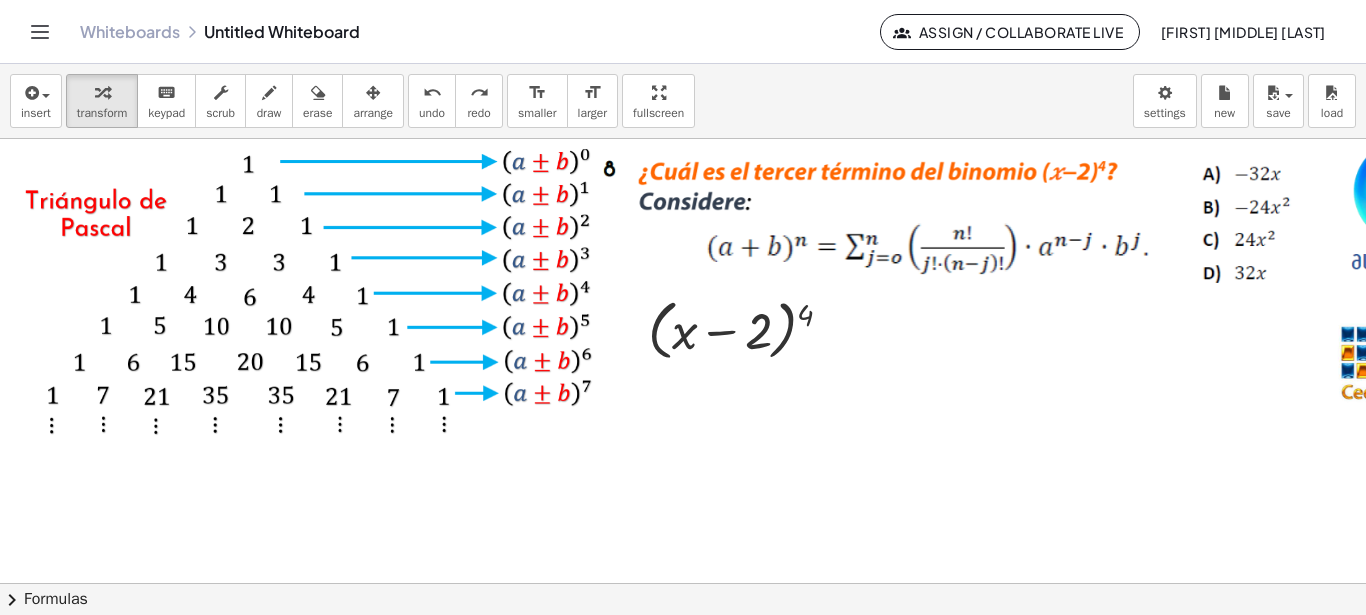click at bounding box center [758, 575] 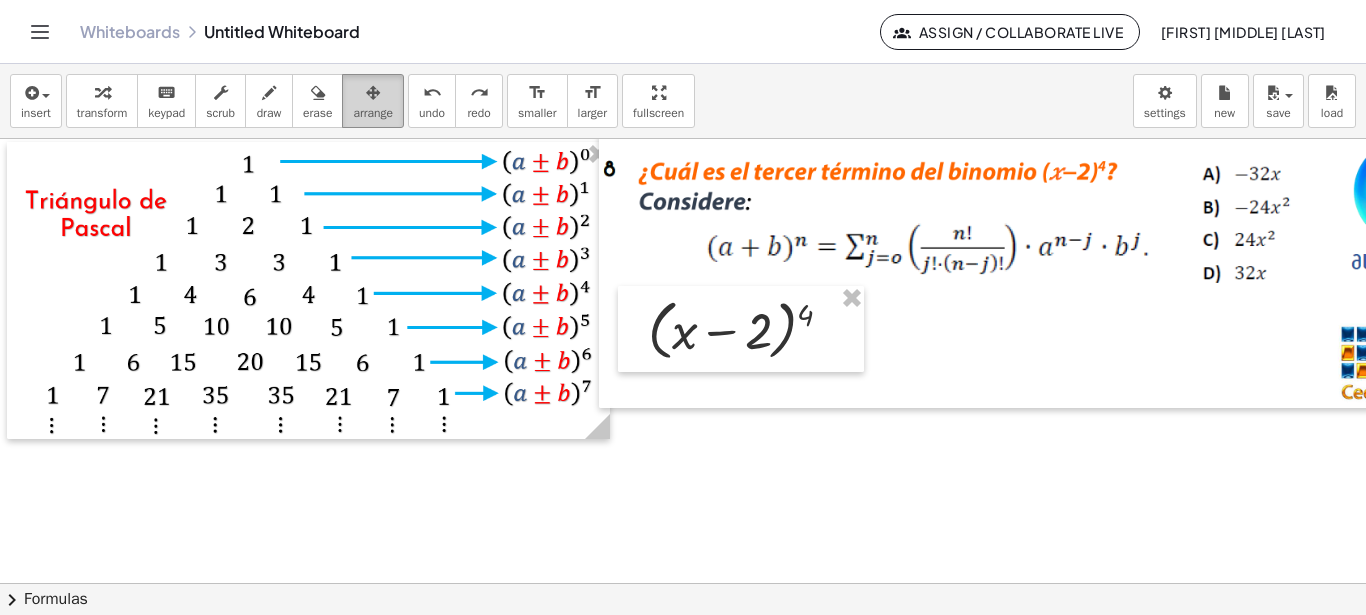 click at bounding box center [373, 92] 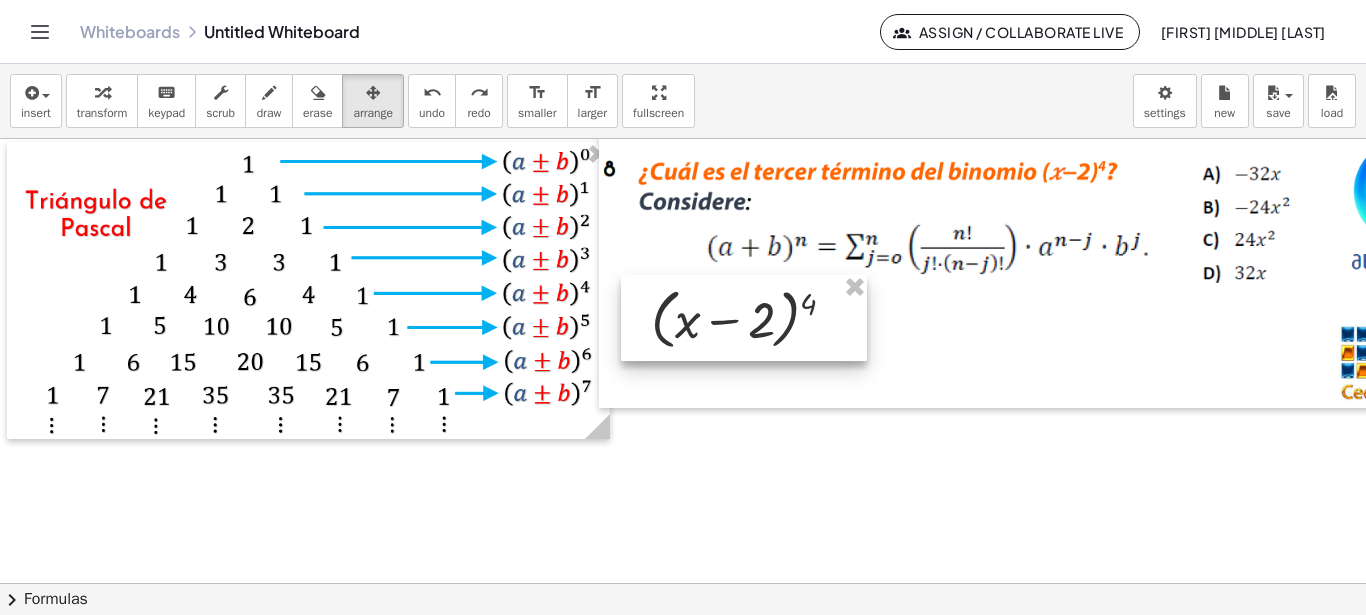 drag, startPoint x: 756, startPoint y: 349, endPoint x: 759, endPoint y: 338, distance: 11.401754 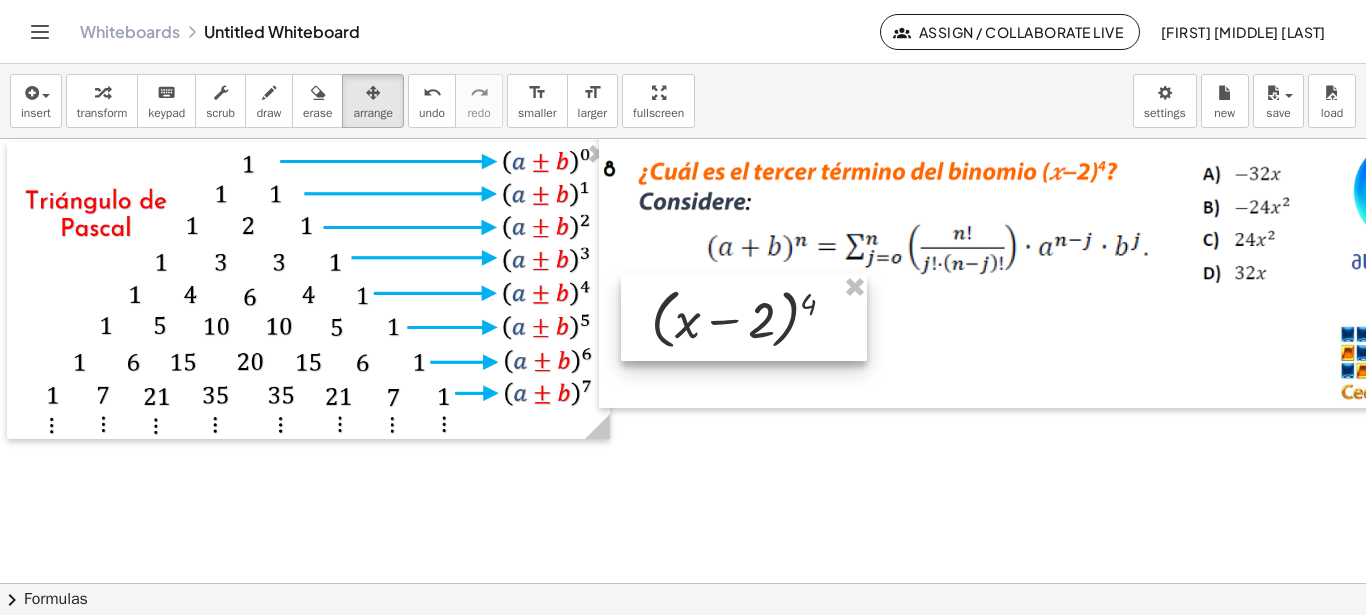click at bounding box center (744, 318) 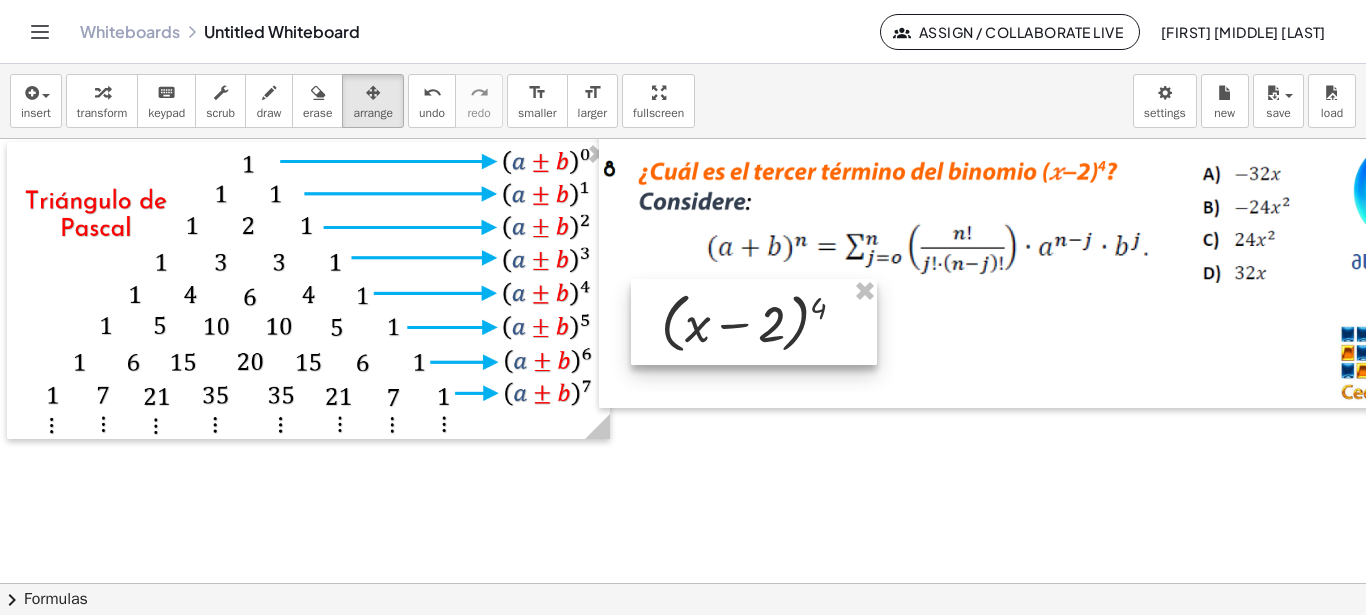 drag, startPoint x: 759, startPoint y: 338, endPoint x: 772, endPoint y: 343, distance: 13.928389 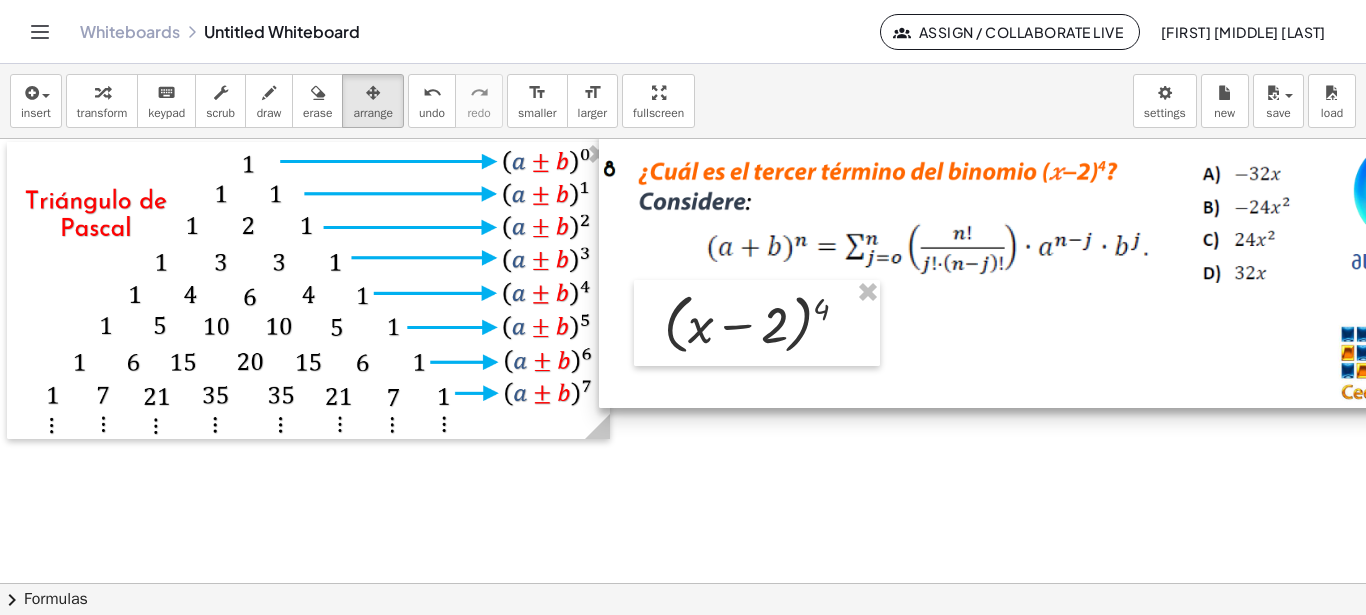 click at bounding box center (758, 575) 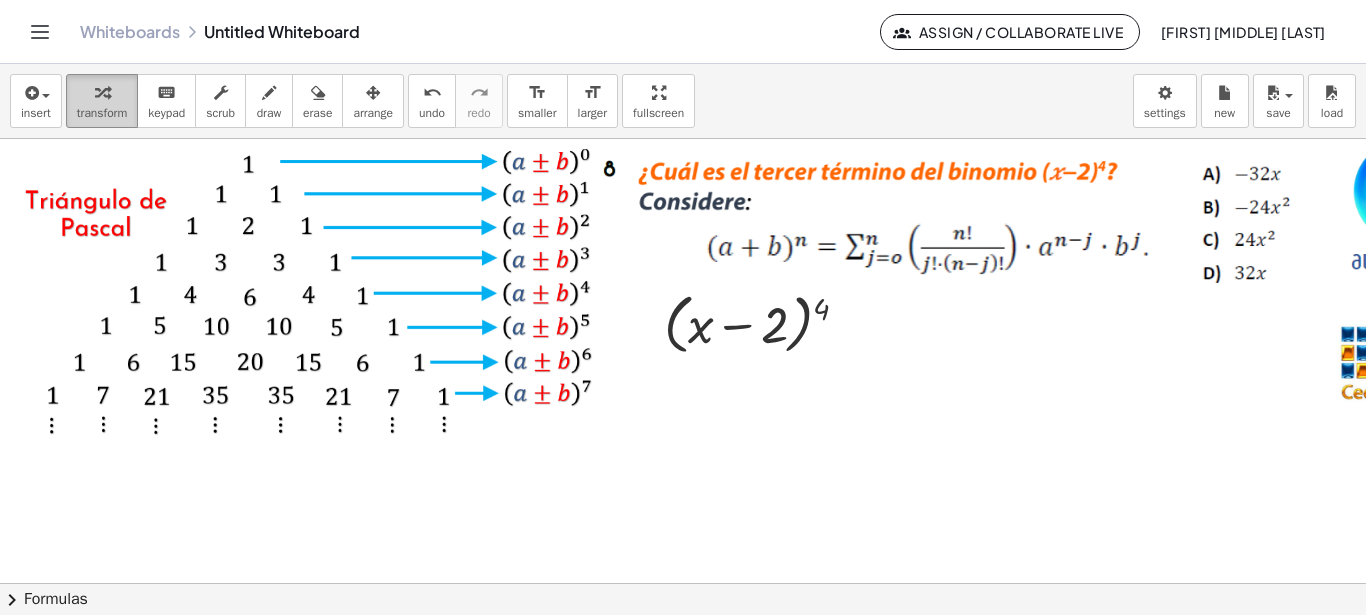 click at bounding box center [102, 92] 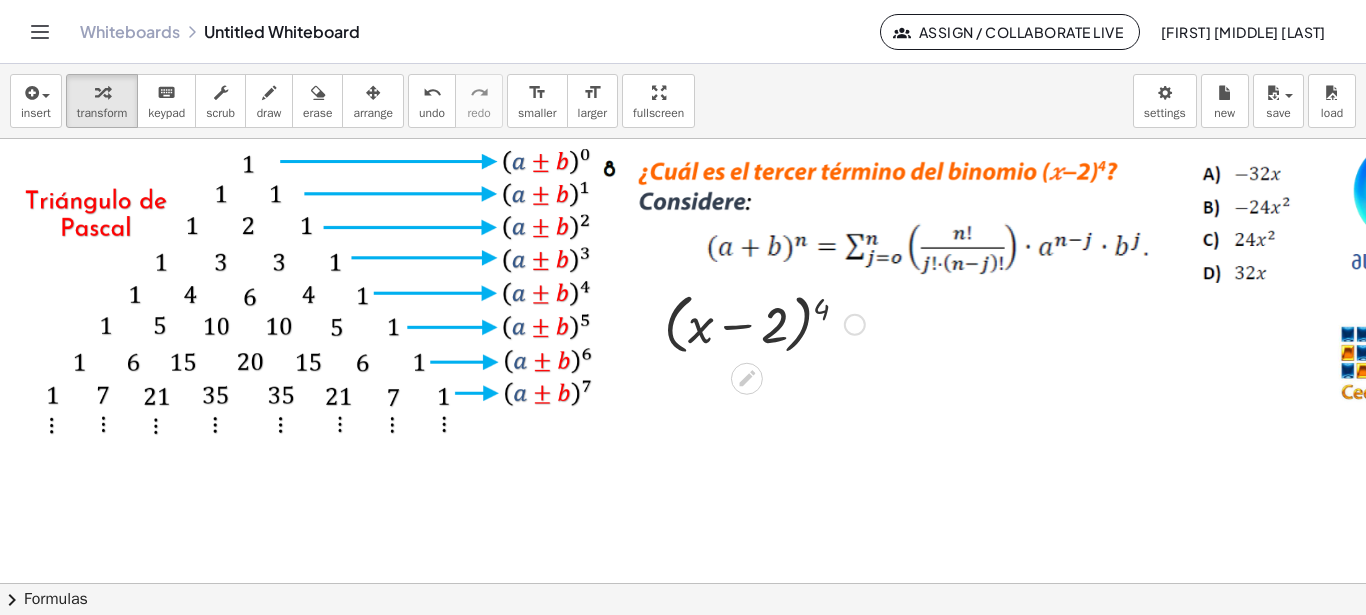 click at bounding box center (764, 323) 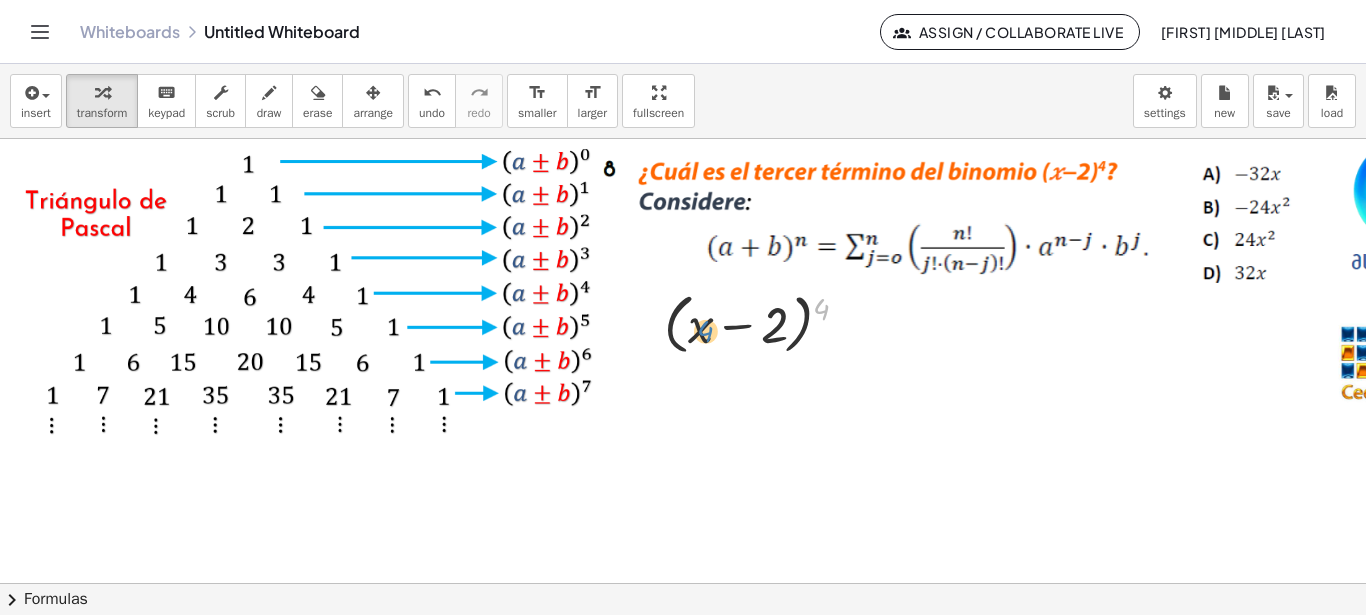 drag, startPoint x: 824, startPoint y: 310, endPoint x: 713, endPoint y: 331, distance: 112.969025 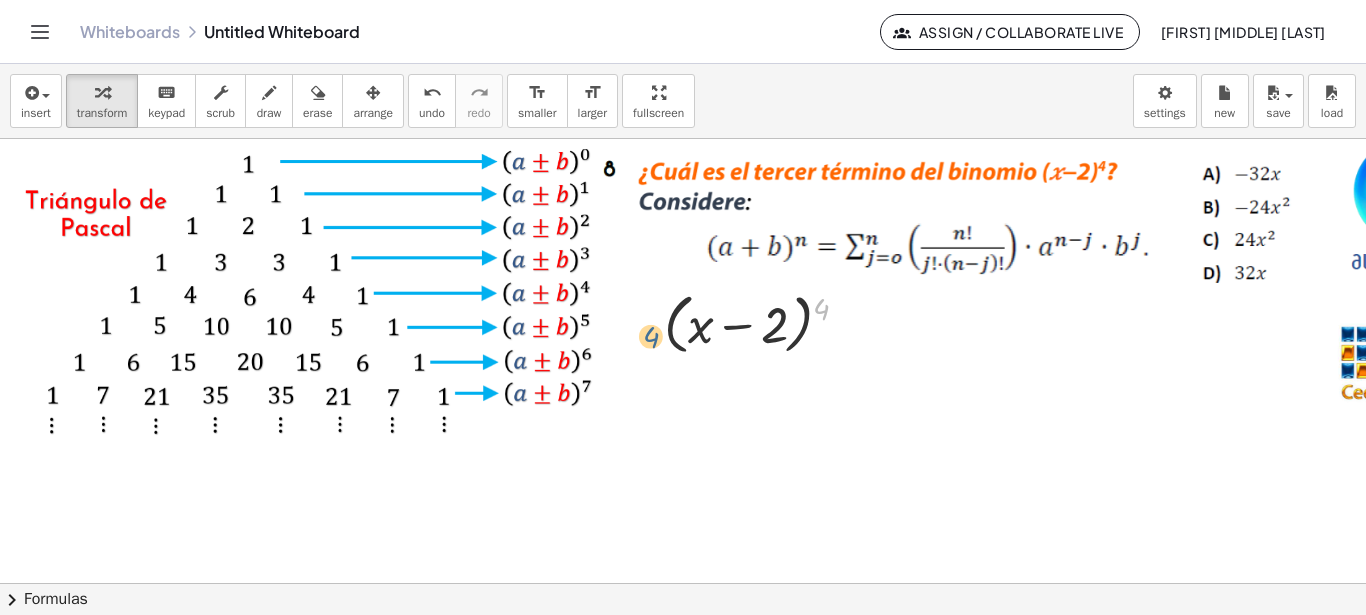 drag, startPoint x: 824, startPoint y: 315, endPoint x: 653, endPoint y: 344, distance: 173.44164 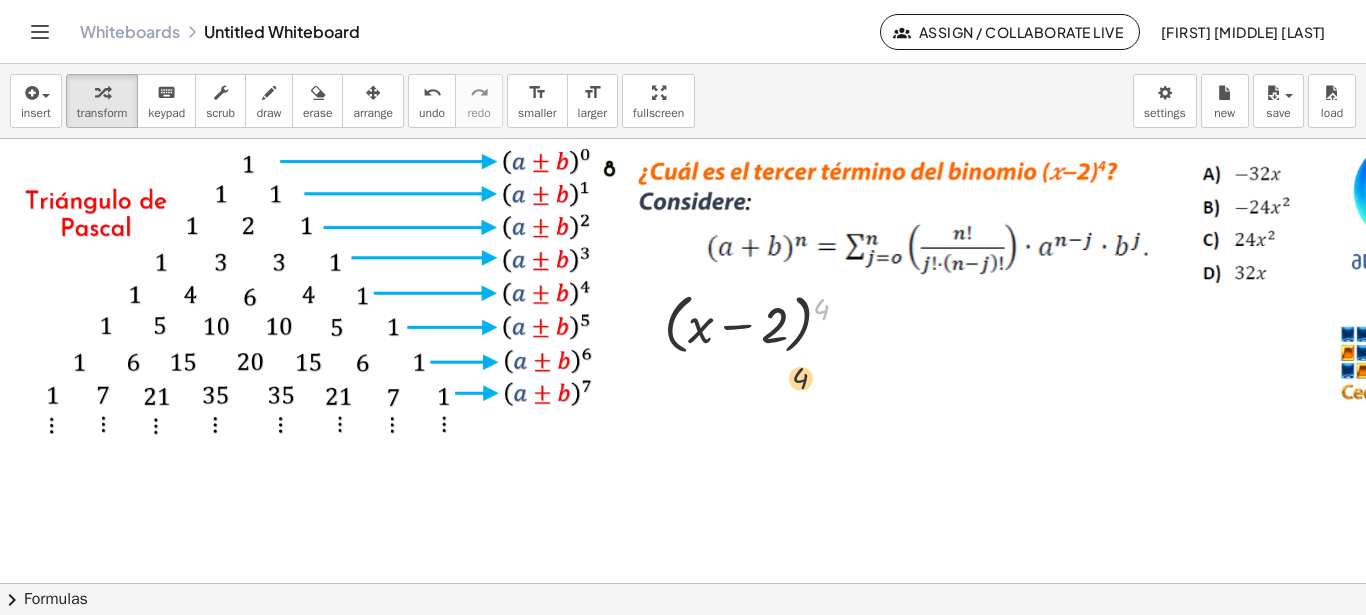 drag, startPoint x: 823, startPoint y: 310, endPoint x: 797, endPoint y: 432, distance: 124.73973 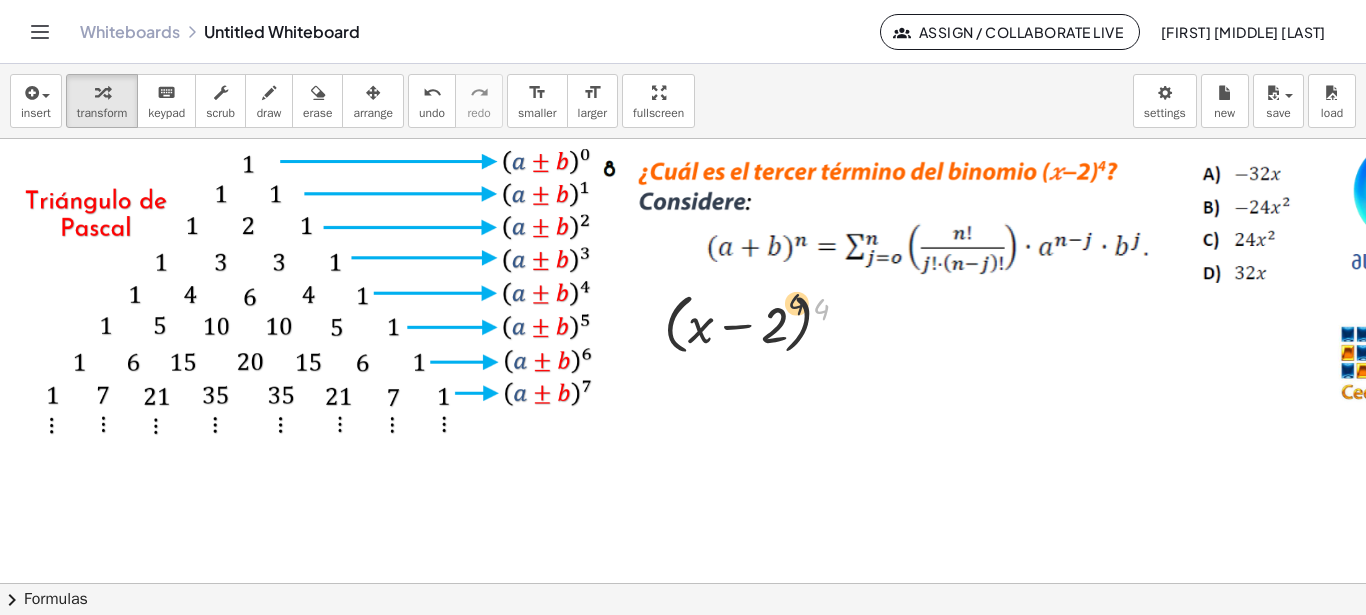drag, startPoint x: 824, startPoint y: 302, endPoint x: 775, endPoint y: 311, distance: 49.819675 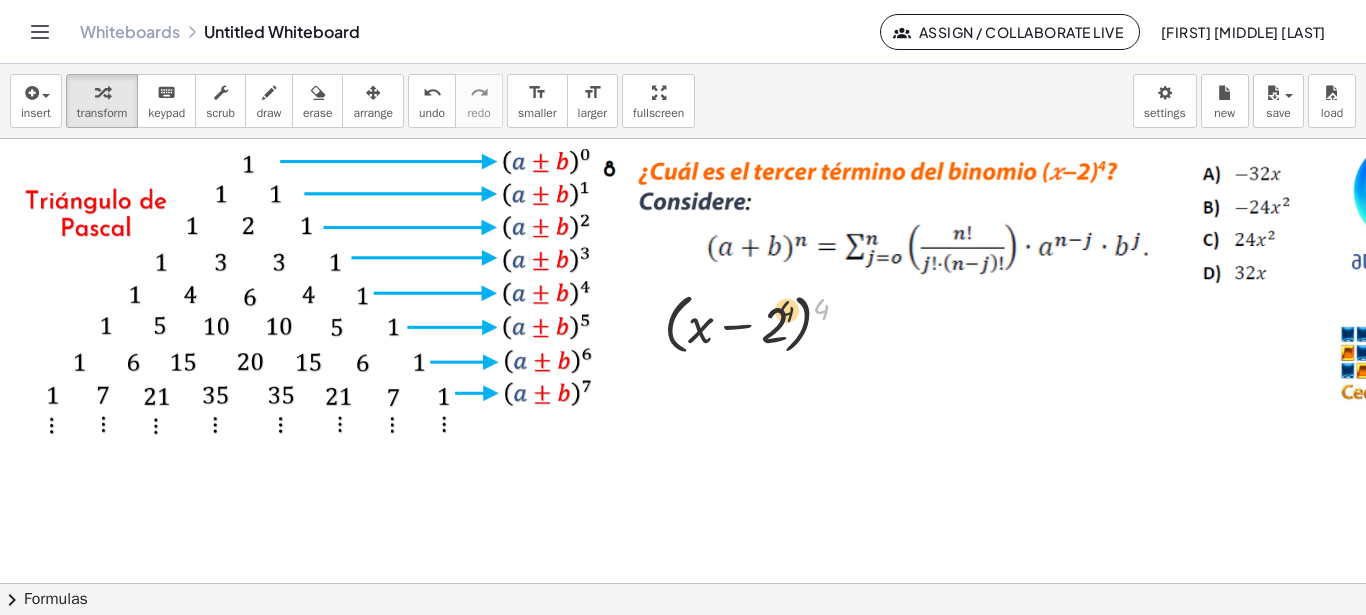 drag, startPoint x: 816, startPoint y: 307, endPoint x: 718, endPoint y: 315, distance: 98.32599 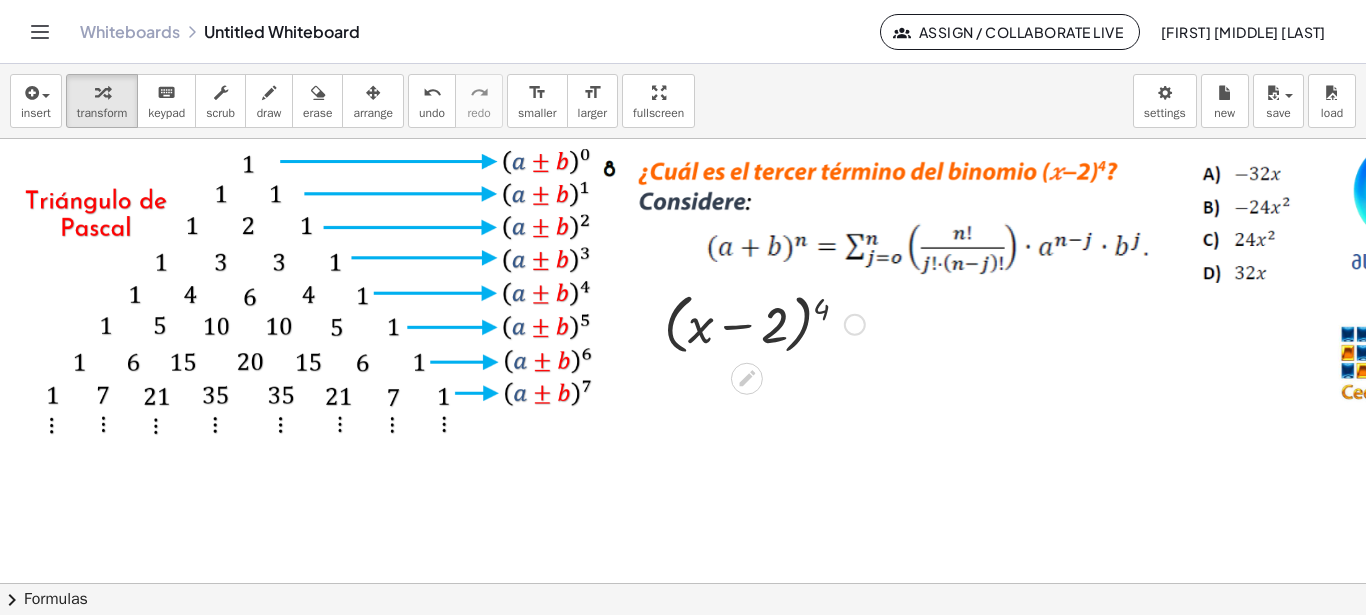 click at bounding box center (764, 323) 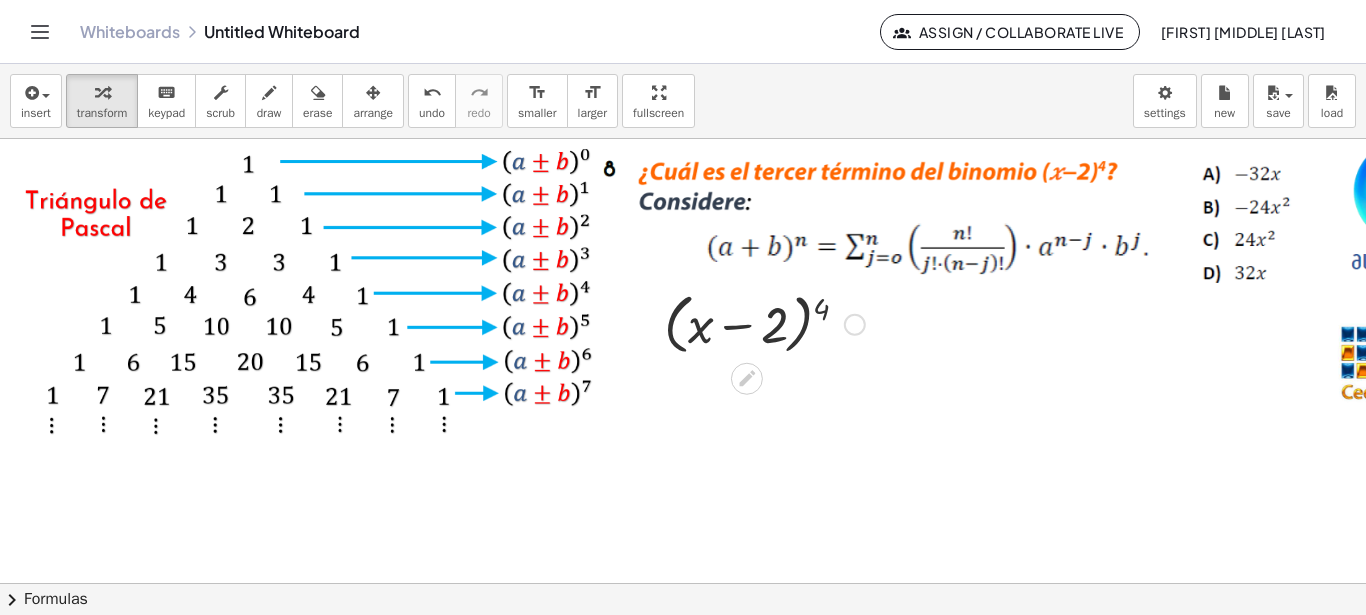 click at bounding box center (764, 323) 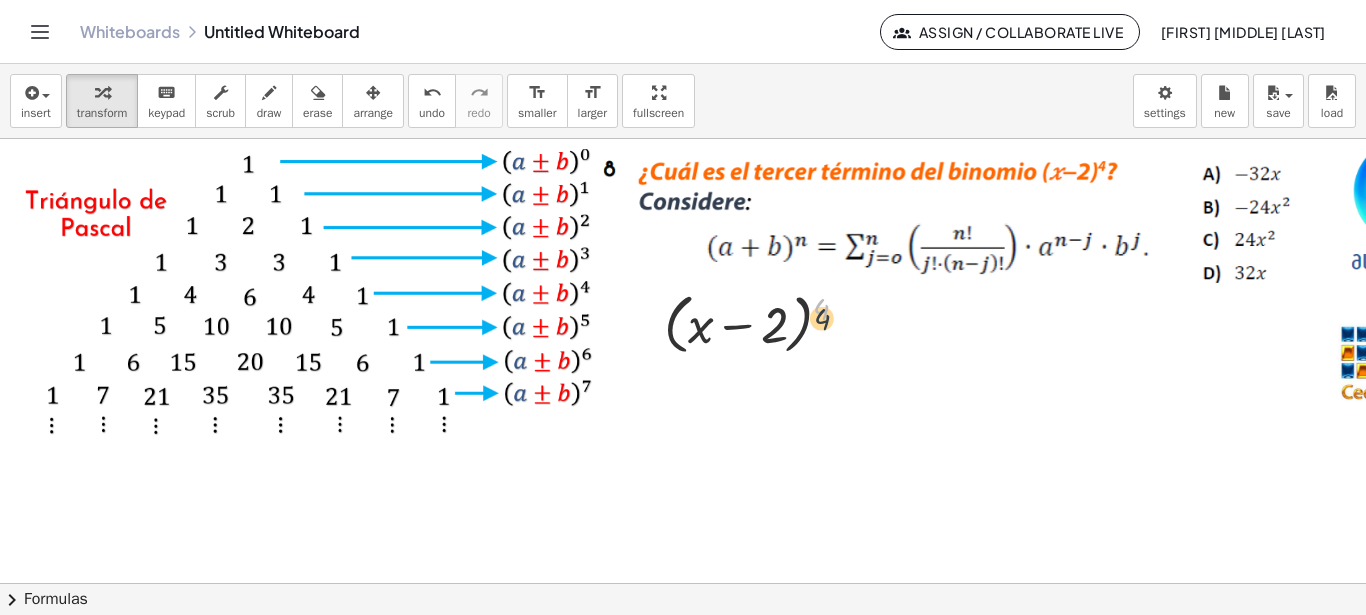 drag, startPoint x: 827, startPoint y: 312, endPoint x: 827, endPoint y: 329, distance: 17 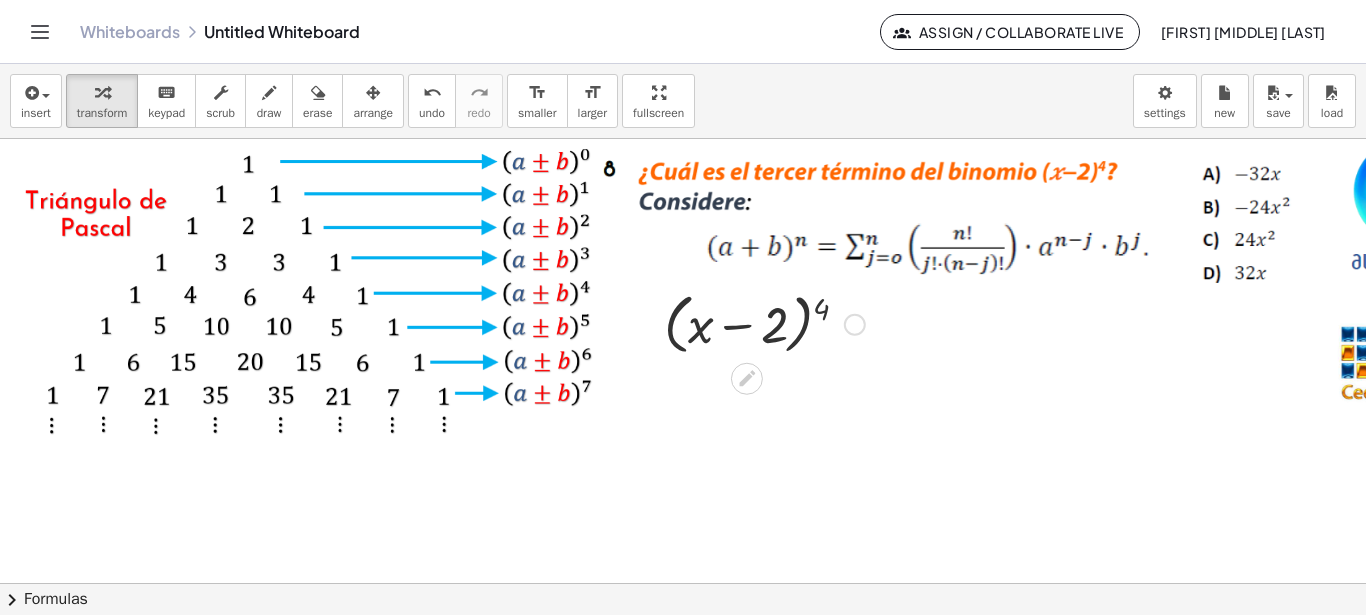 drag, startPoint x: 821, startPoint y: 309, endPoint x: 830, endPoint y: 349, distance: 41 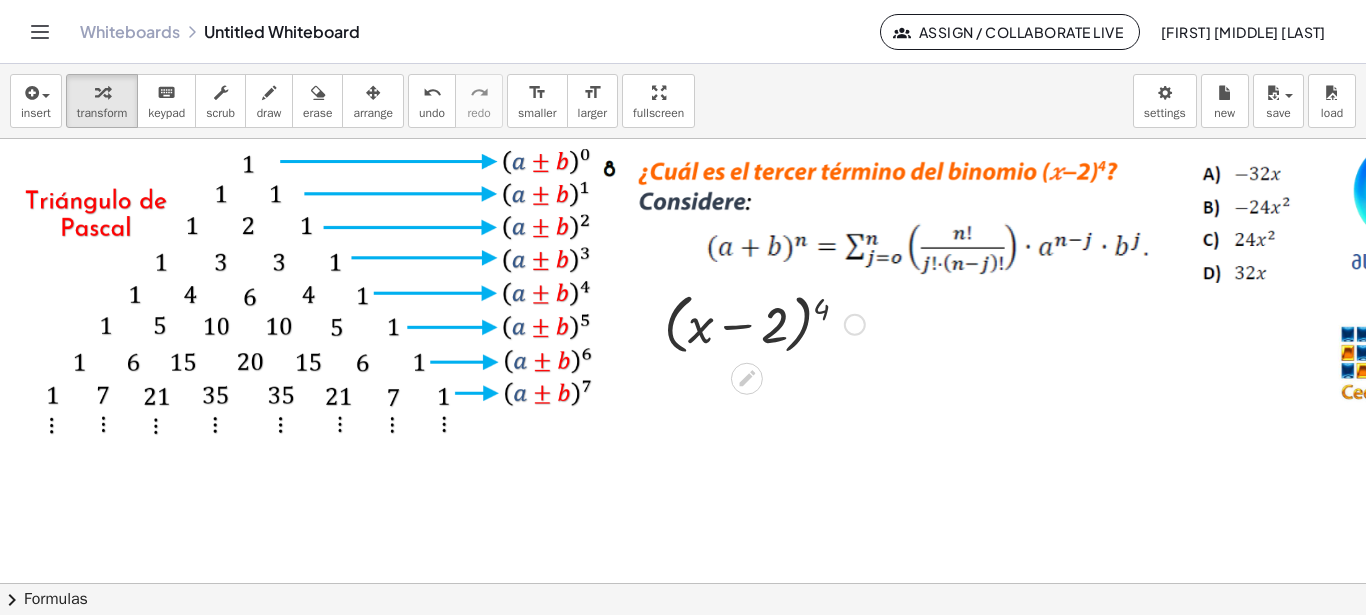 click at bounding box center (764, 323) 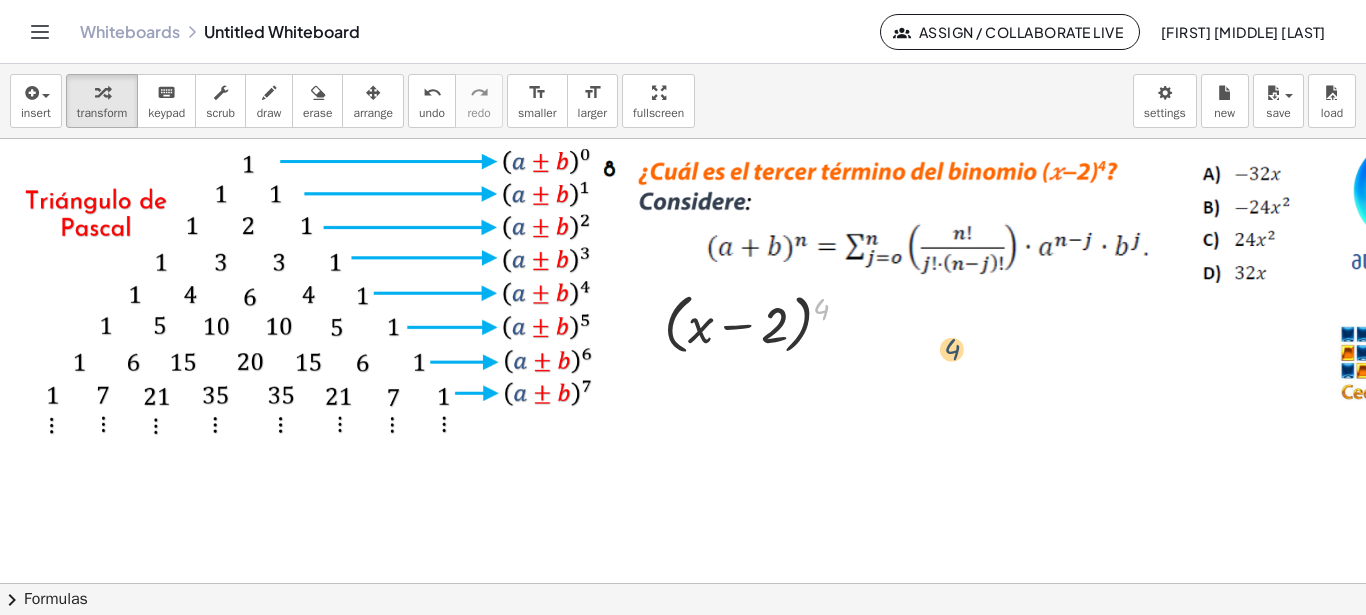 drag, startPoint x: 821, startPoint y: 304, endPoint x: 979, endPoint y: 361, distance: 167.96725 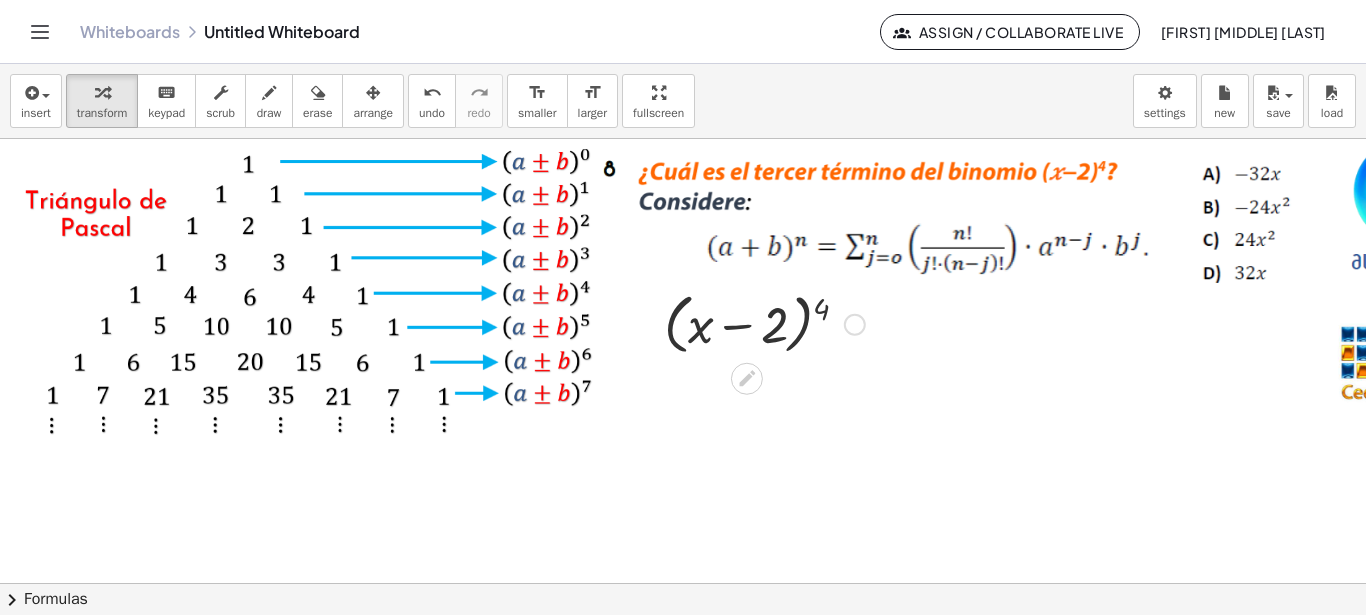 click at bounding box center [764, 323] 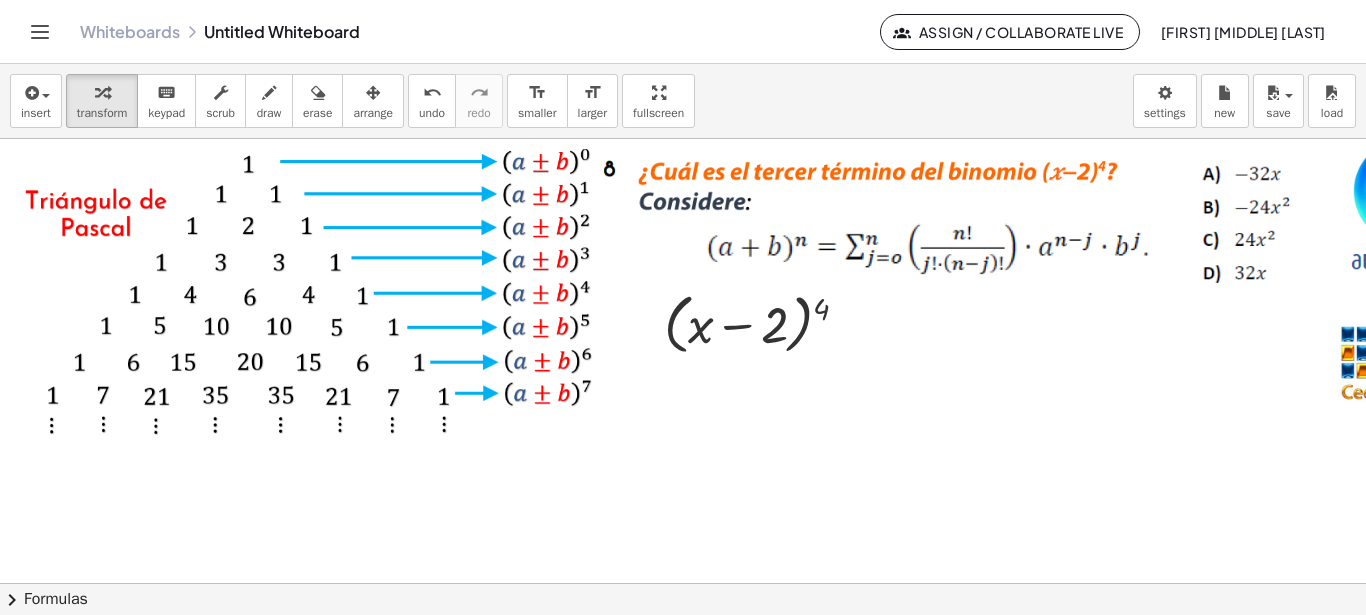 click at bounding box center [1048, 269] 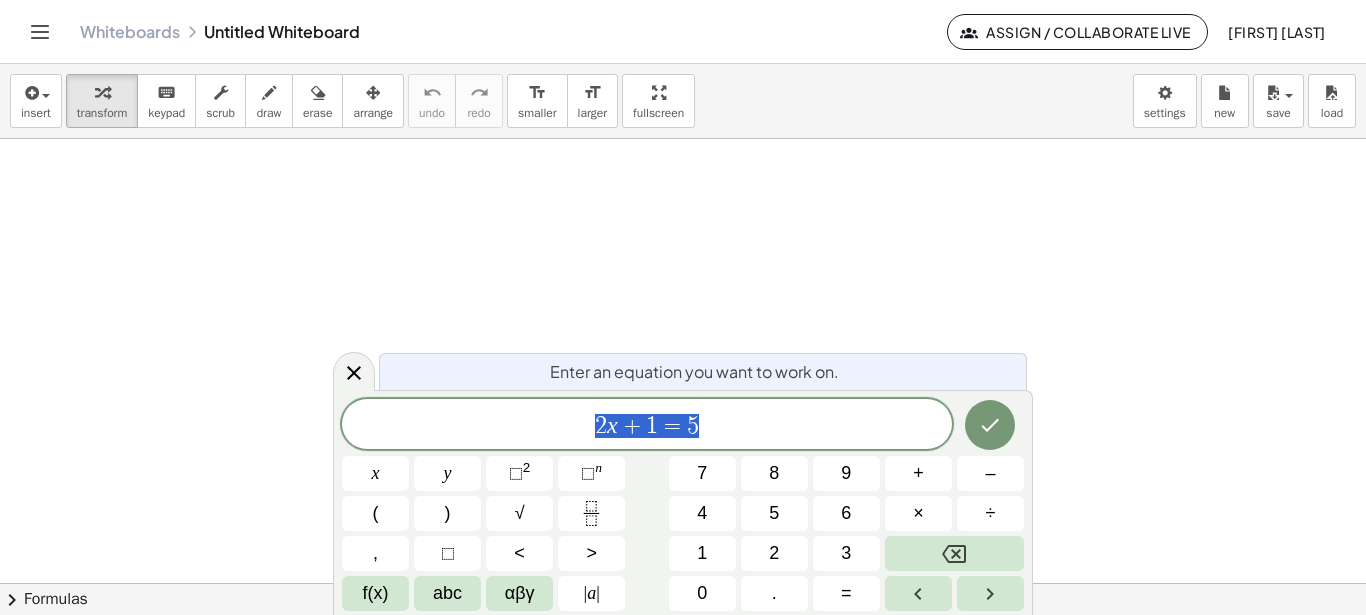 scroll, scrollTop: 0, scrollLeft: 0, axis: both 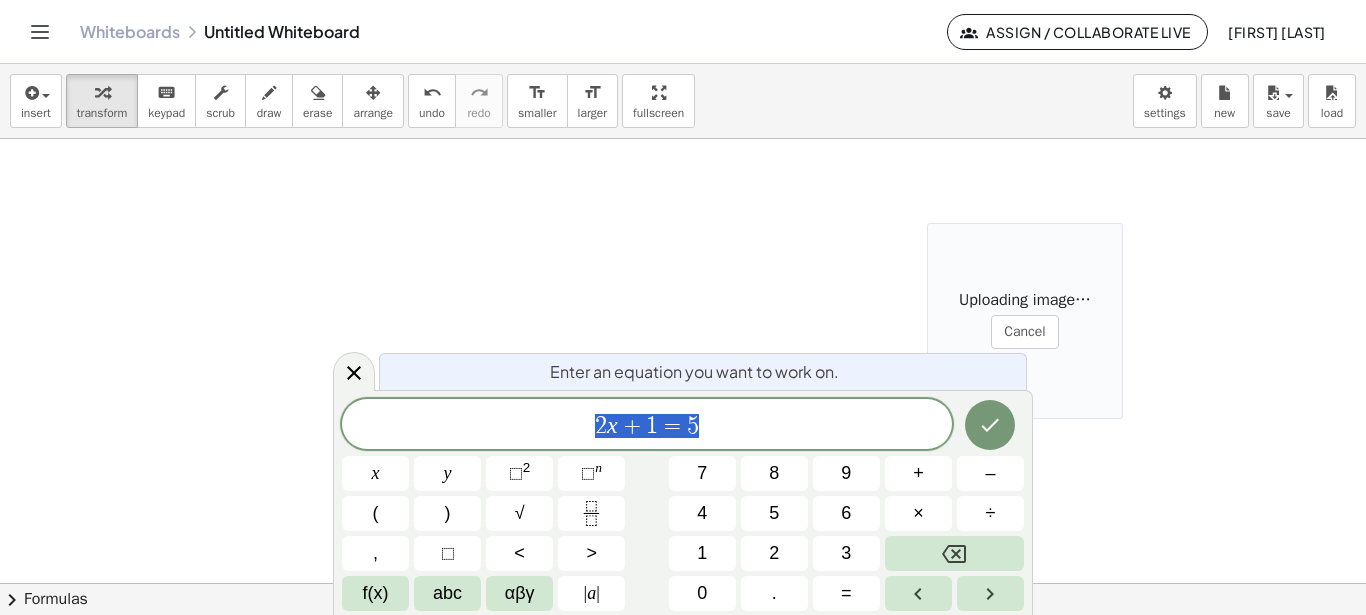click at bounding box center [683, 583] 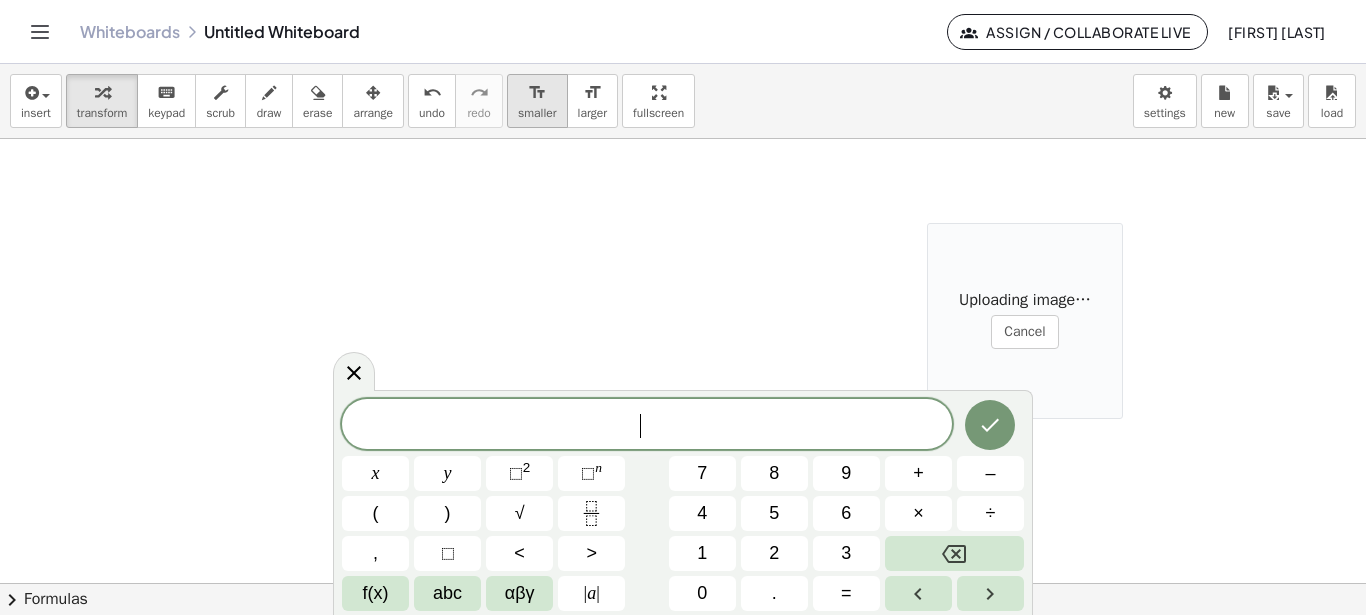 scroll, scrollTop: 23, scrollLeft: 0, axis: vertical 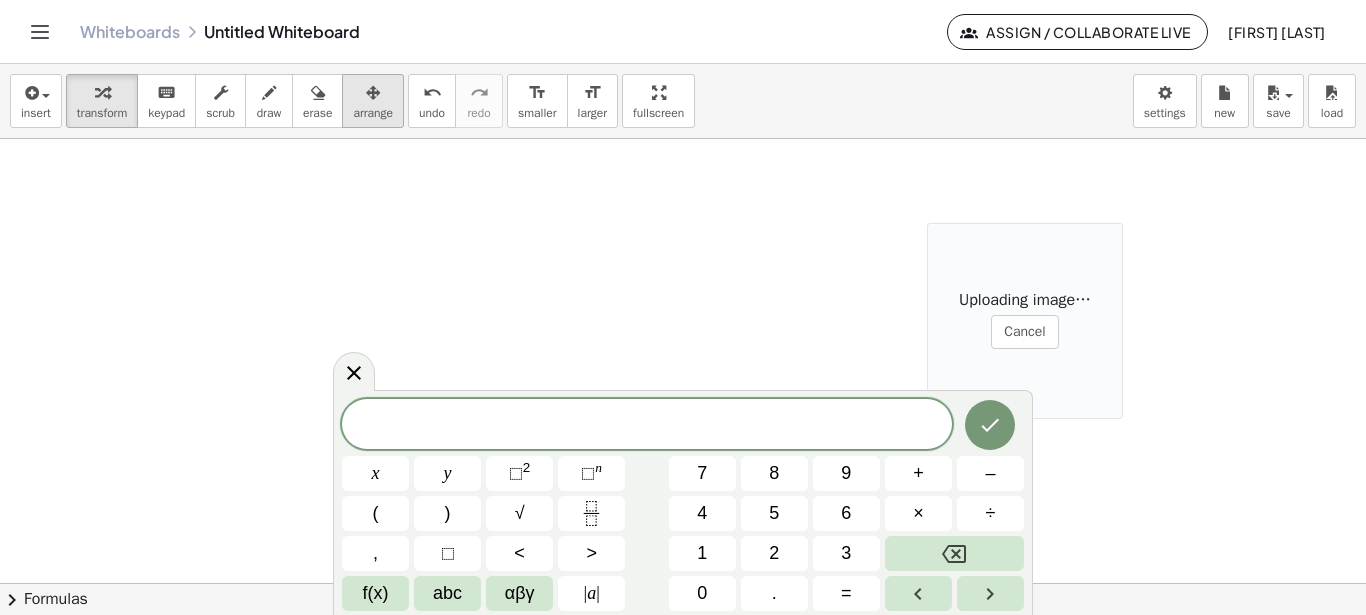 click on "arrange" at bounding box center [373, 101] 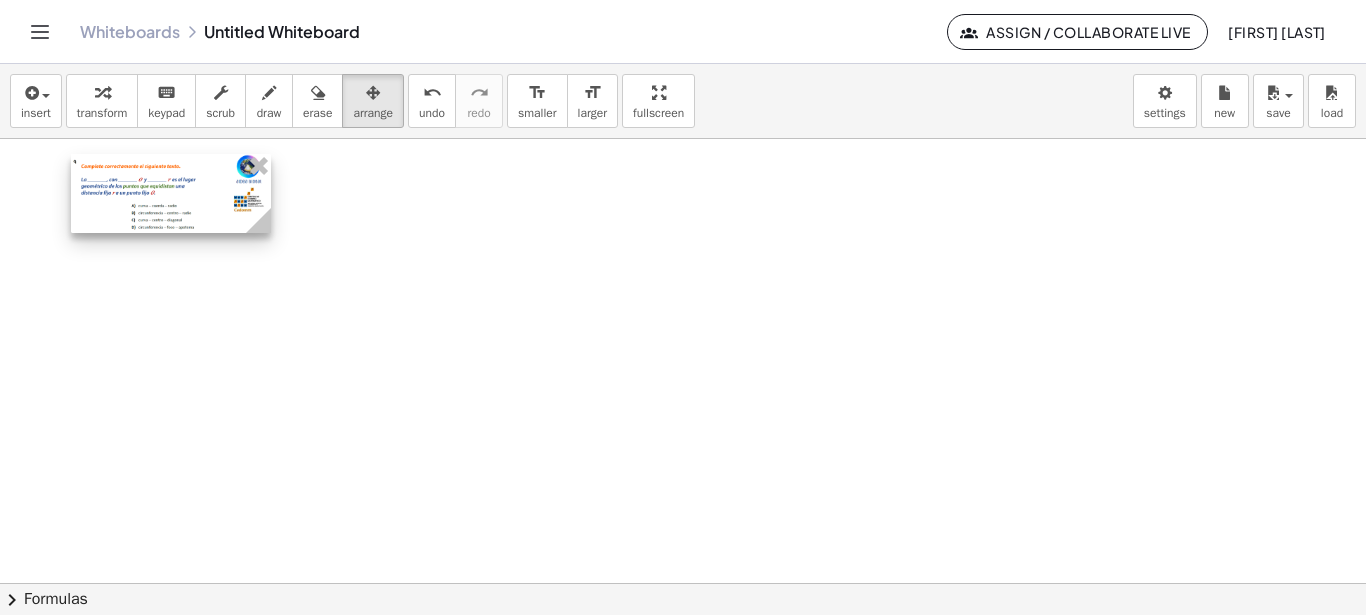 drag, startPoint x: 1031, startPoint y: 276, endPoint x: 175, endPoint y: 207, distance: 858.7764 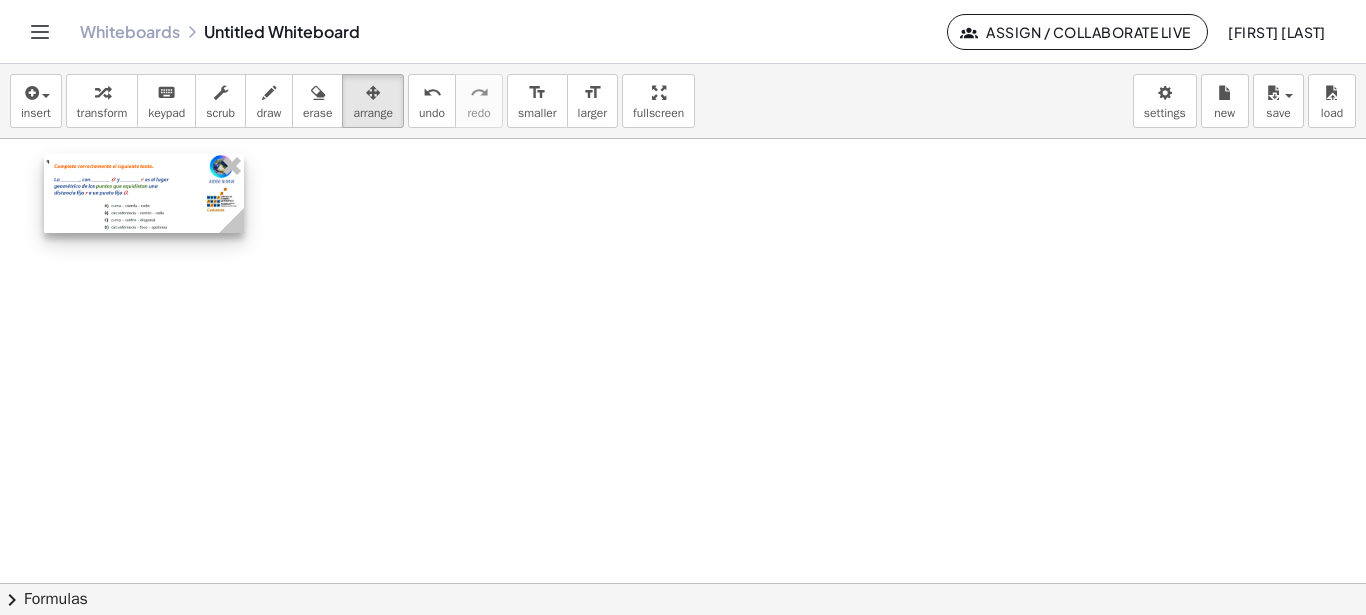 drag, startPoint x: 197, startPoint y: 211, endPoint x: 170, endPoint y: 211, distance: 27 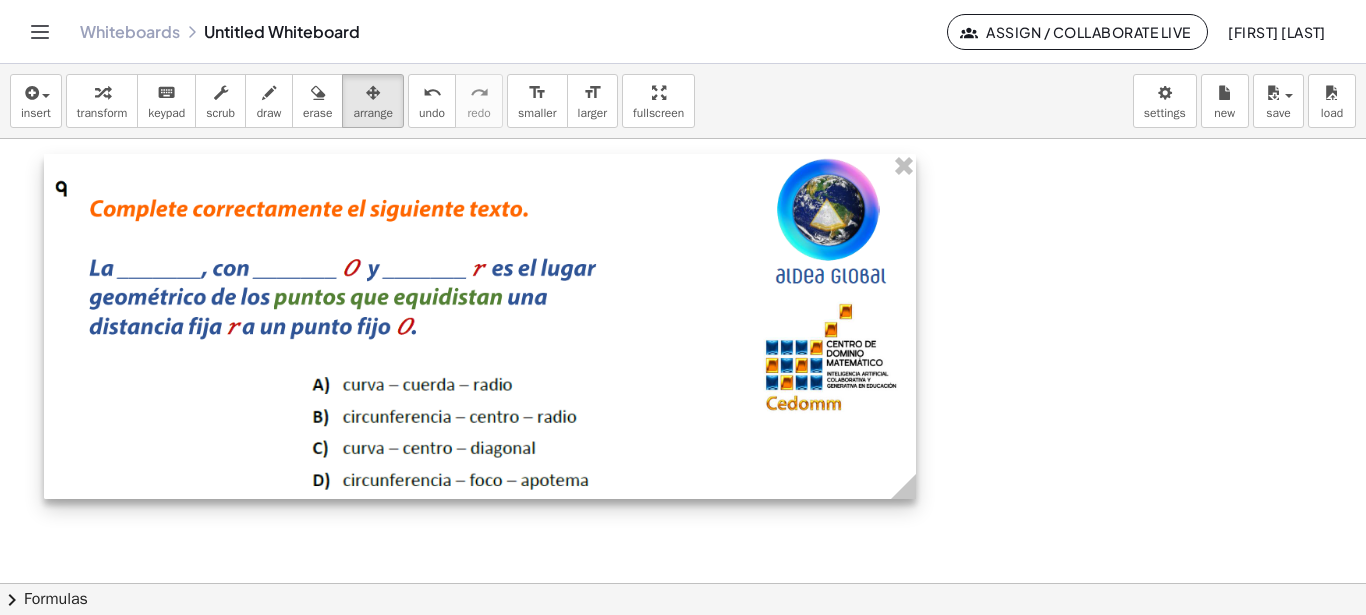 drag, startPoint x: 239, startPoint y: 233, endPoint x: 911, endPoint y: 369, distance: 685.6238 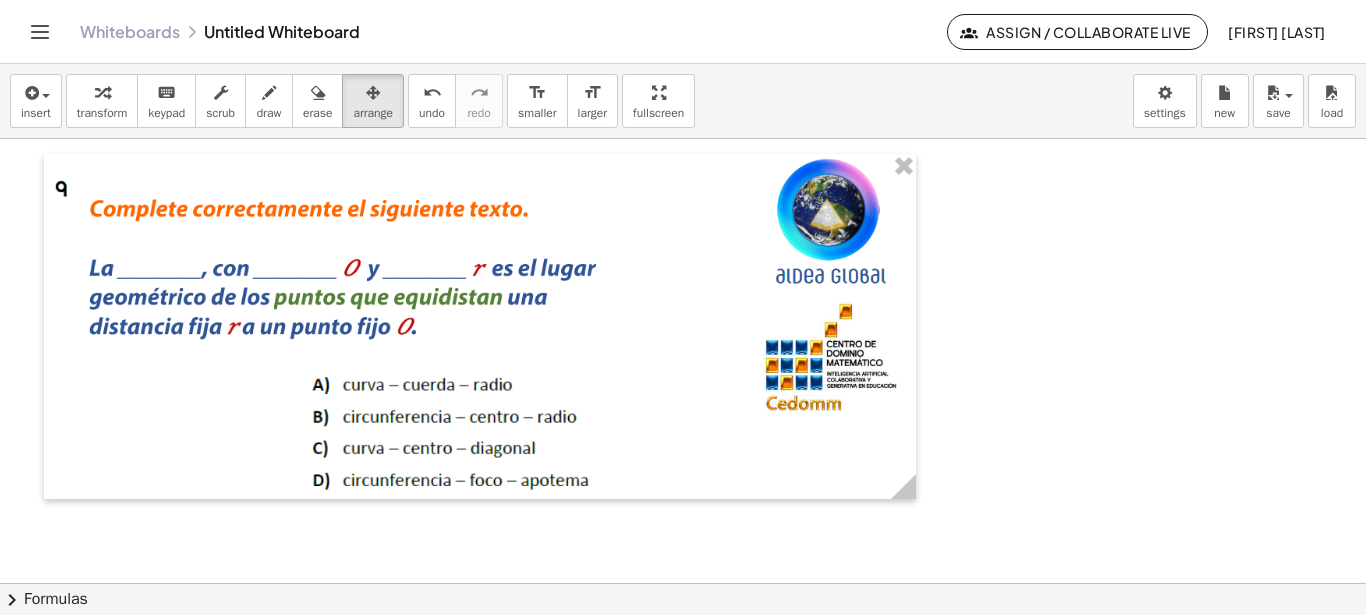 click at bounding box center (683, 583) 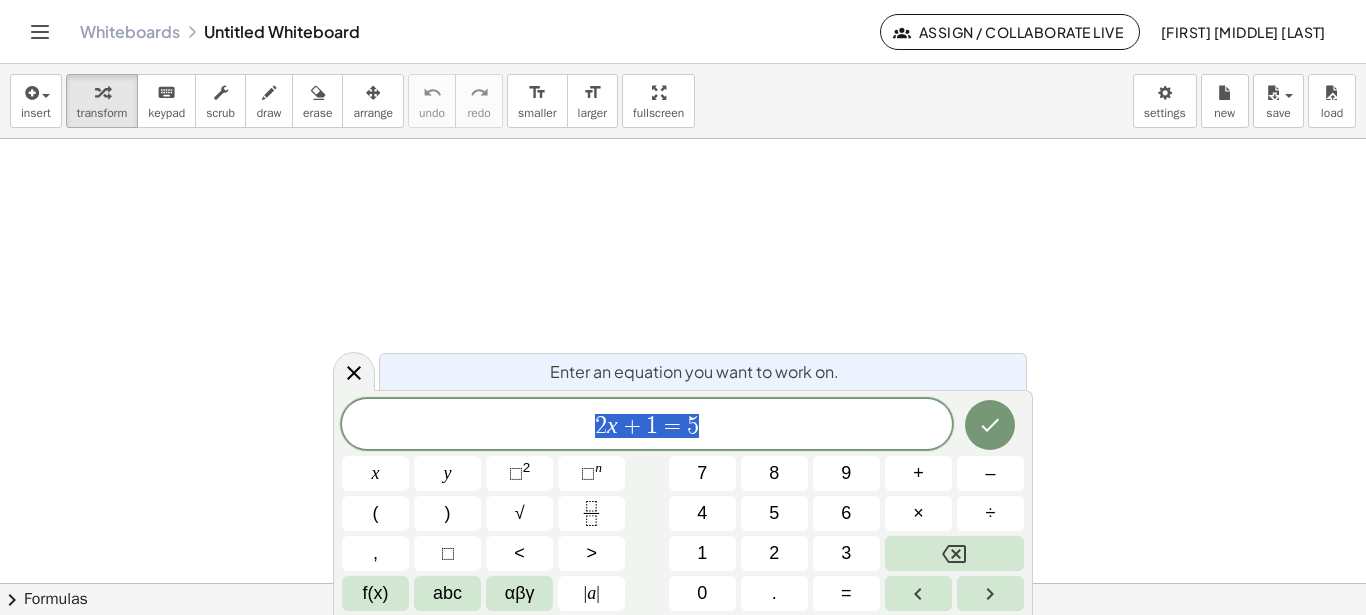 scroll, scrollTop: 0, scrollLeft: 0, axis: both 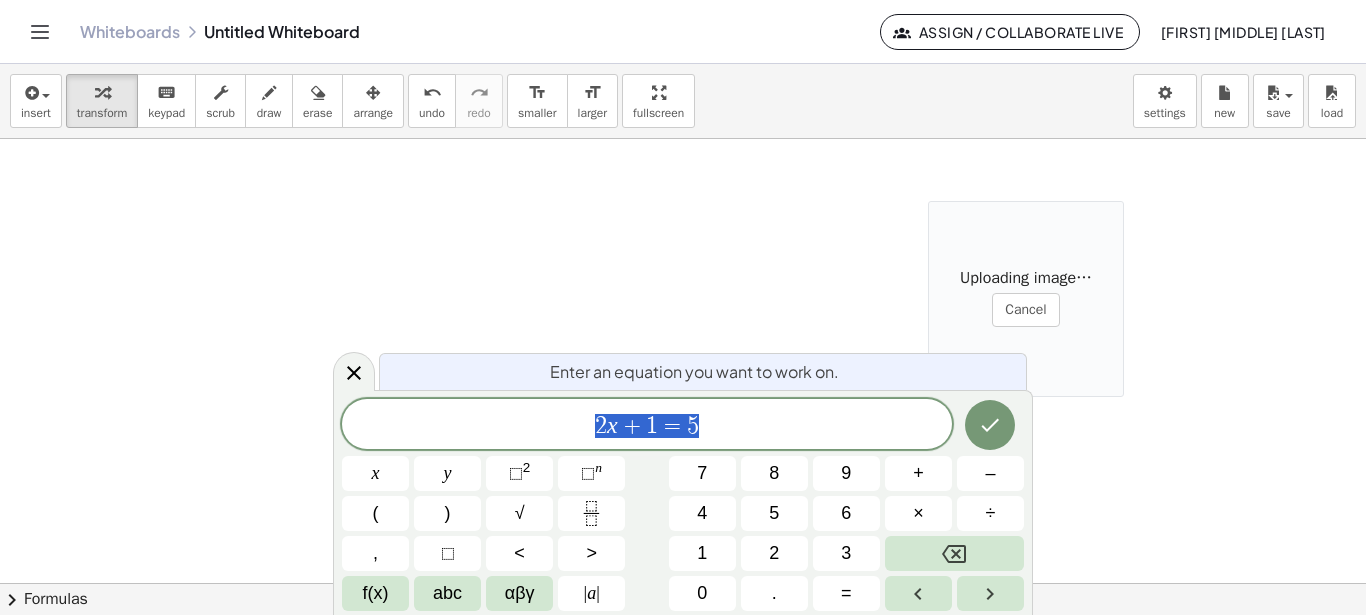 click at bounding box center [683, 583] 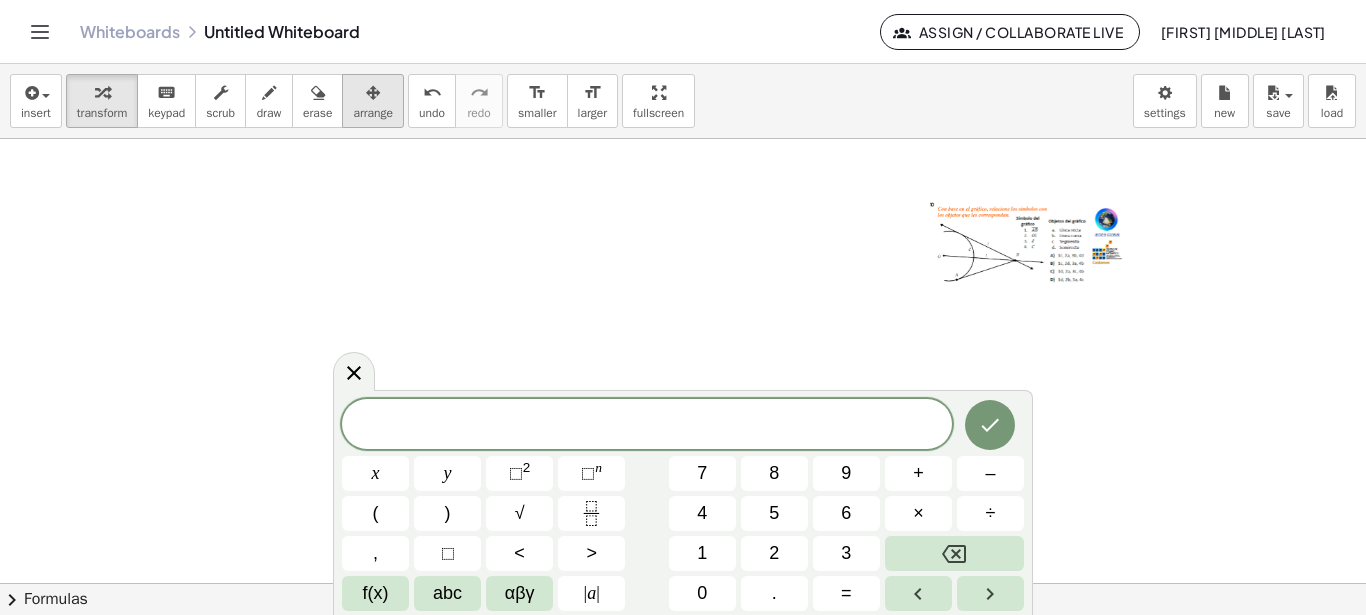 click on "arrange" at bounding box center [373, 113] 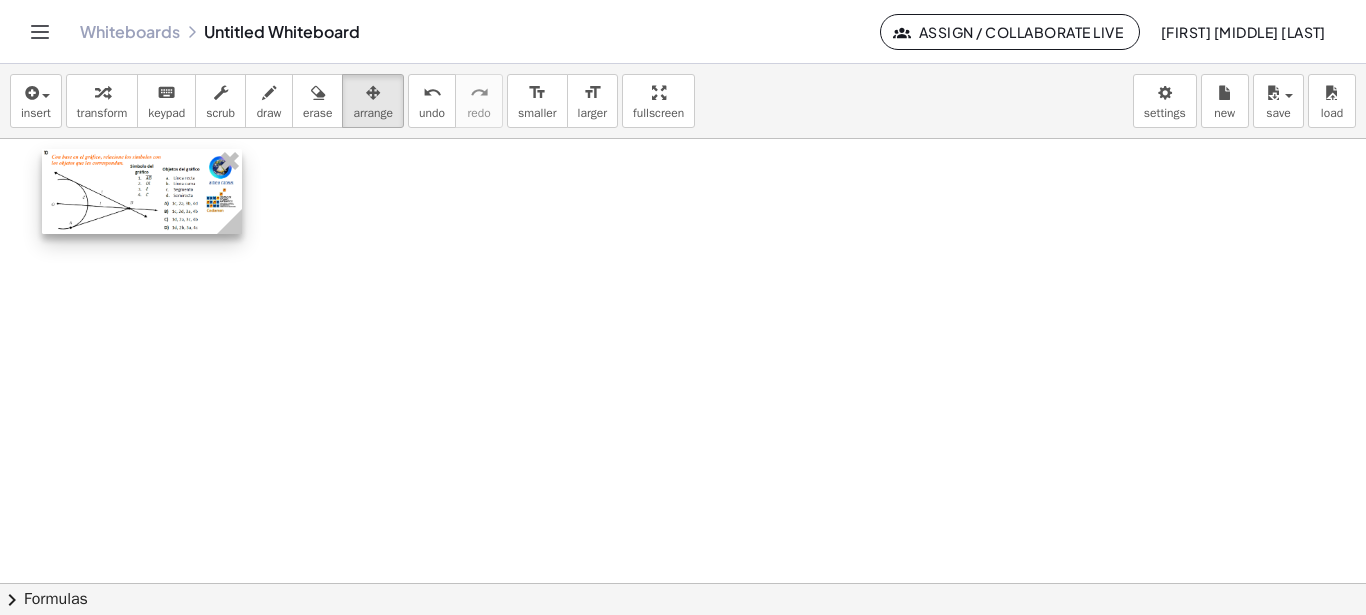 drag, startPoint x: 1021, startPoint y: 260, endPoint x: 150, endPoint y: 208, distance: 872.55084 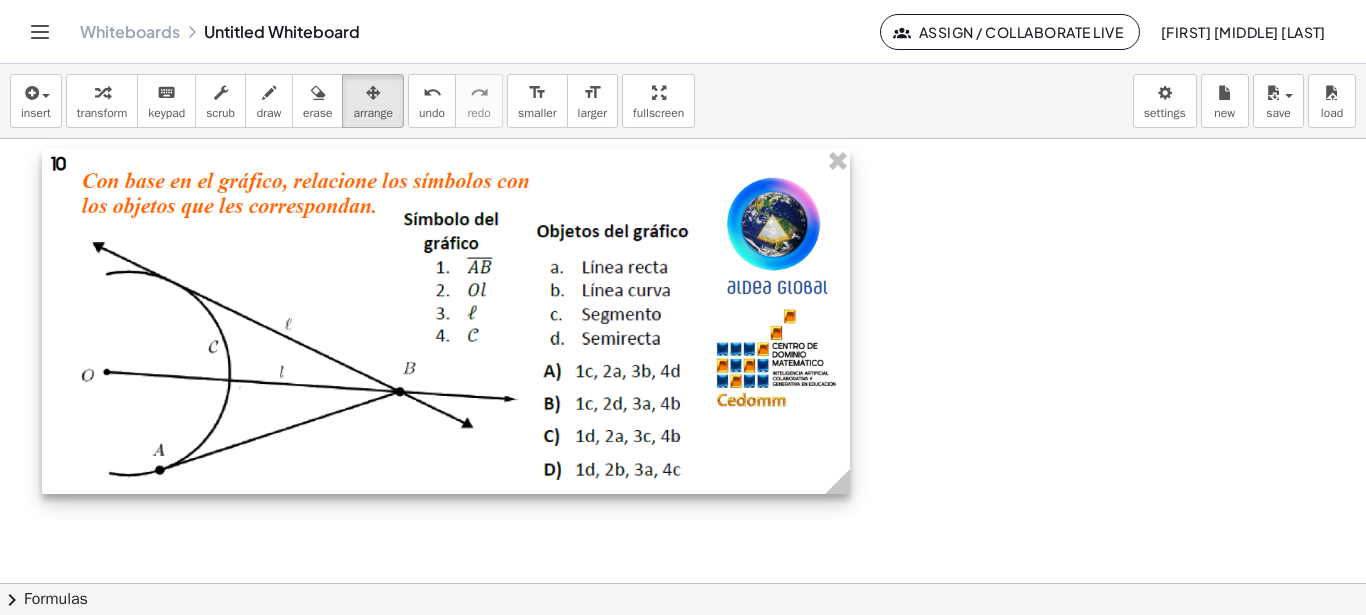 drag, startPoint x: 230, startPoint y: 235, endPoint x: 838, endPoint y: 412, distance: 633.24005 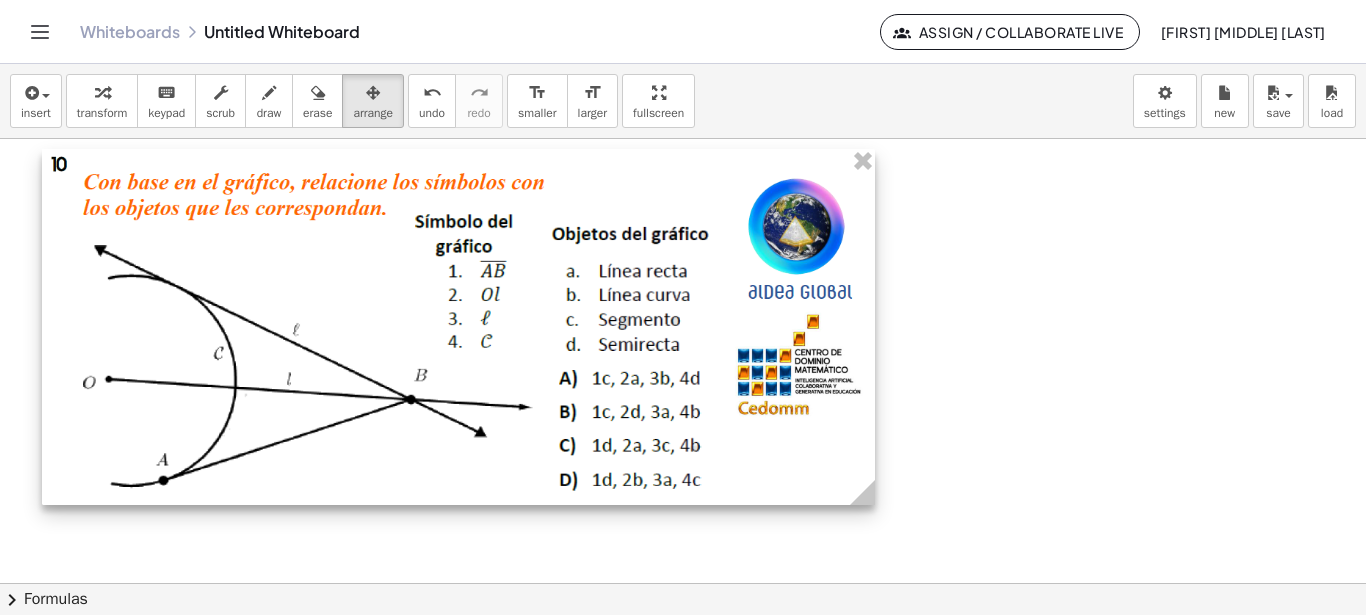 drag, startPoint x: 837, startPoint y: 483, endPoint x: 862, endPoint y: 488, distance: 25.495098 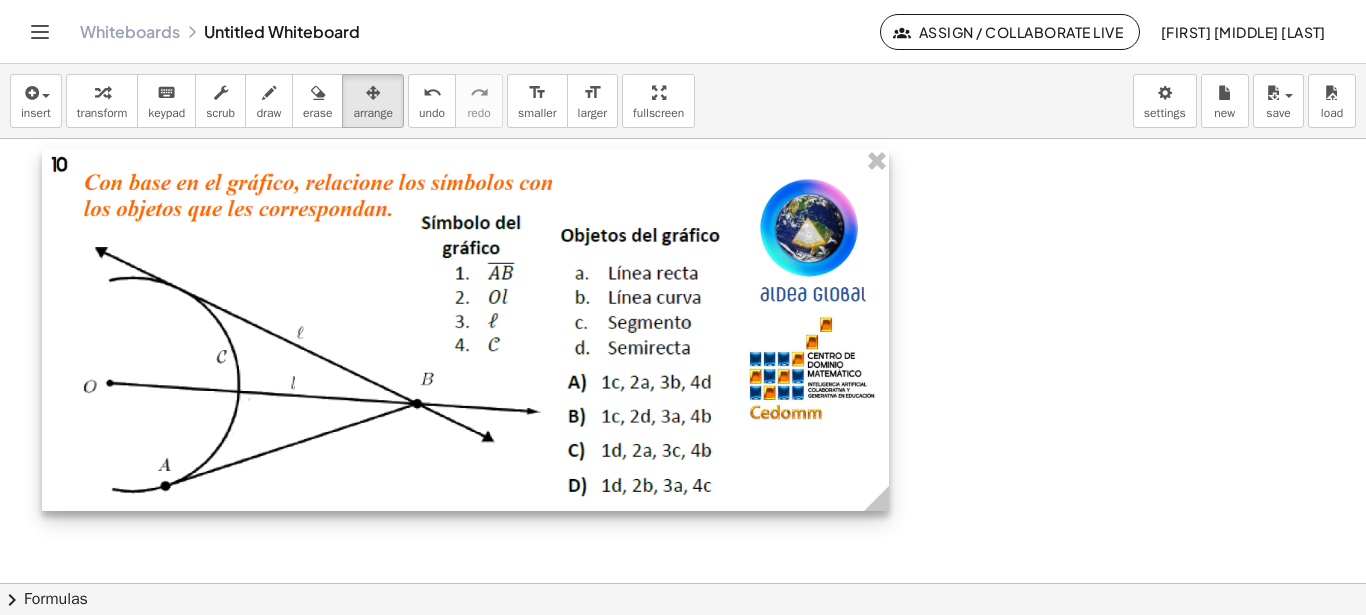 drag, startPoint x: 864, startPoint y: 499, endPoint x: 883, endPoint y: 507, distance: 20.615528 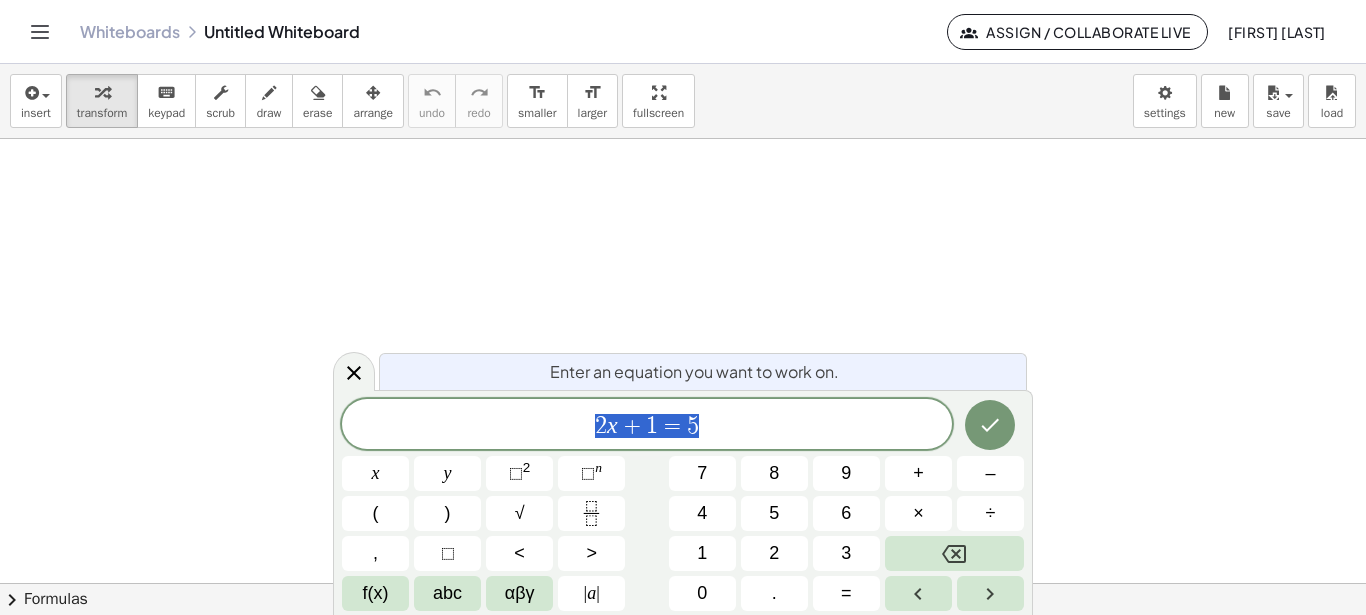 scroll, scrollTop: 0, scrollLeft: 0, axis: both 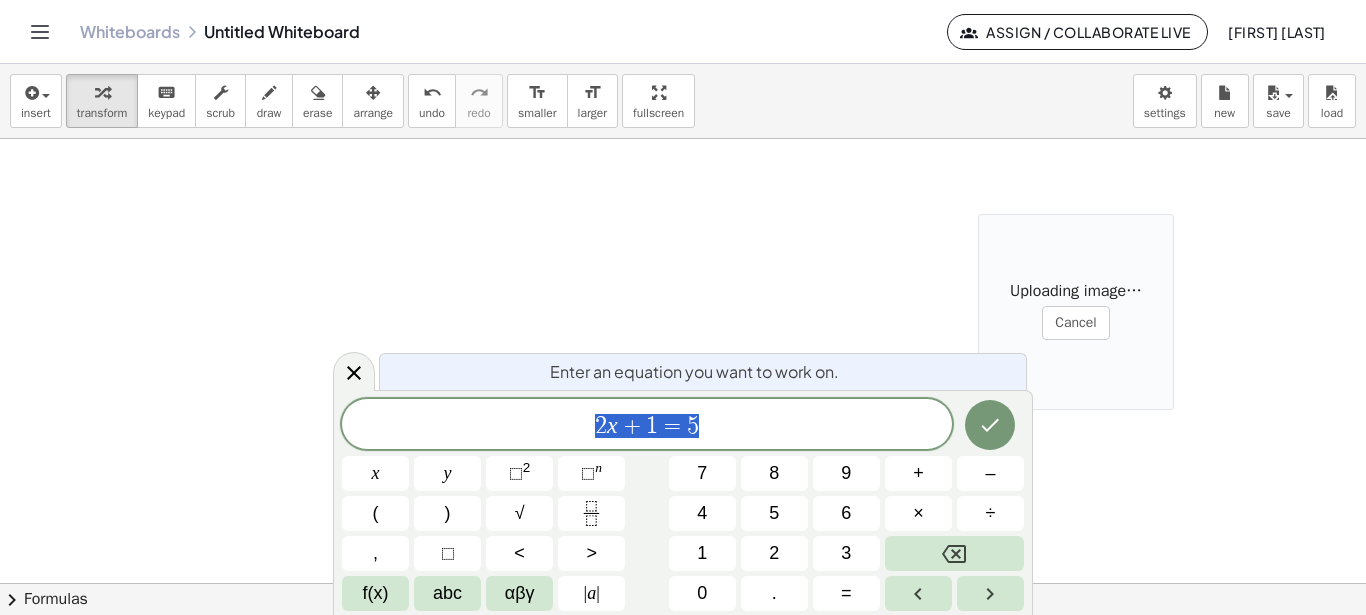 click at bounding box center (683, 583) 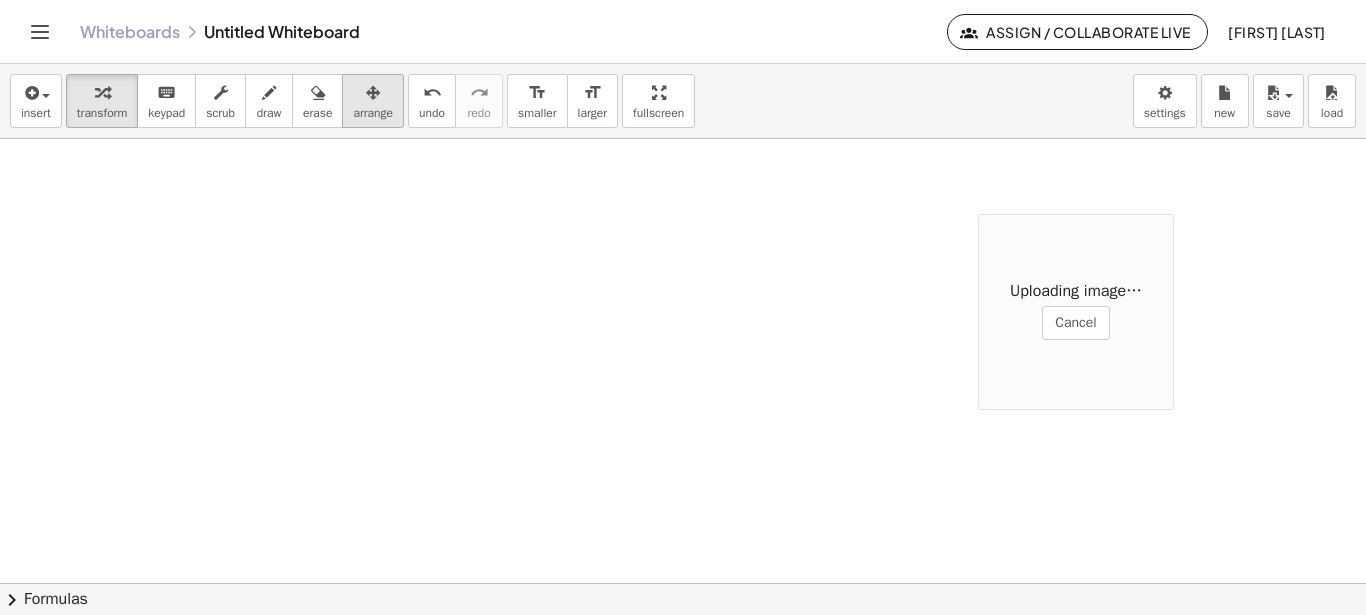 click on "arrange" at bounding box center [373, 113] 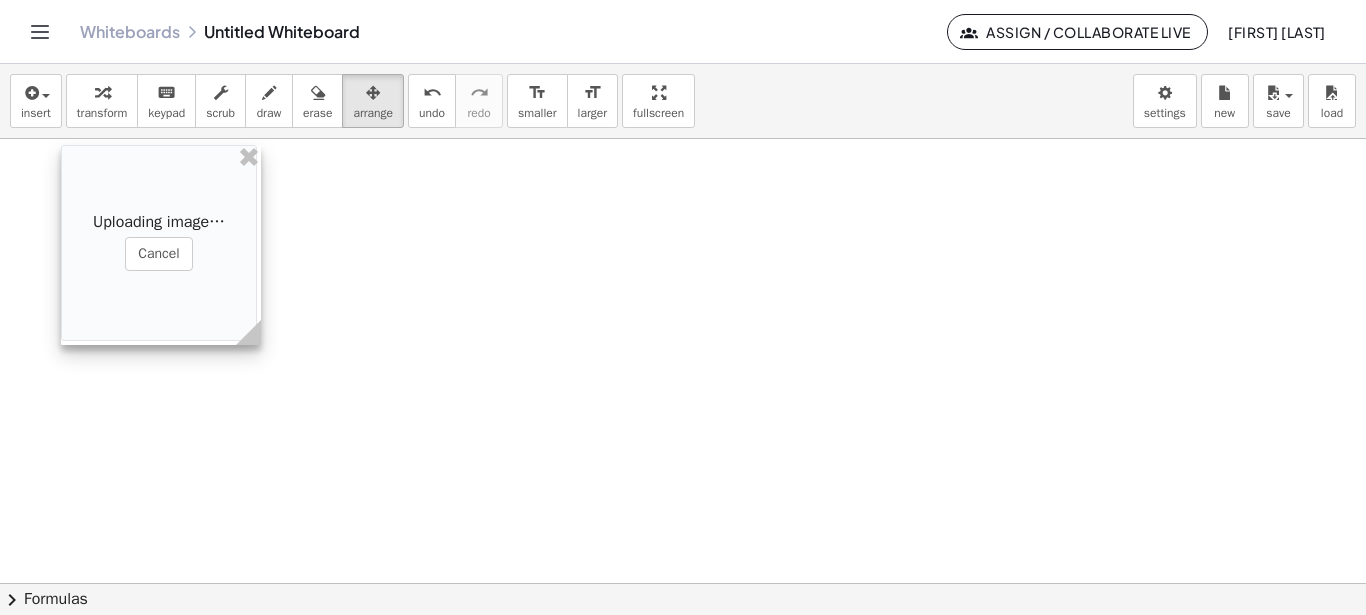drag, startPoint x: 1106, startPoint y: 333, endPoint x: 188, endPoint y: 264, distance: 920.5895 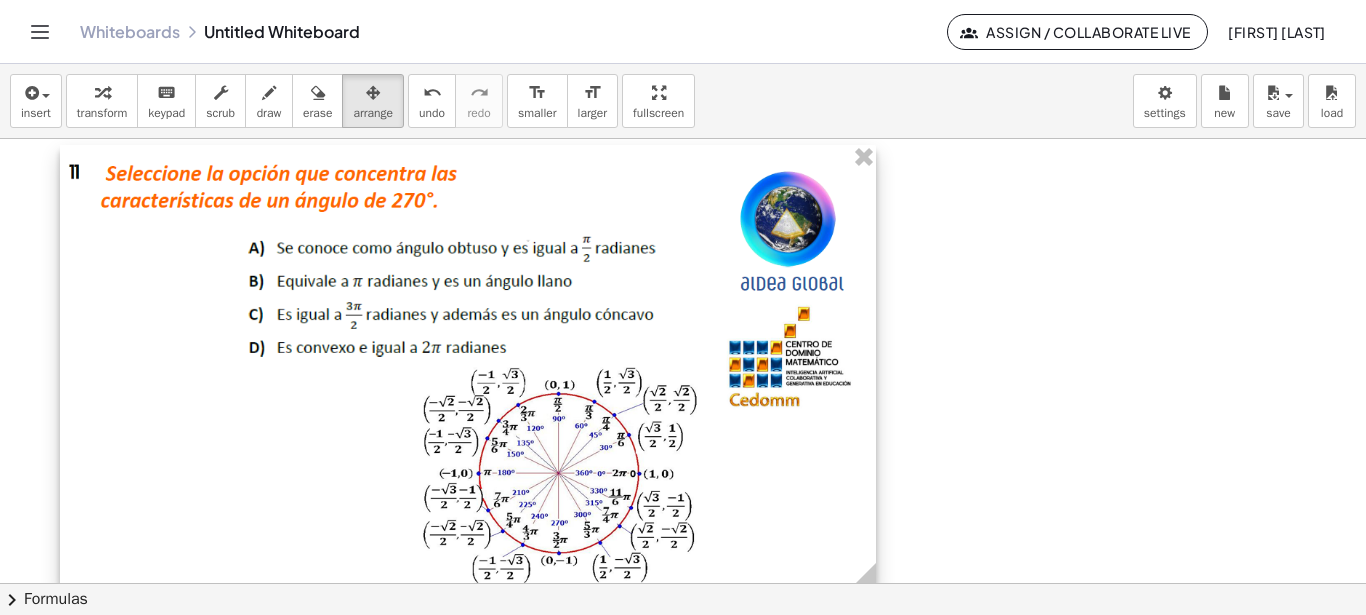 drag, startPoint x: 258, startPoint y: 246, endPoint x: 874, endPoint y: 485, distance: 660.73975 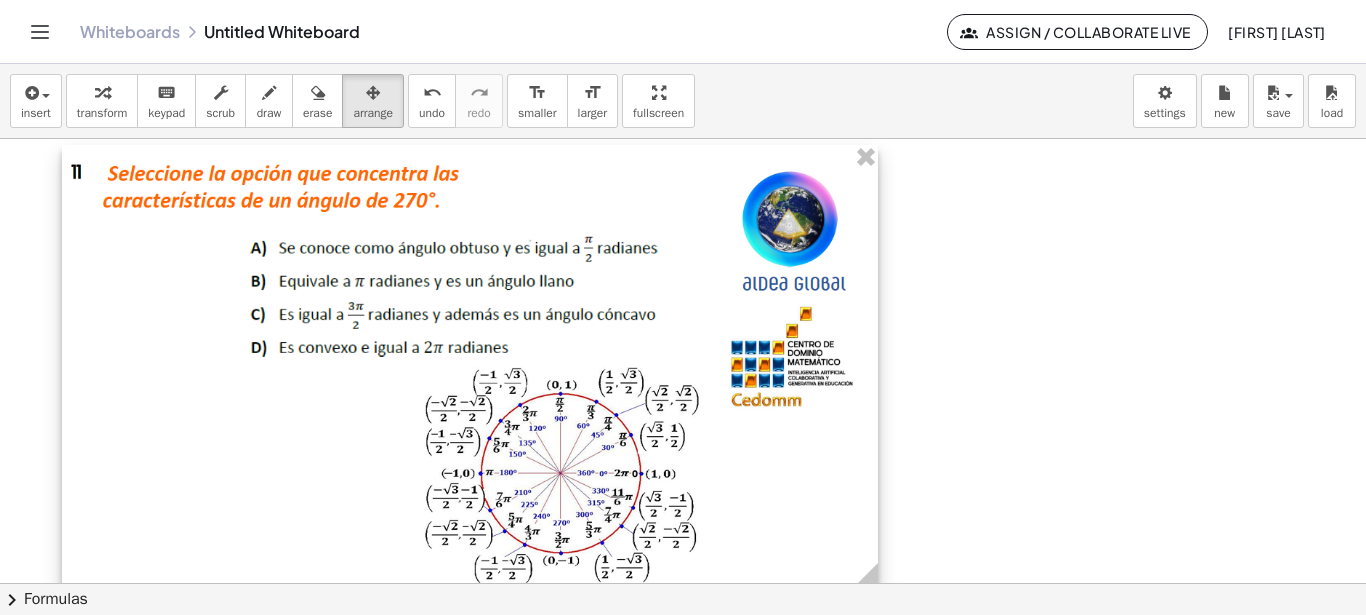 click at bounding box center [470, 366] 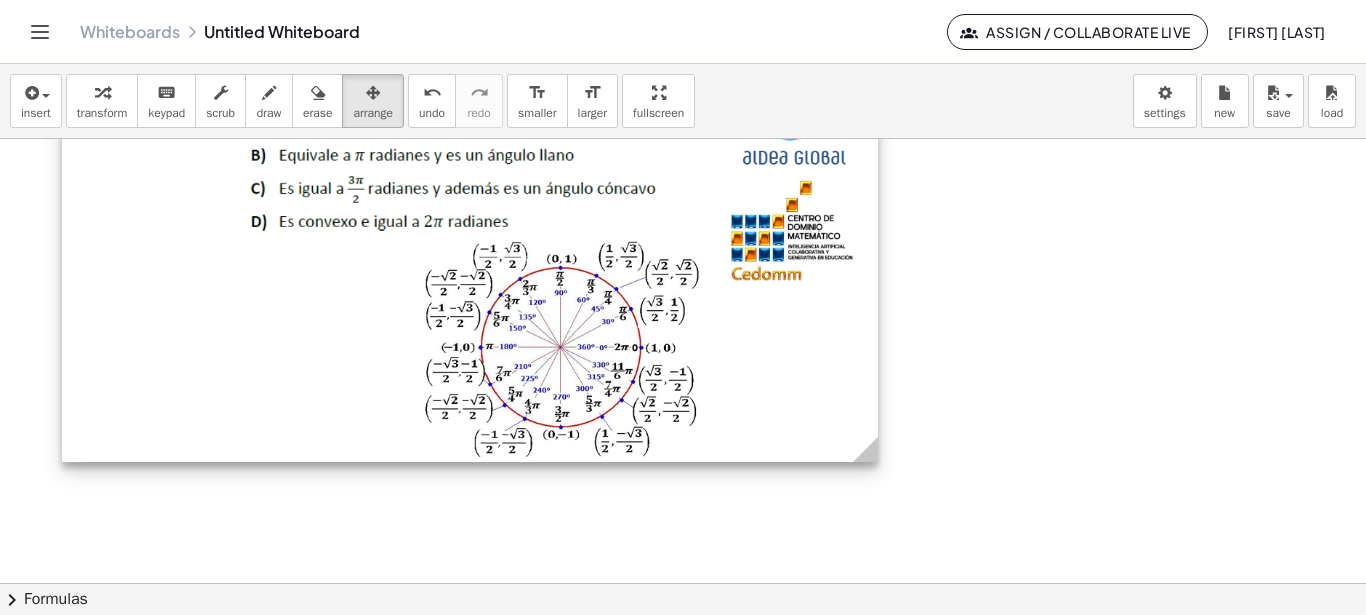 scroll, scrollTop: 0, scrollLeft: 0, axis: both 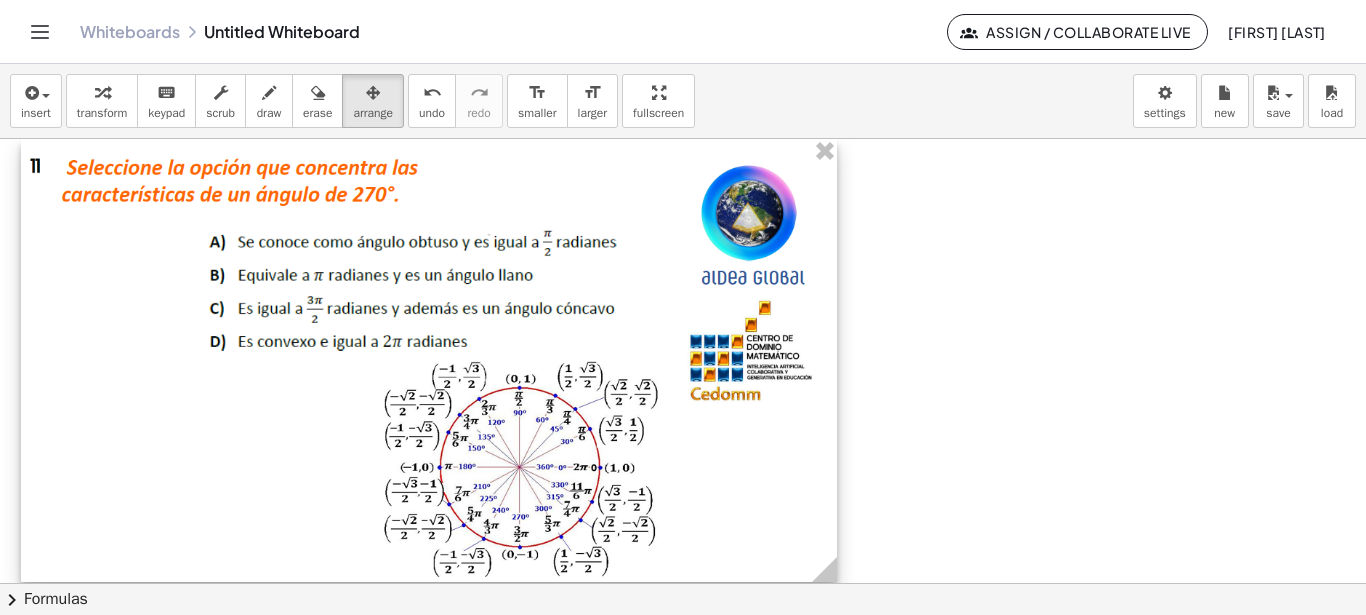 drag, startPoint x: 508, startPoint y: 401, endPoint x: 467, endPoint y: 383, distance: 44.777225 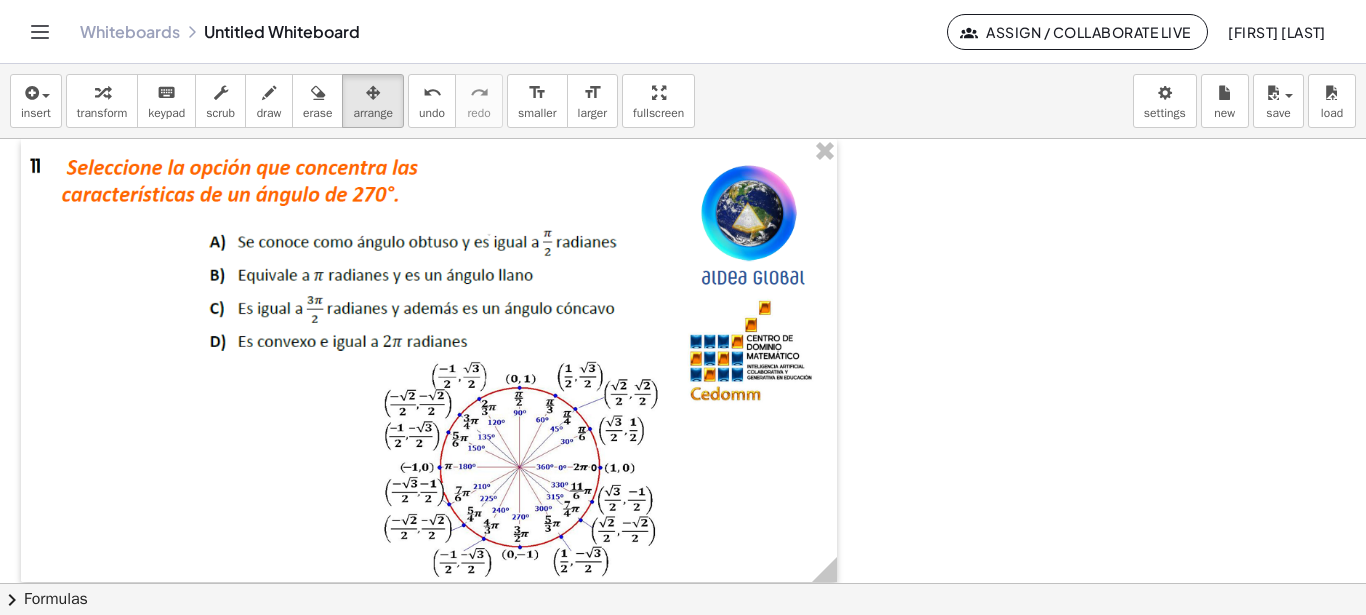 scroll, scrollTop: 126, scrollLeft: 0, axis: vertical 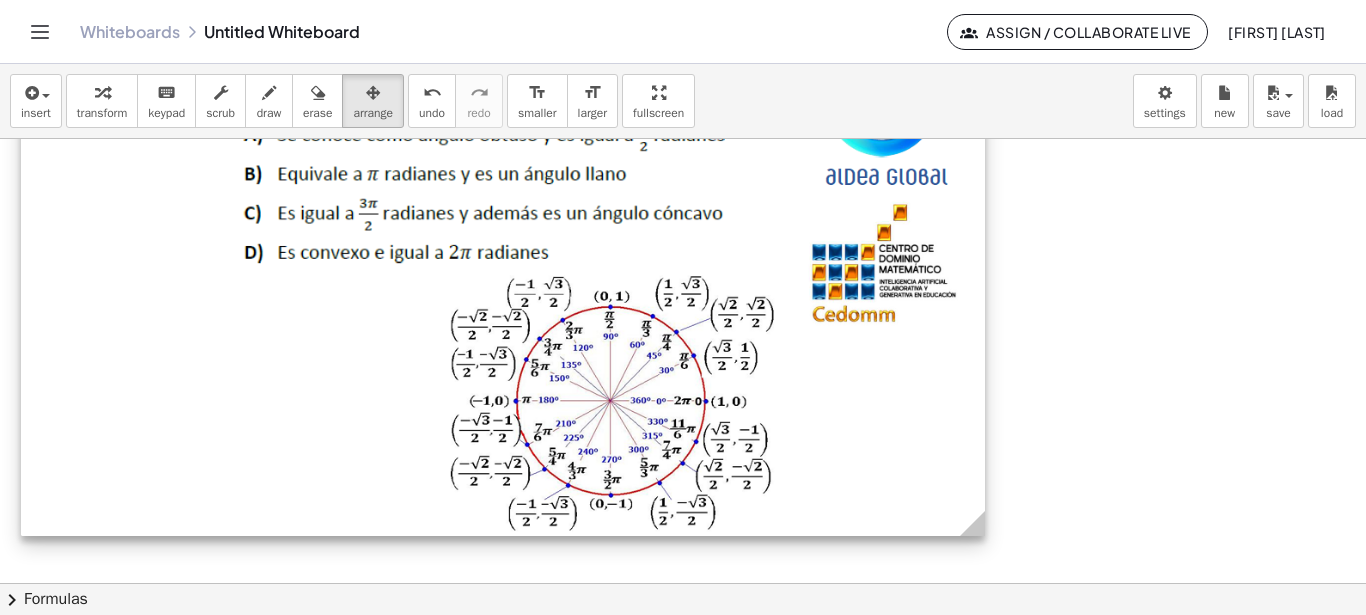 drag, startPoint x: 832, startPoint y: 439, endPoint x: 982, endPoint y: 537, distance: 179.17589 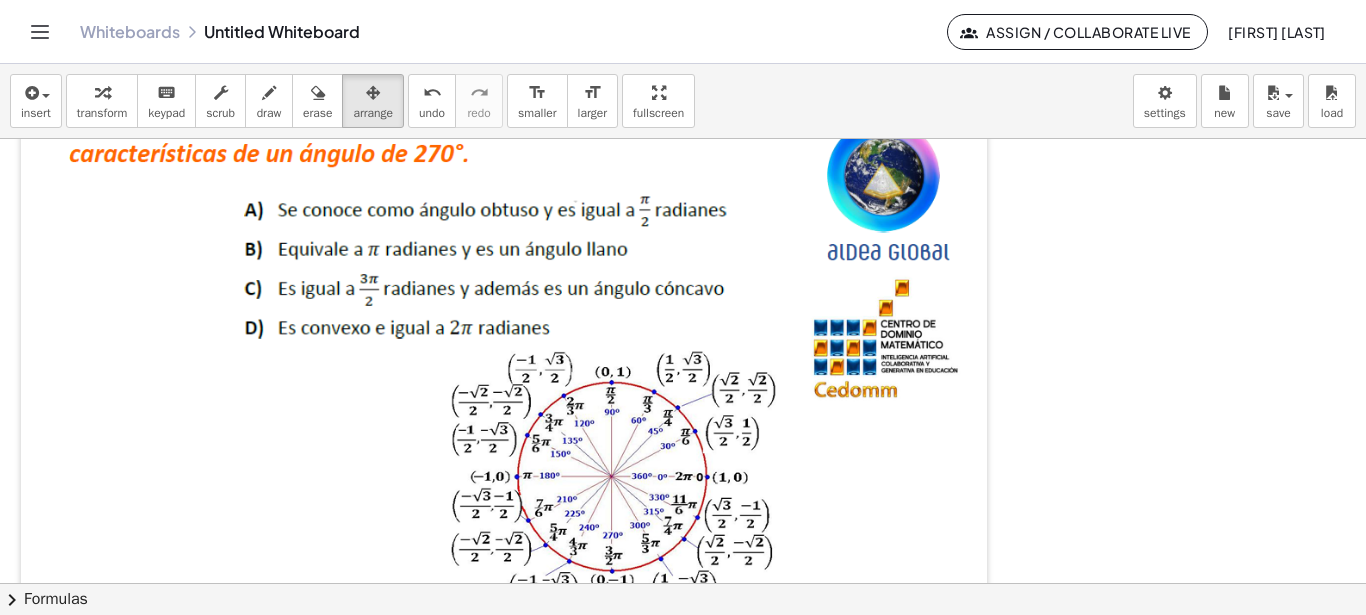 scroll, scrollTop: 0, scrollLeft: 0, axis: both 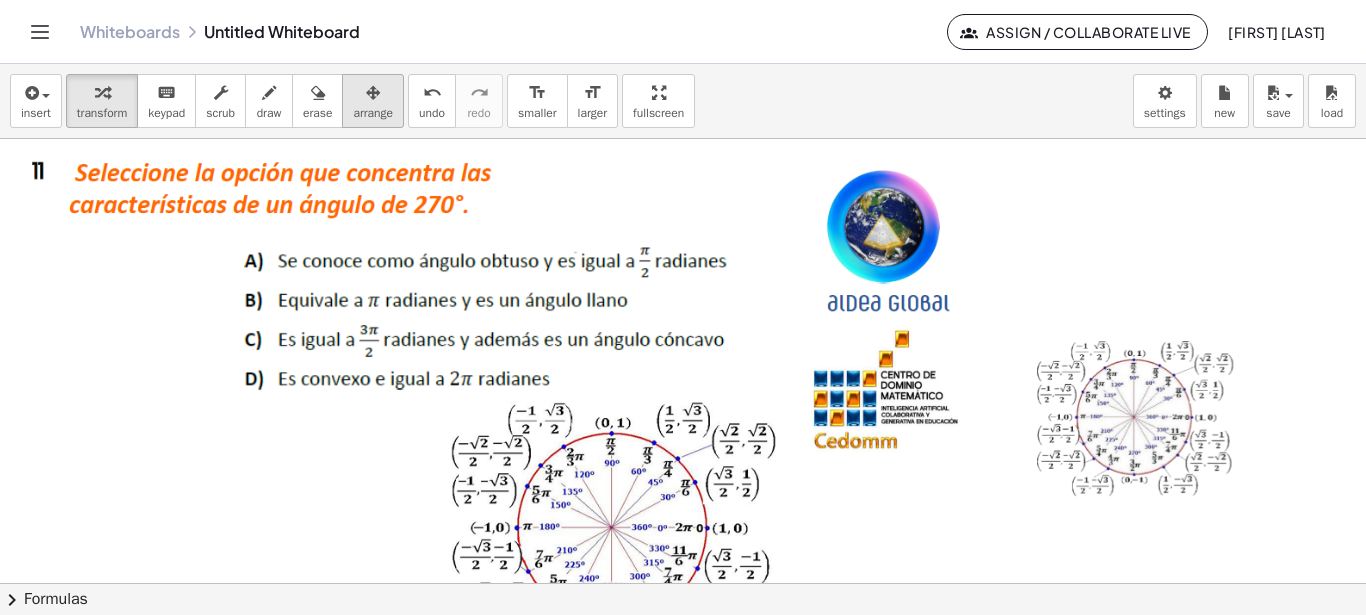 click on "arrange" at bounding box center [373, 113] 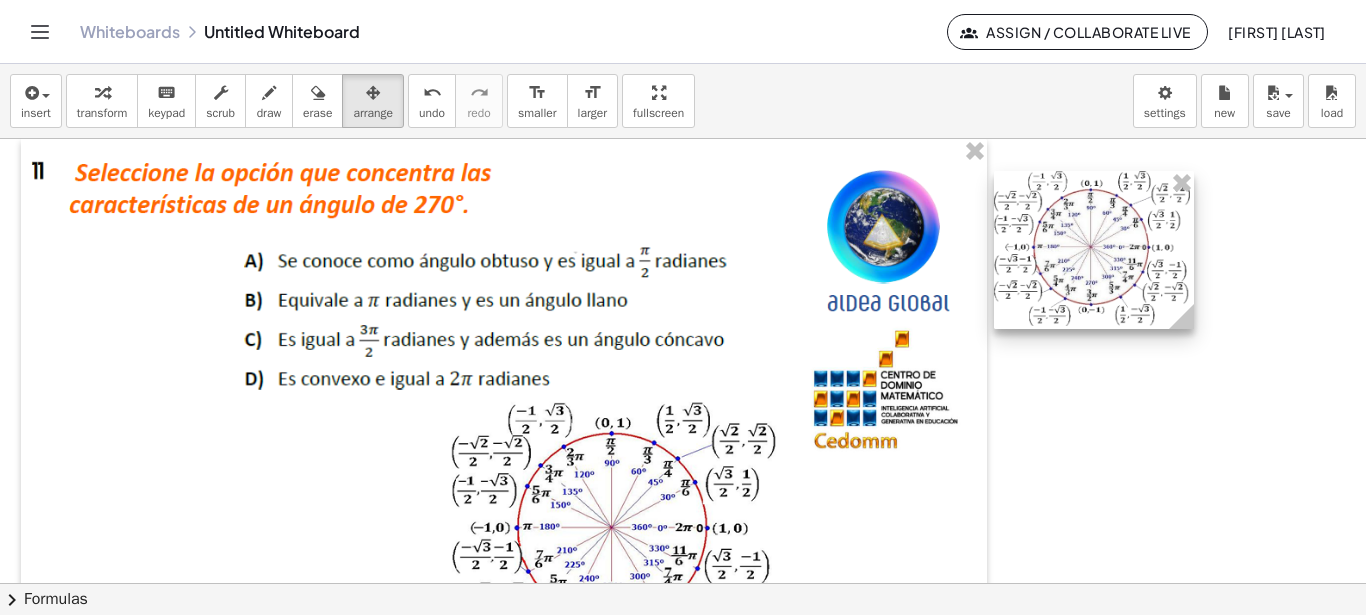 drag, startPoint x: 1152, startPoint y: 386, endPoint x: 1116, endPoint y: 232, distance: 158.15182 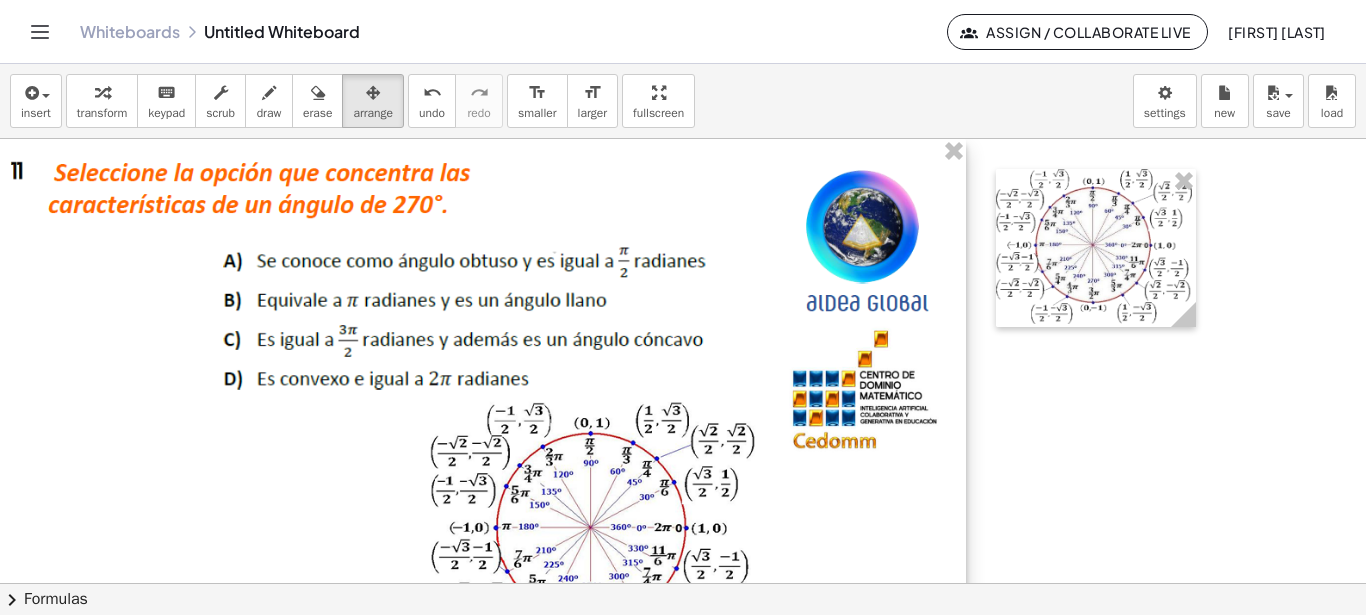 drag, startPoint x: 857, startPoint y: 373, endPoint x: 825, endPoint y: 371, distance: 32.06244 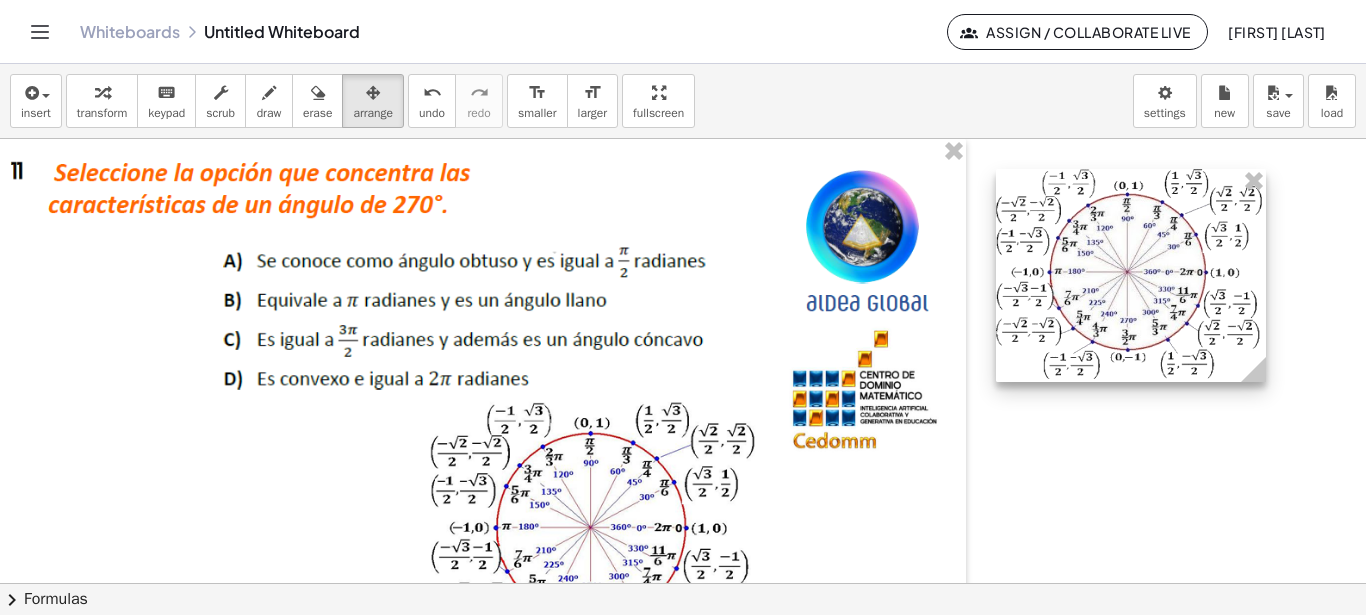 drag, startPoint x: 1184, startPoint y: 321, endPoint x: 1302, endPoint y: 392, distance: 137.71347 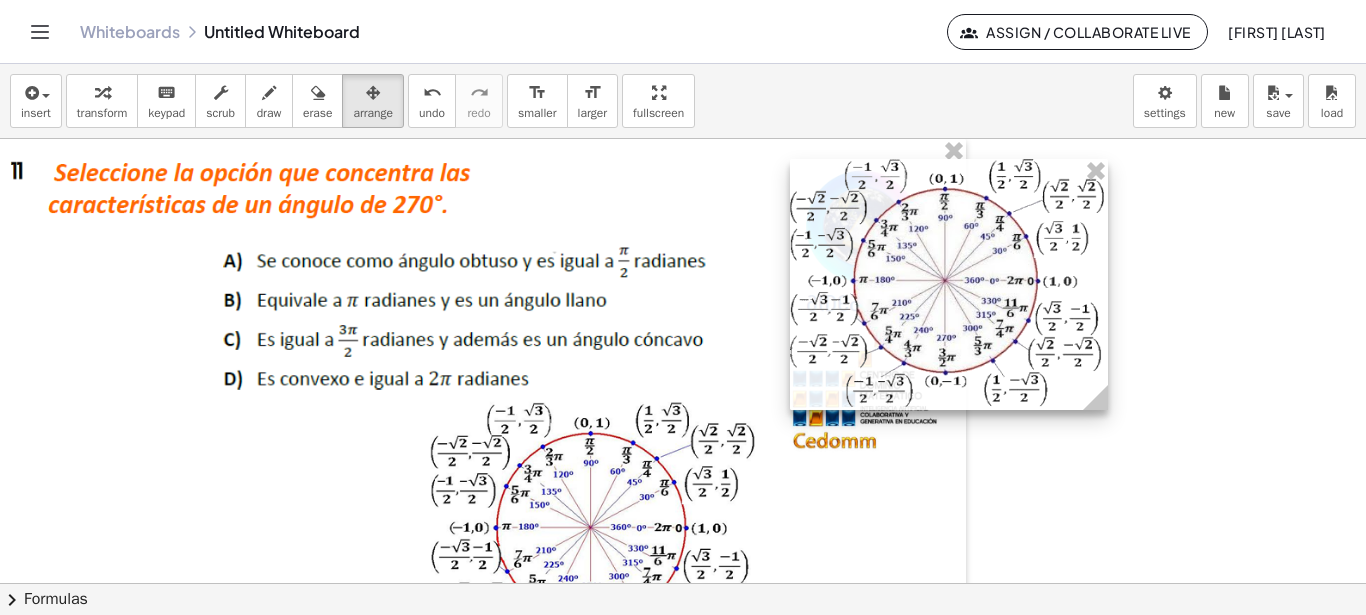 drag, startPoint x: 1182, startPoint y: 322, endPoint x: 983, endPoint y: 311, distance: 199.30379 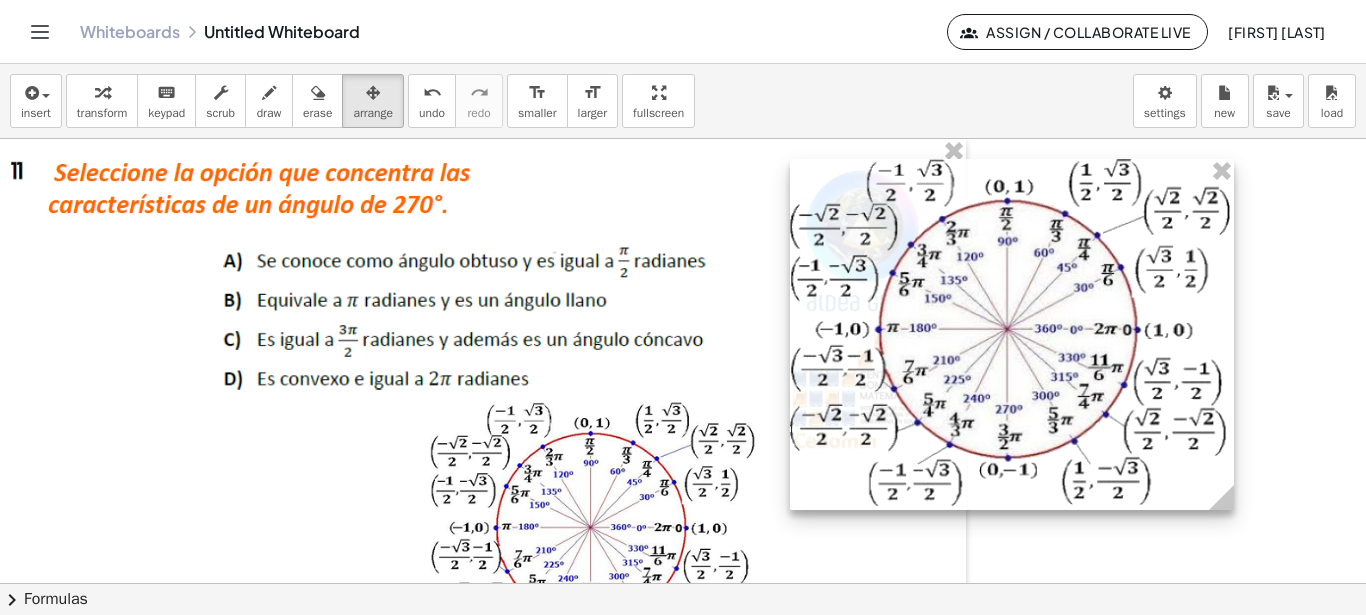 drag, startPoint x: 1112, startPoint y: 400, endPoint x: 1242, endPoint y: 480, distance: 152.64337 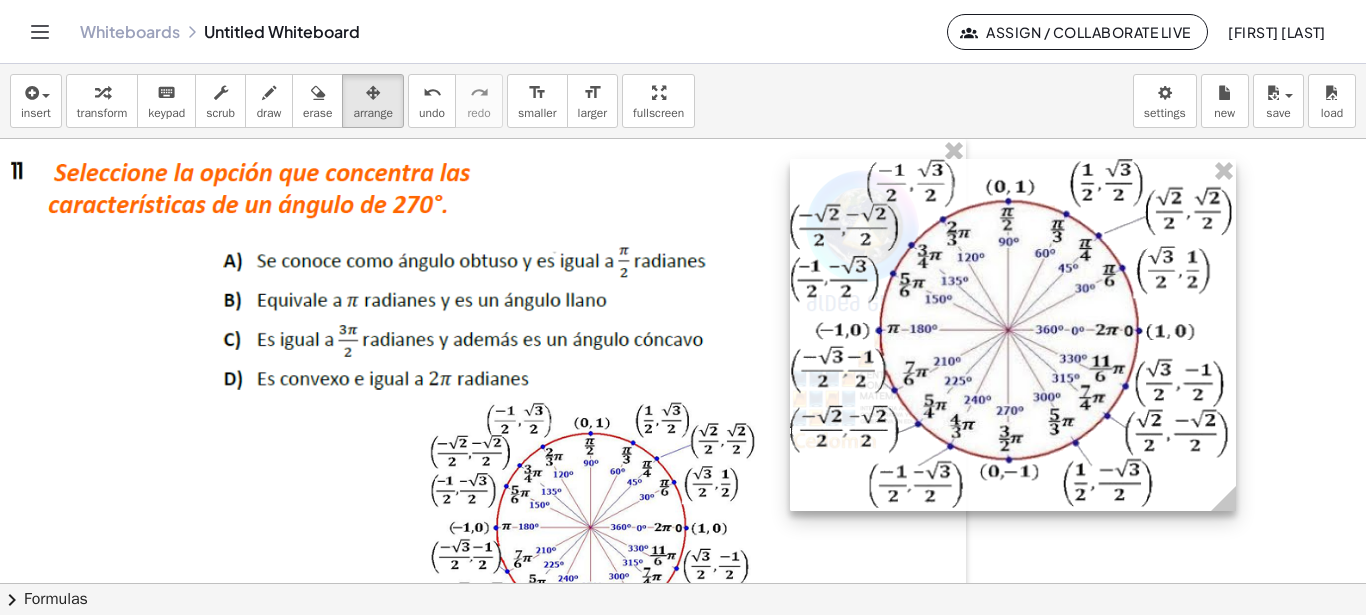 click at bounding box center [683, 583] 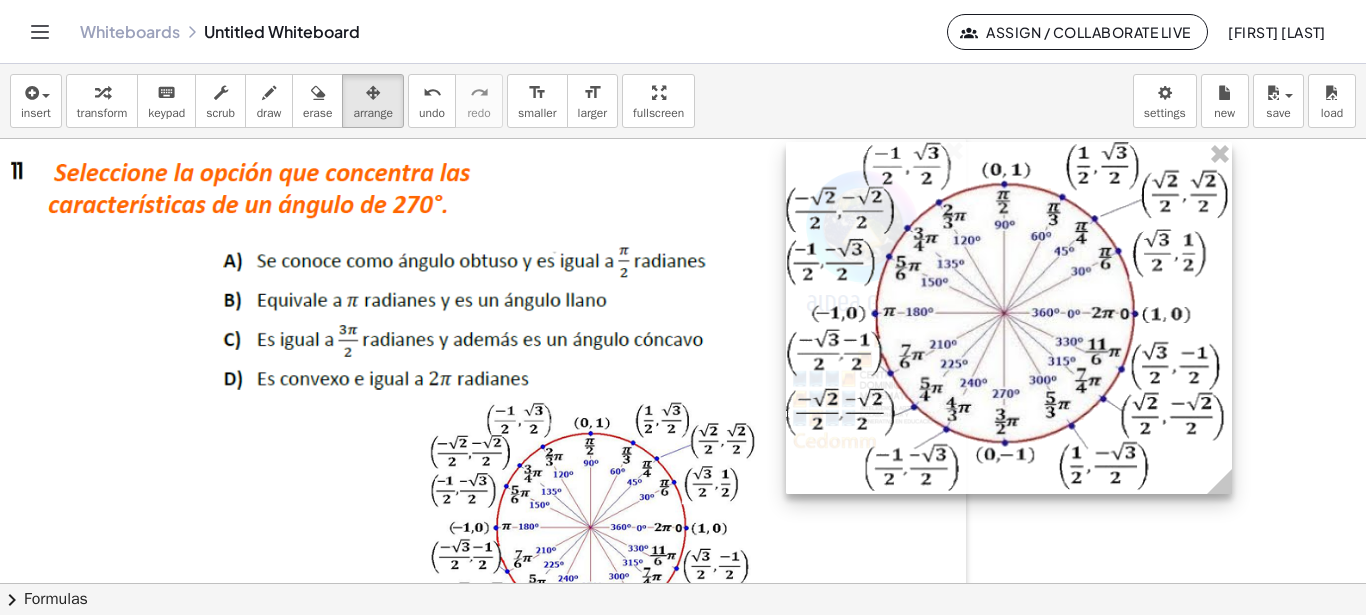 drag, startPoint x: 1053, startPoint y: 397, endPoint x: 1049, endPoint y: 380, distance: 17.464249 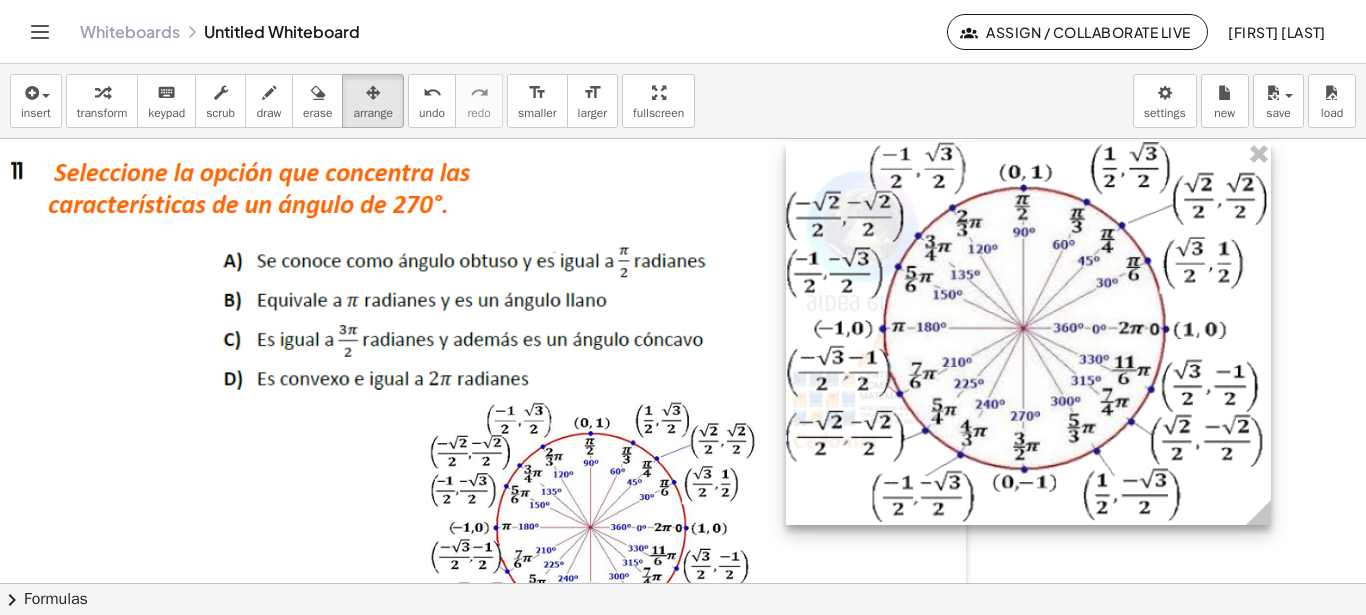 drag, startPoint x: 1229, startPoint y: 490, endPoint x: 1268, endPoint y: 511, distance: 44.294468 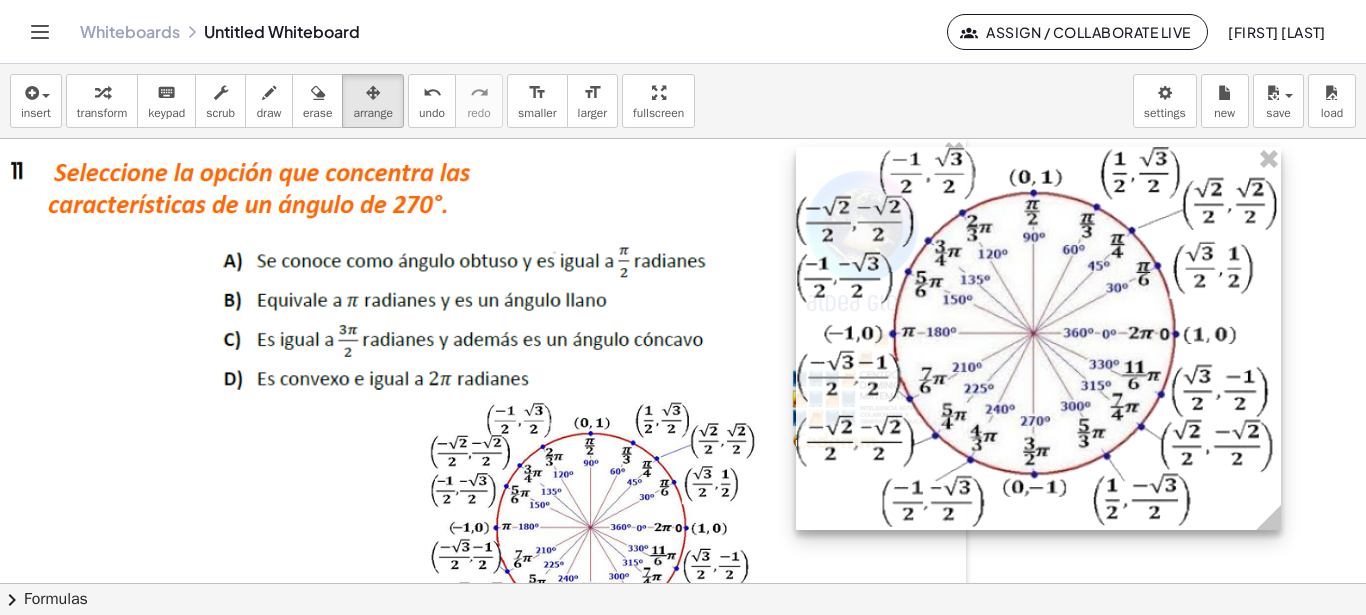 drag, startPoint x: 1124, startPoint y: 445, endPoint x: 1134, endPoint y: 450, distance: 11.18034 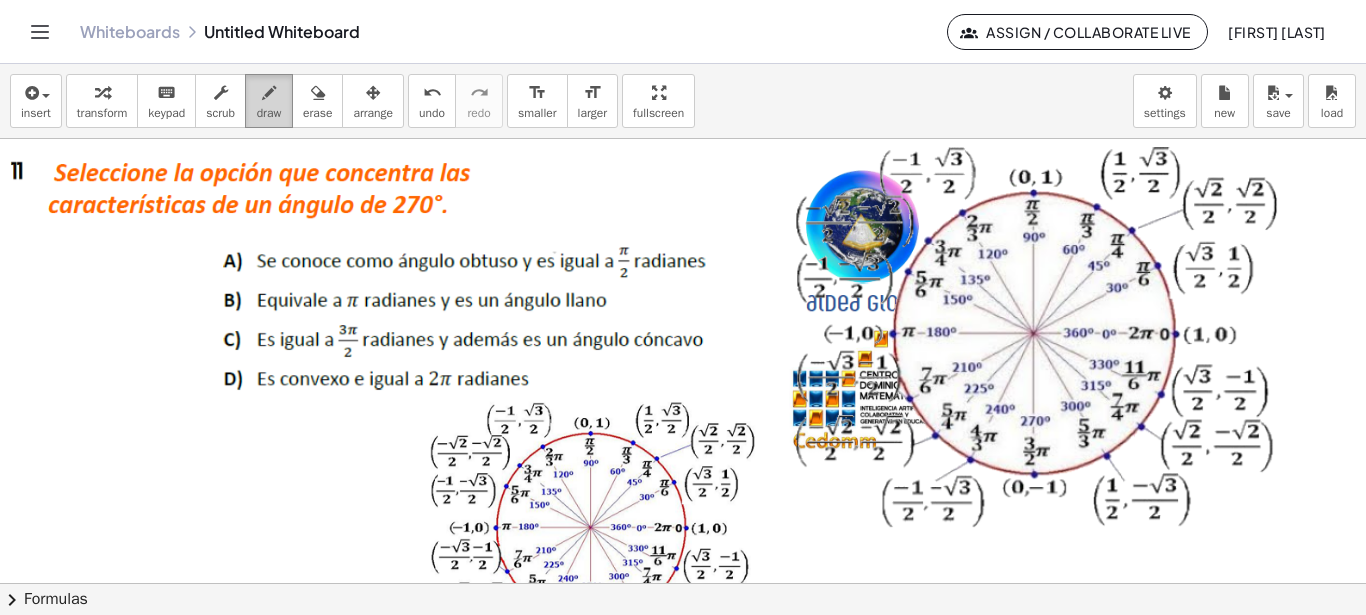click at bounding box center [269, 93] 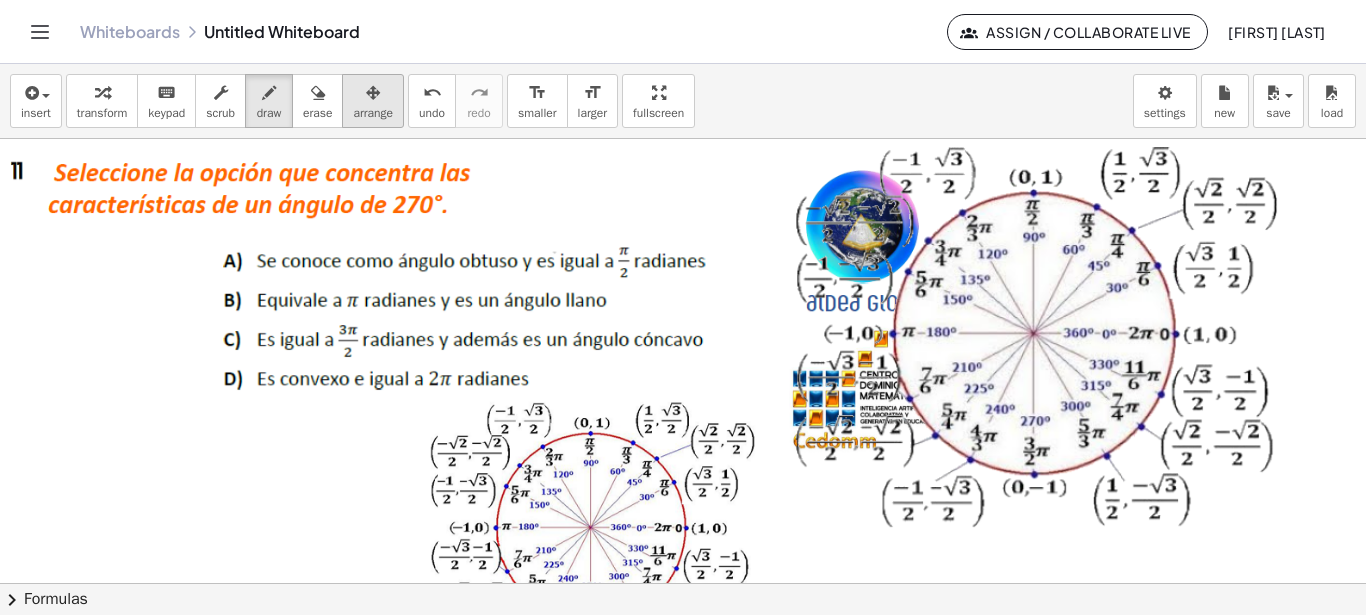 click on "arrange" at bounding box center (373, 101) 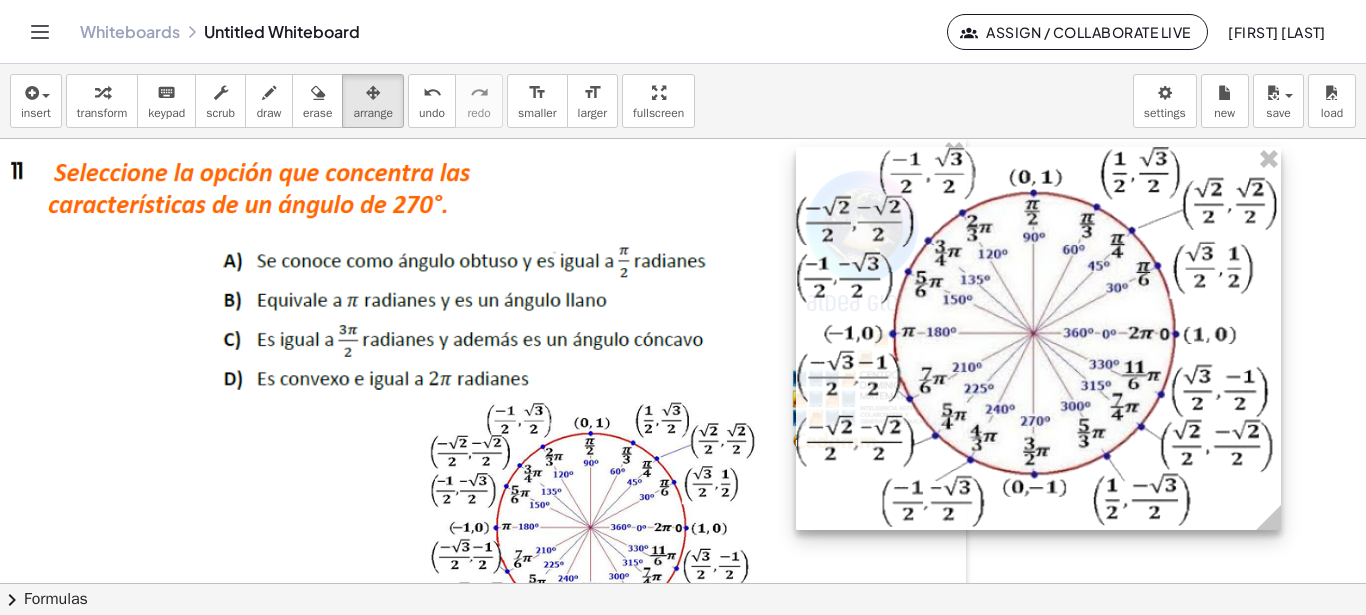 click at bounding box center (1038, 338) 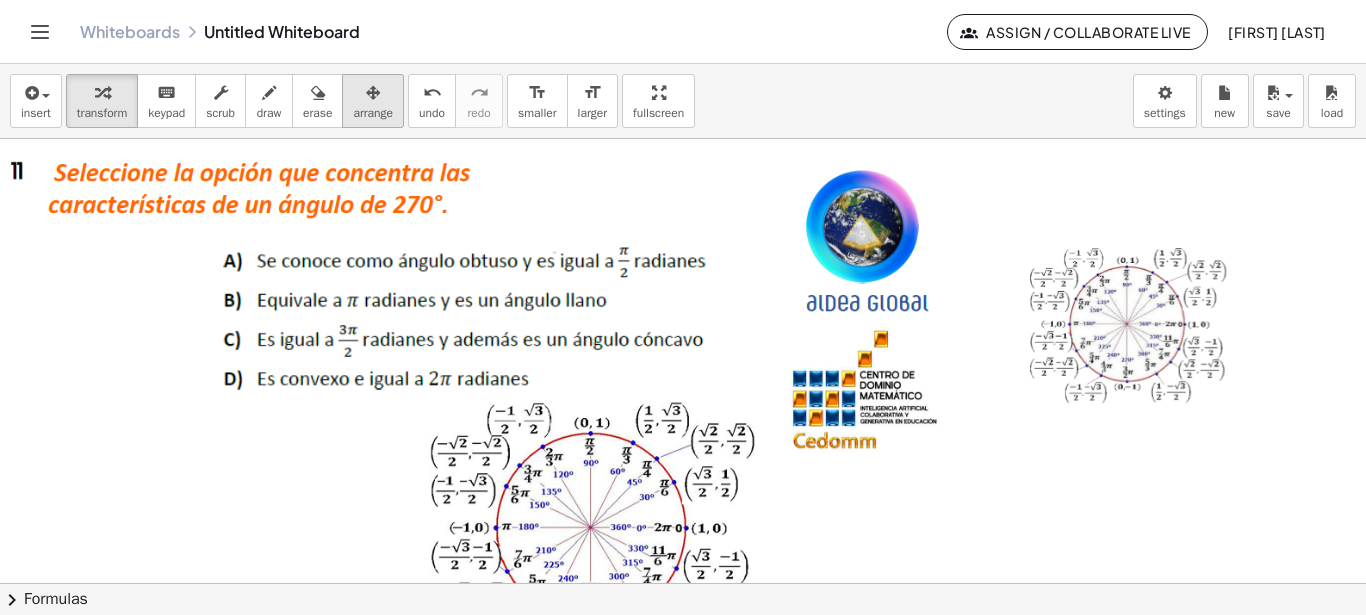 click at bounding box center [373, 92] 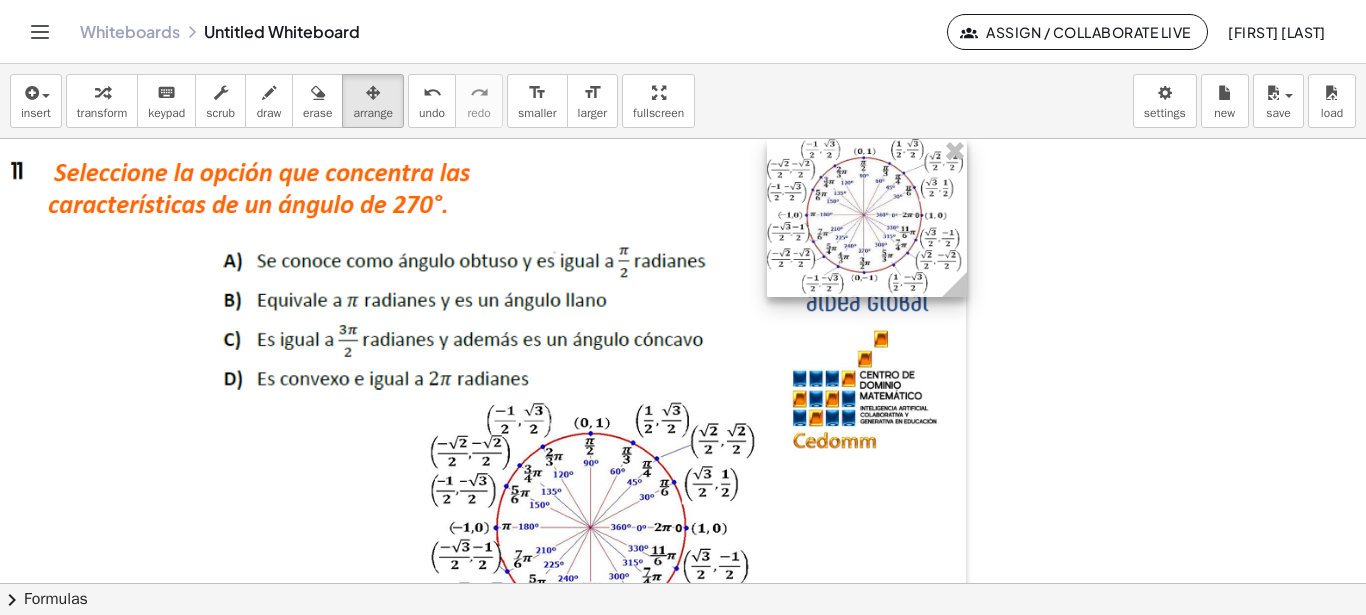 drag, startPoint x: 1132, startPoint y: 316, endPoint x: 869, endPoint y: 202, distance: 286.64438 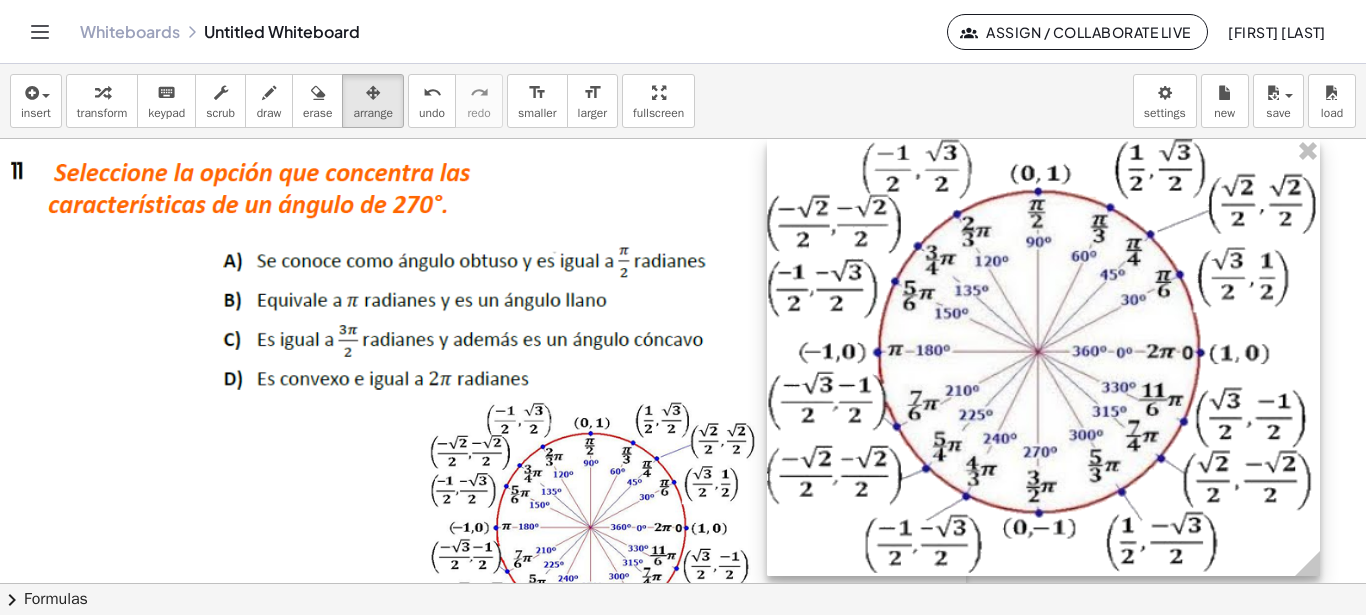 drag, startPoint x: 964, startPoint y: 293, endPoint x: 1317, endPoint y: 533, distance: 426.85947 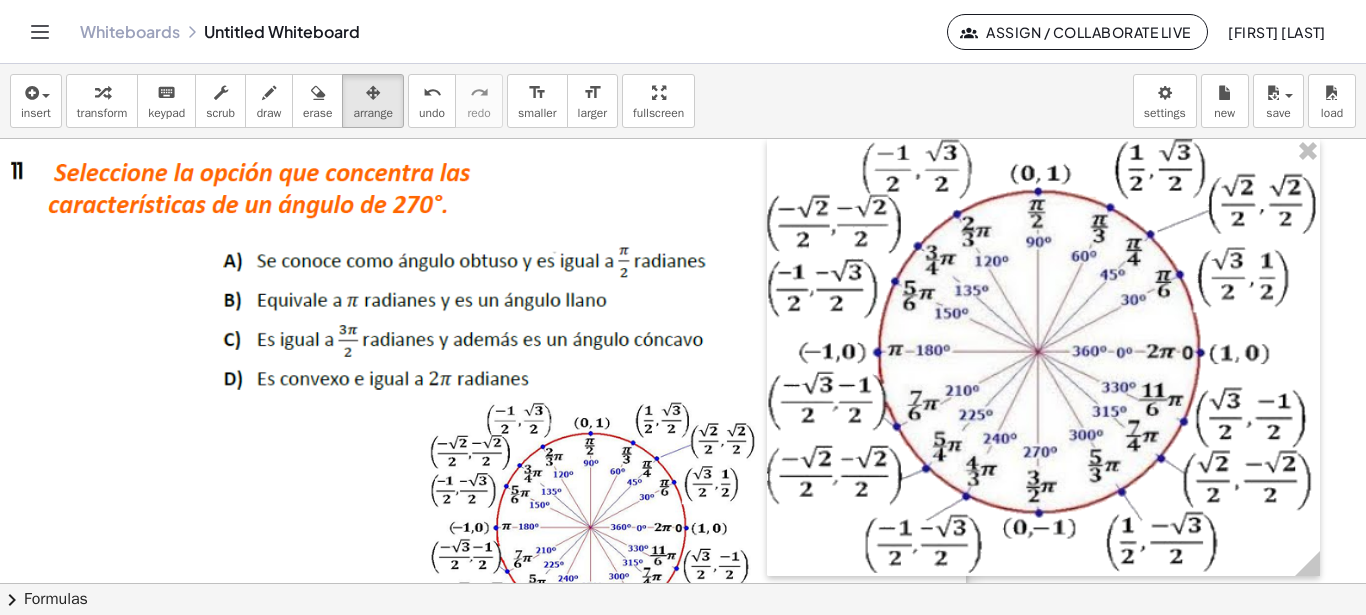 click at bounding box center [483, 401] 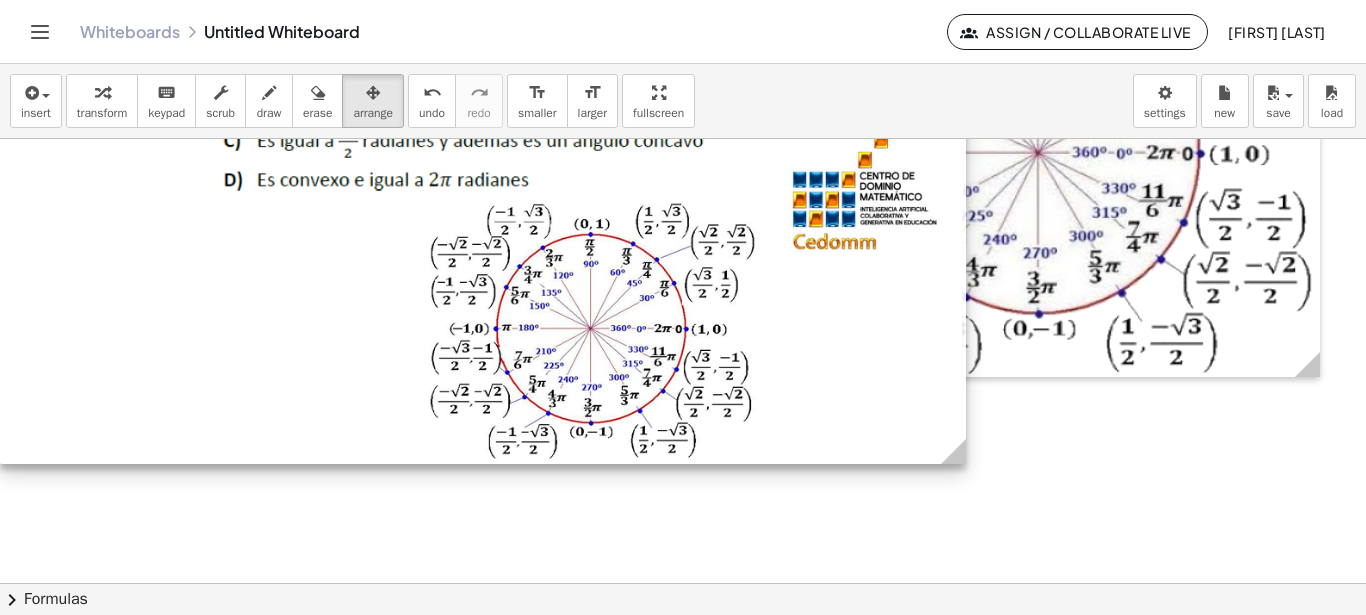 scroll, scrollTop: 252, scrollLeft: 0, axis: vertical 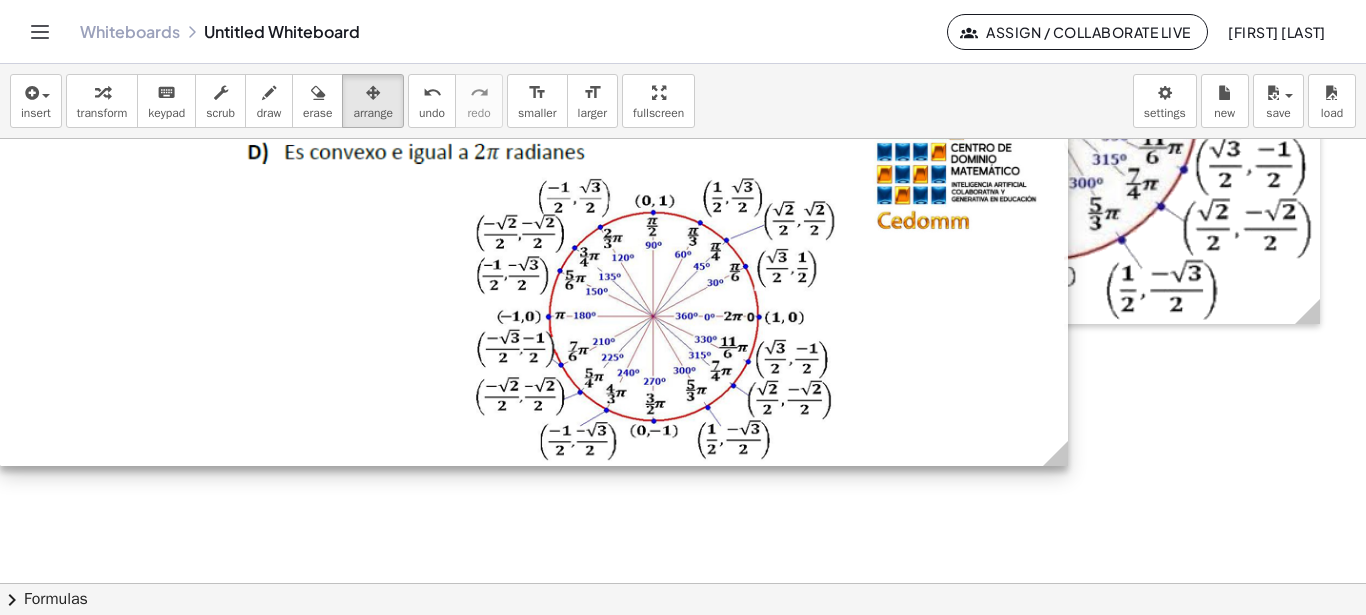 drag, startPoint x: 958, startPoint y: 408, endPoint x: 1069, endPoint y: 469, distance: 126.65702 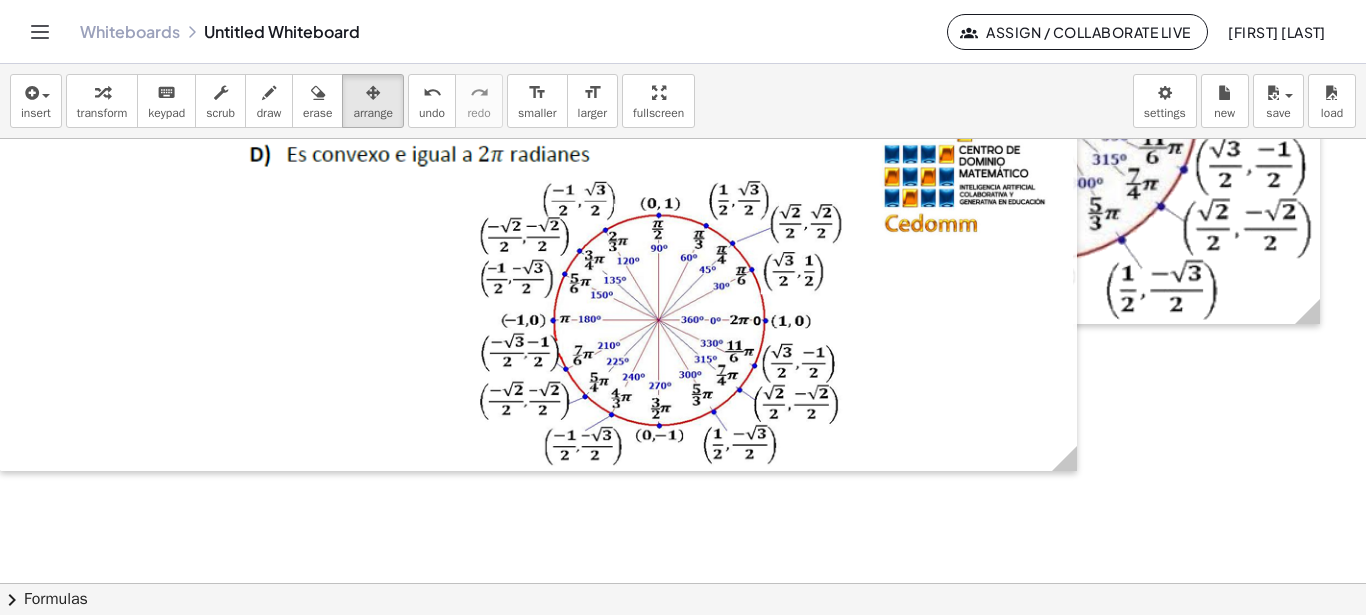 click at bounding box center [683, 331] 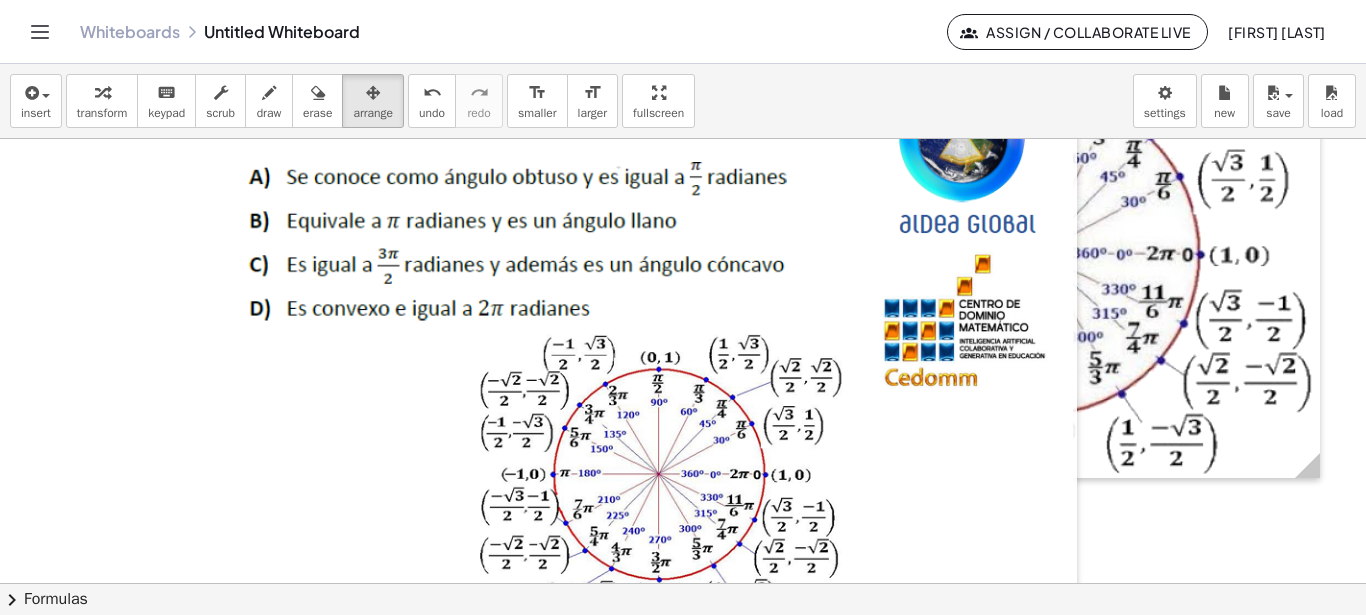 scroll, scrollTop: 0, scrollLeft: 0, axis: both 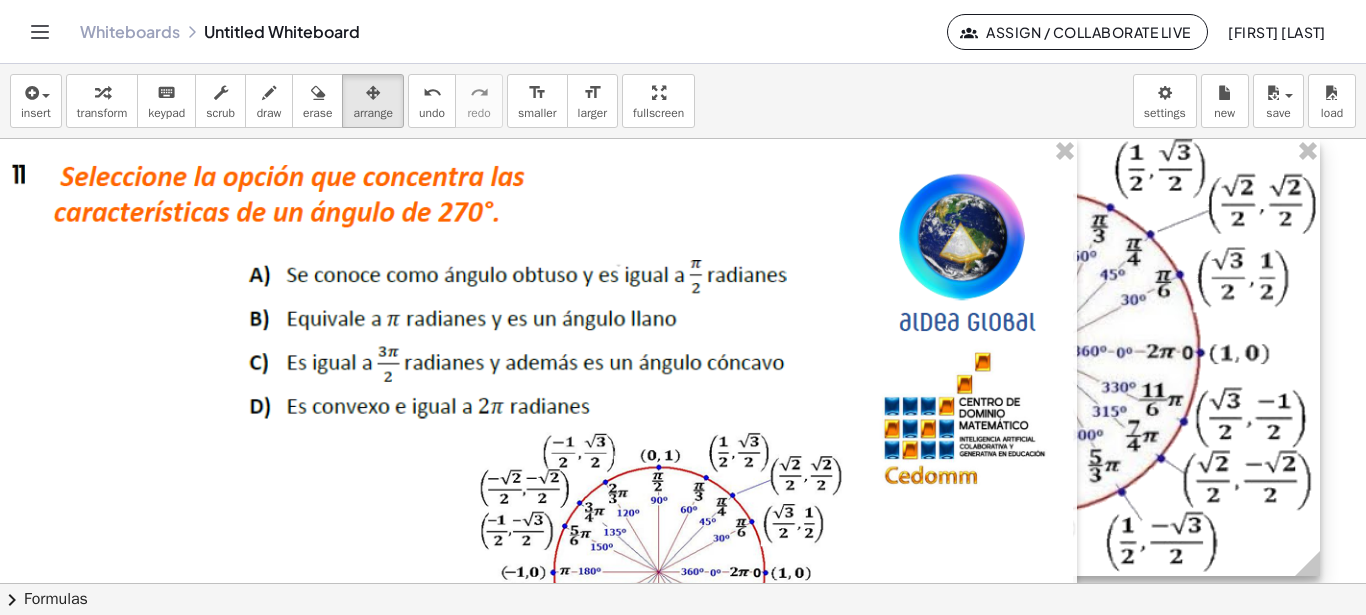 click at bounding box center [1043, 357] 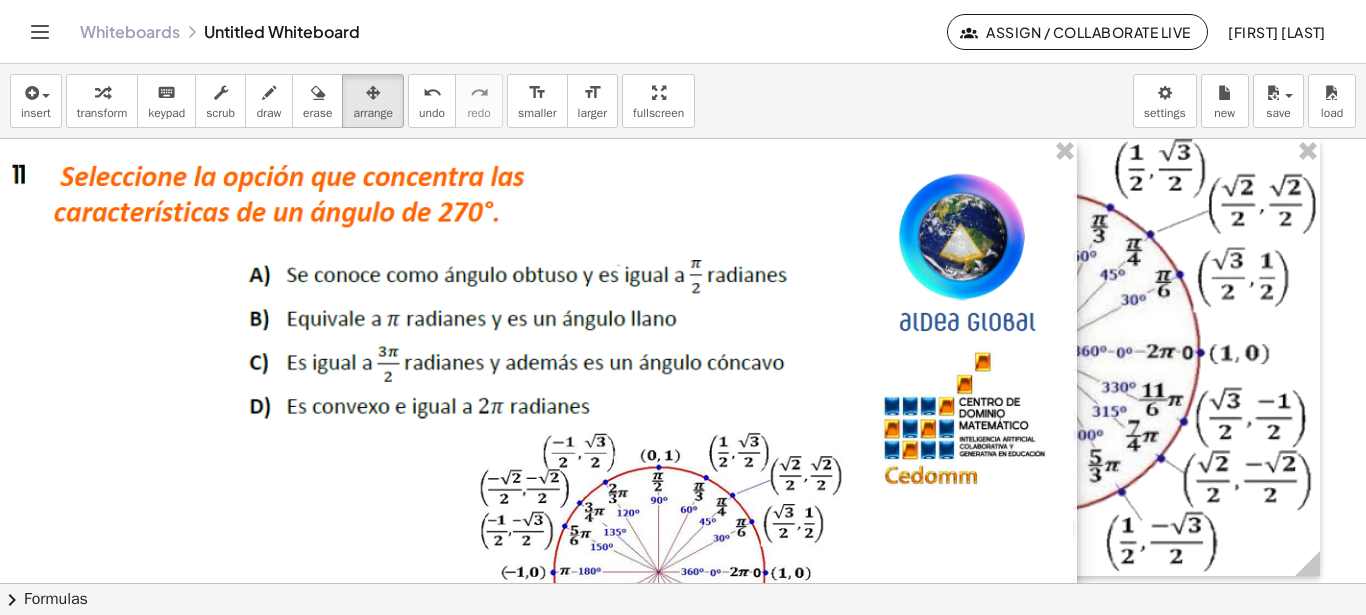 drag, startPoint x: 545, startPoint y: 357, endPoint x: 464, endPoint y: 357, distance: 81 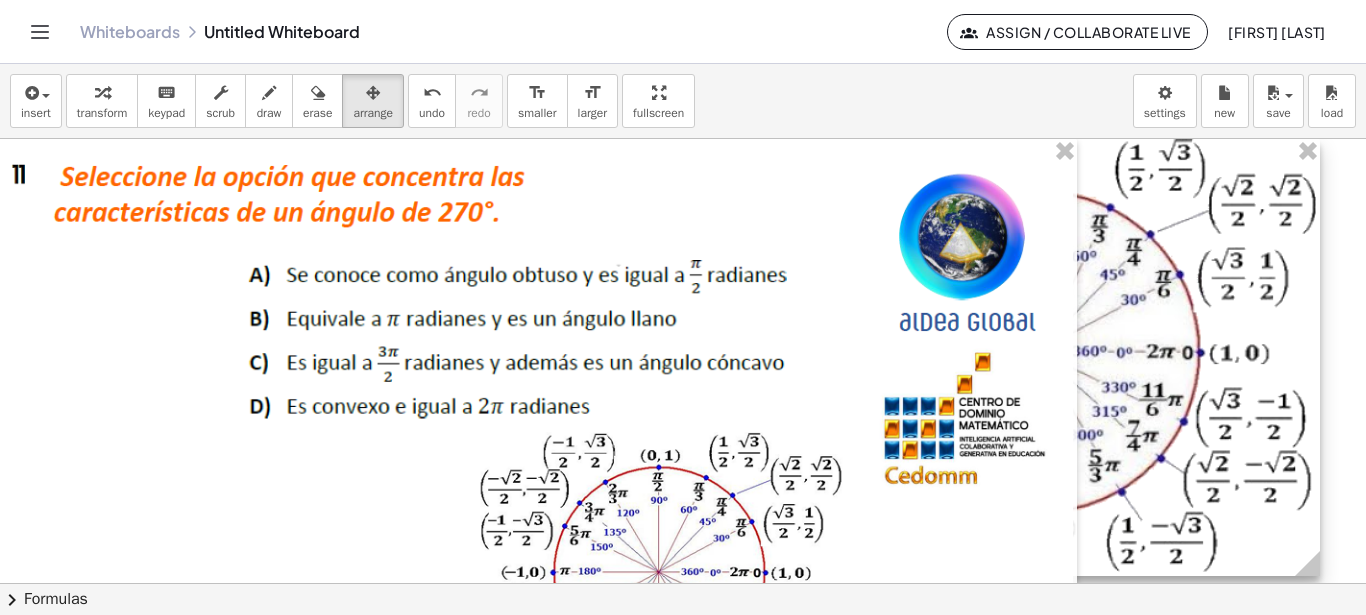 click at bounding box center [1043, 357] 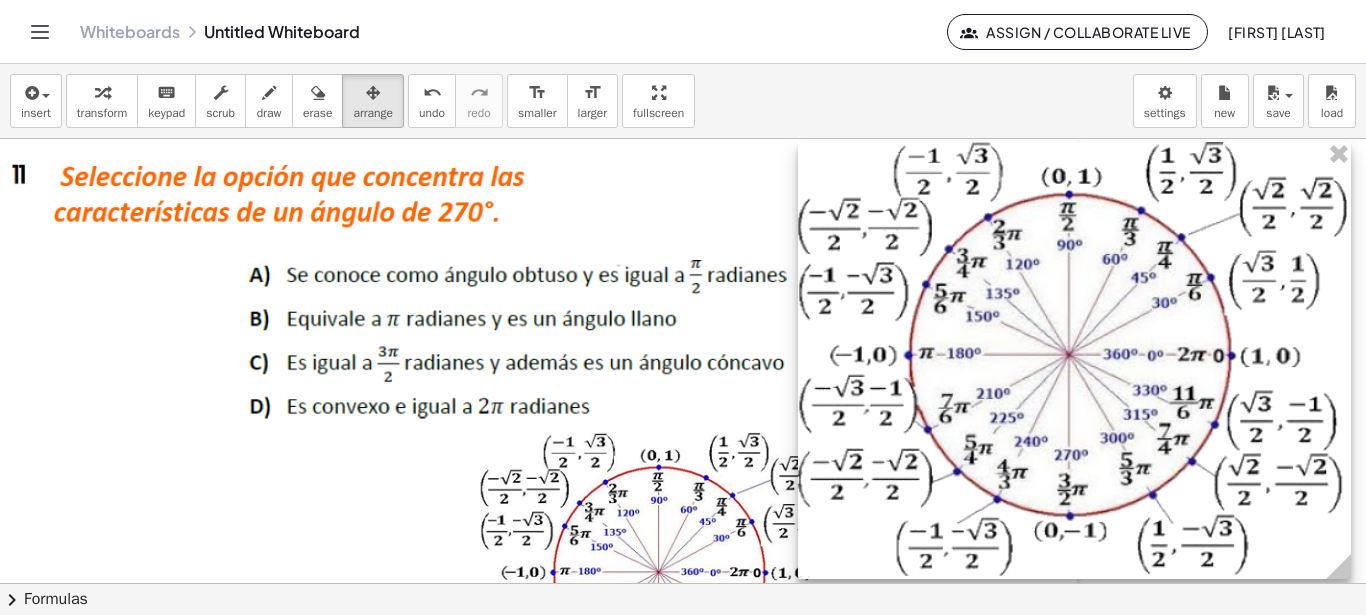 drag, startPoint x: 951, startPoint y: 392, endPoint x: 982, endPoint y: 395, distance: 31.144823 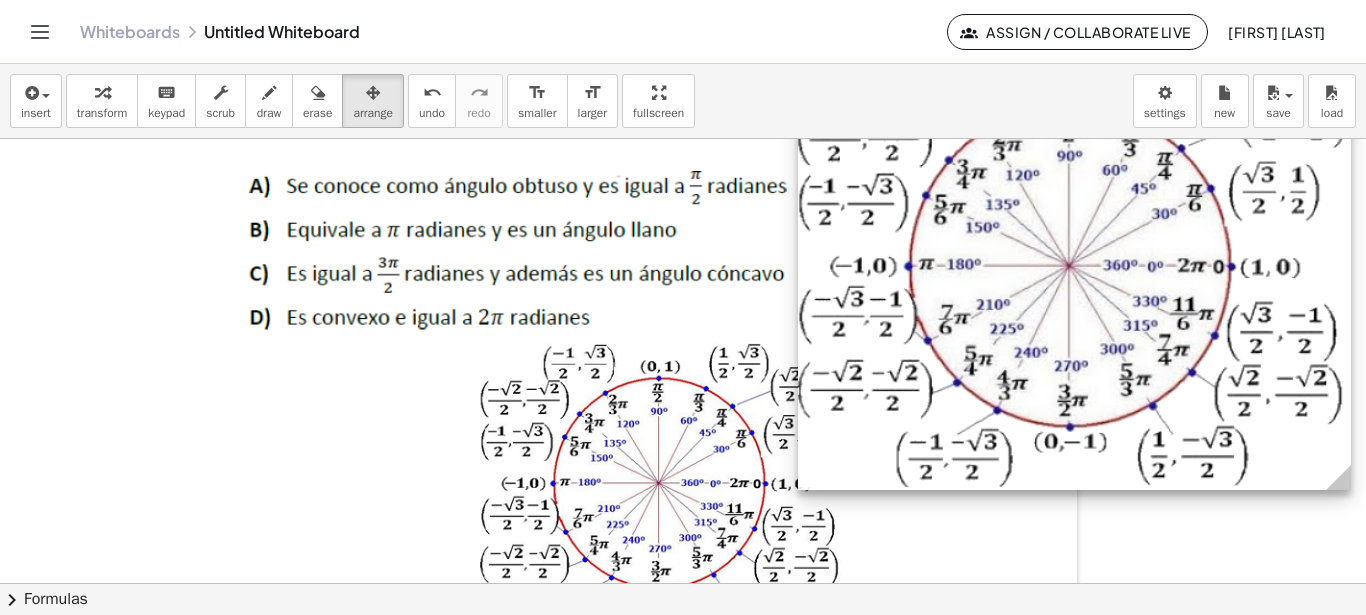 scroll, scrollTop: 126, scrollLeft: 0, axis: vertical 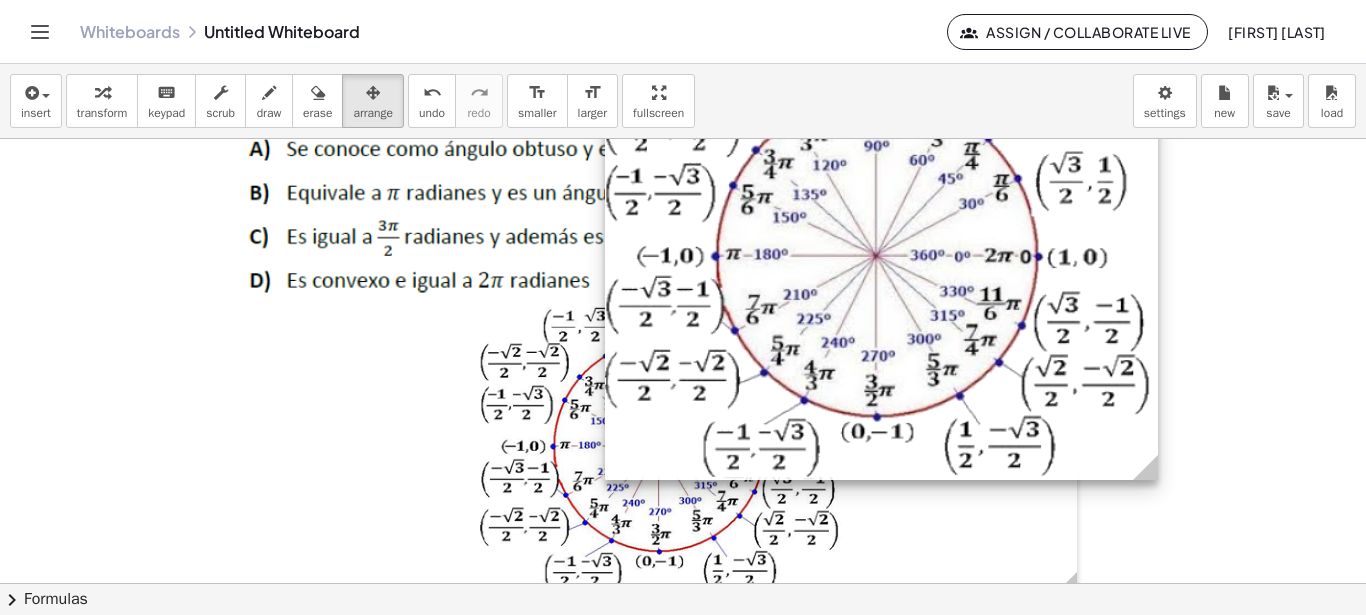drag, startPoint x: 1107, startPoint y: 327, endPoint x: 878, endPoint y: 365, distance: 232.13142 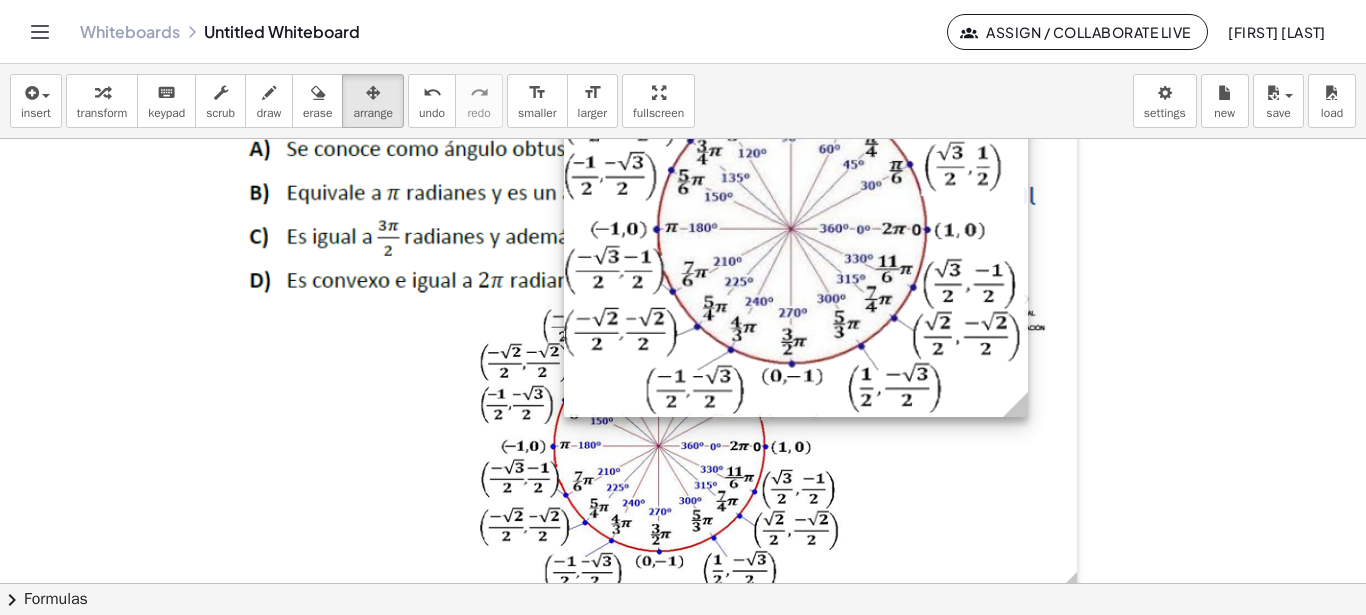 drag, startPoint x: 1117, startPoint y: 477, endPoint x: 994, endPoint y: 400, distance: 145.11375 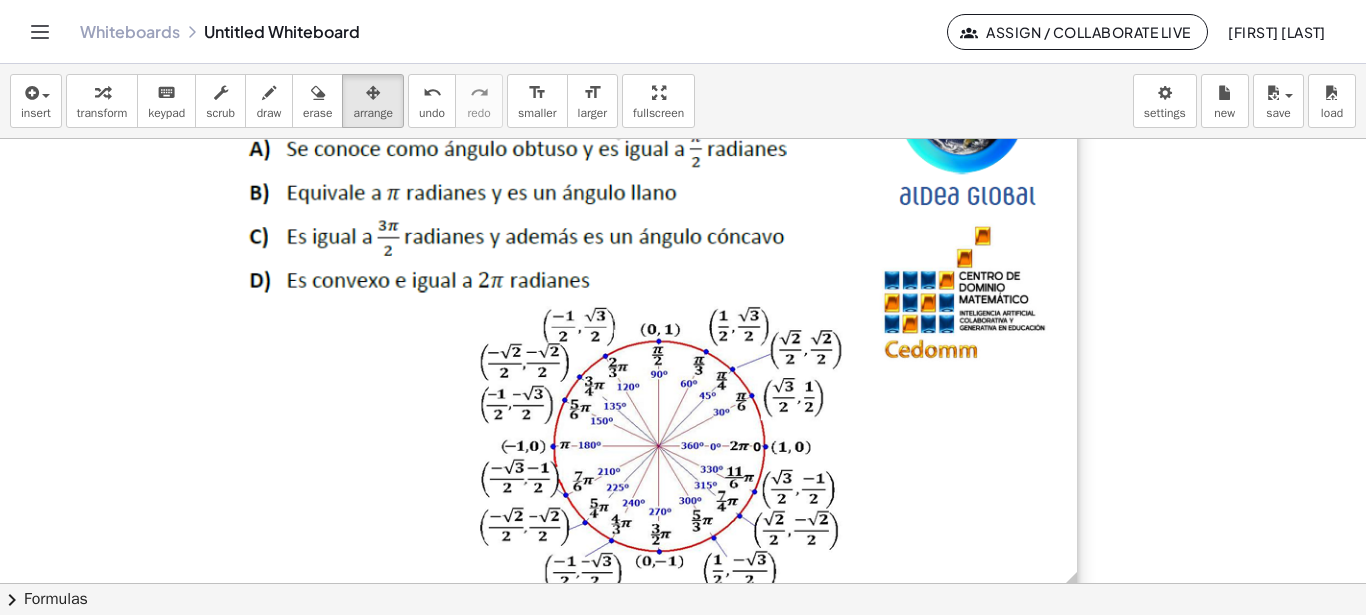 click at bounding box center [538, 305] 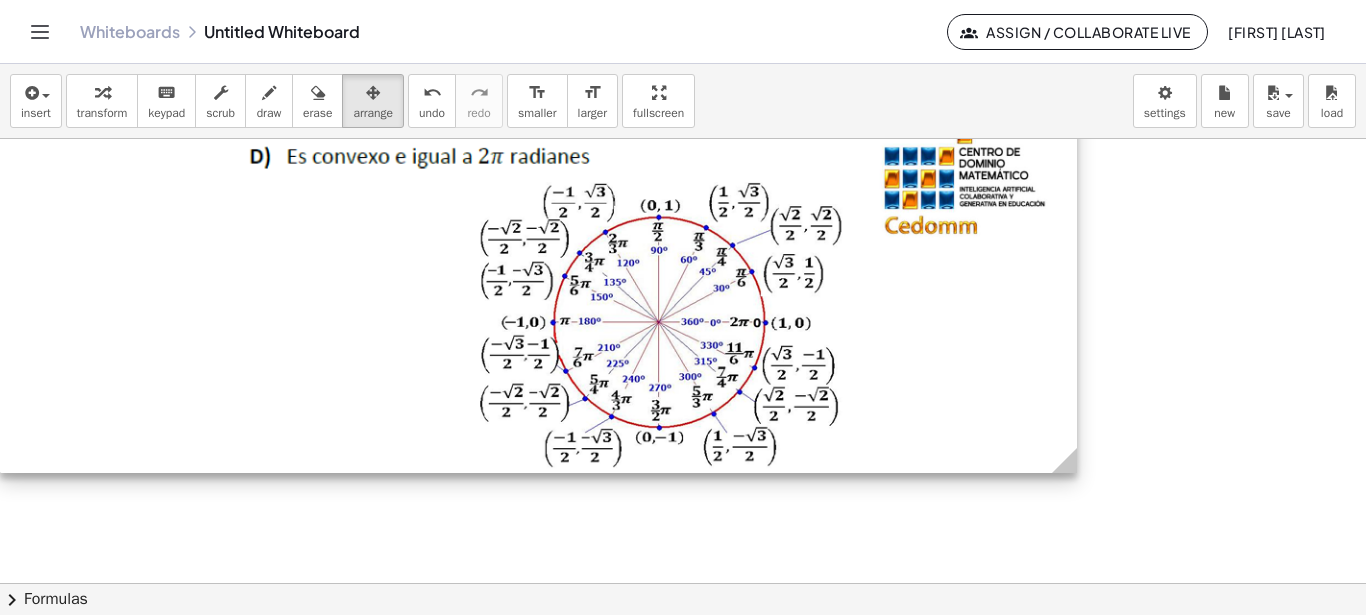 scroll, scrollTop: 252, scrollLeft: 0, axis: vertical 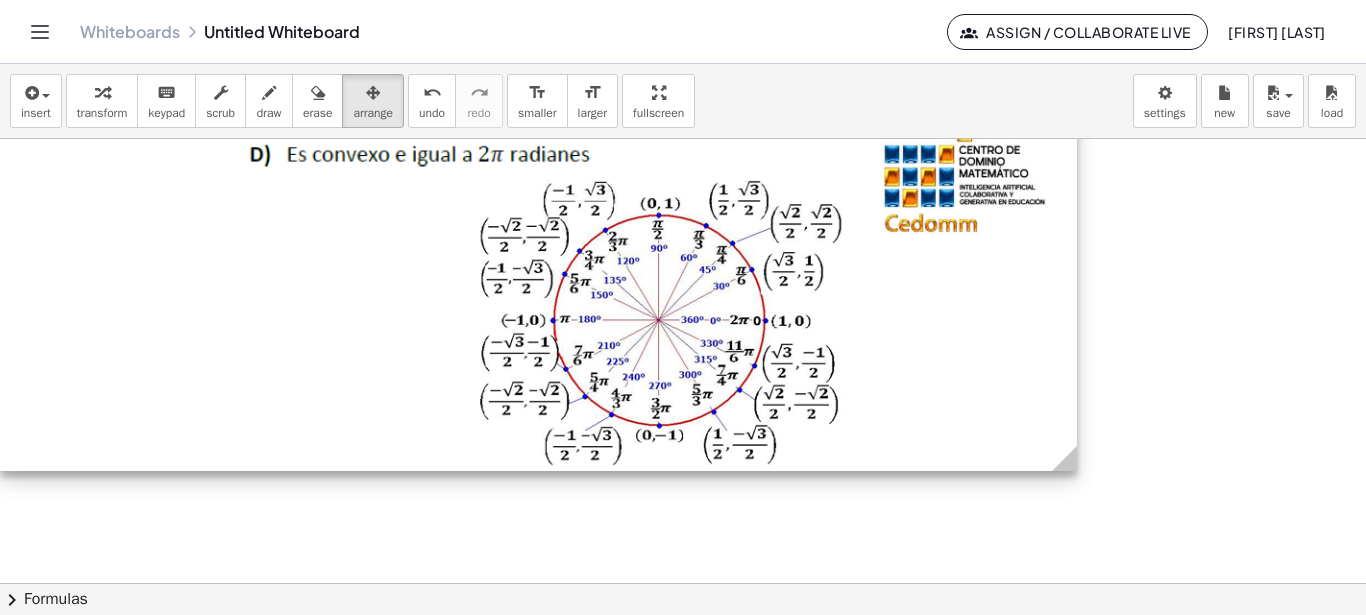 drag, startPoint x: 965, startPoint y: 399, endPoint x: 782, endPoint y: 361, distance: 186.90372 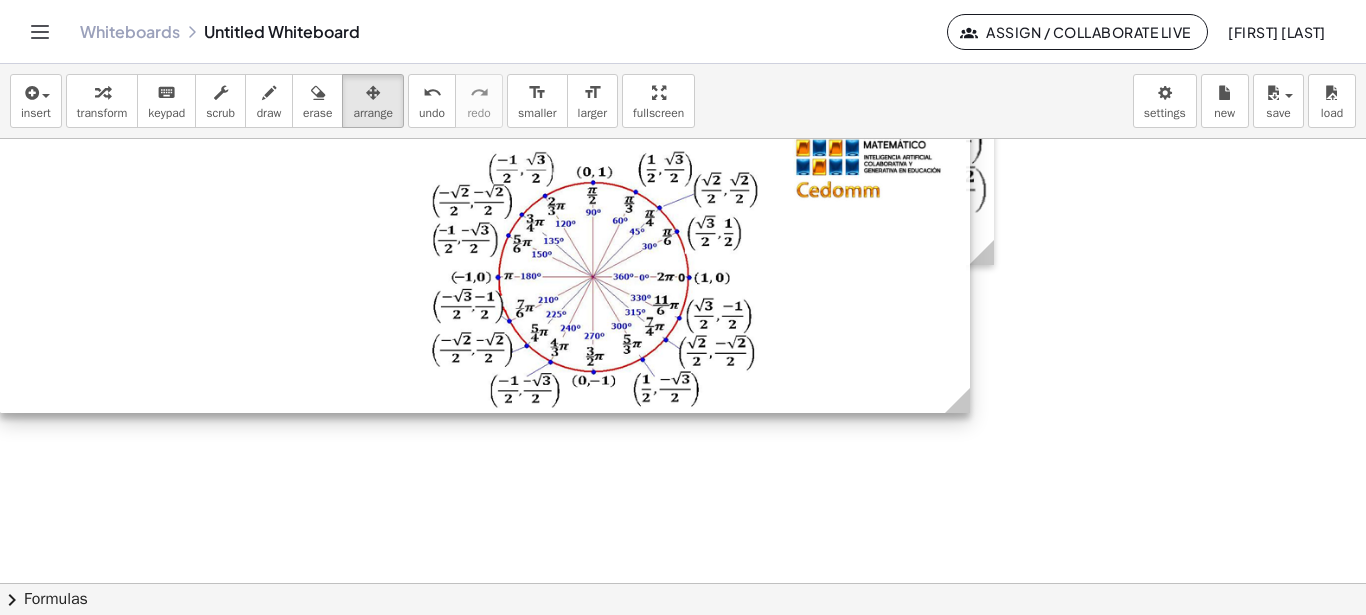 drag, startPoint x: 1072, startPoint y: 469, endPoint x: 906, endPoint y: 350, distance: 204.2474 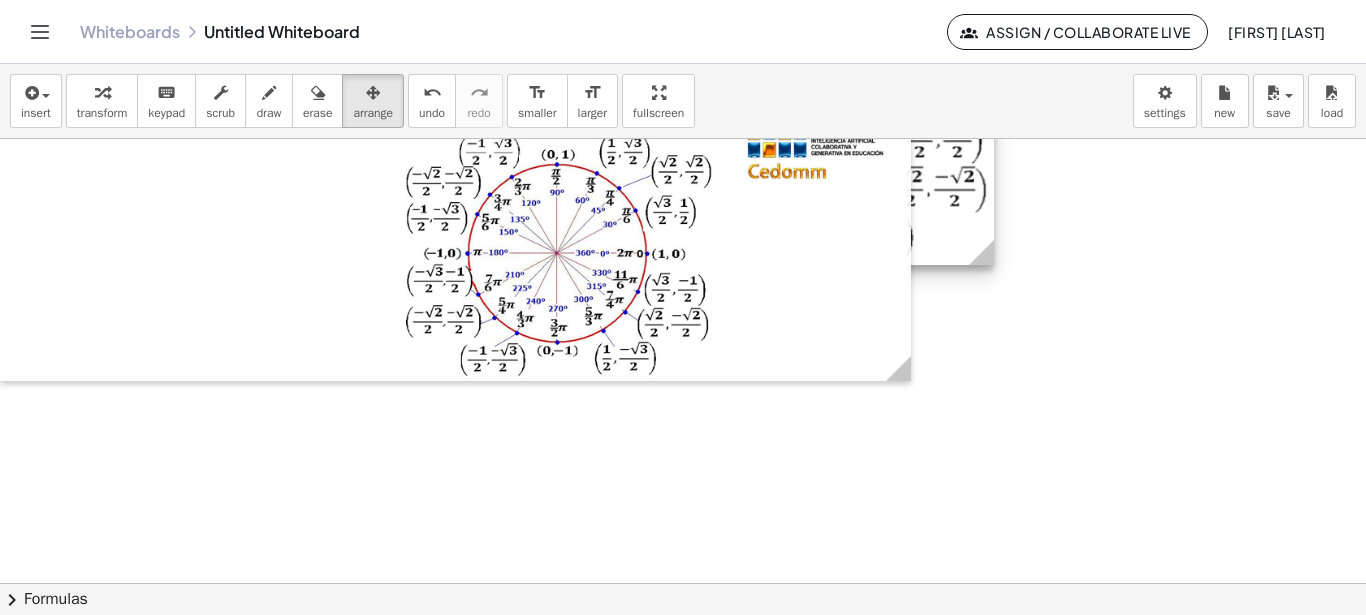click at bounding box center (779, 95) 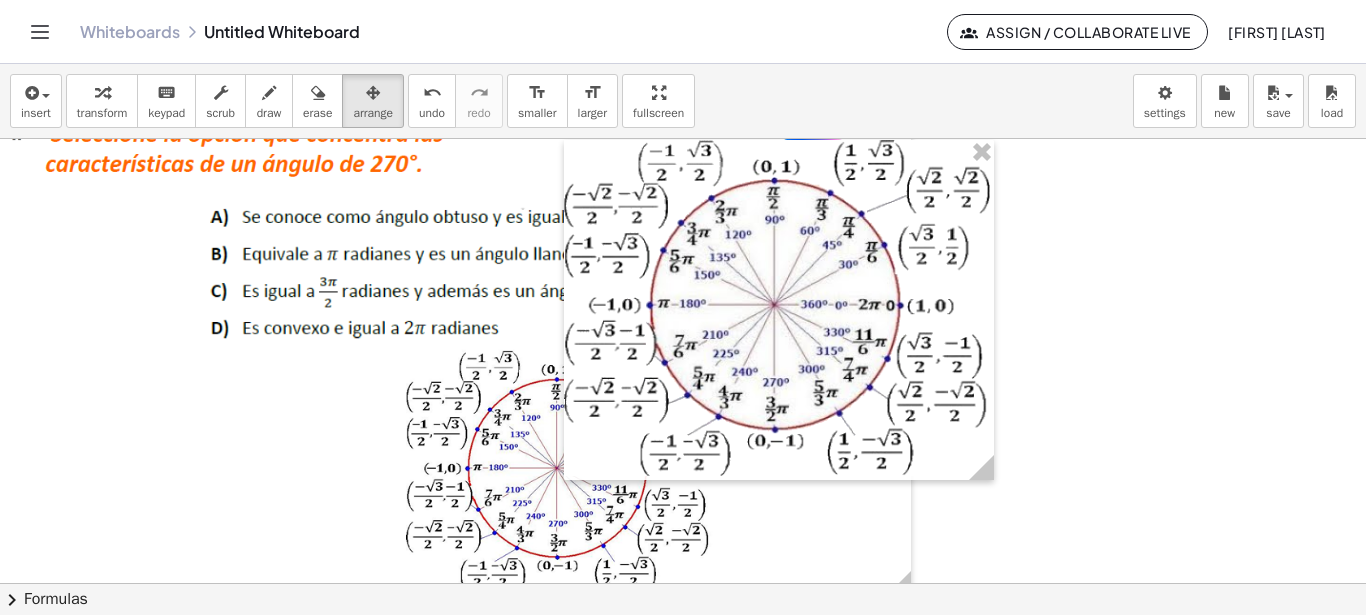 scroll, scrollTop: 0, scrollLeft: 0, axis: both 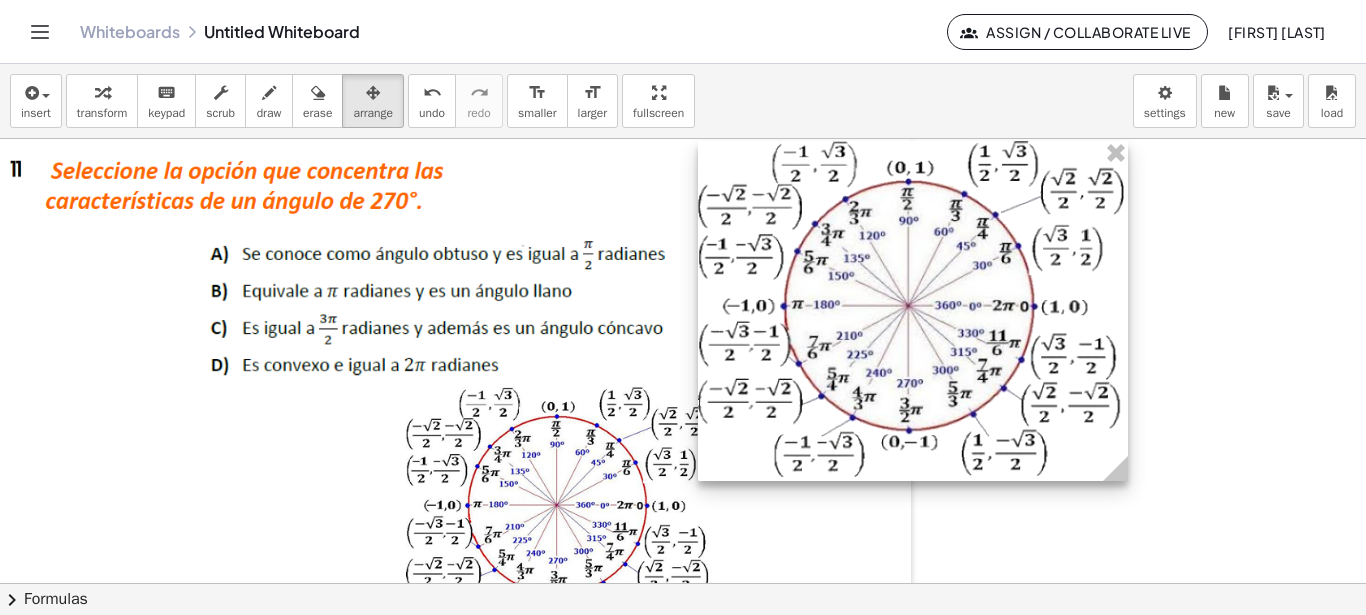 drag, startPoint x: 838, startPoint y: 427, endPoint x: 972, endPoint y: 391, distance: 138.75157 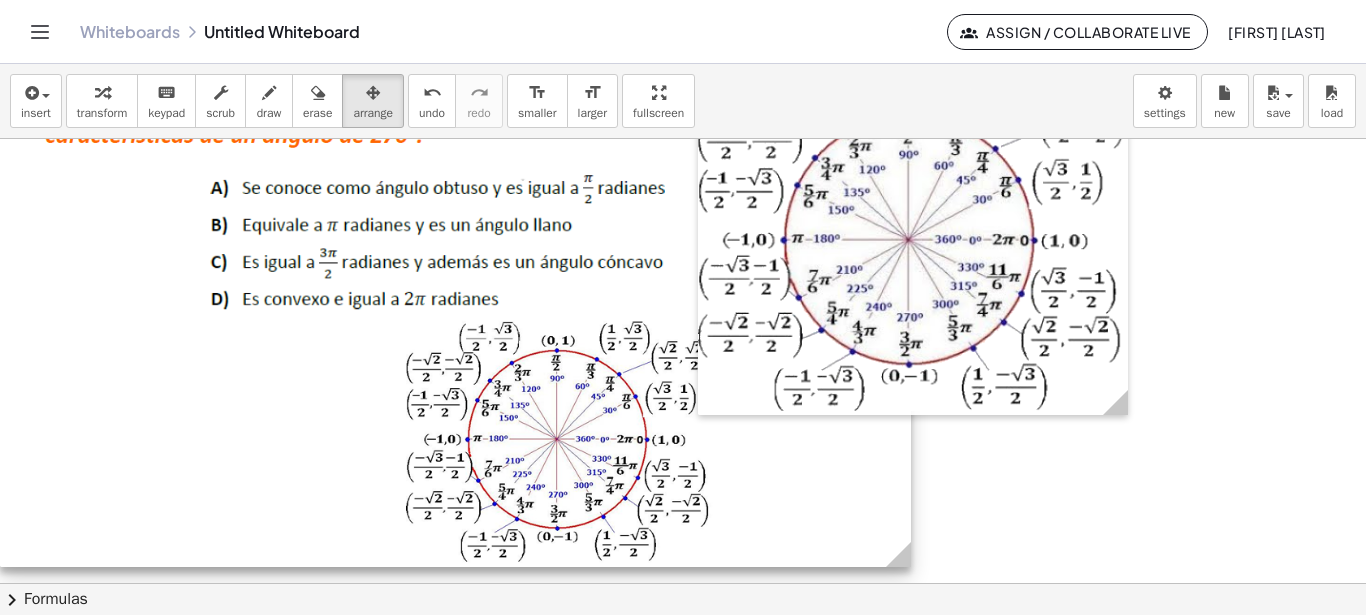 scroll, scrollTop: 126, scrollLeft: 0, axis: vertical 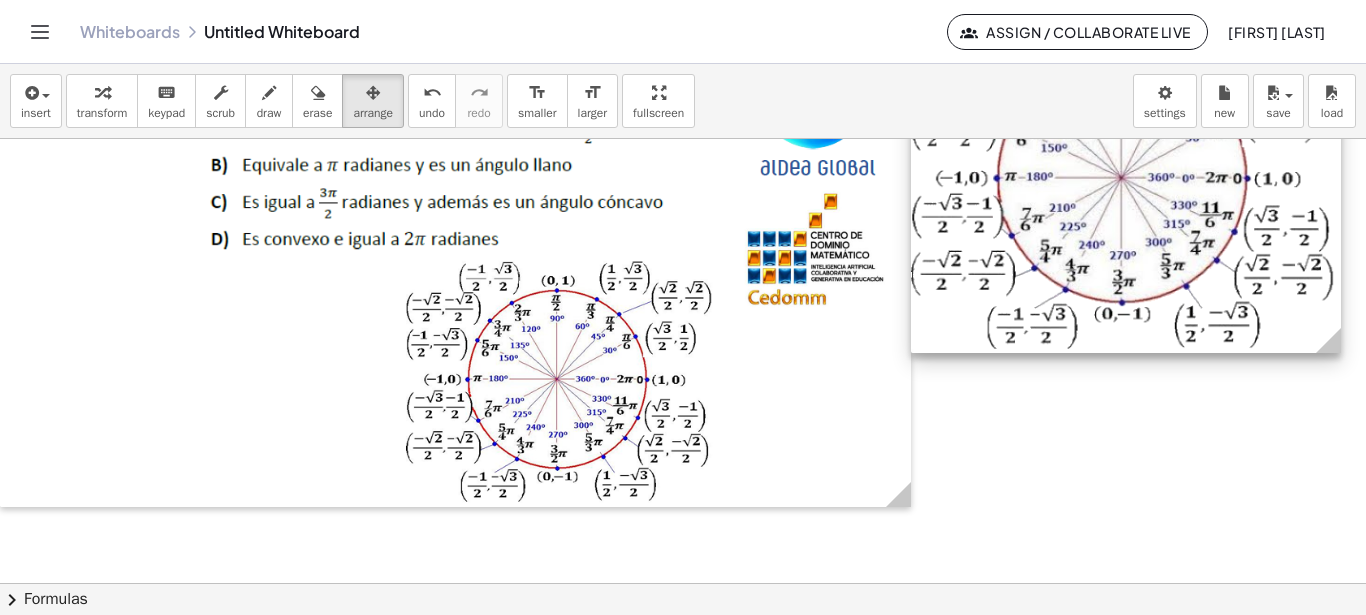 drag, startPoint x: 942, startPoint y: 310, endPoint x: 1155, endPoint y: 293, distance: 213.67732 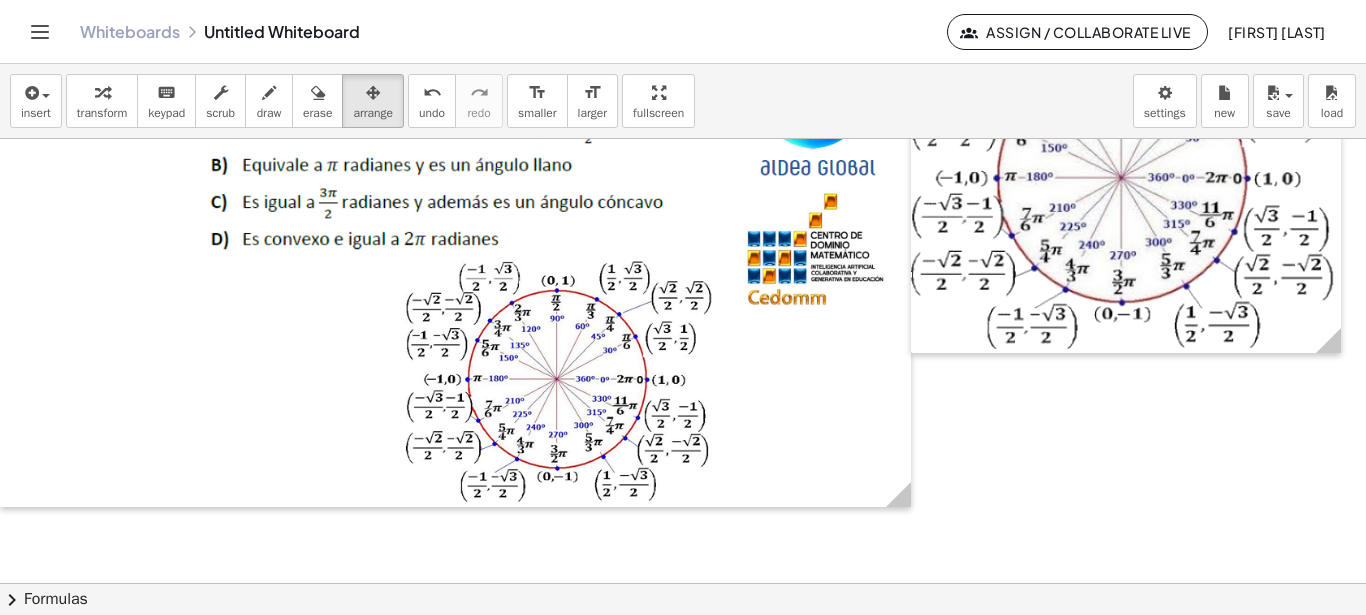 click at bounding box center (455, 260) 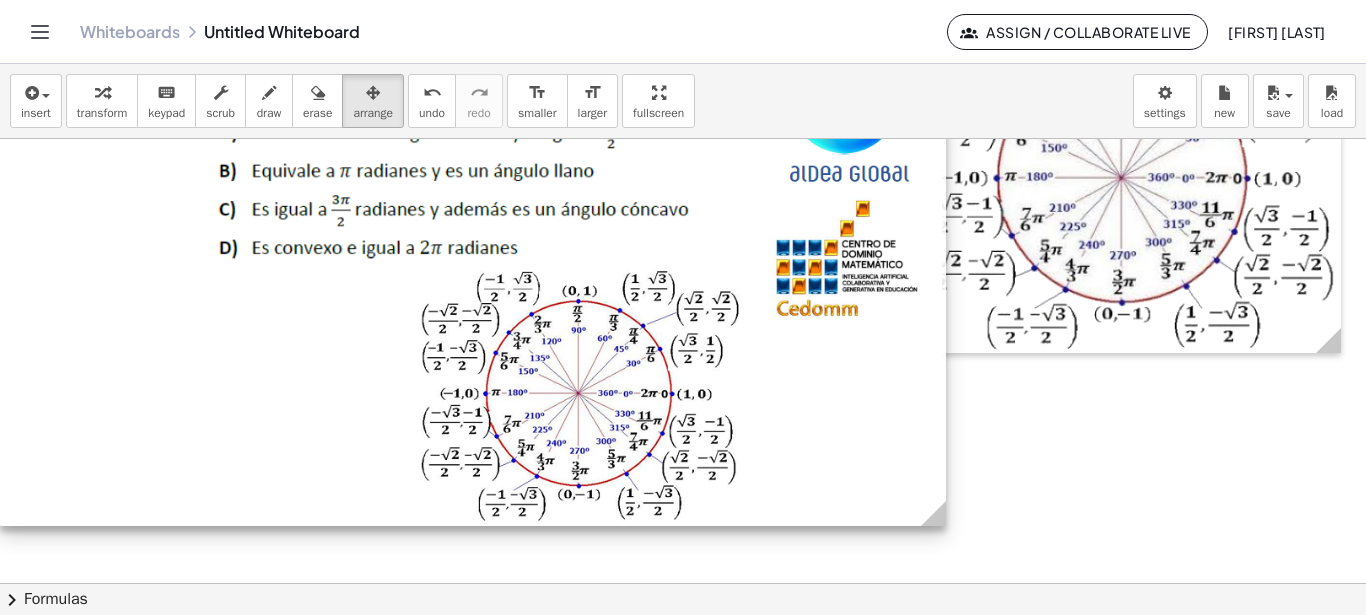 drag, startPoint x: 897, startPoint y: 499, endPoint x: 999, endPoint y: 551, distance: 114.49017 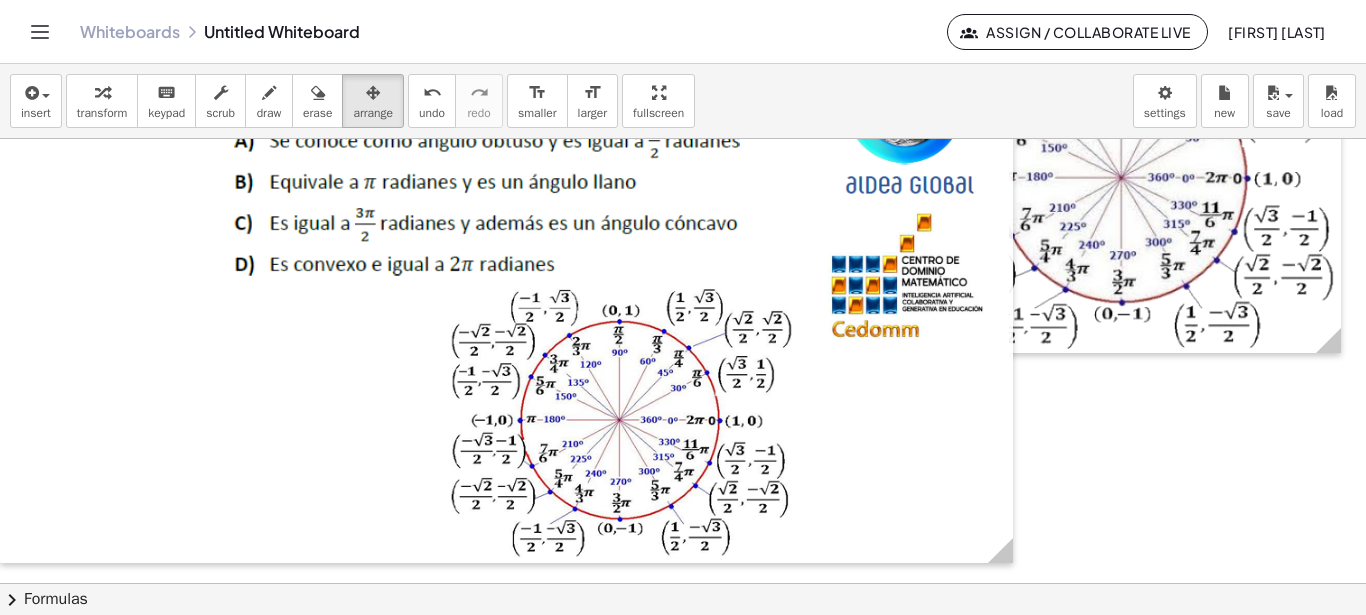scroll, scrollTop: 0, scrollLeft: 0, axis: both 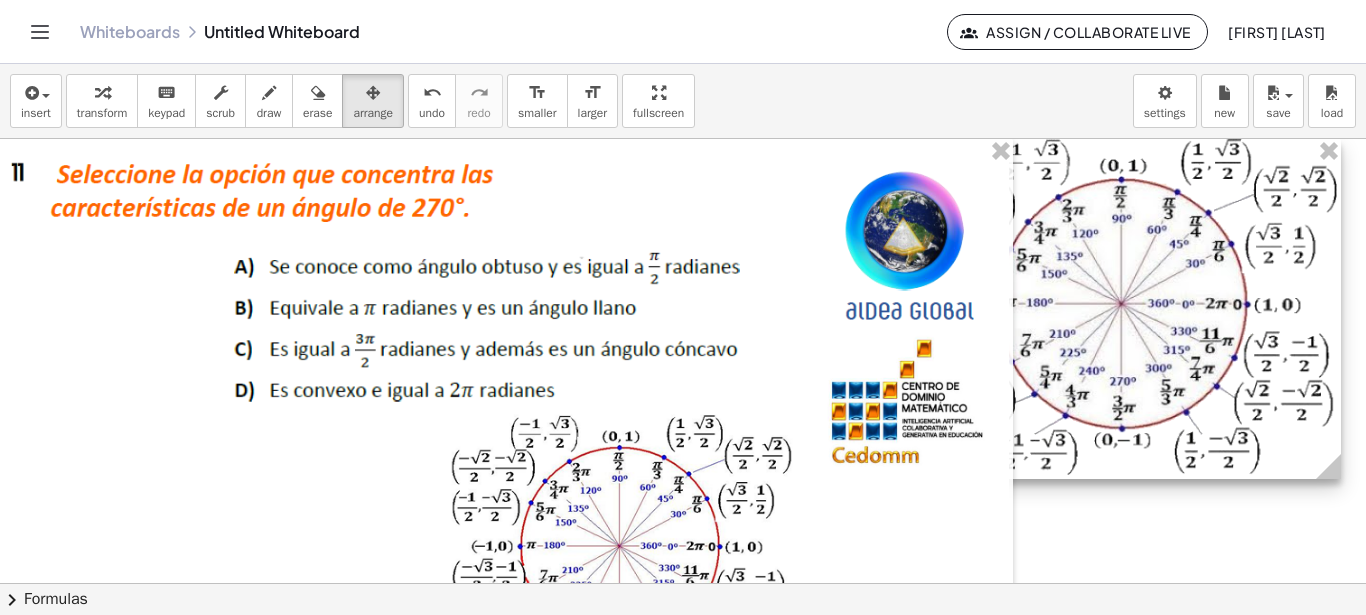 click at bounding box center [1126, 309] 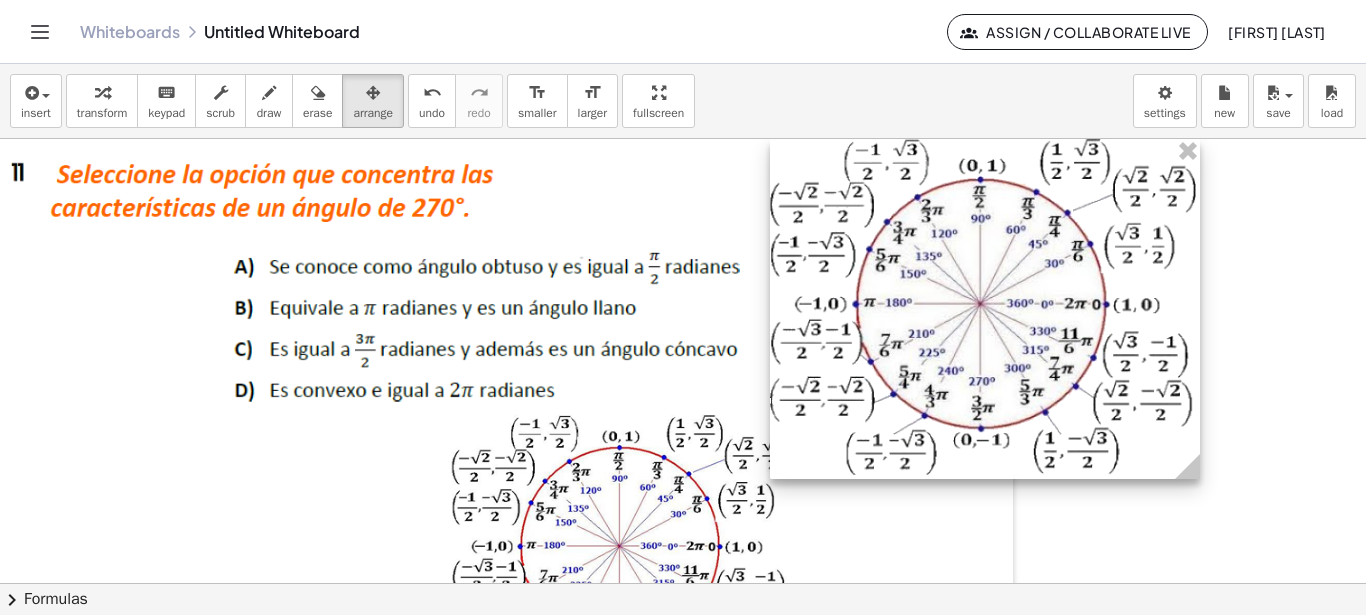 drag, startPoint x: 1161, startPoint y: 390, endPoint x: 1019, endPoint y: 387, distance: 142.0317 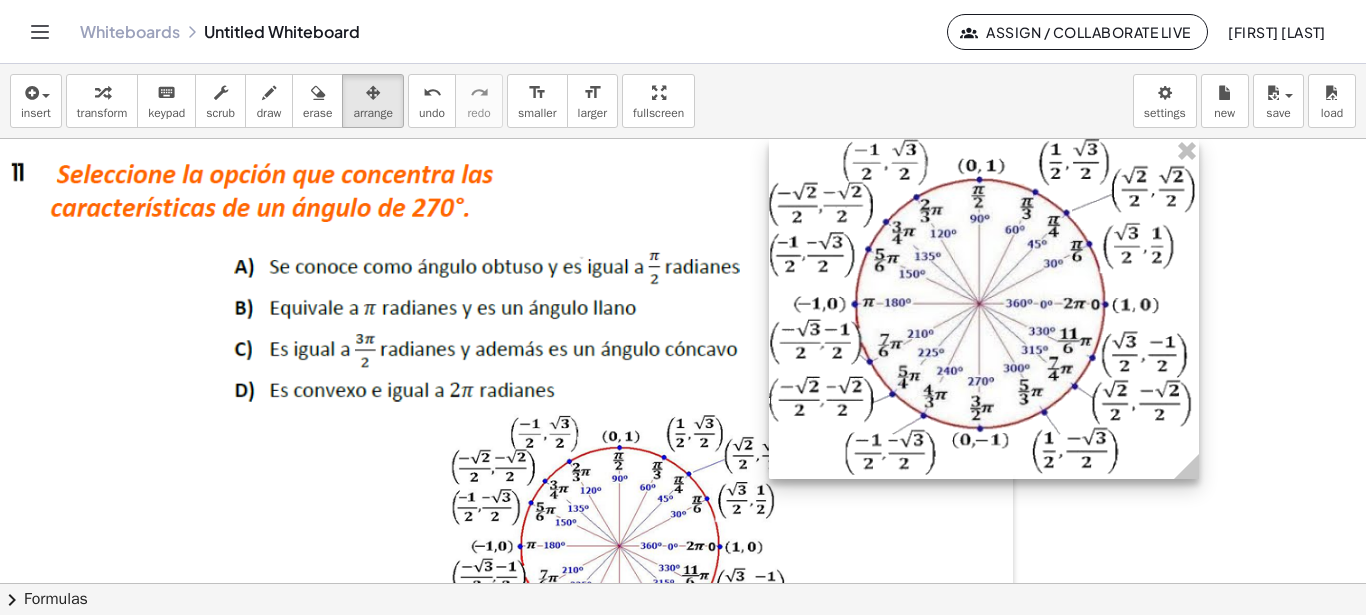 drag, startPoint x: 1198, startPoint y: 479, endPoint x: 1220, endPoint y: 489, distance: 24.166092 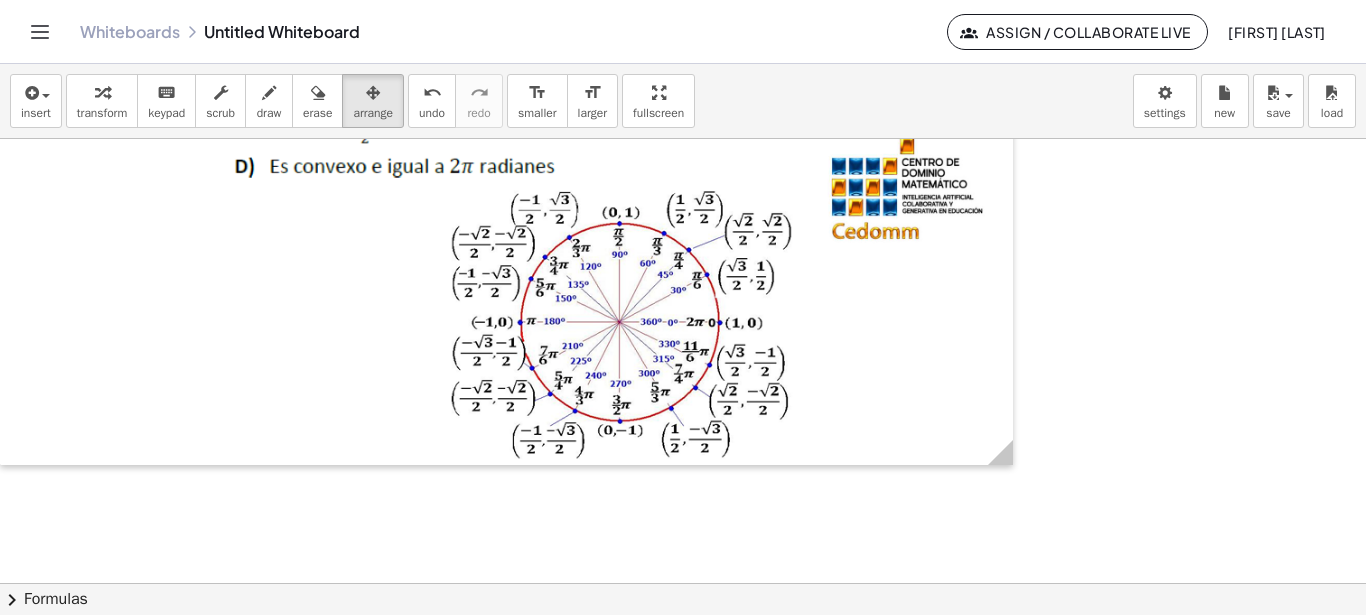 scroll, scrollTop: 252, scrollLeft: 0, axis: vertical 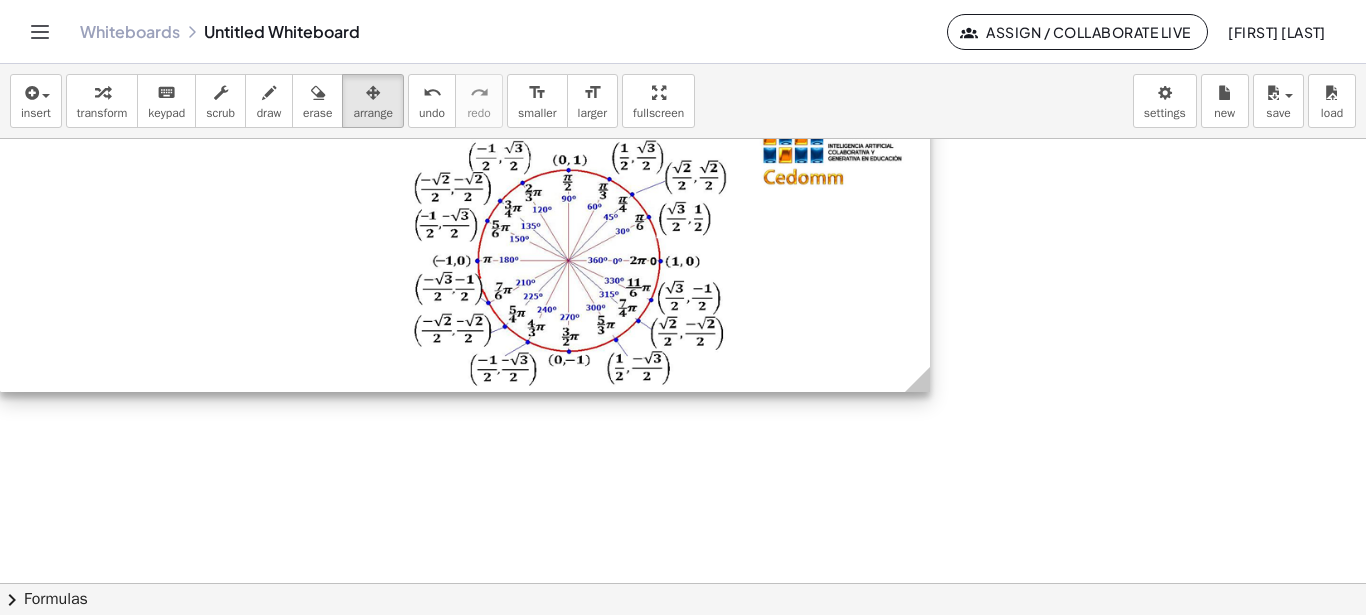 drag, startPoint x: 1008, startPoint y: 421, endPoint x: 868, endPoint y: 287, distance: 193.7937 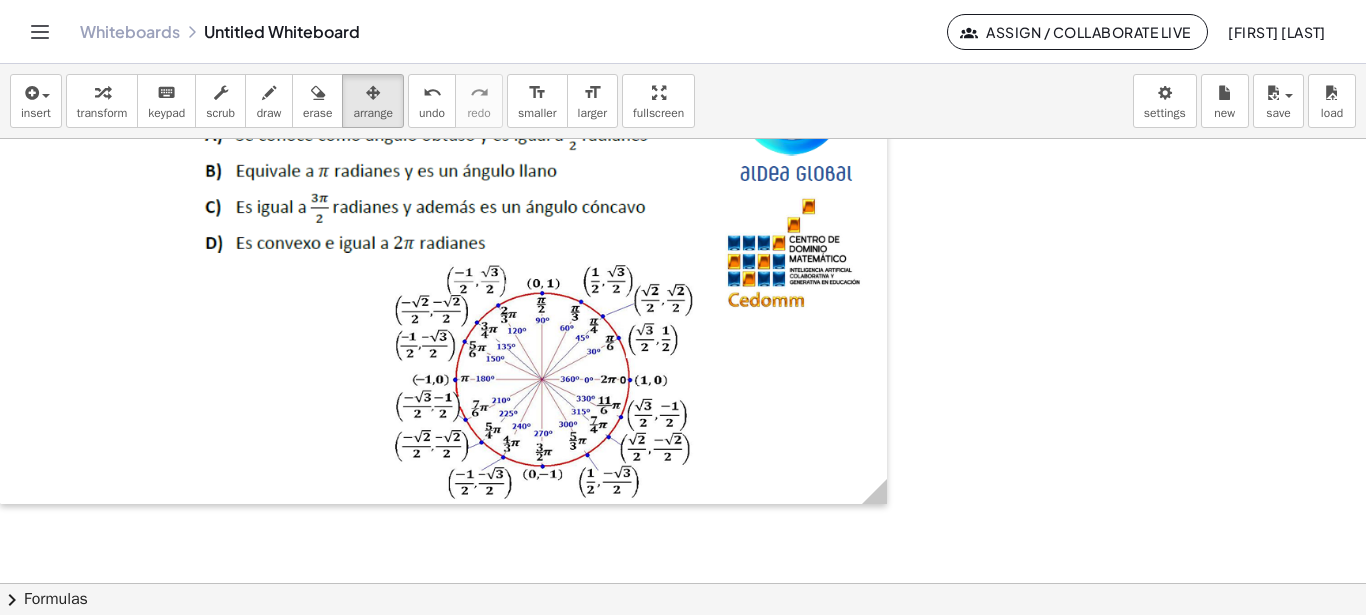 scroll, scrollTop: 0, scrollLeft: 0, axis: both 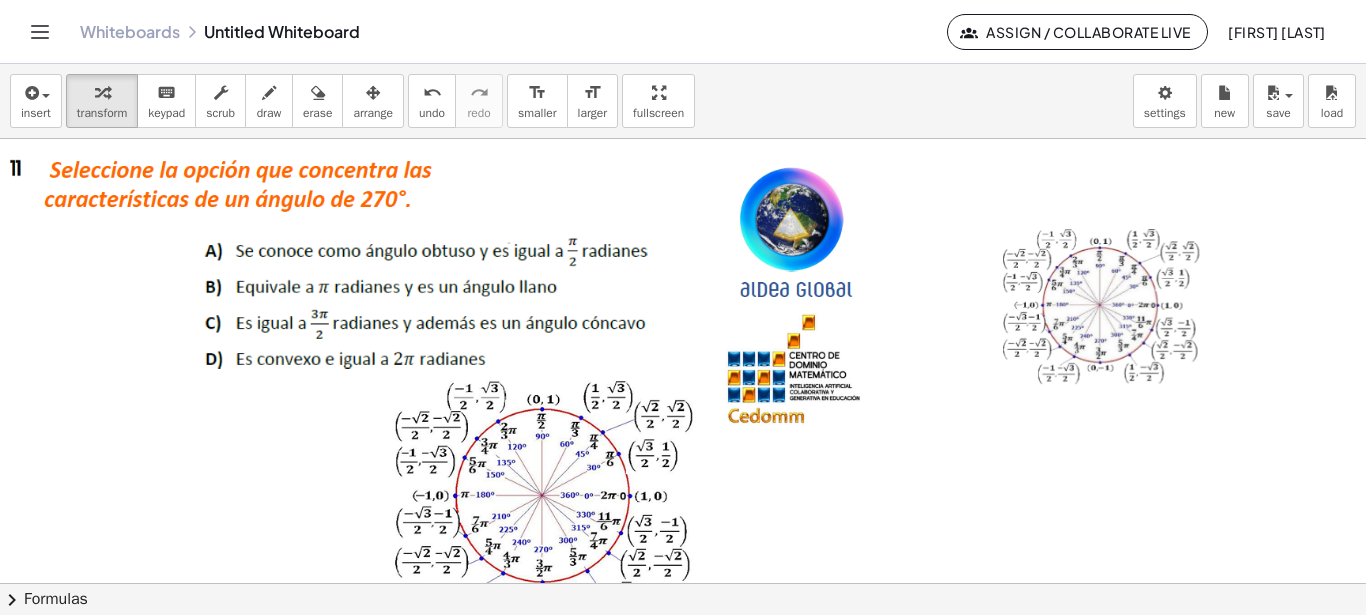 drag, startPoint x: 1067, startPoint y: 308, endPoint x: 439, endPoint y: 309, distance: 628.0008 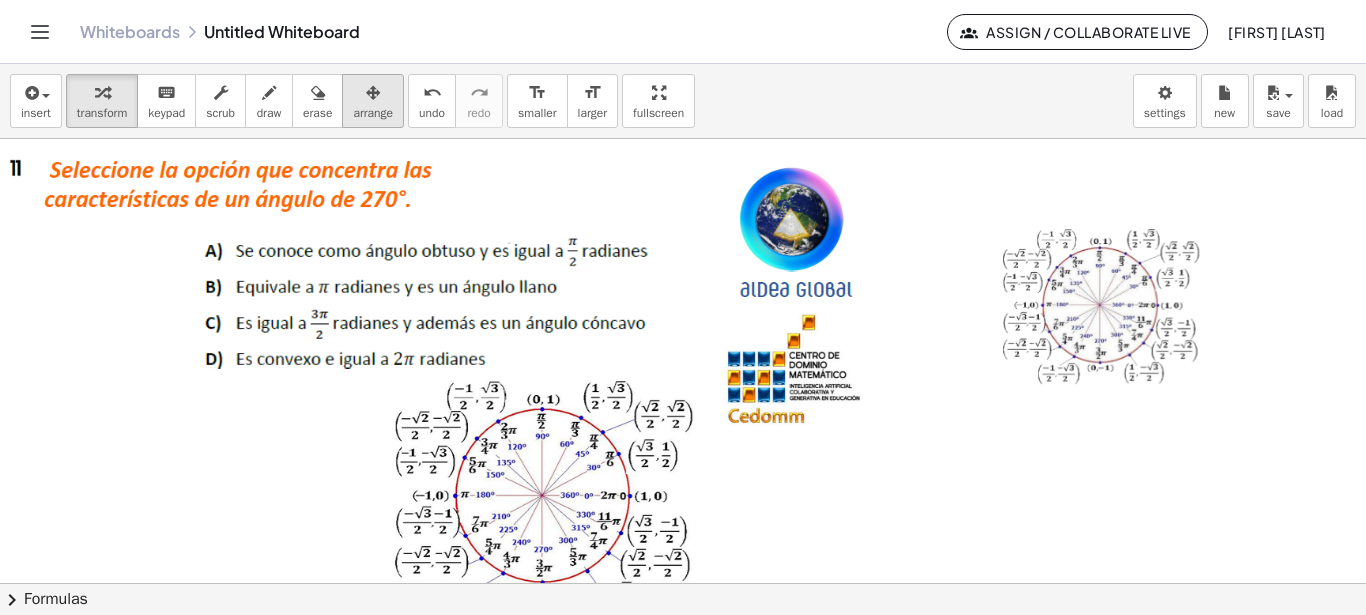 click at bounding box center (373, 92) 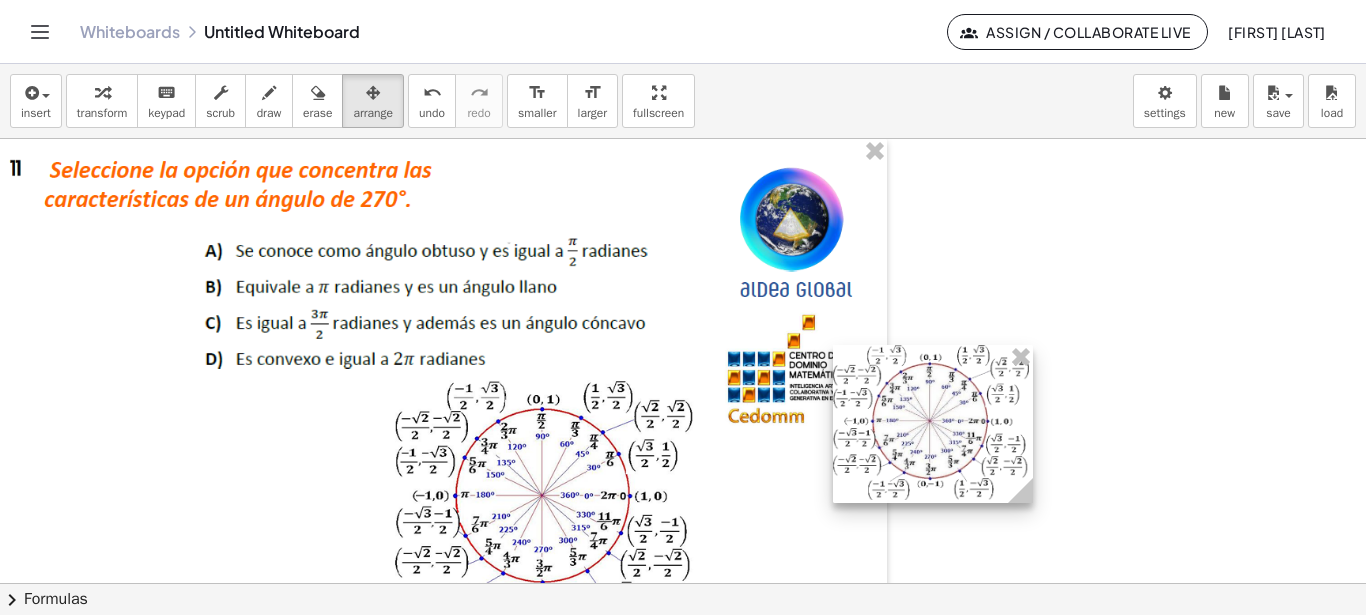 drag, startPoint x: 1086, startPoint y: 322, endPoint x: 973, endPoint y: 450, distance: 170.7425 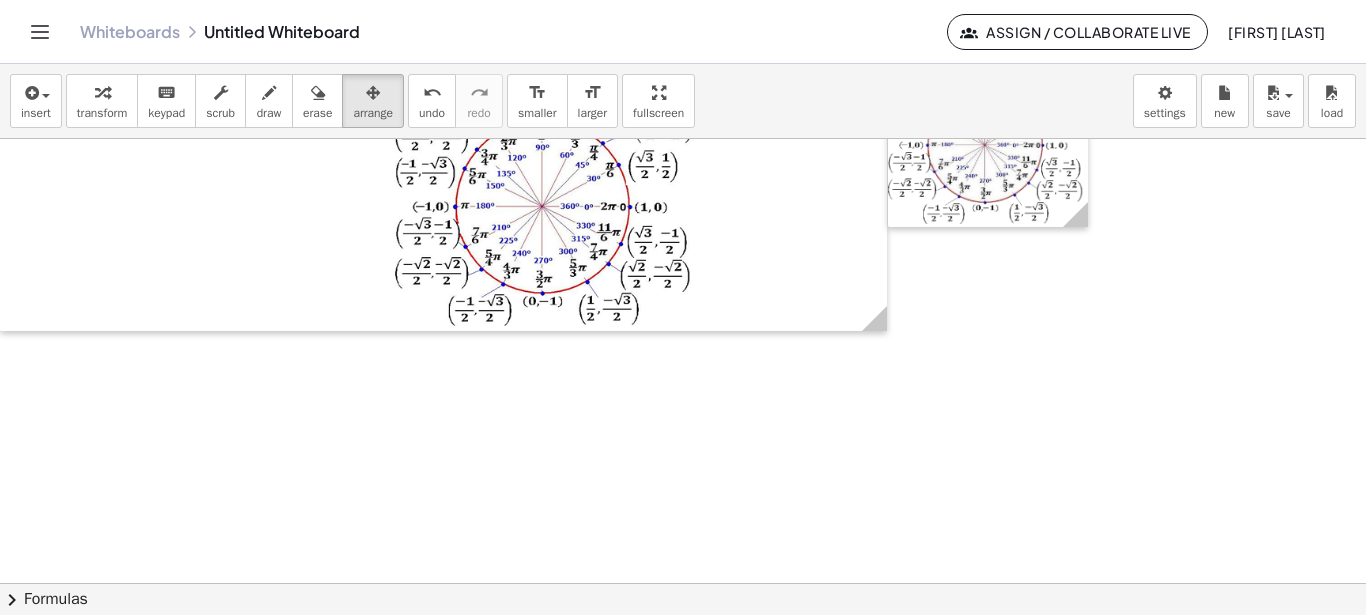 scroll, scrollTop: 252, scrollLeft: 0, axis: vertical 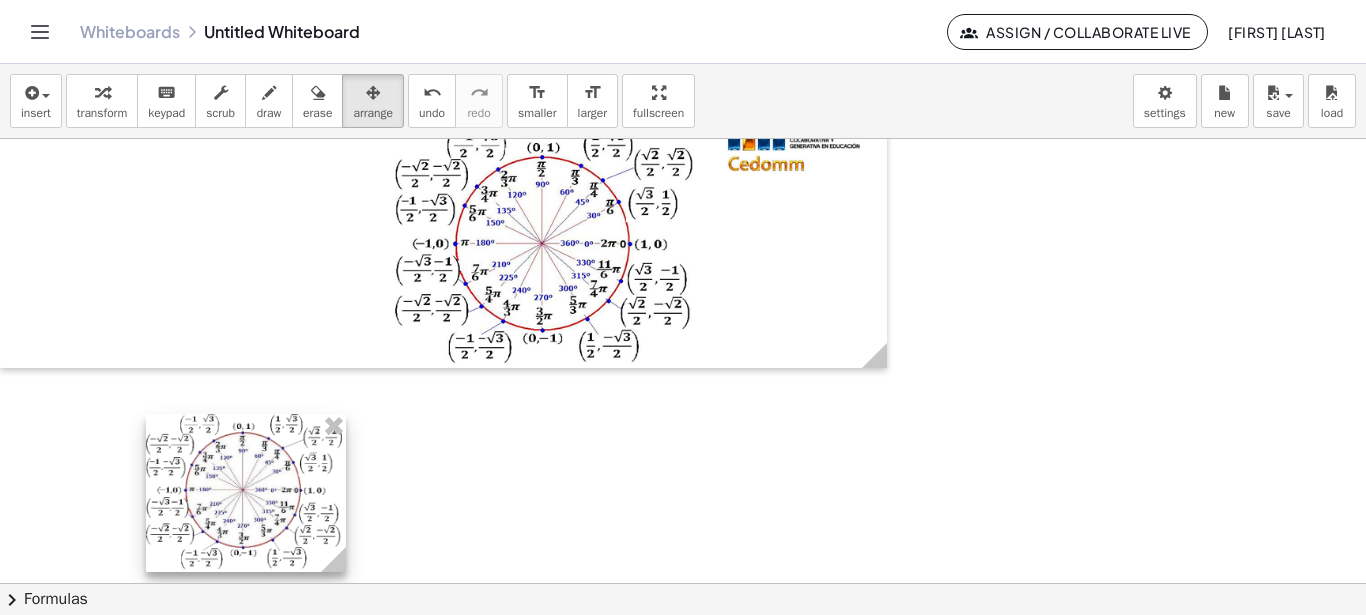 drag, startPoint x: 1011, startPoint y: 214, endPoint x: 221, endPoint y: 508, distance: 842.933 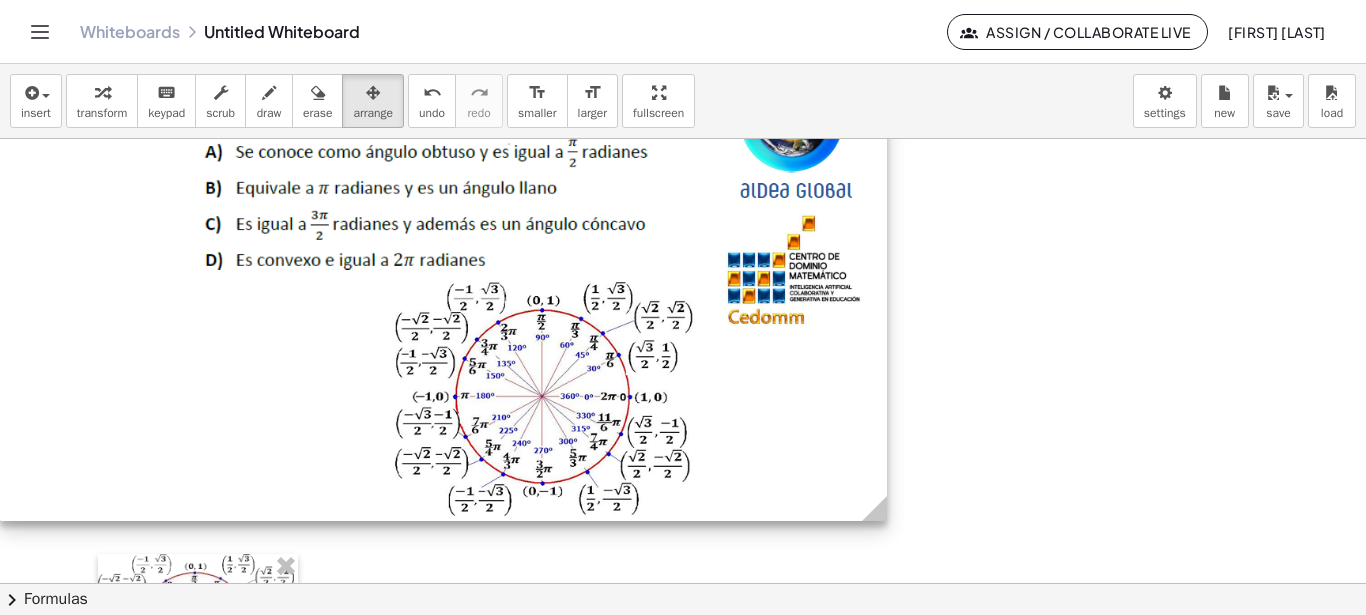 scroll, scrollTop: 0, scrollLeft: 0, axis: both 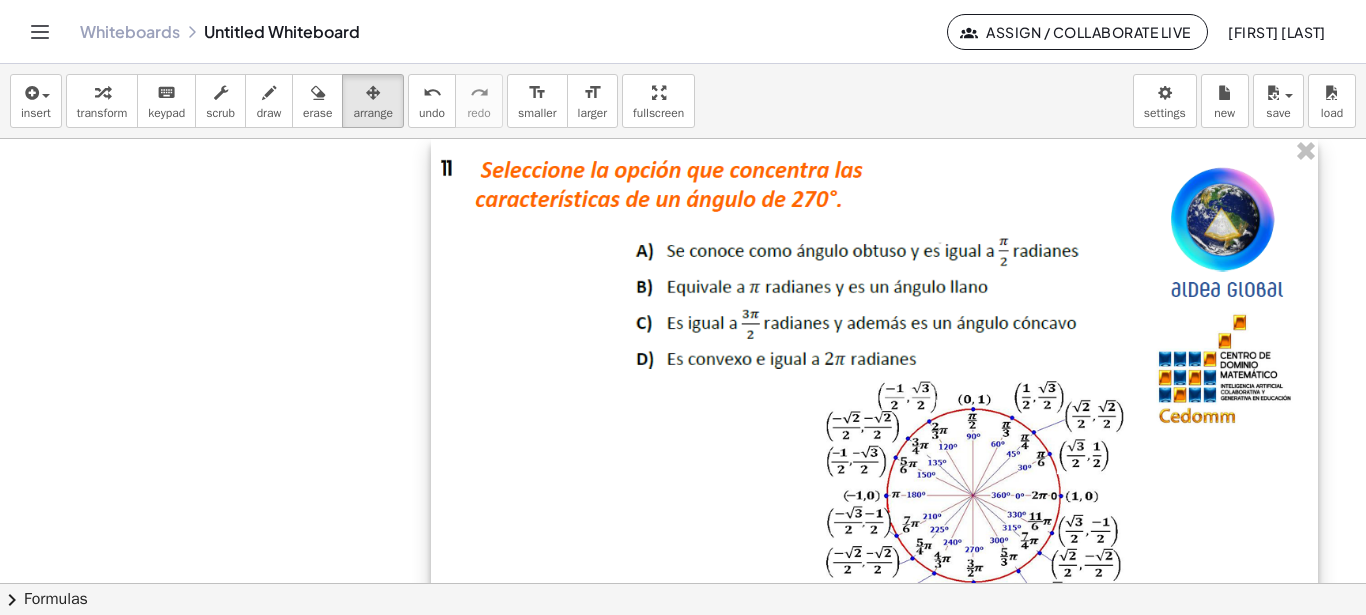 drag, startPoint x: 410, startPoint y: 366, endPoint x: 842, endPoint y: 363, distance: 432.0104 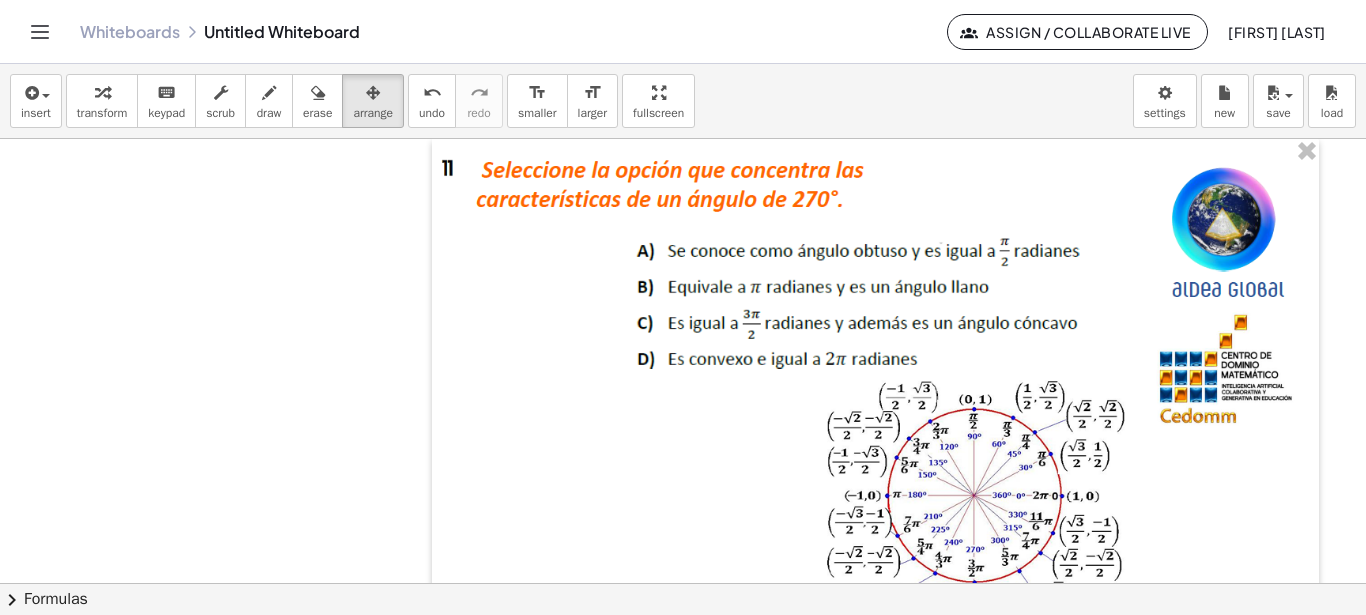 scroll, scrollTop: 252, scrollLeft: 0, axis: vertical 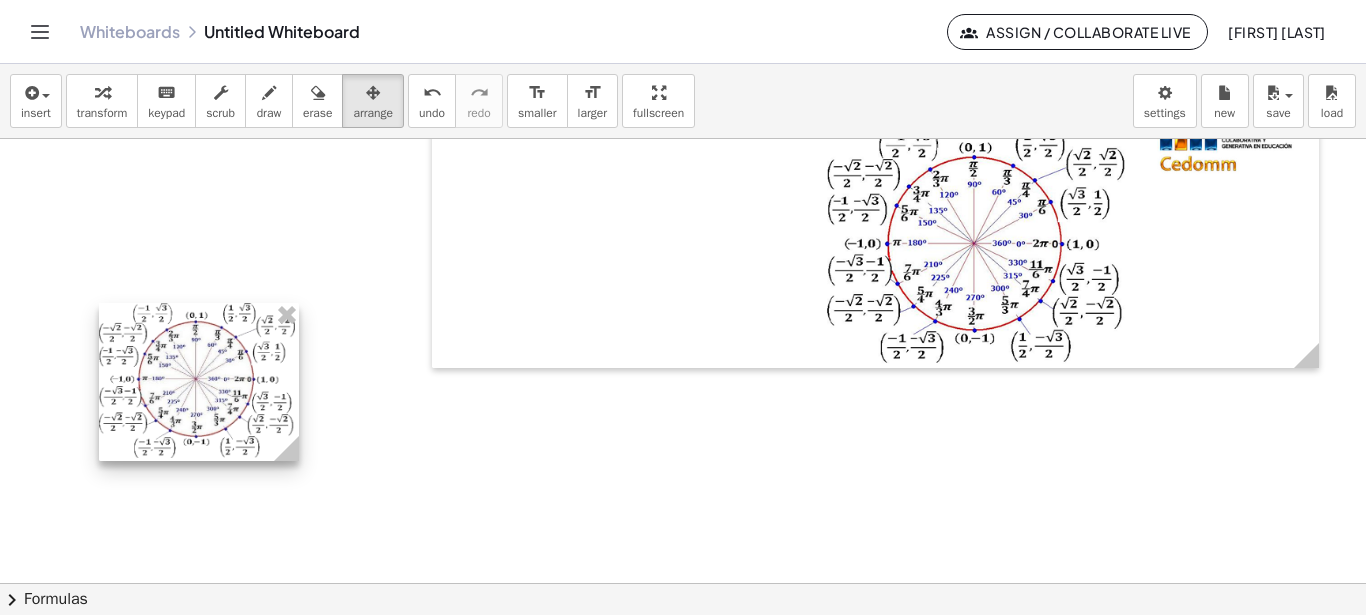 drag, startPoint x: 211, startPoint y: 397, endPoint x: 209, endPoint y: 216, distance: 181.01105 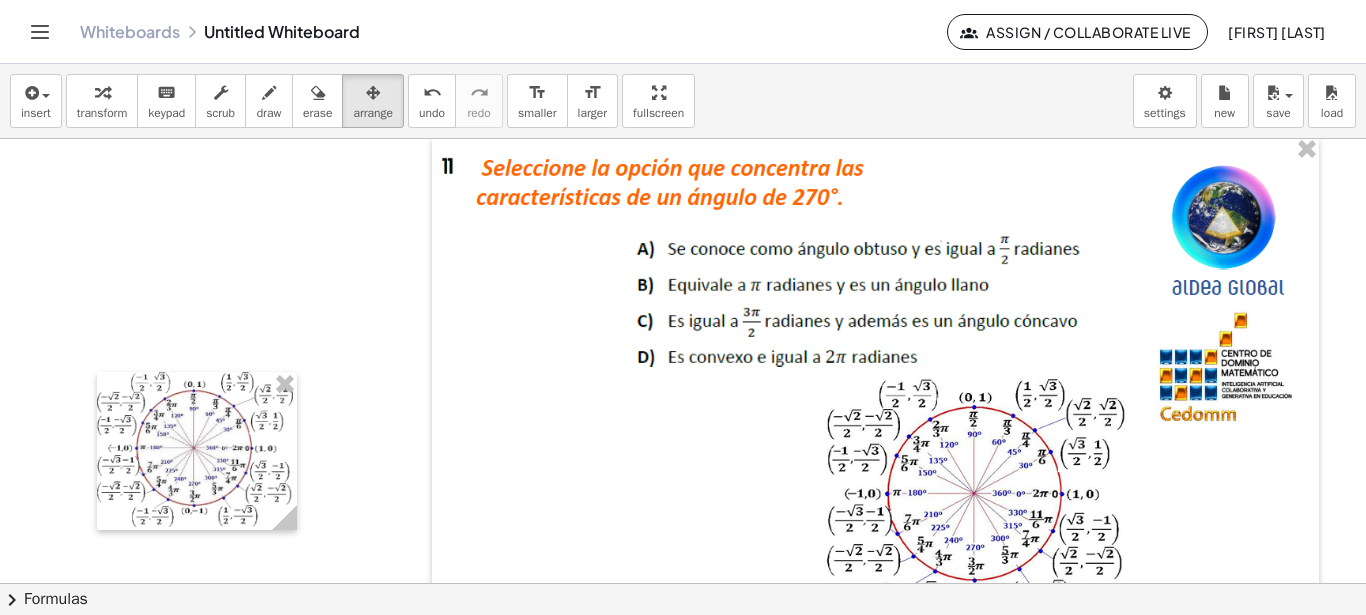 scroll, scrollTop: 0, scrollLeft: 0, axis: both 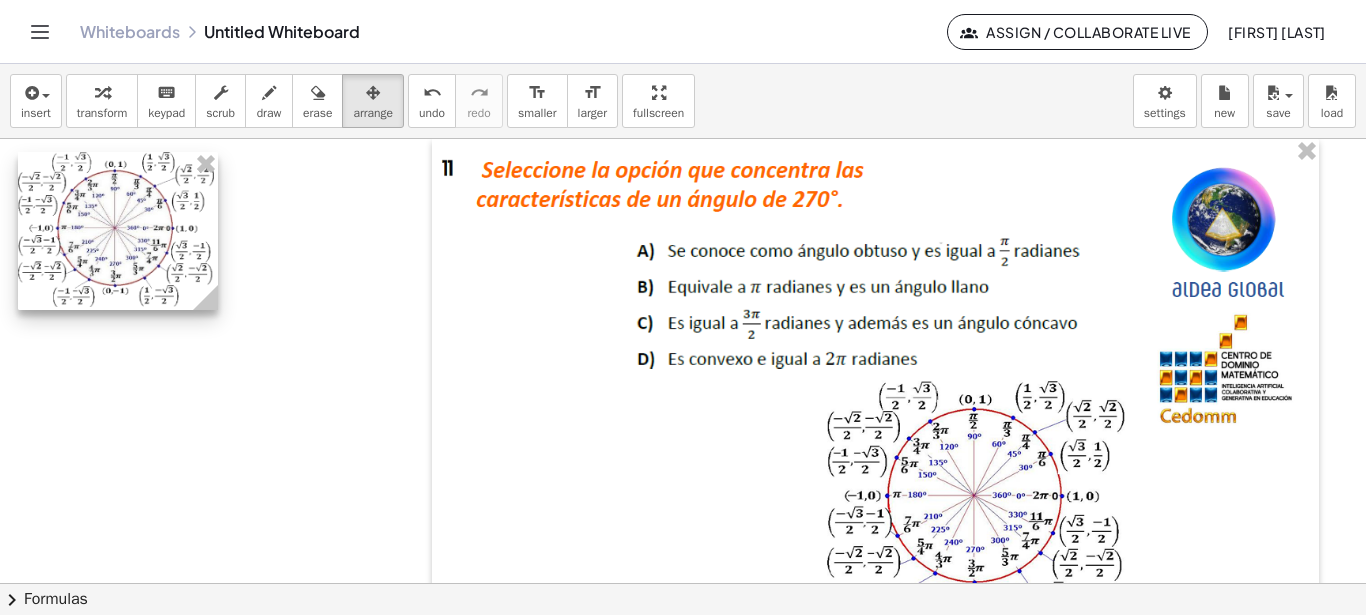 drag, startPoint x: 240, startPoint y: 428, endPoint x: 157, endPoint y: 202, distance: 240.75922 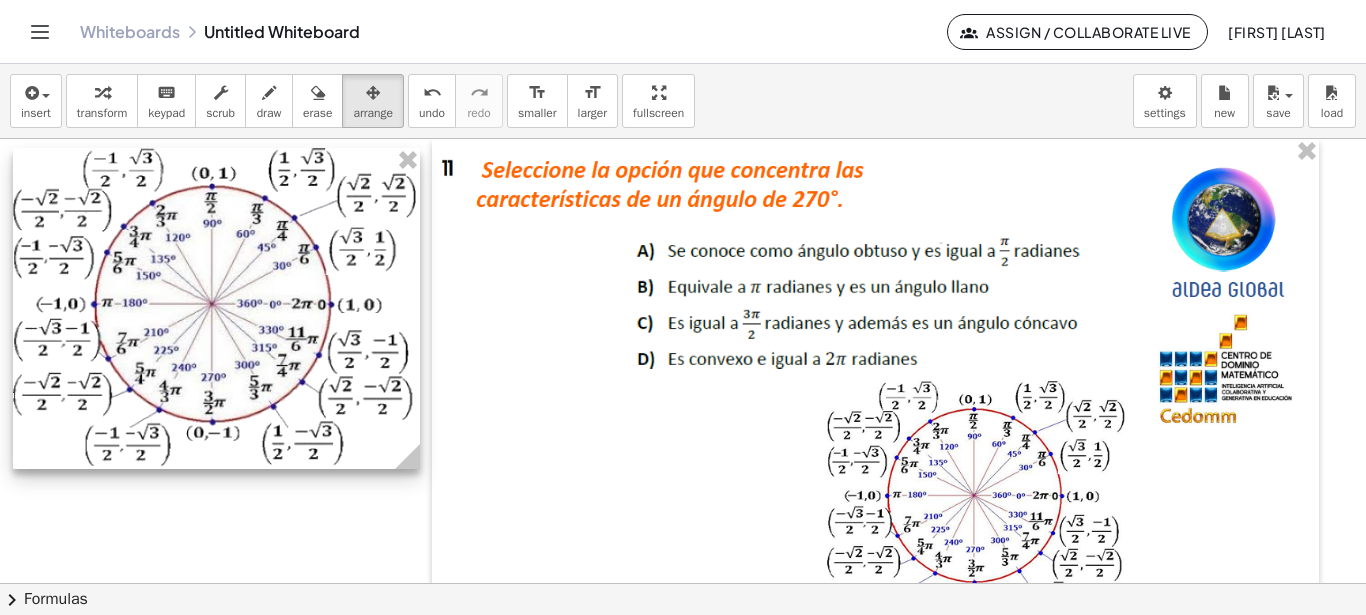 drag, startPoint x: 205, startPoint y: 299, endPoint x: 416, endPoint y: 476, distance: 275.40878 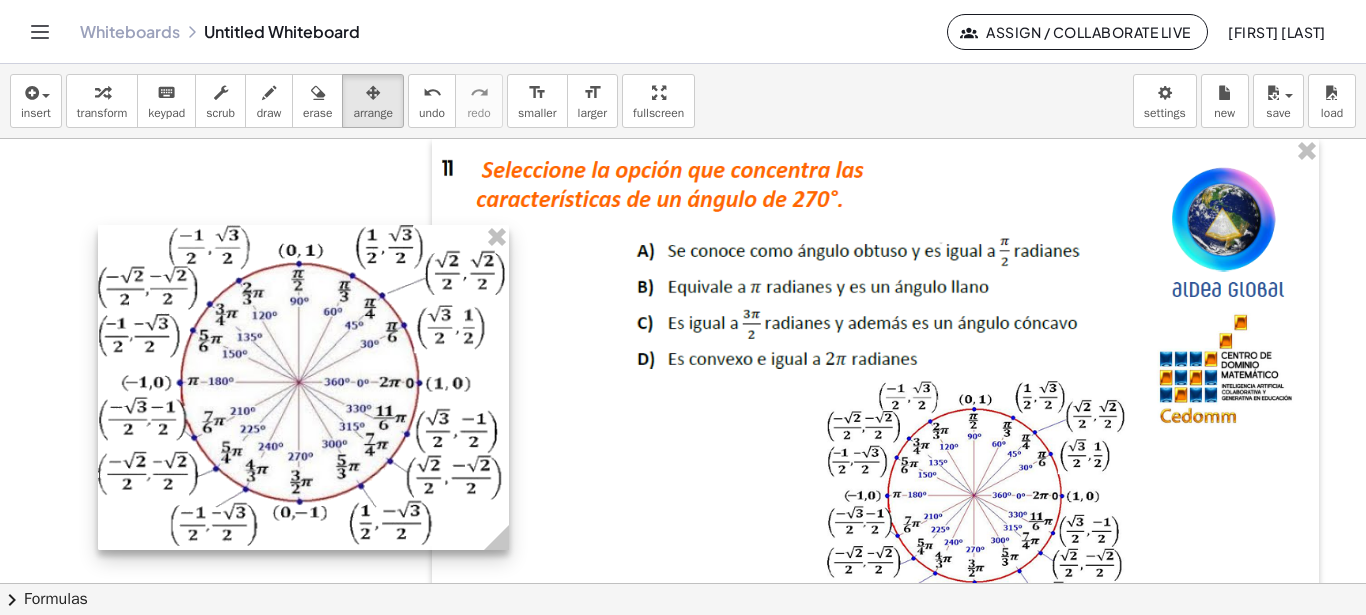 drag, startPoint x: 321, startPoint y: 303, endPoint x: 405, endPoint y: 378, distance: 112.60995 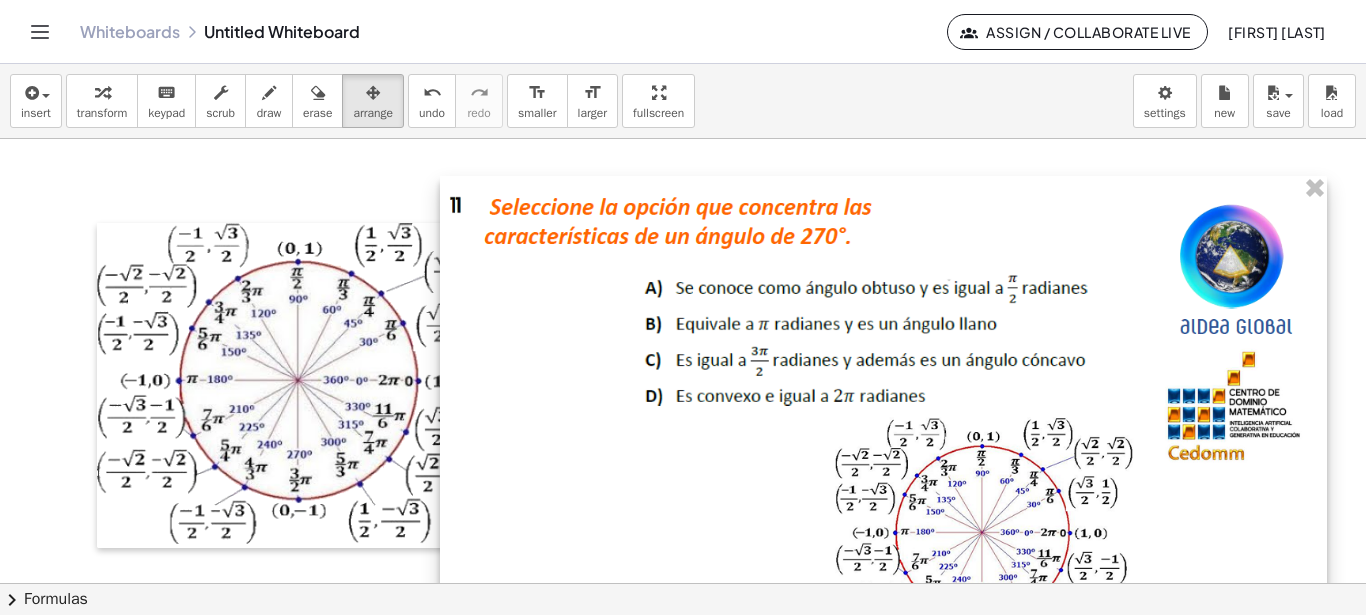 drag, startPoint x: 800, startPoint y: 327, endPoint x: 808, endPoint y: 364, distance: 37.85499 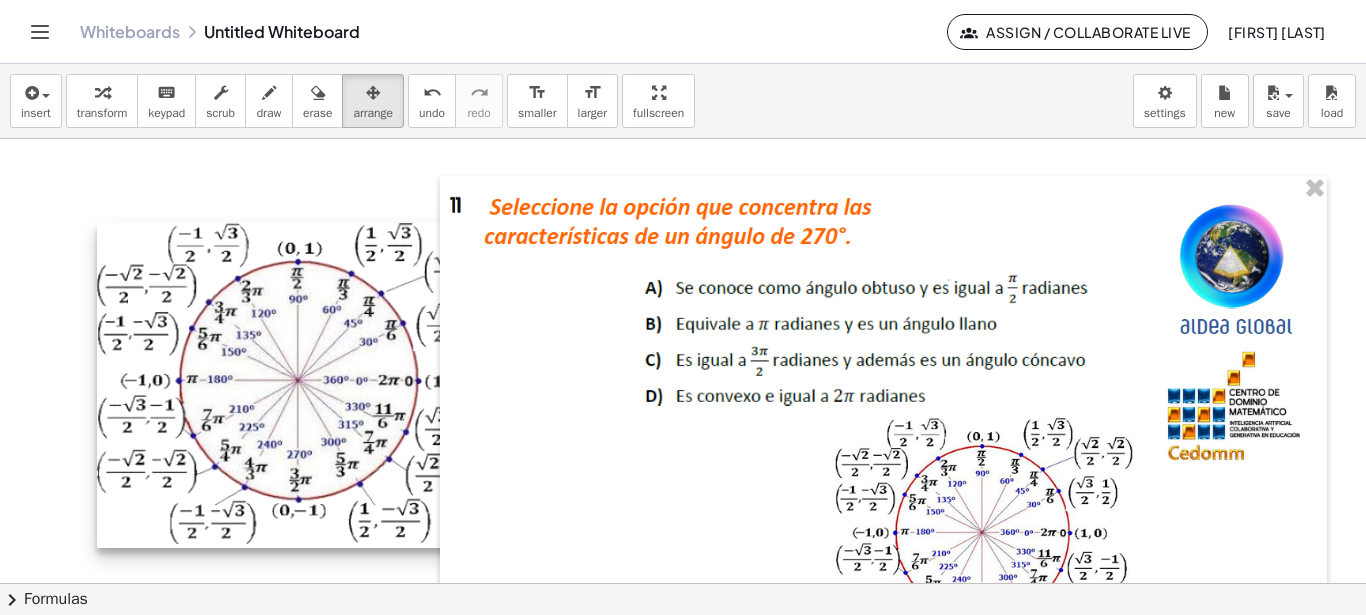 click at bounding box center [302, 385] 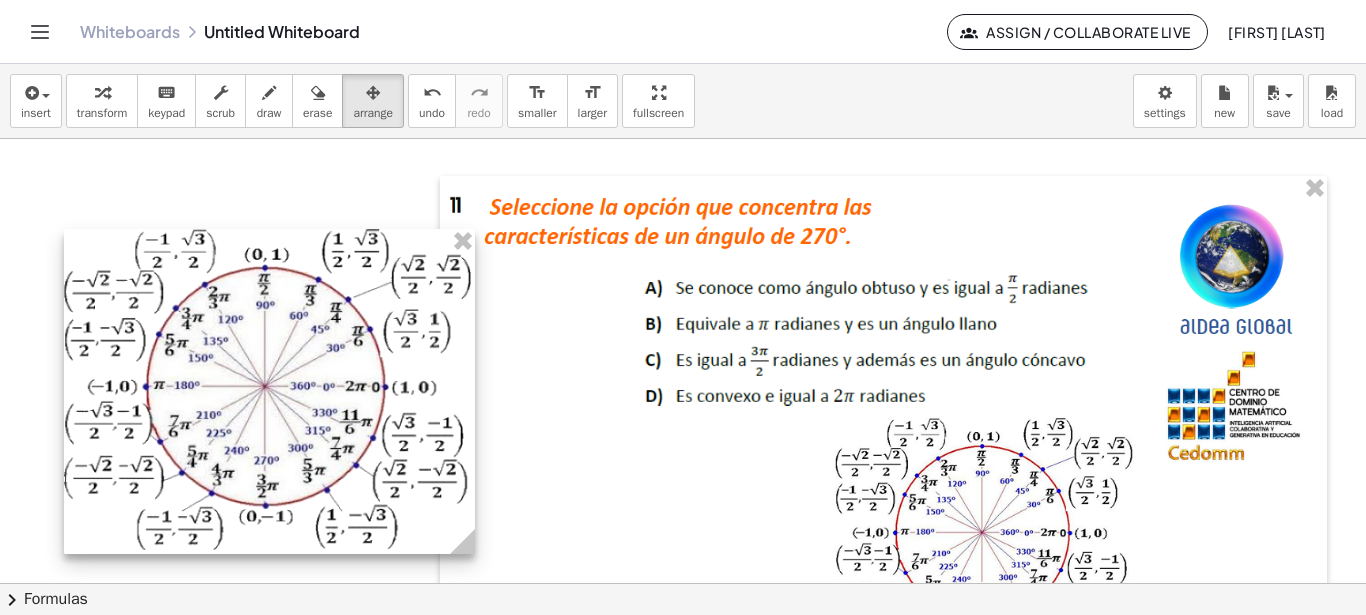 drag, startPoint x: 412, startPoint y: 372, endPoint x: 379, endPoint y: 378, distance: 33.54102 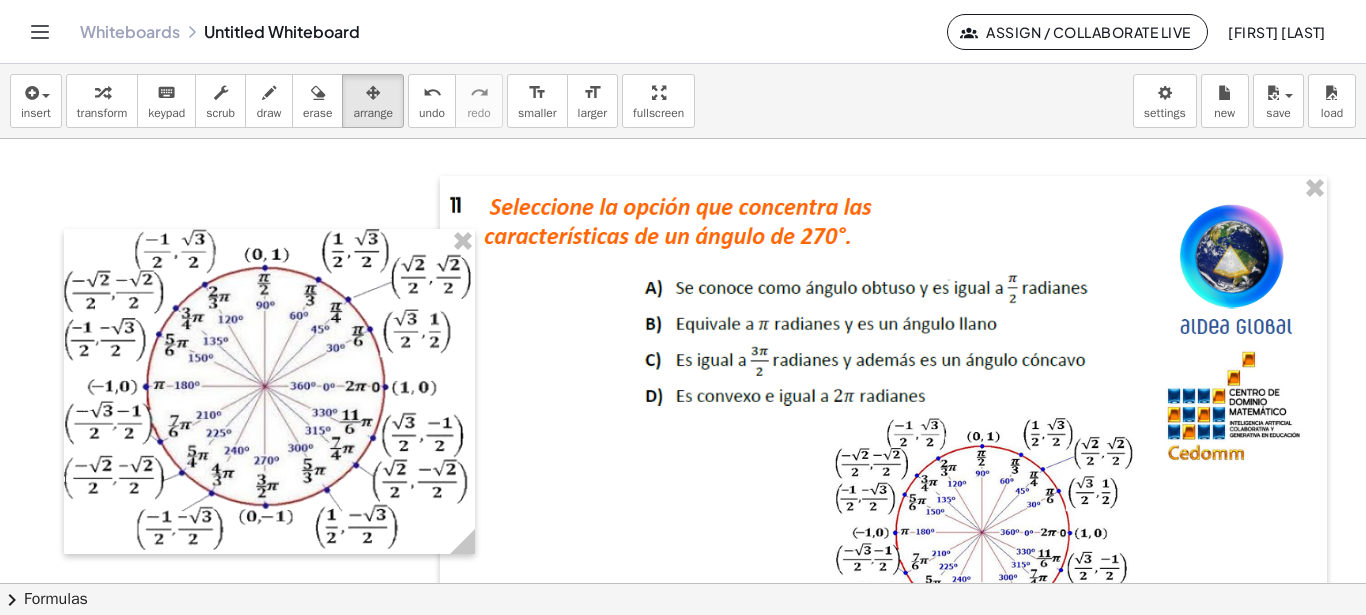 click at bounding box center [683, 583] 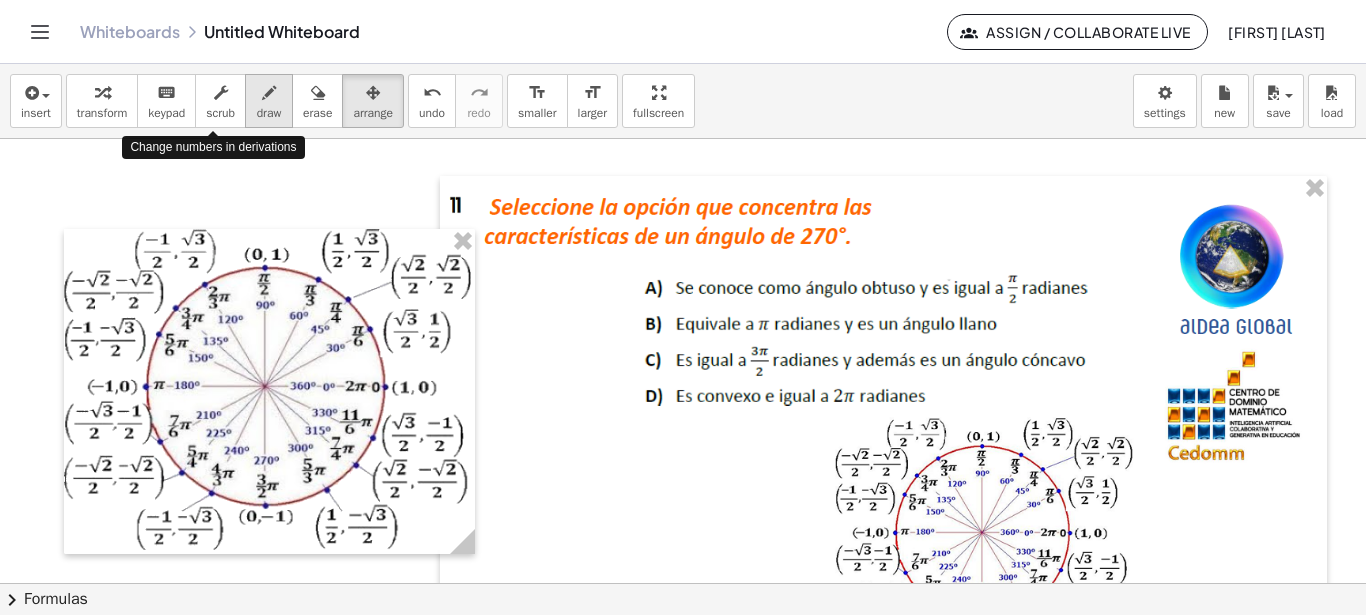 drag, startPoint x: 268, startPoint y: 97, endPoint x: 282, endPoint y: 97, distance: 14 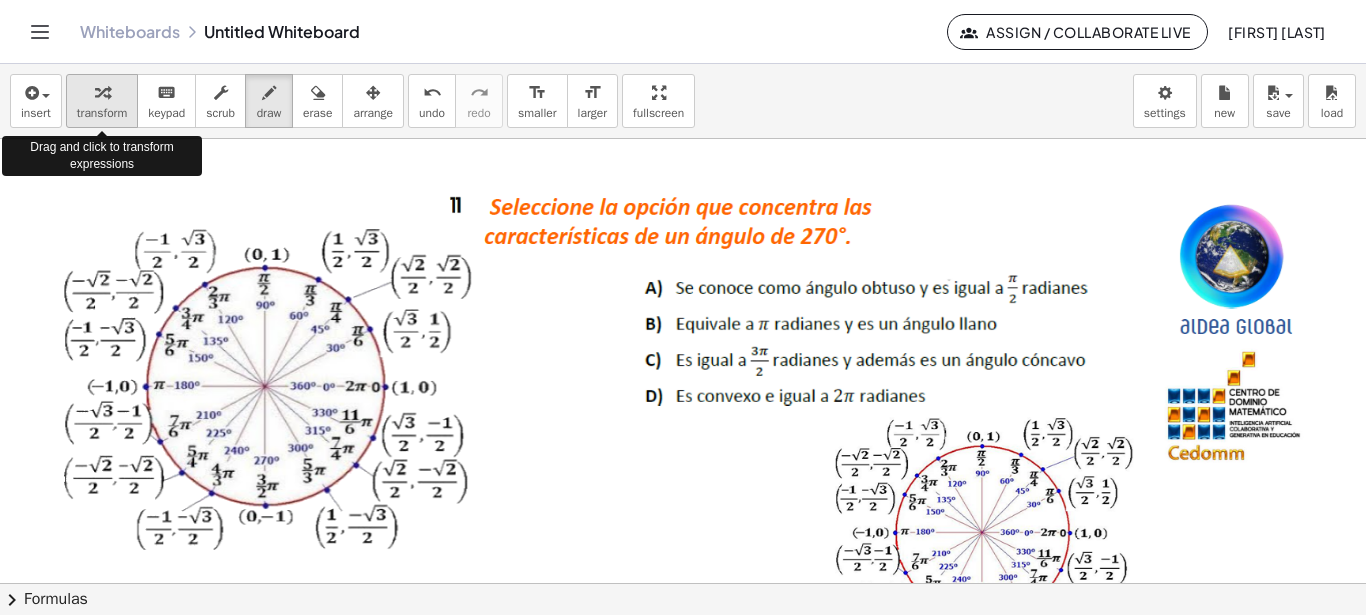 click on "transform" at bounding box center [102, 113] 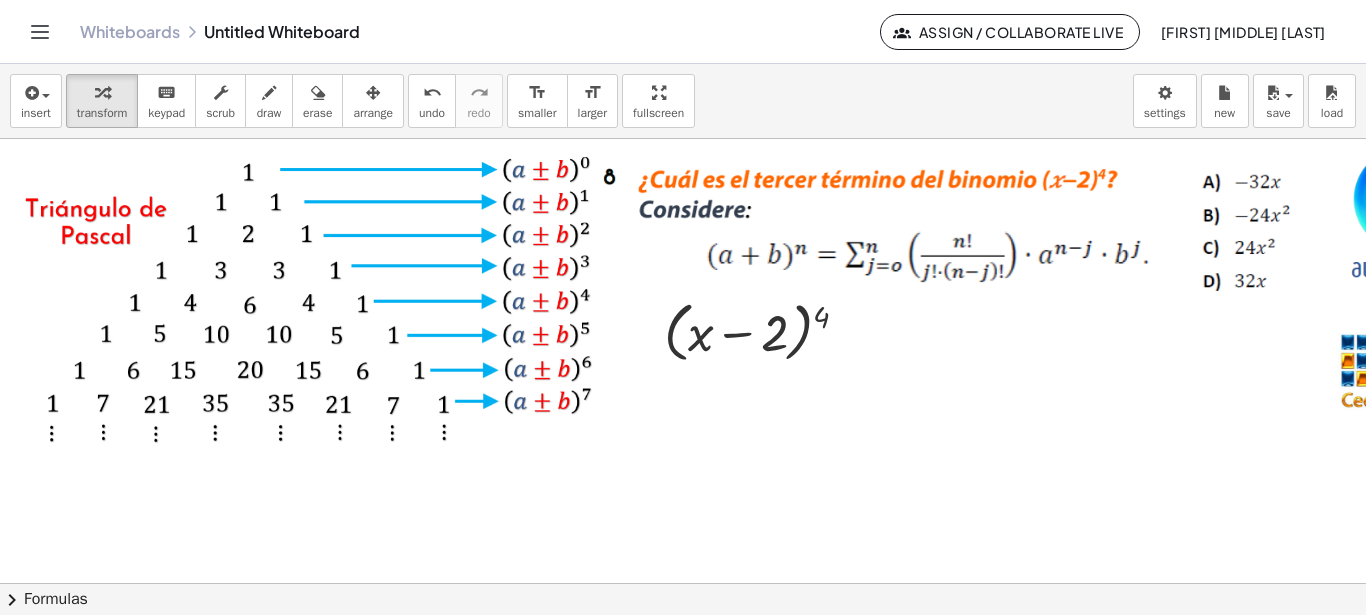 scroll, scrollTop: 0, scrollLeft: 0, axis: both 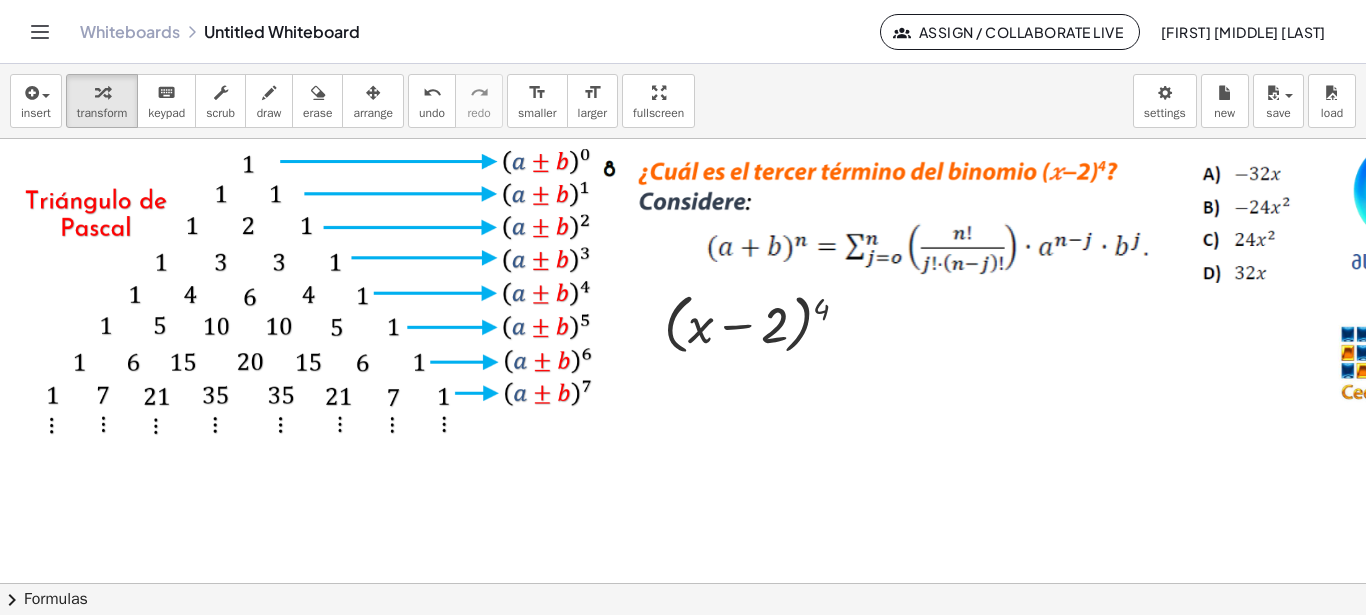 type 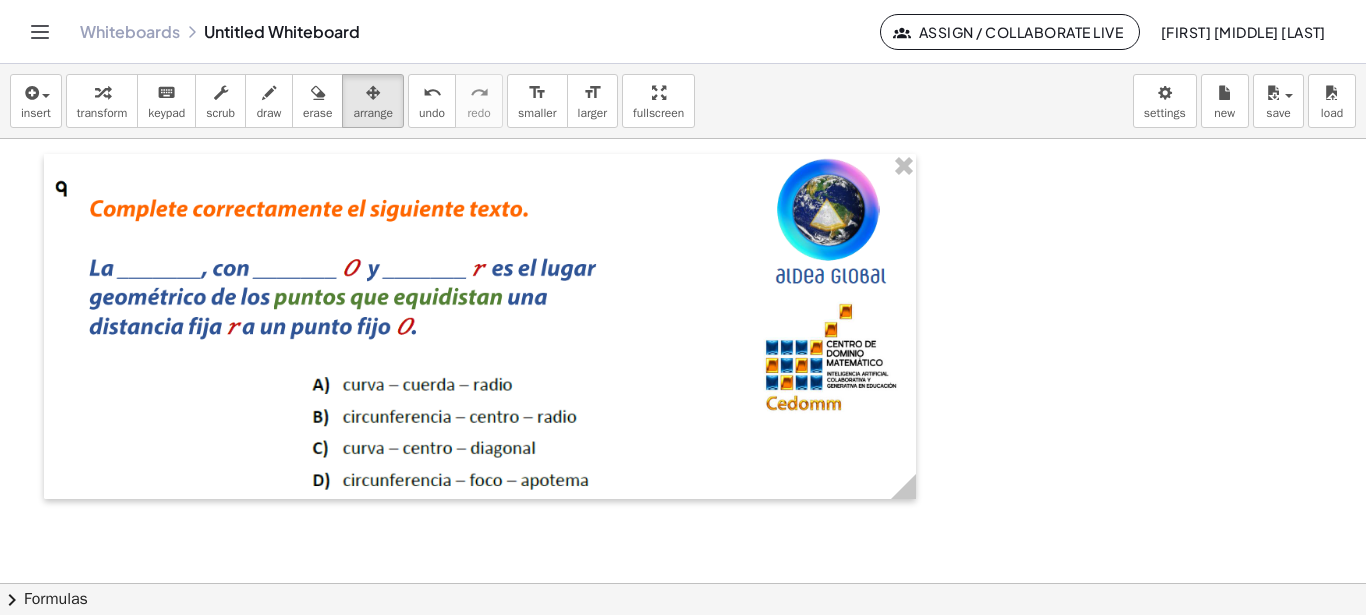 scroll, scrollTop: 0, scrollLeft: 0, axis: both 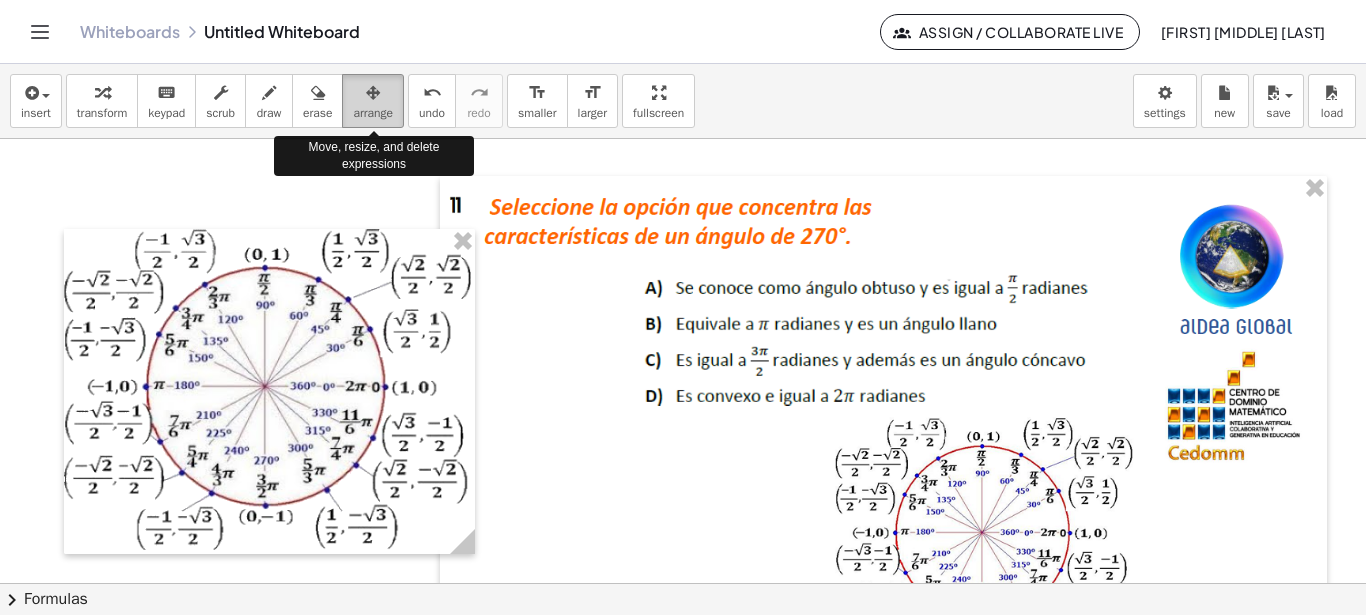 click on "arrange" at bounding box center [373, 113] 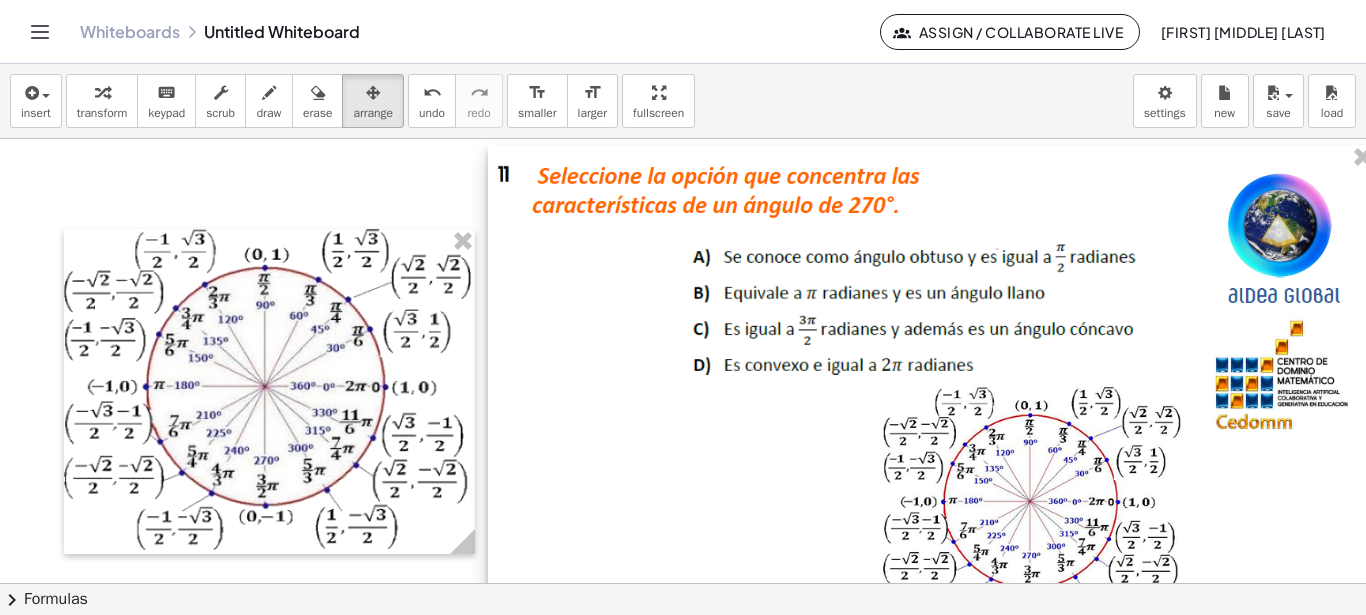 drag, startPoint x: 941, startPoint y: 393, endPoint x: 987, endPoint y: 361, distance: 56.0357 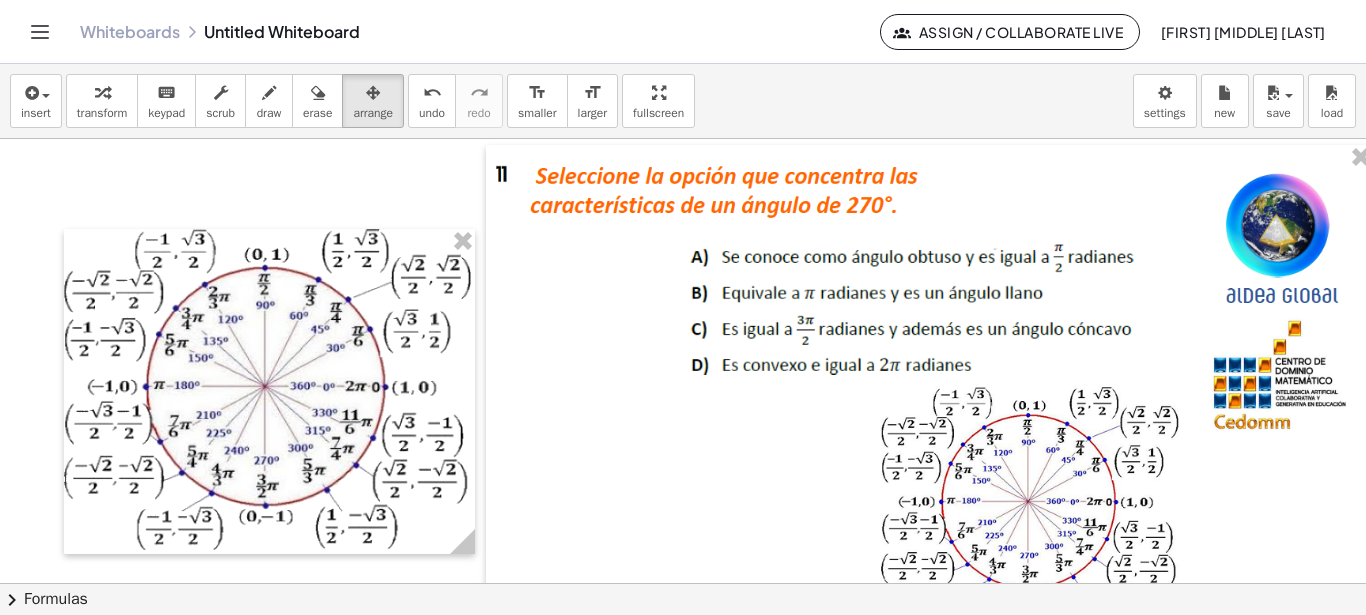 click at bounding box center [689, 583] 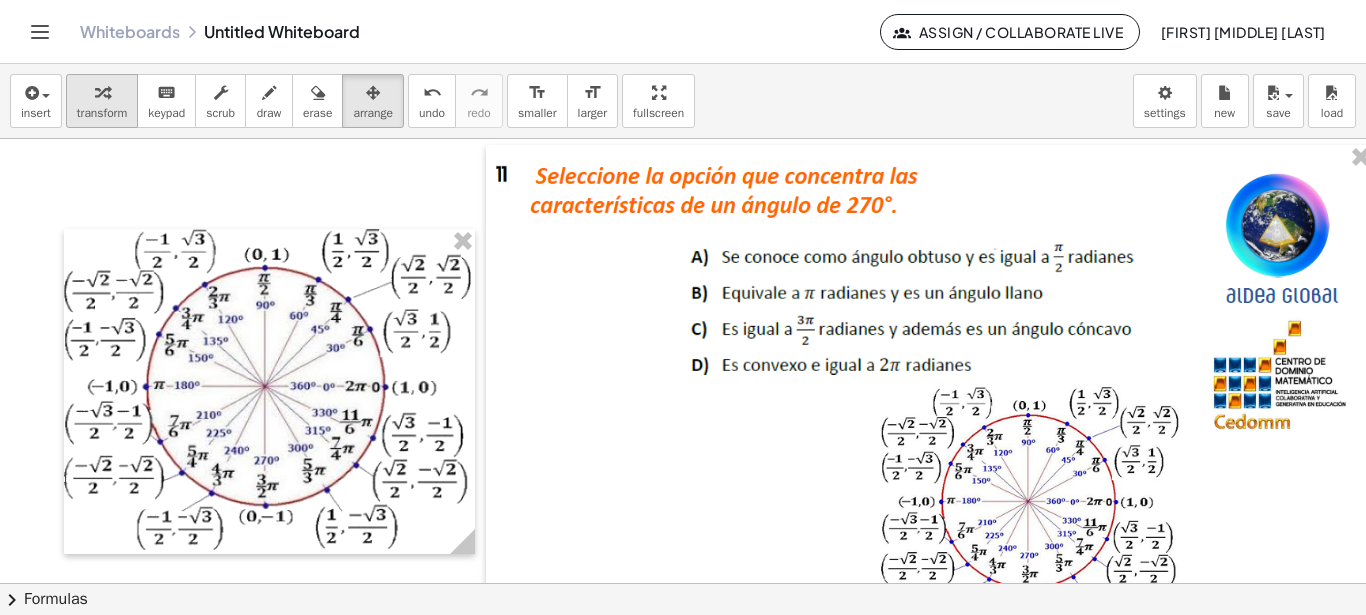 click at bounding box center (102, 92) 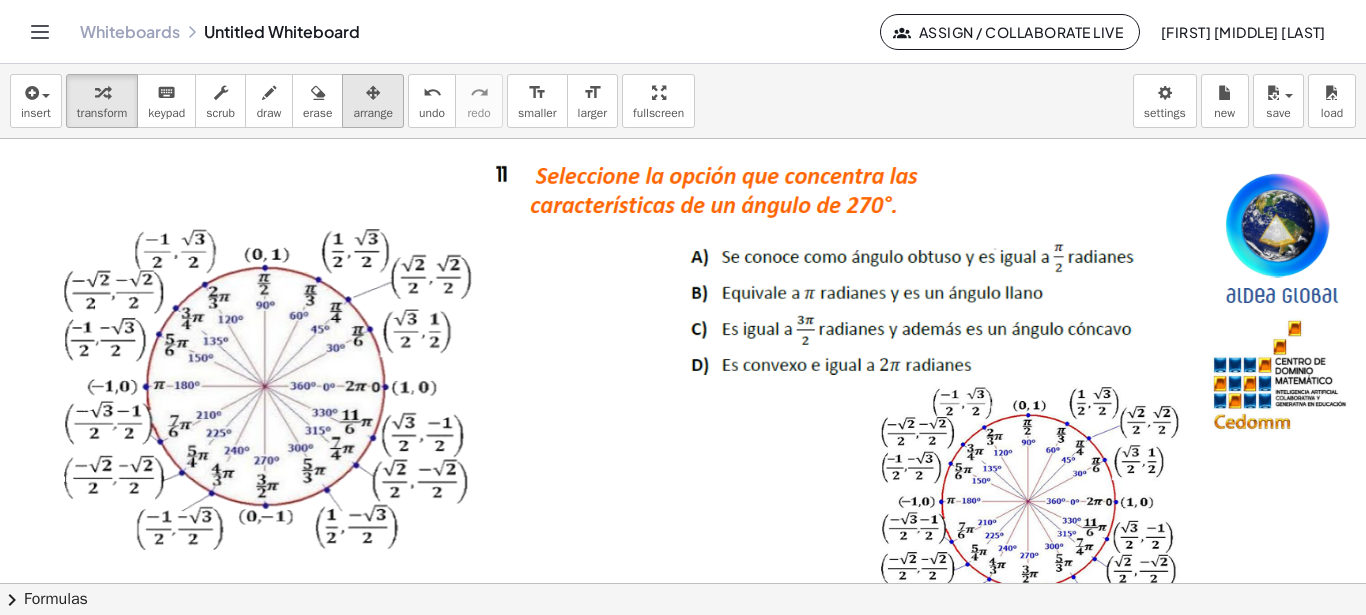 click at bounding box center [373, 93] 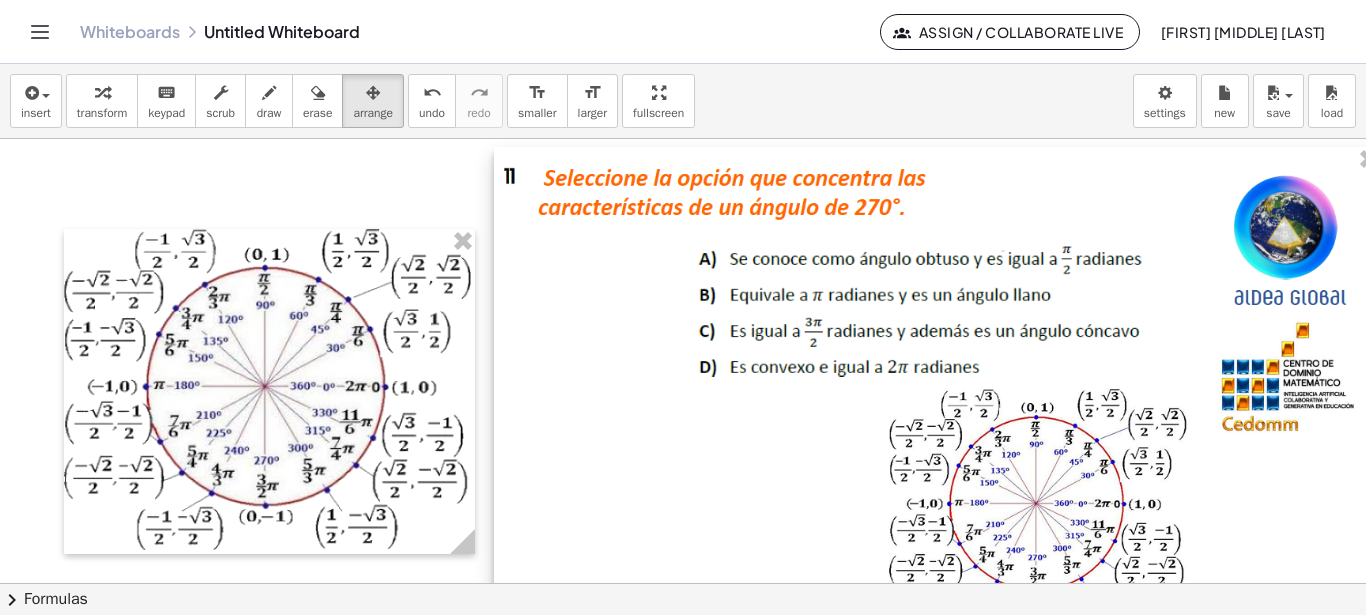 click at bounding box center [937, 387] 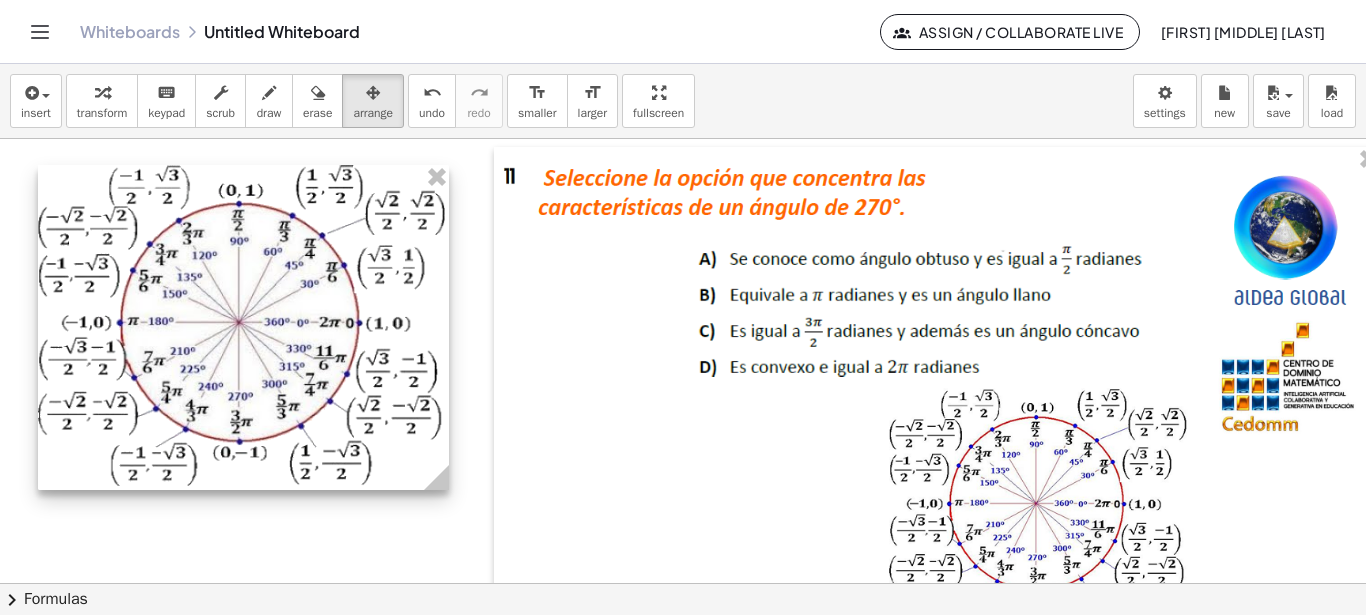 drag, startPoint x: 379, startPoint y: 358, endPoint x: 353, endPoint y: 294, distance: 69.079666 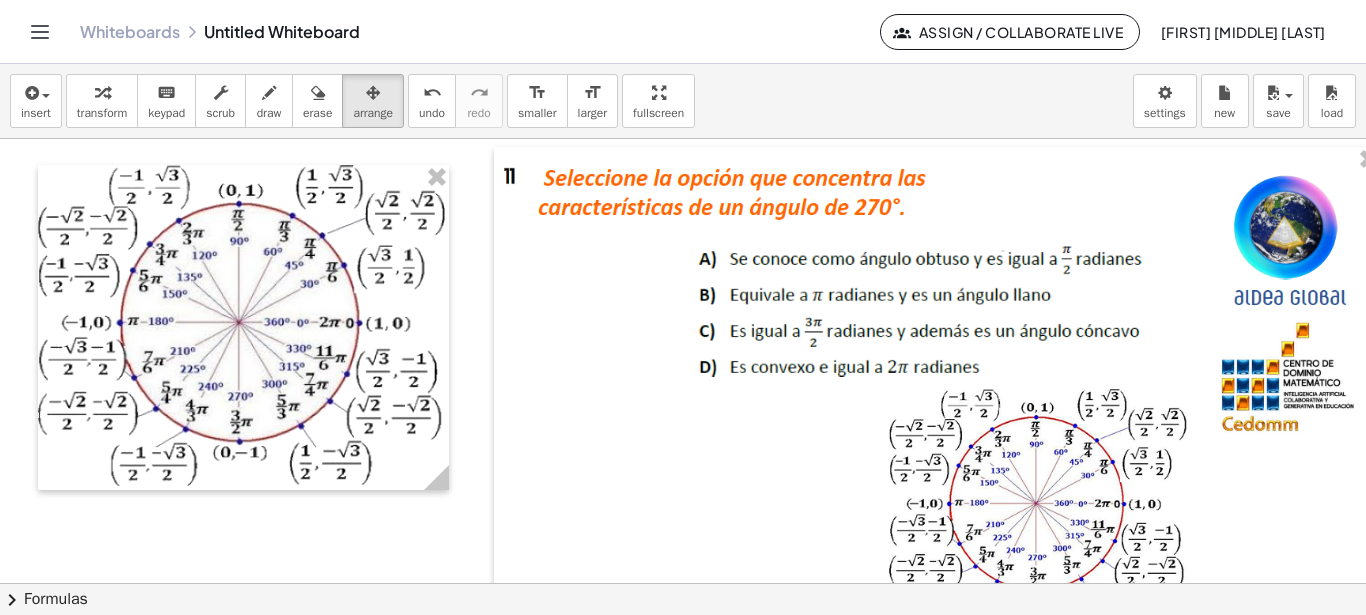 click at bounding box center [693, 583] 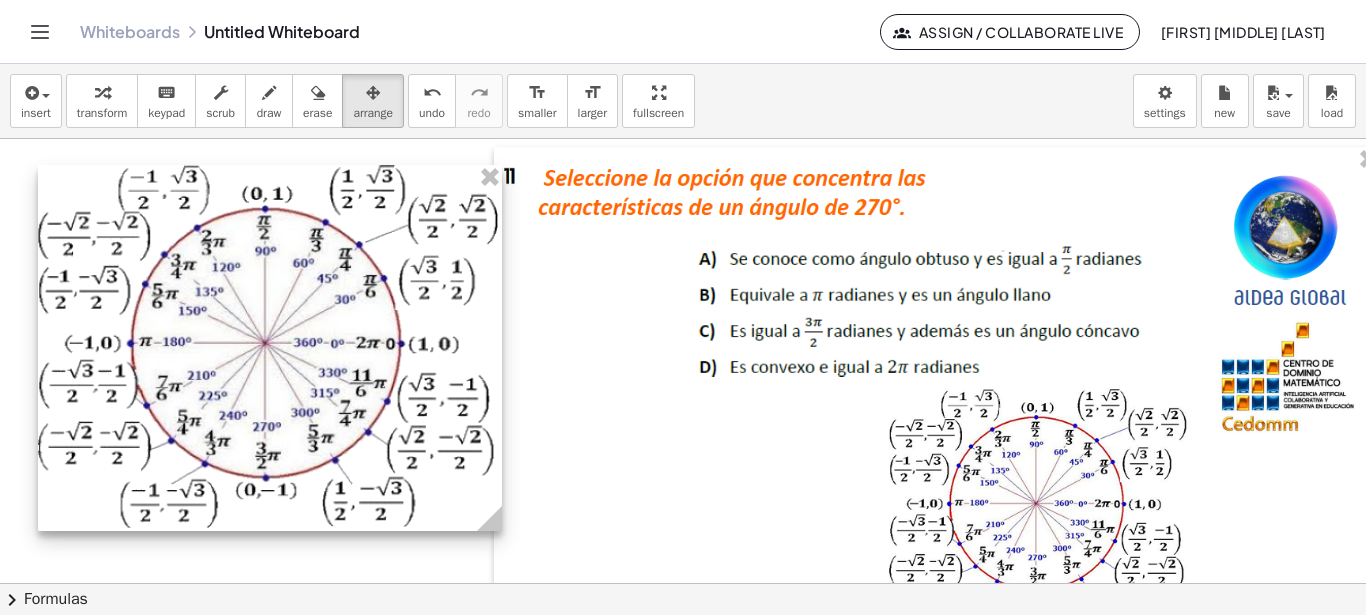 drag, startPoint x: 439, startPoint y: 484, endPoint x: 492, endPoint y: 525, distance: 67.00746 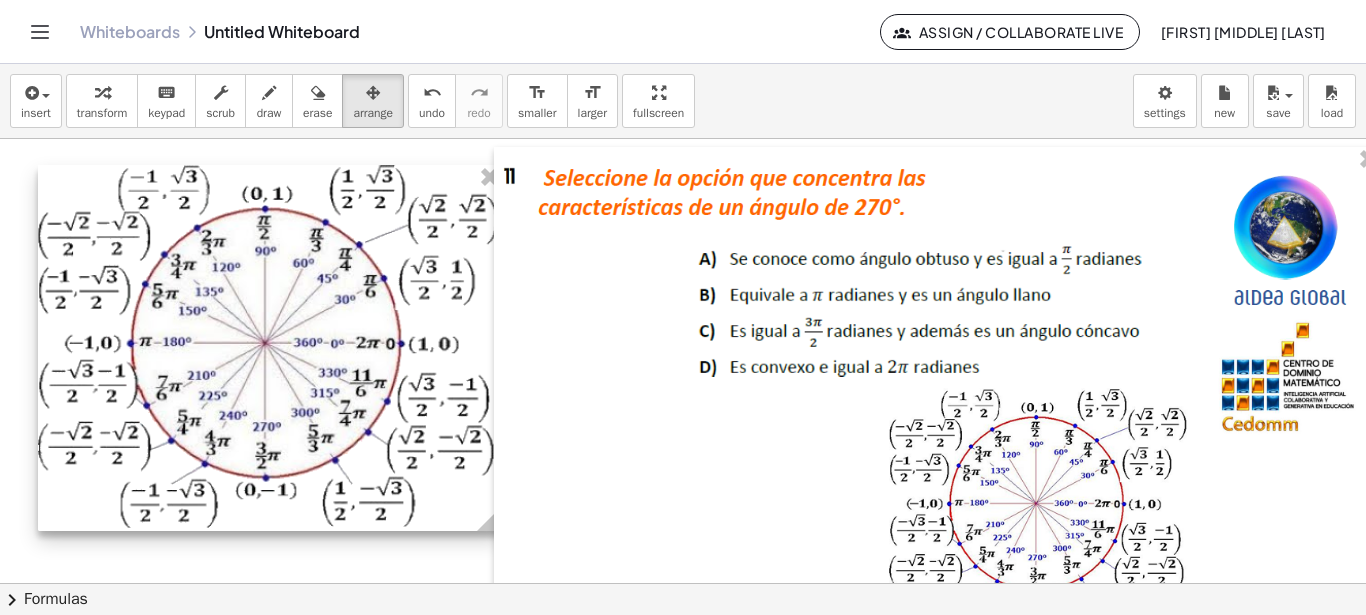 click at bounding box center [270, 348] 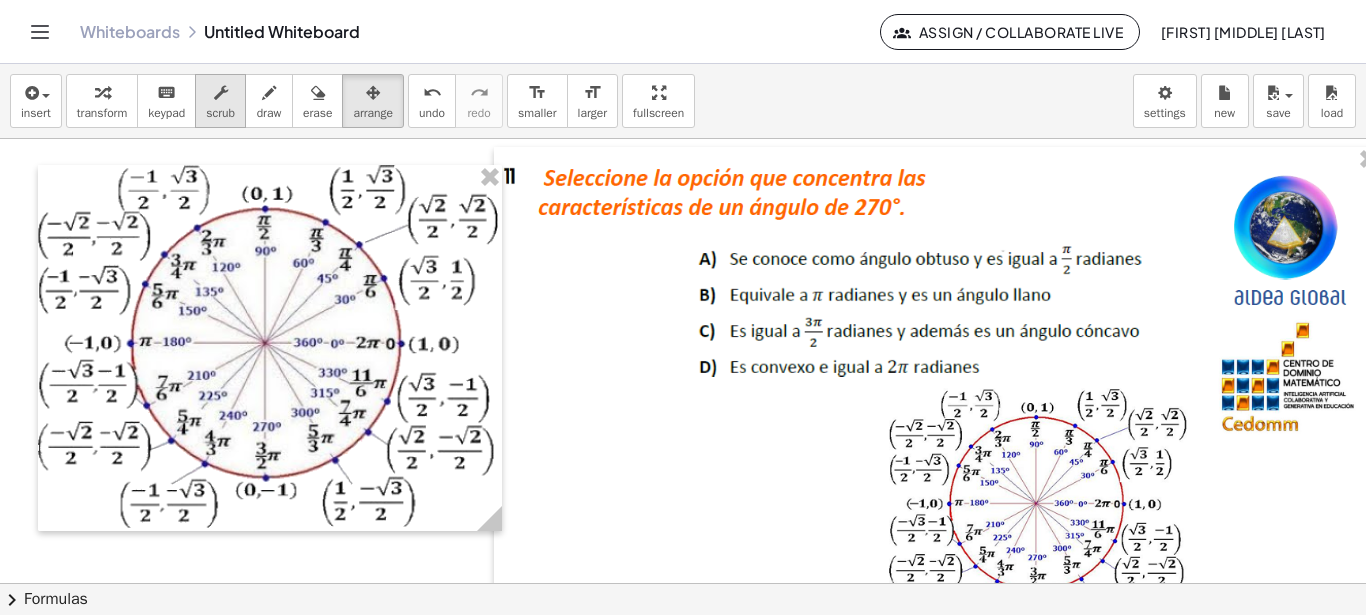 click on "scrub" at bounding box center (220, 101) 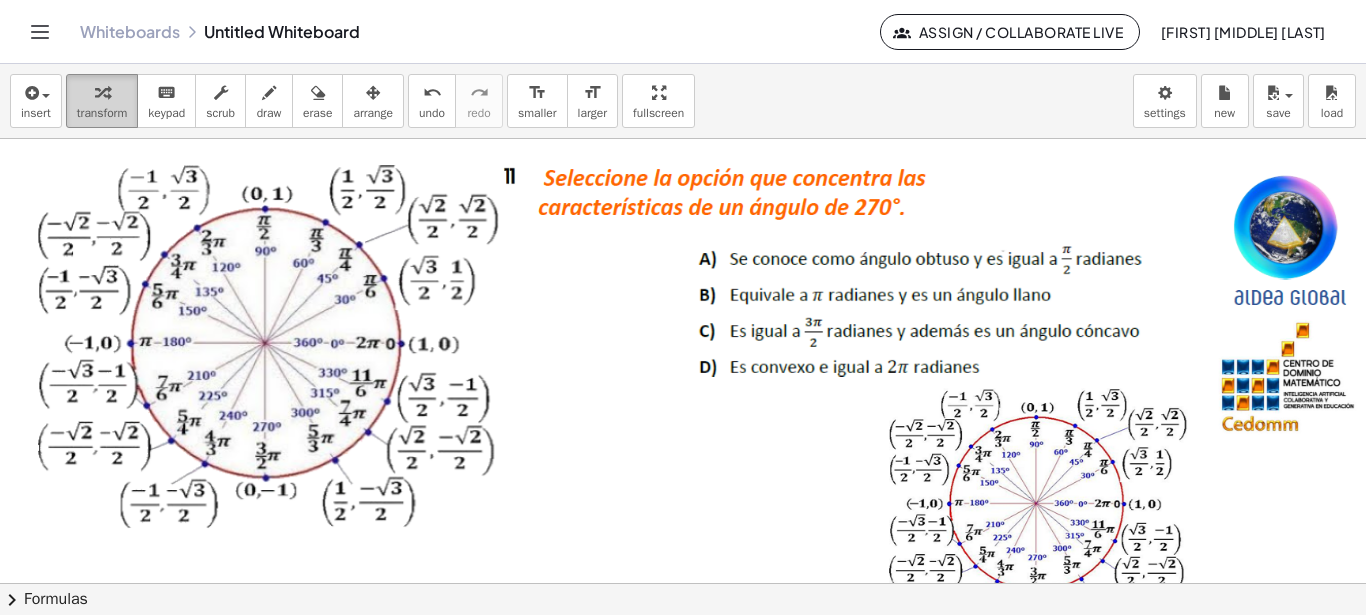 click on "transform" at bounding box center (102, 113) 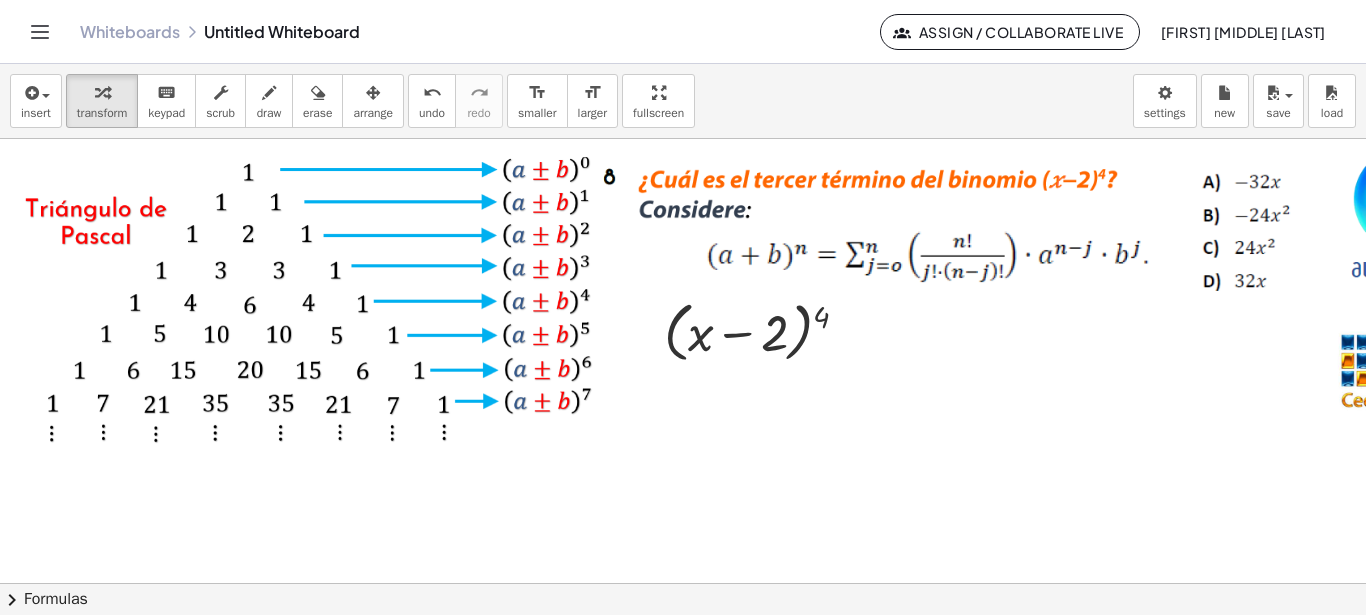scroll, scrollTop: 0, scrollLeft: 0, axis: both 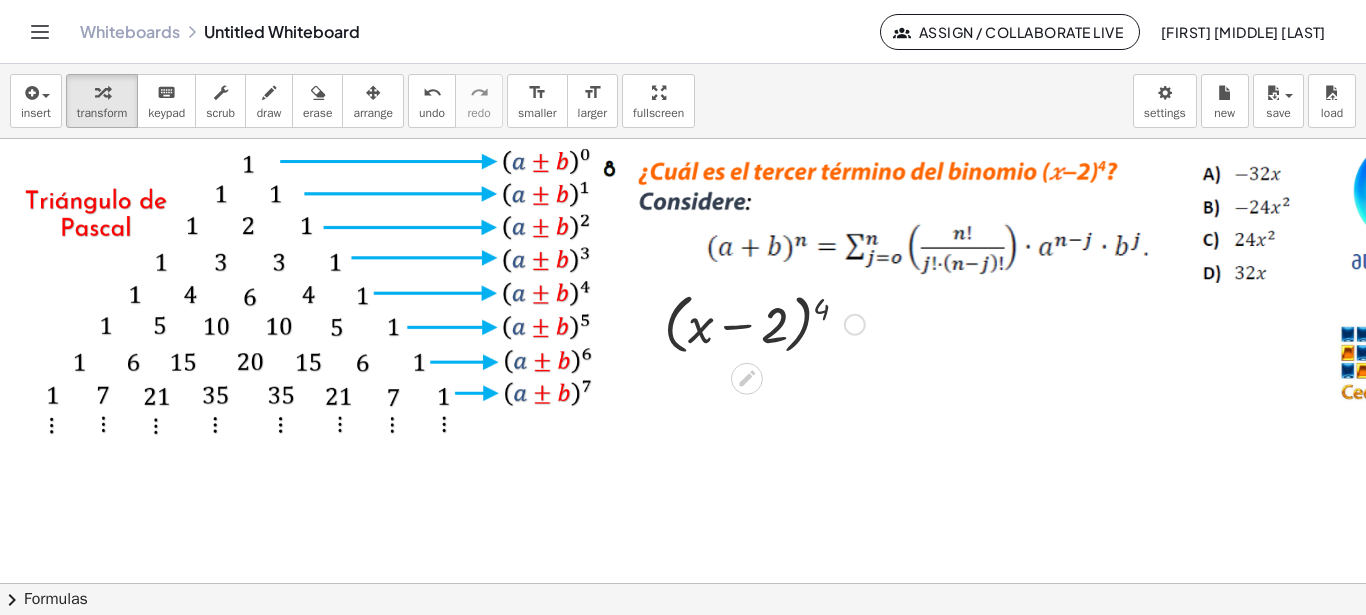 click at bounding box center (764, 323) 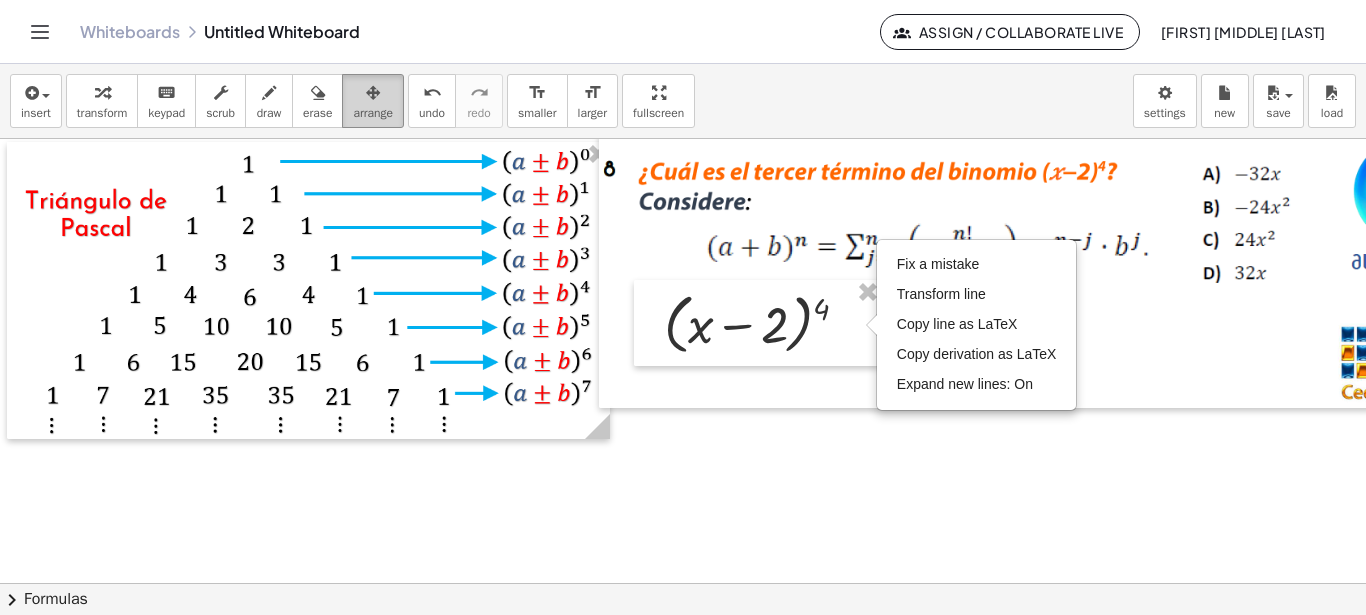 click at bounding box center [373, 93] 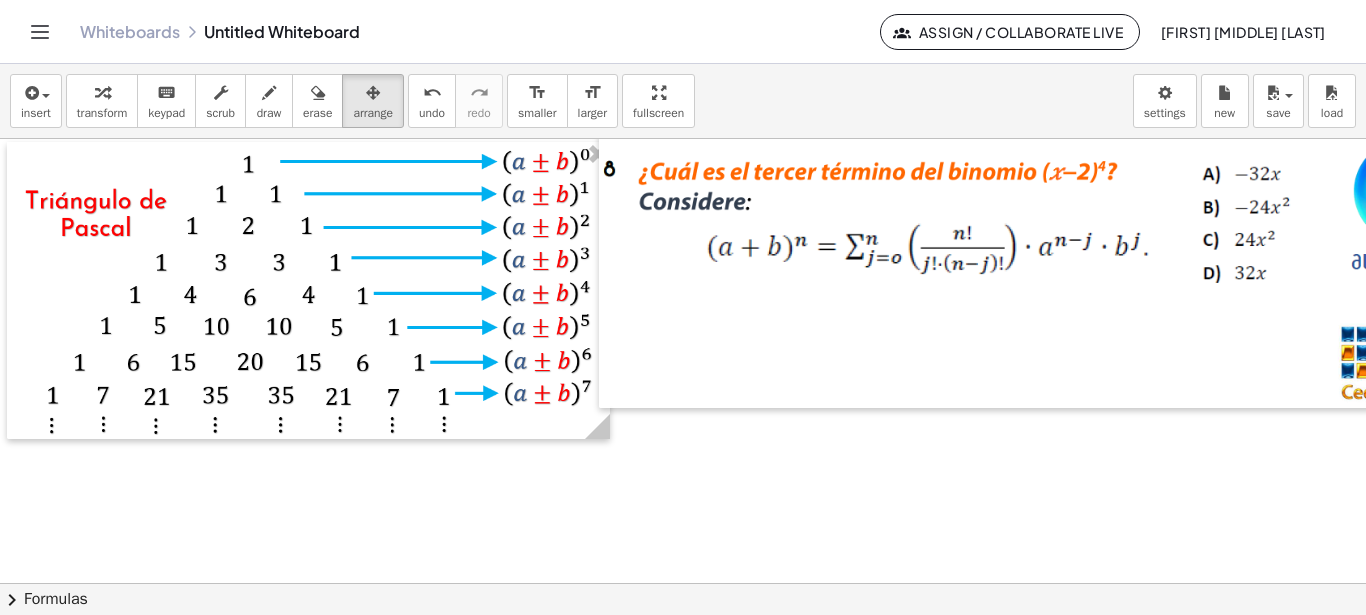 click at bounding box center [758, 575] 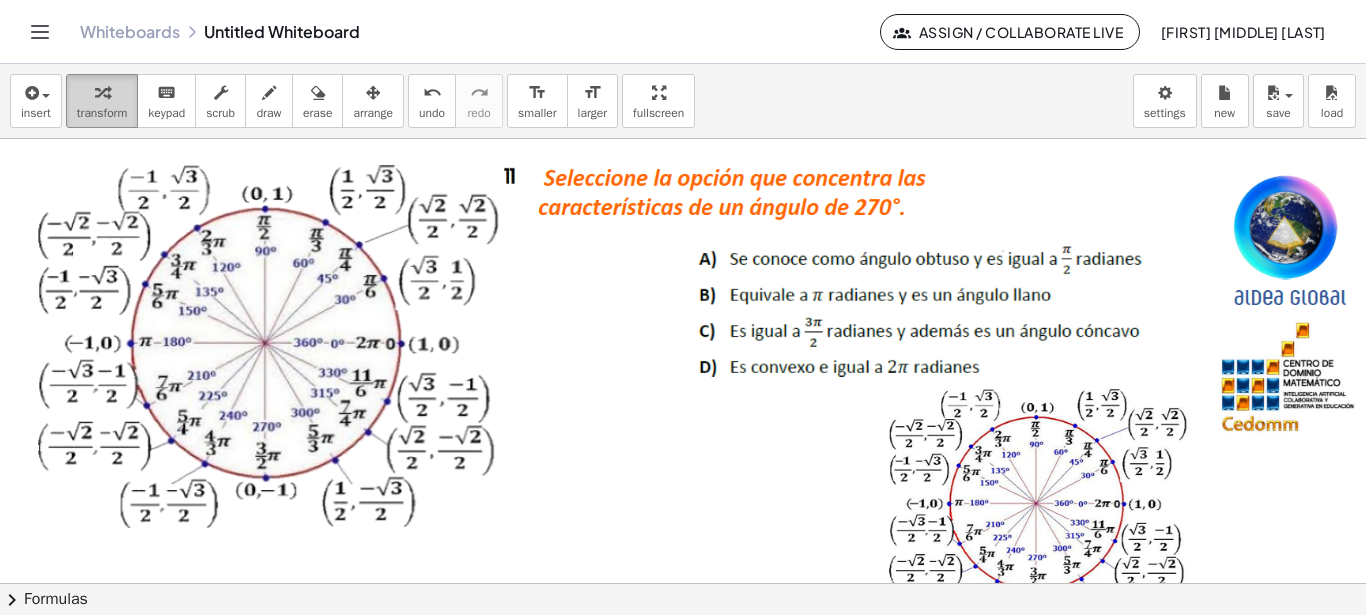 scroll, scrollTop: 0, scrollLeft: 0, axis: both 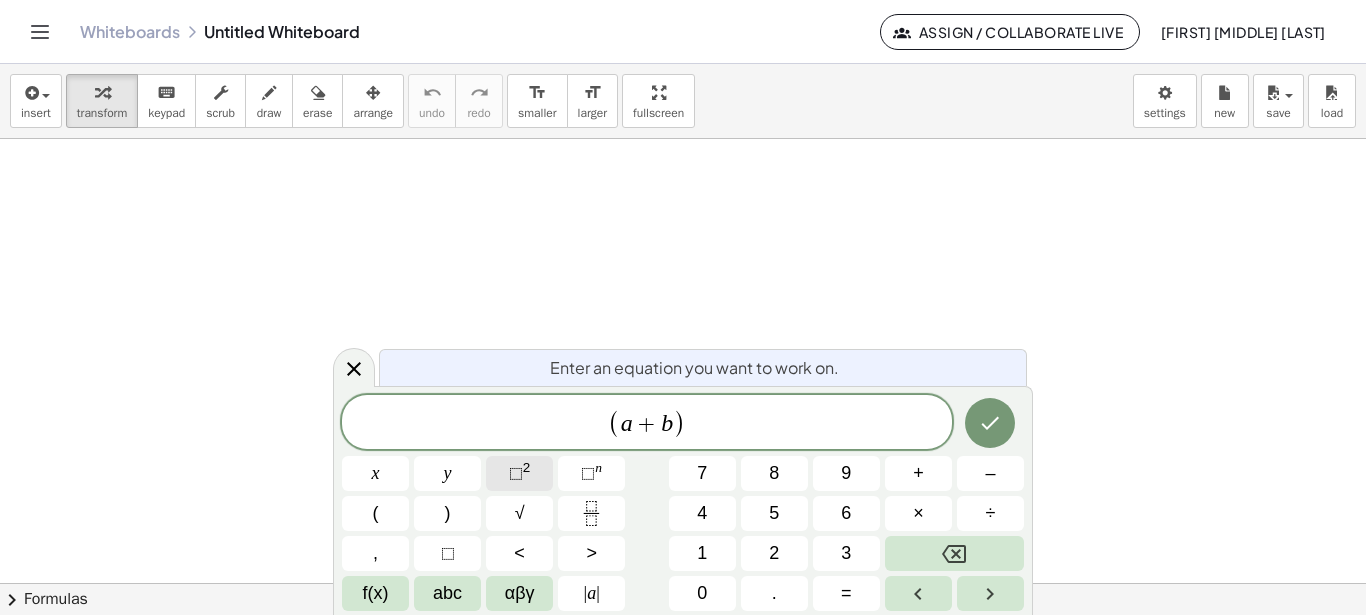 click on "⬚" at bounding box center (516, 473) 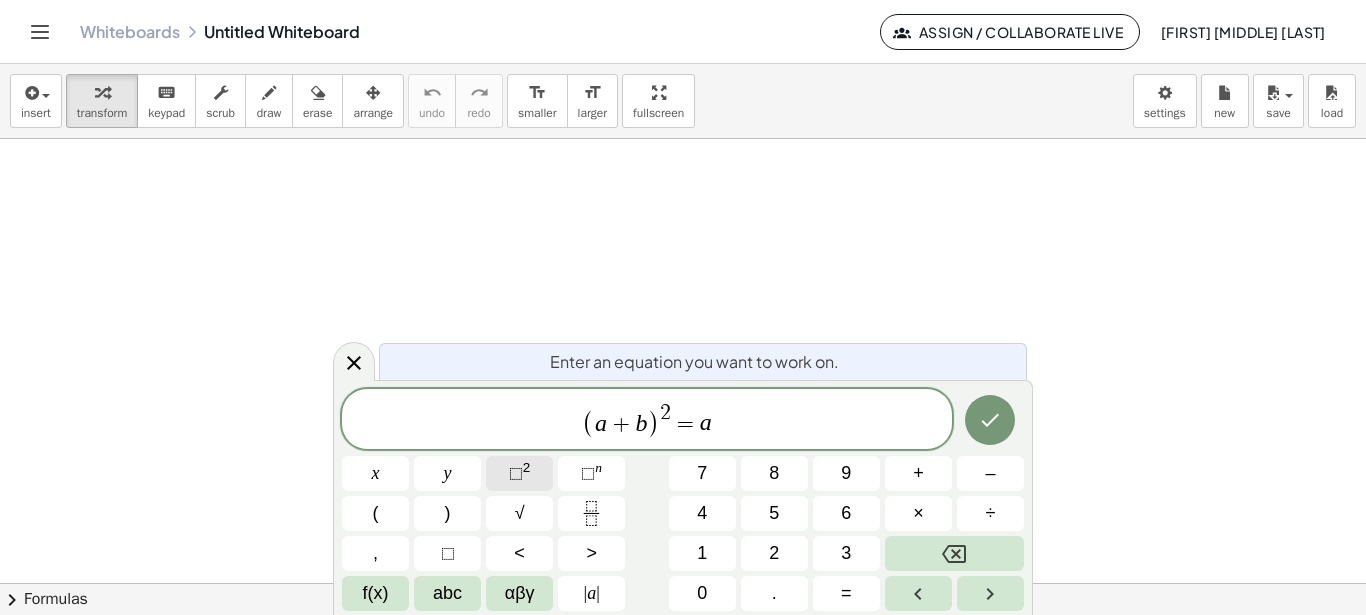 click on "⬚" at bounding box center [516, 473] 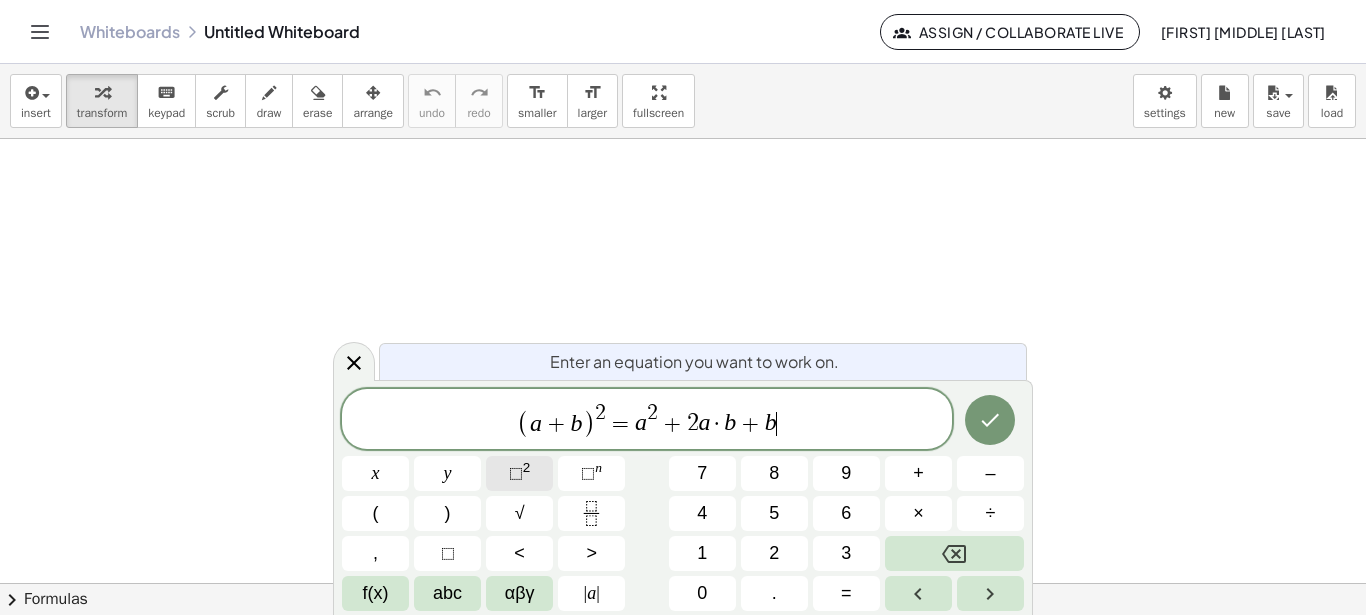 click on "⬚" at bounding box center (516, 473) 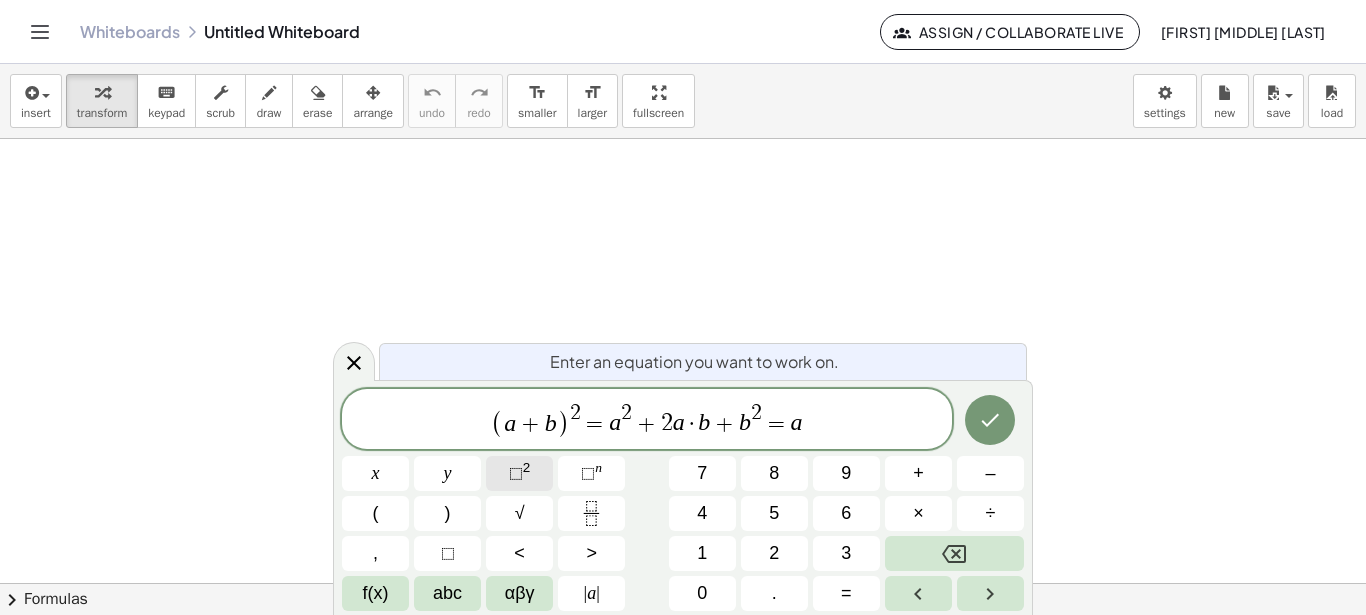 click on "⬚" at bounding box center [516, 473] 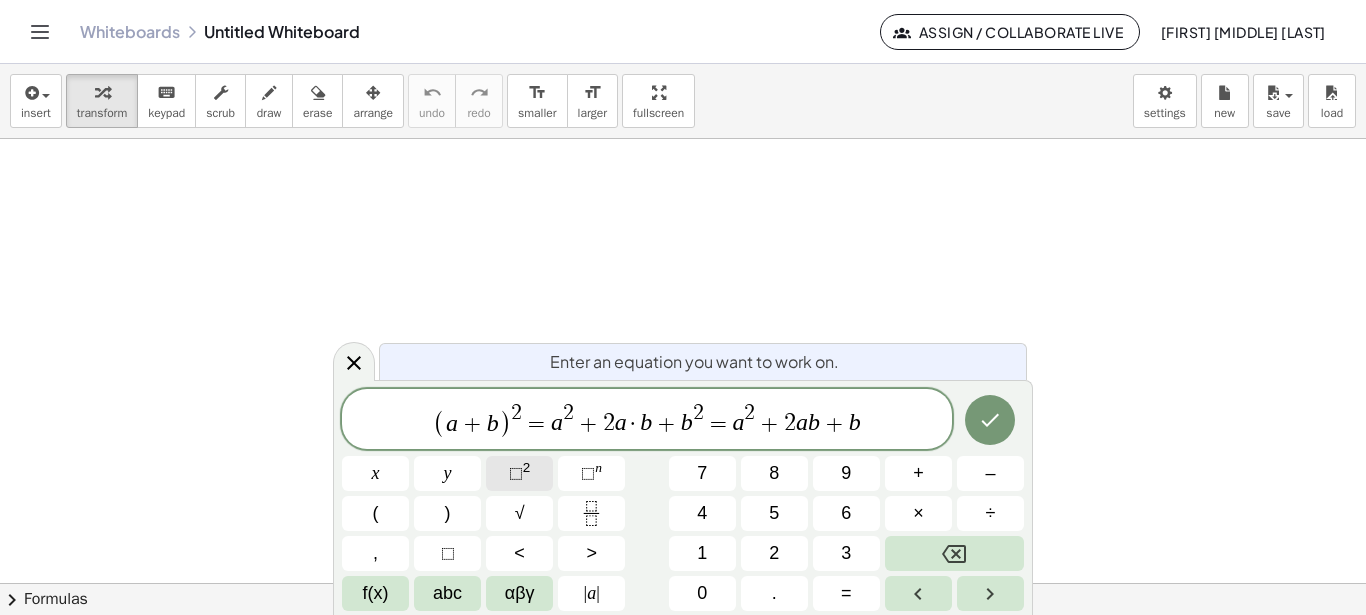 click on "⬚" at bounding box center (516, 473) 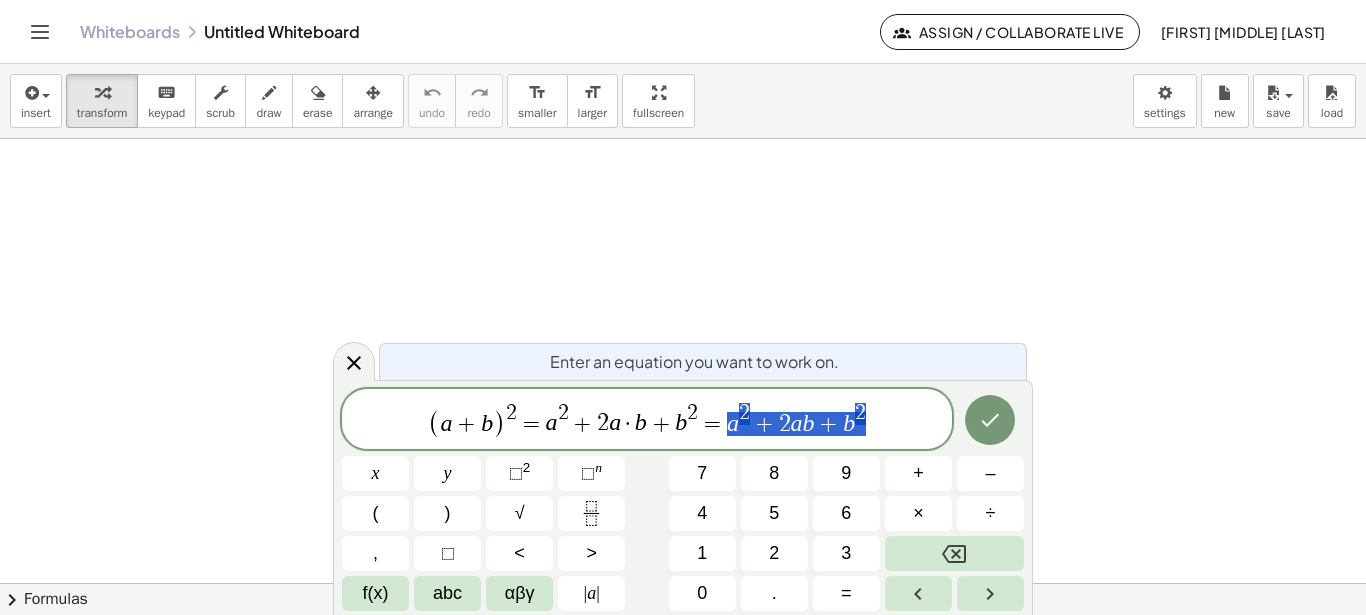 scroll, scrollTop: 240, scrollLeft: 12, axis: both 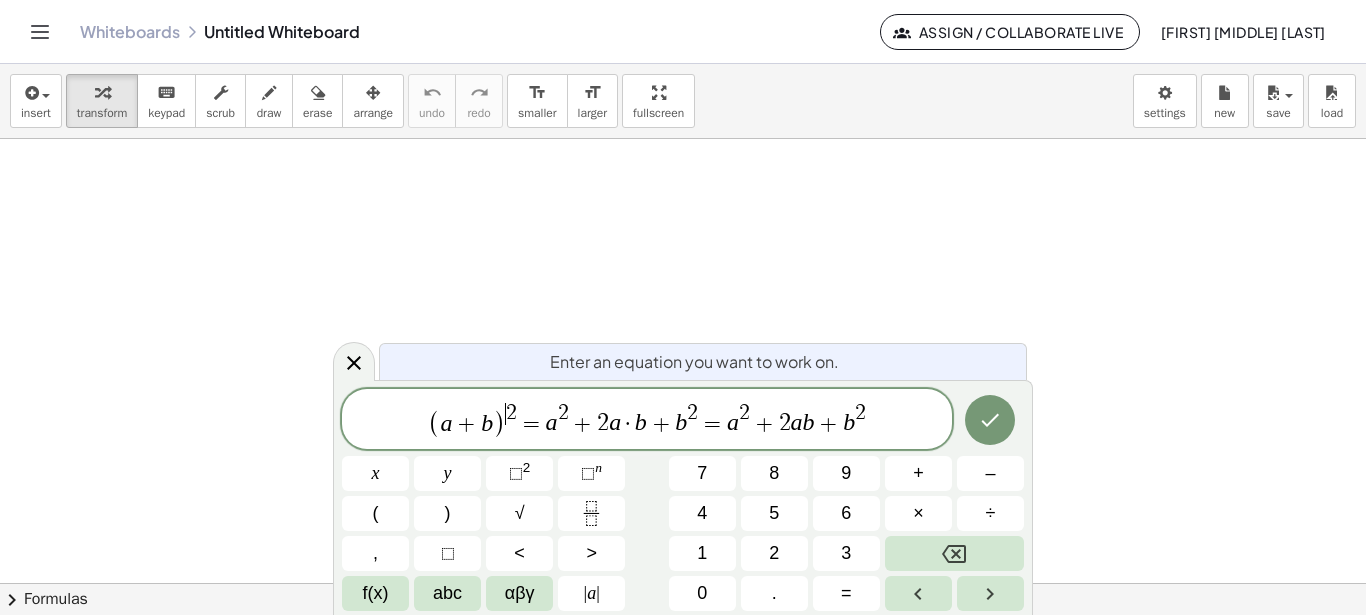 click on "2" at bounding box center (511, 413) 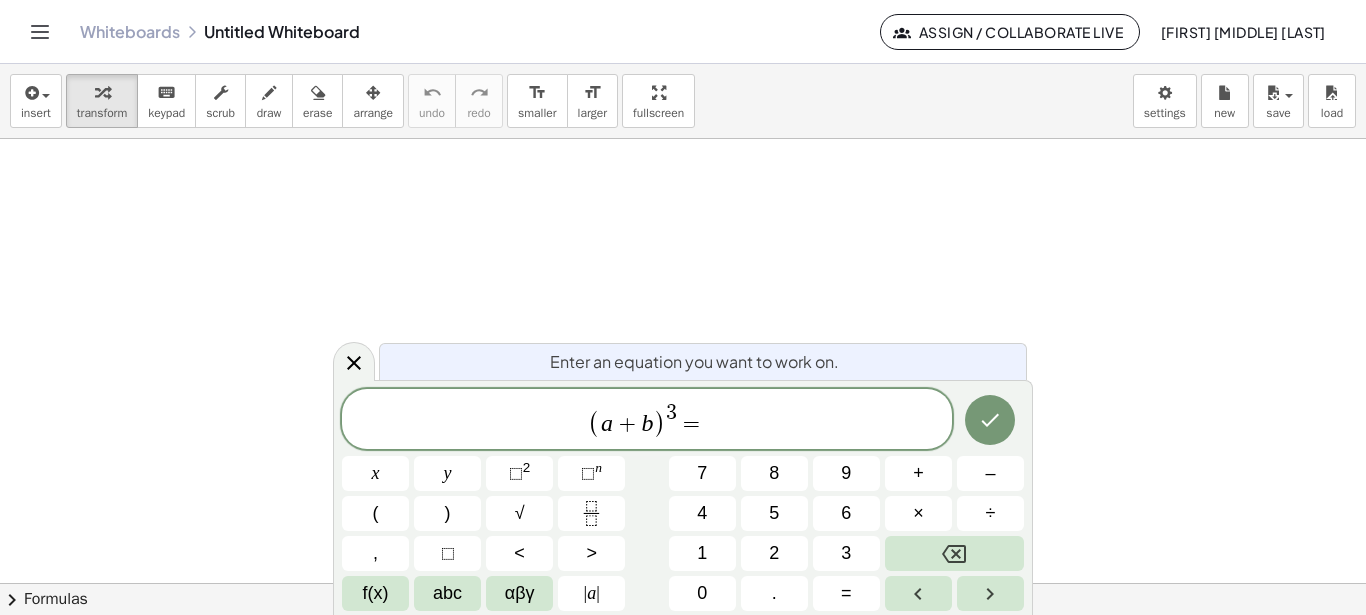 click on "( a + b ) 3 =" at bounding box center (647, 420) 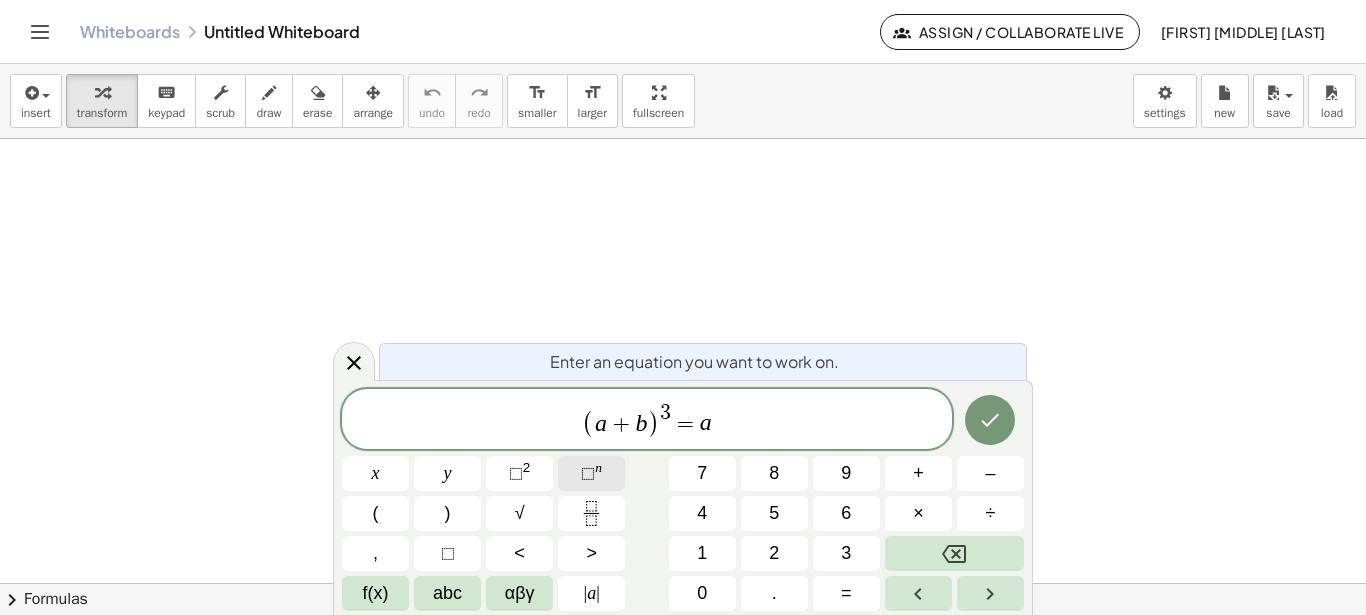 click on "⬚ n" at bounding box center (591, 473) 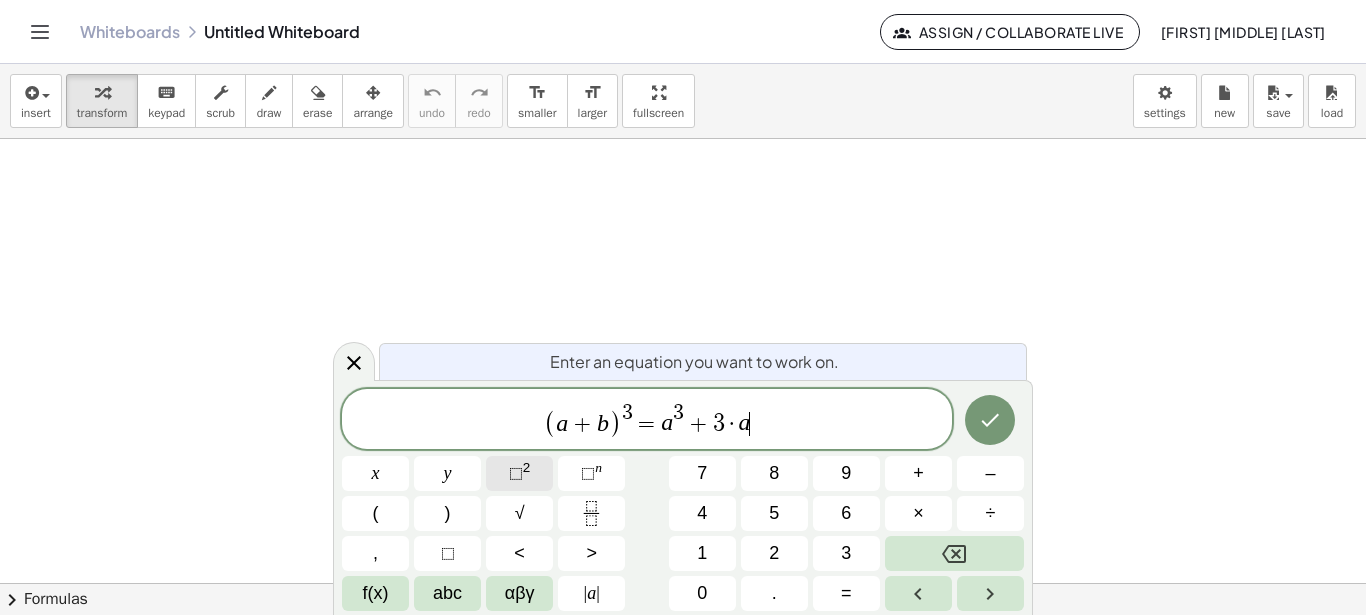click on "⬚ 2" 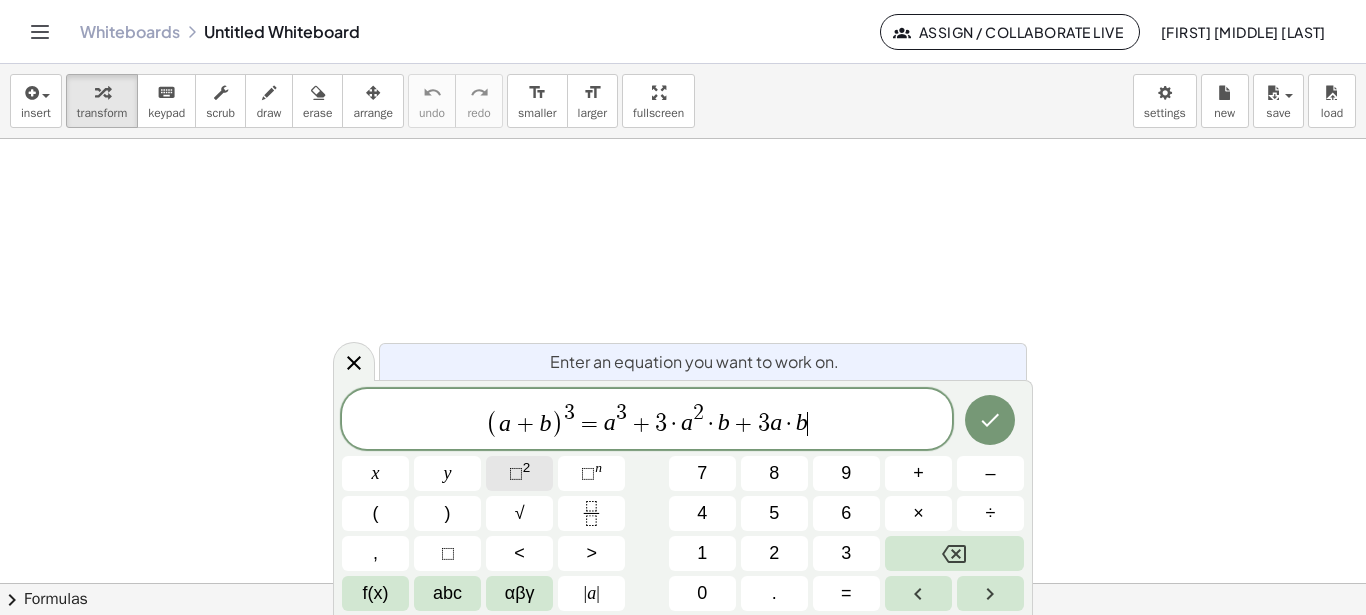 click on "⬚ 2" at bounding box center (519, 473) 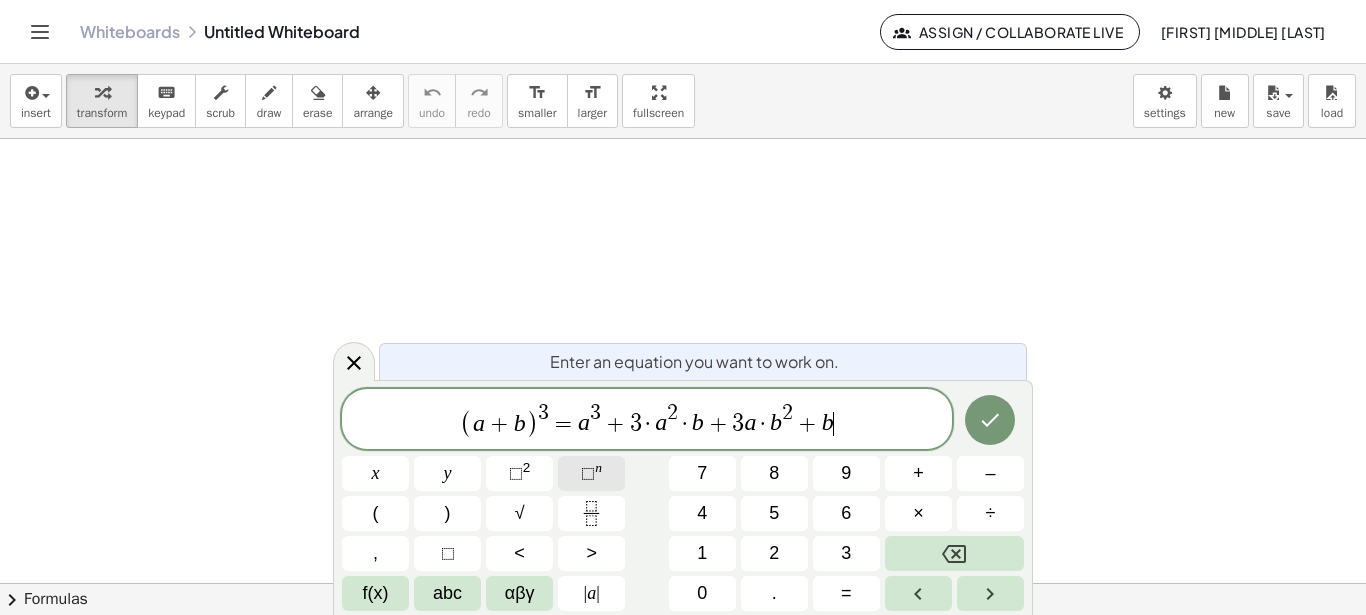 click on "⬚" at bounding box center (588, 473) 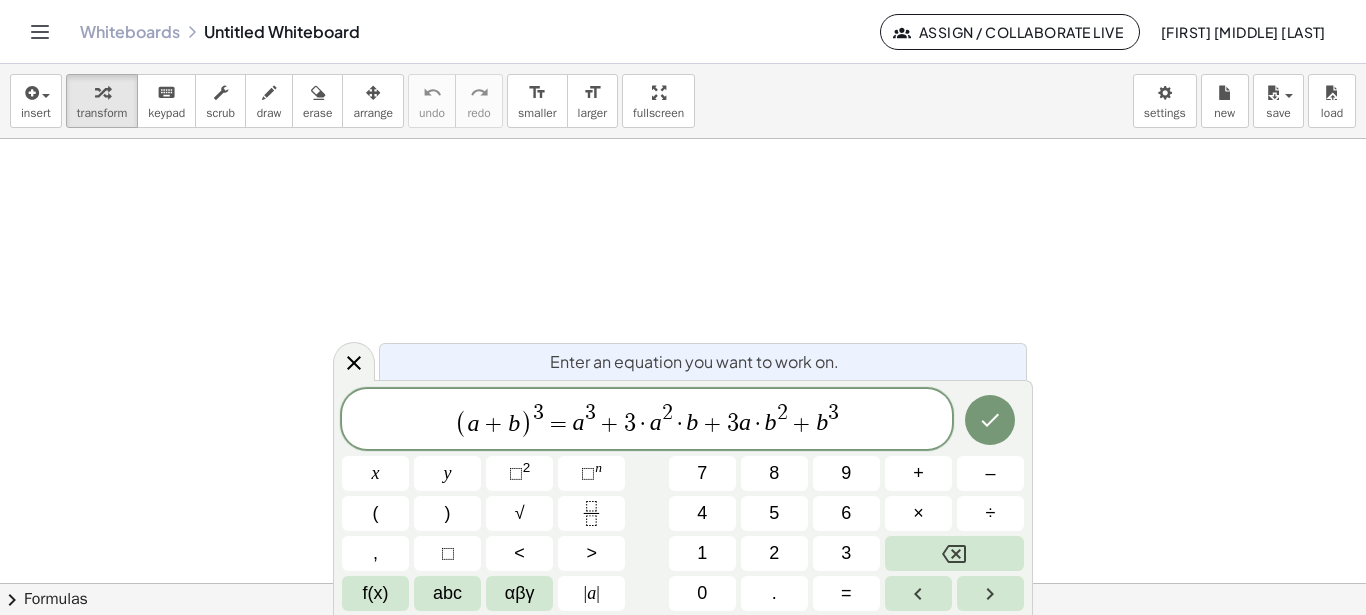 click on "( a + b ) 3 = a 3 + 3 · a 2 · b + 3 a · b 2 + b 3" at bounding box center [647, 420] 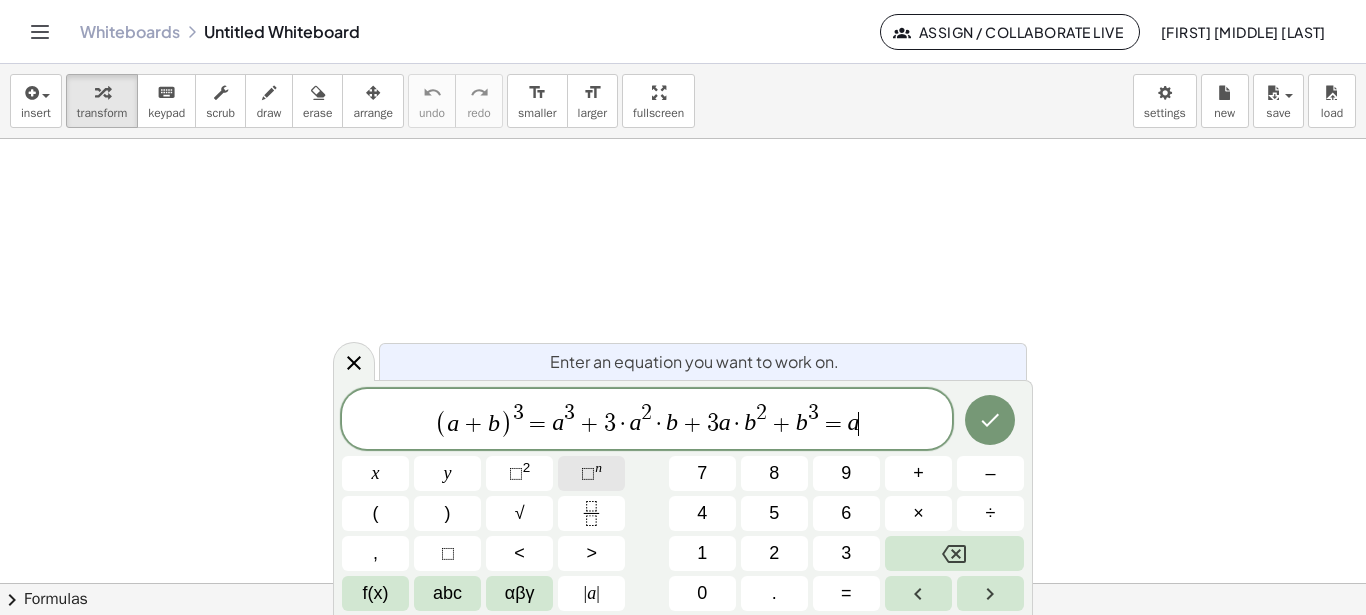 click on "⬚ n" 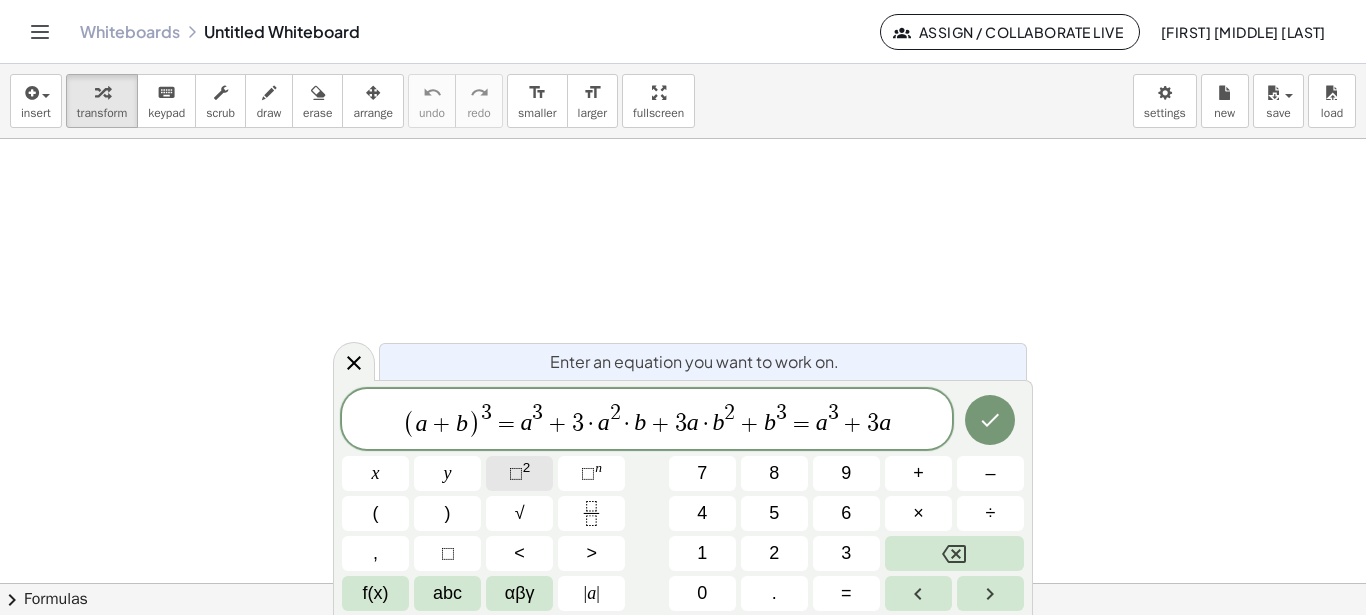 click on "⬚ 2" at bounding box center [519, 473] 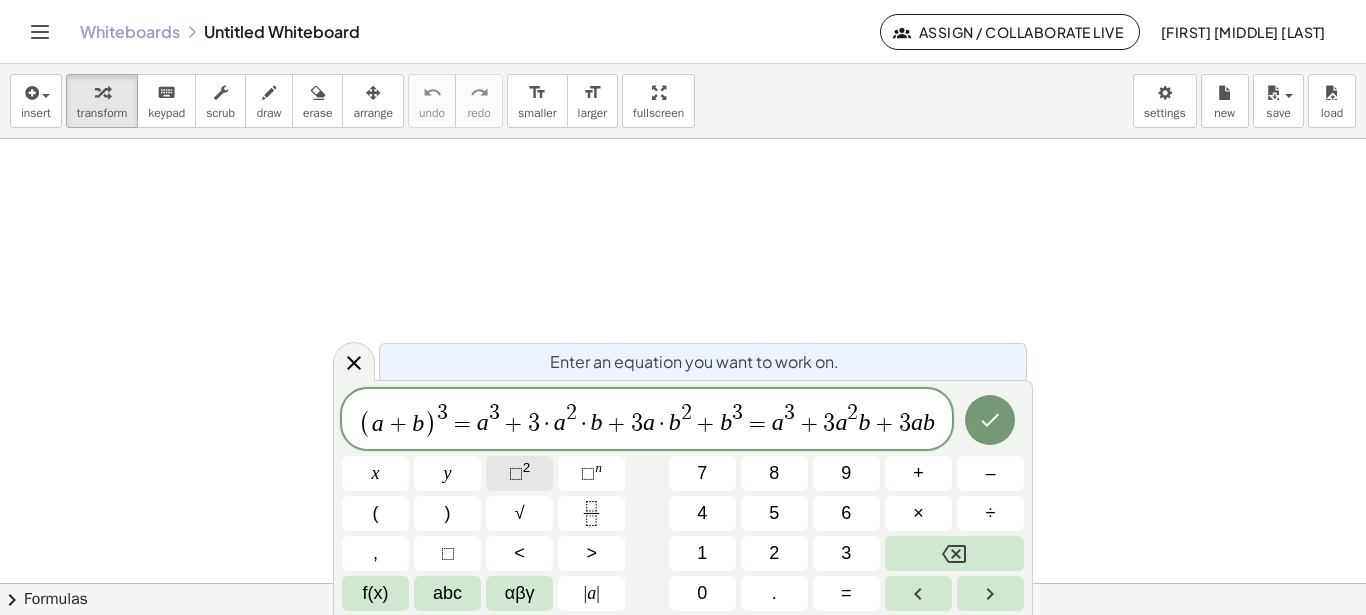 click on "⬚" at bounding box center [516, 473] 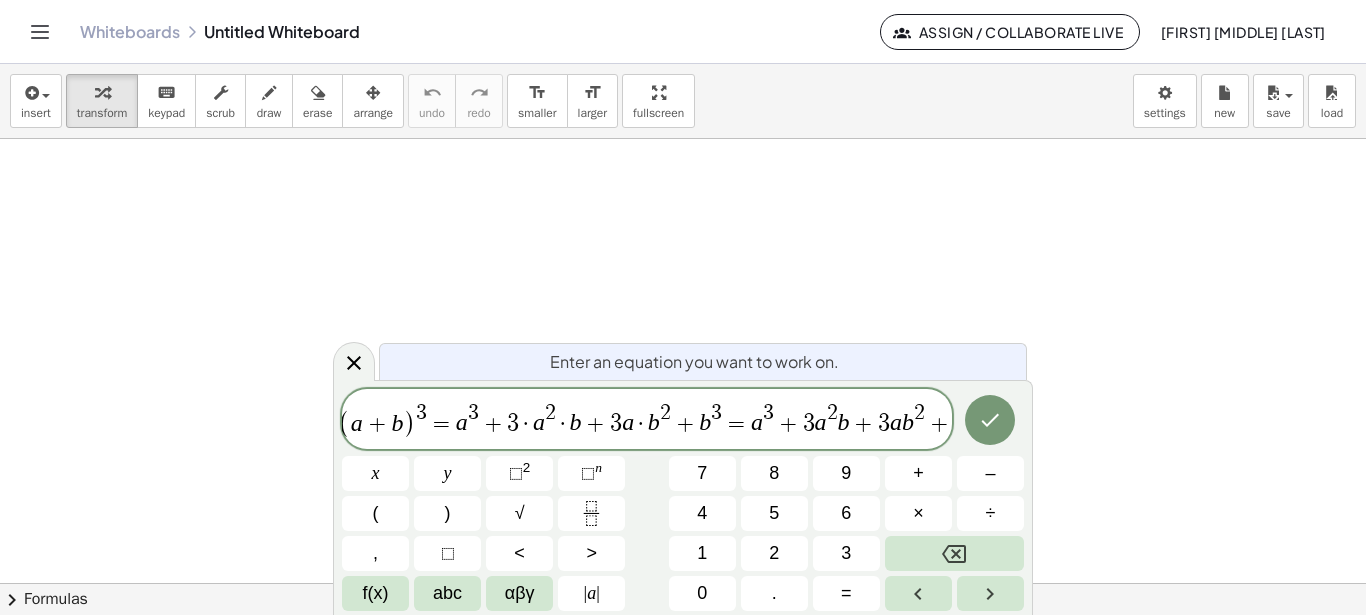 scroll, scrollTop: 0, scrollLeft: 18, axis: horizontal 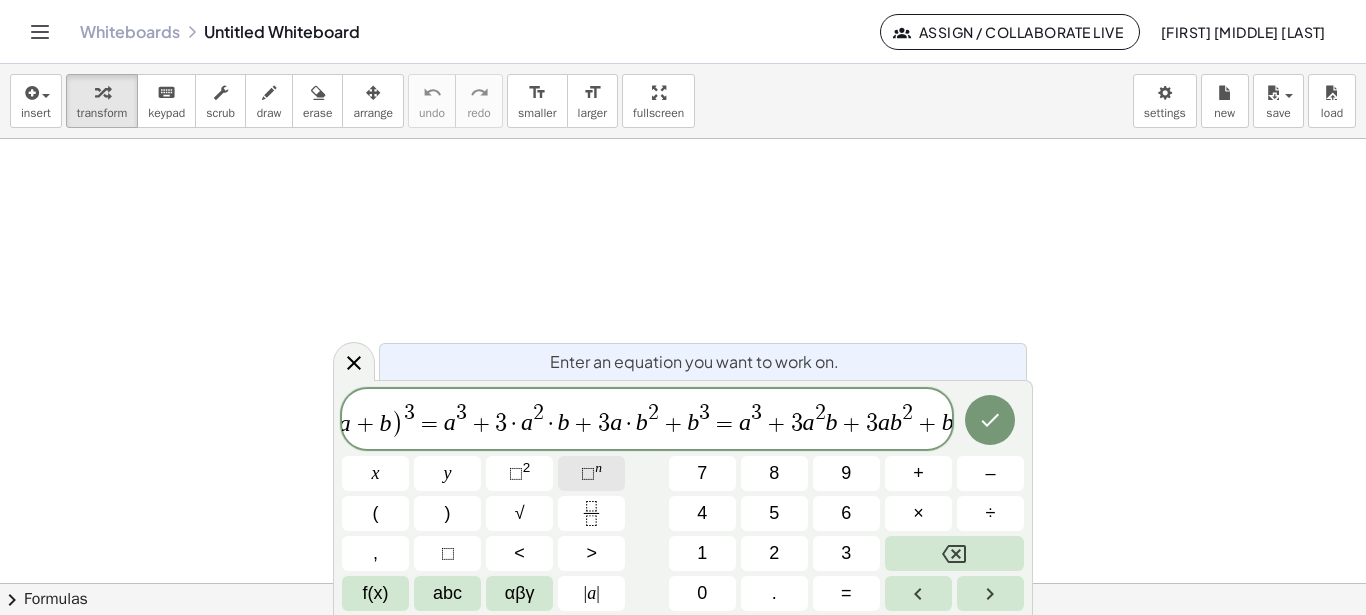 click on "⬚ n" at bounding box center (591, 473) 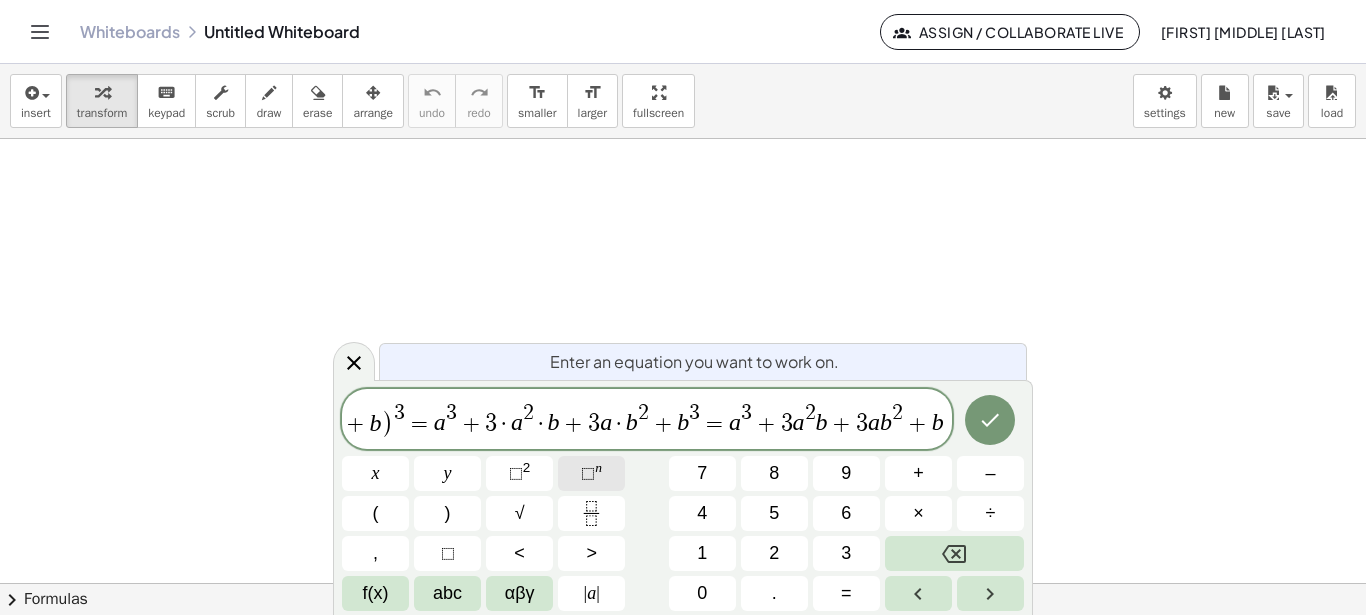 scroll, scrollTop: 0, scrollLeft: 29, axis: horizontal 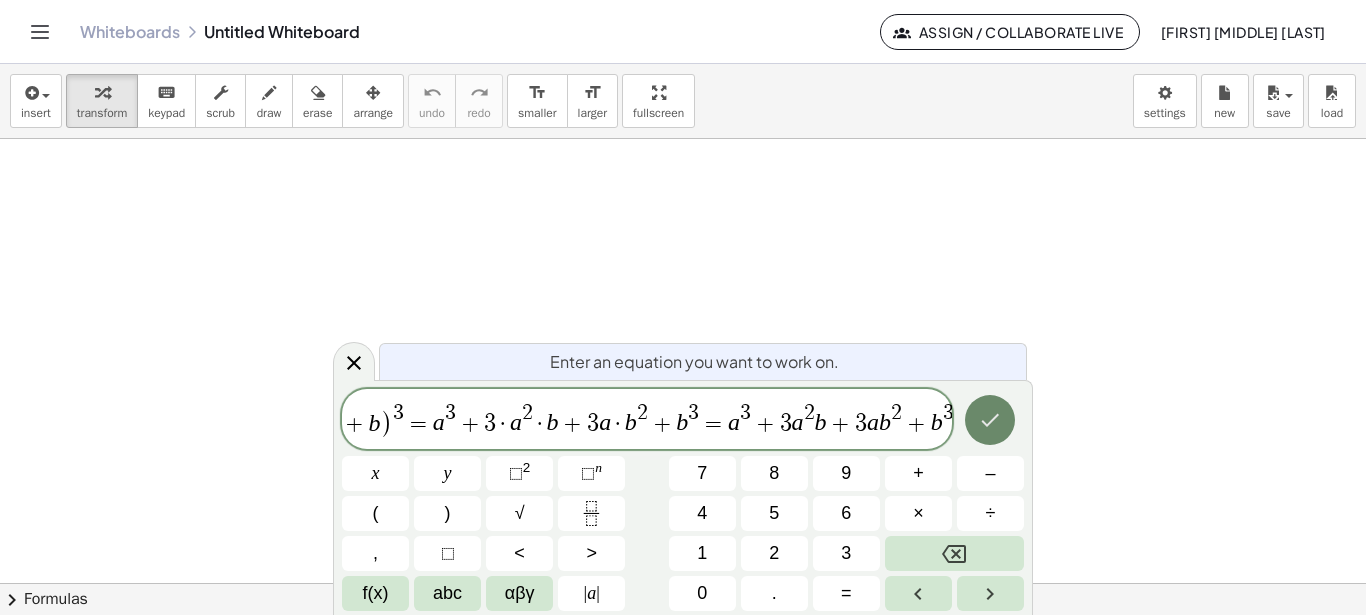click at bounding box center (990, 420) 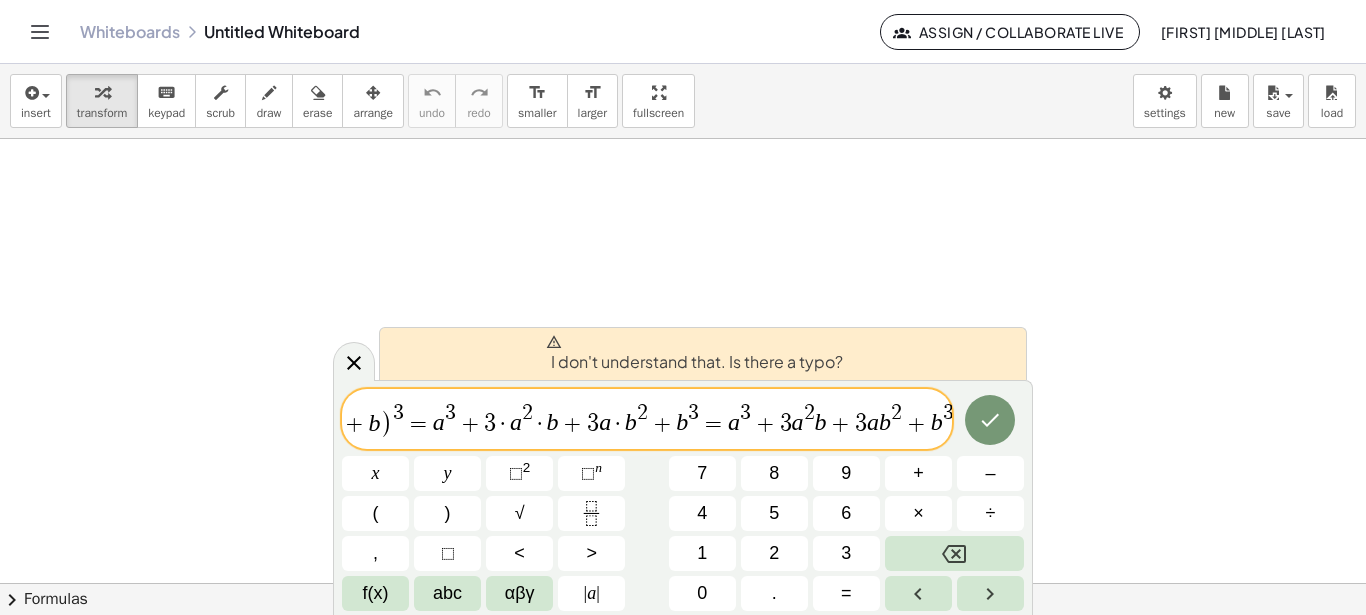 click on "+" at bounding box center (916, 424) 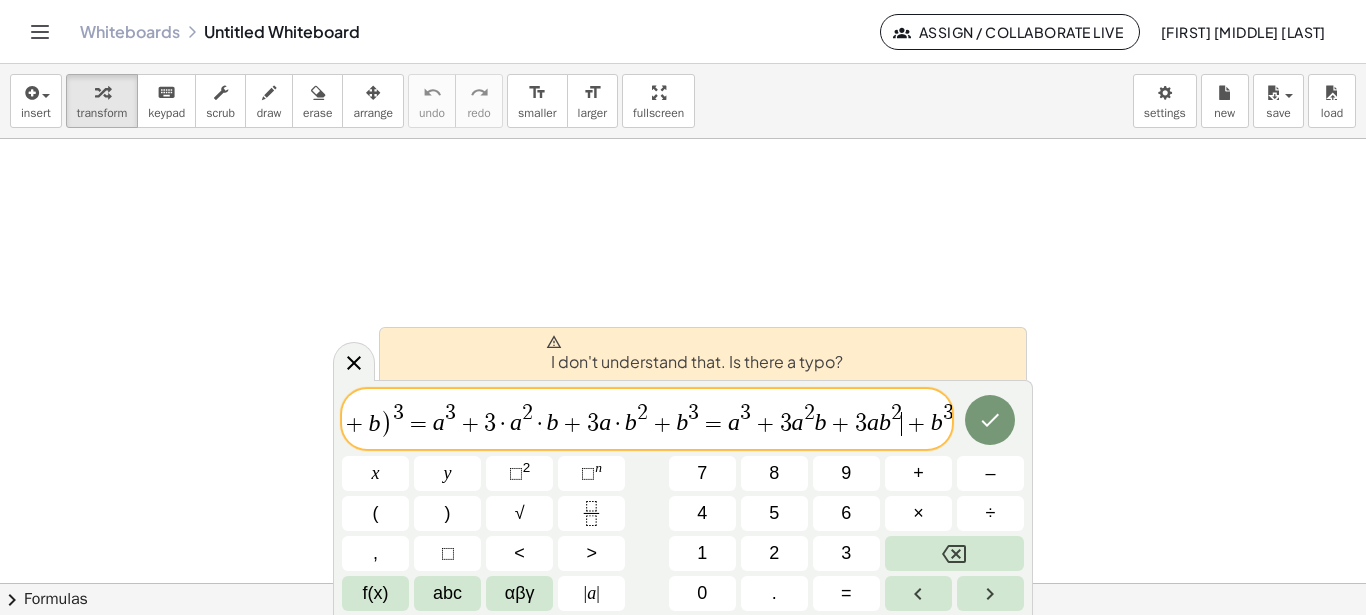 click on "+" at bounding box center (916, 424) 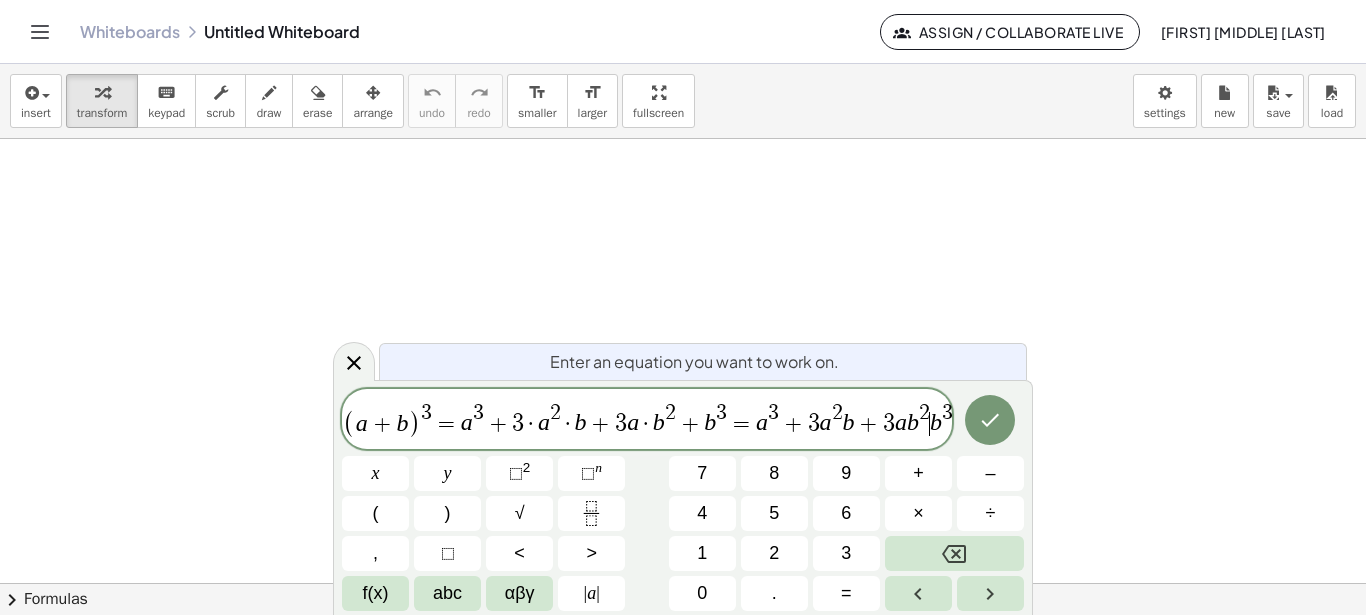 scroll, scrollTop: 0, scrollLeft: 0, axis: both 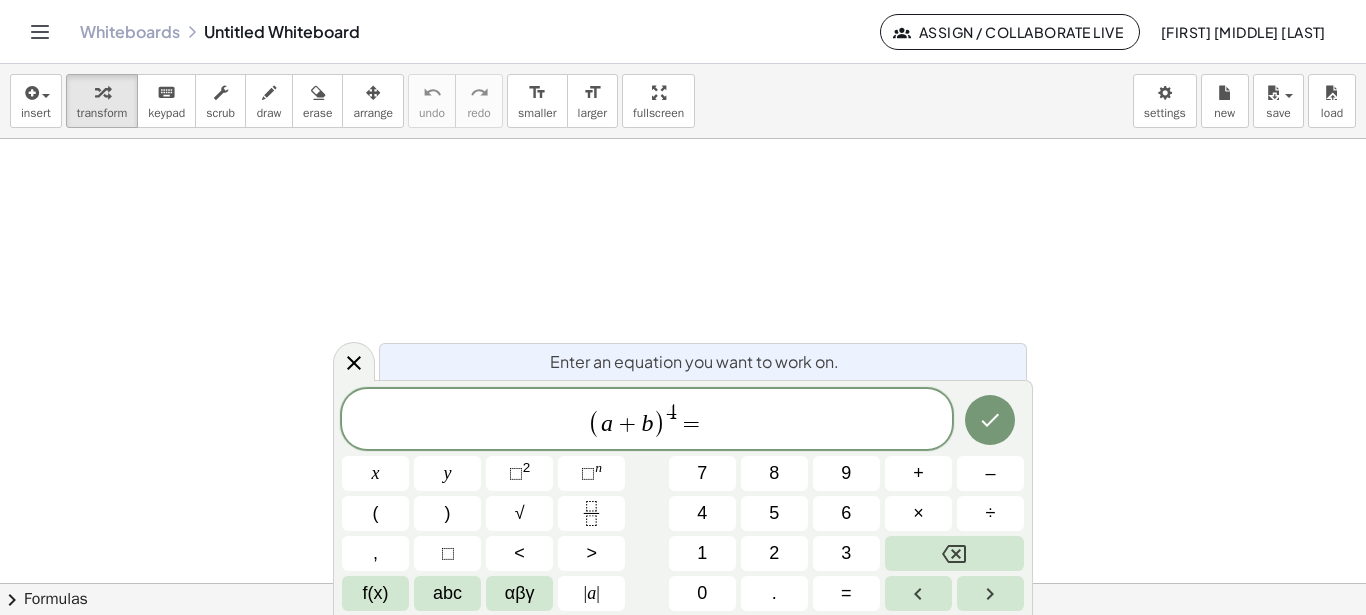 click on "( a + b ) 4 =" at bounding box center [647, 420] 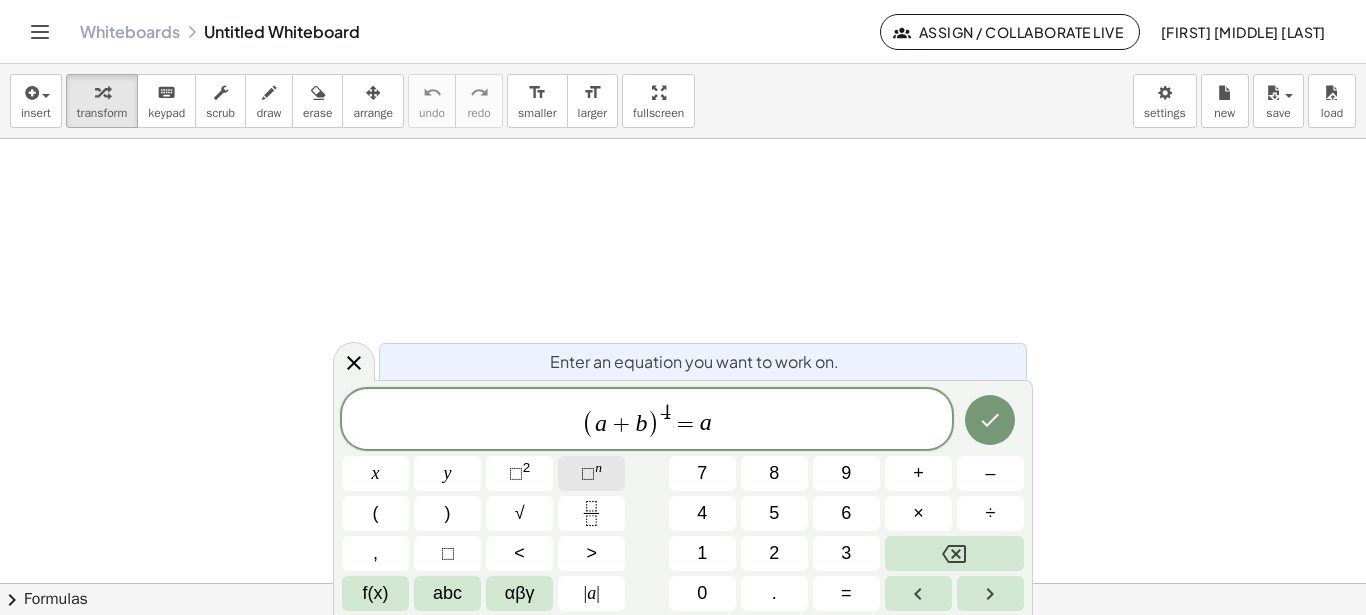 click on "⬚" at bounding box center [588, 473] 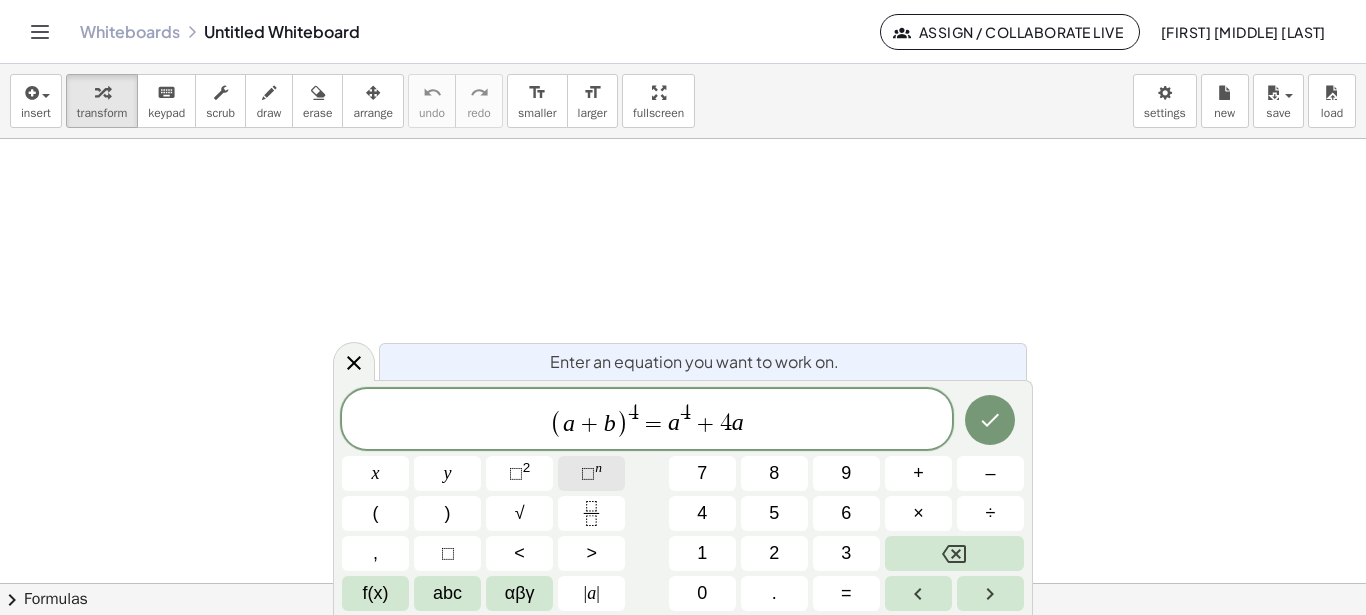 click on "n" at bounding box center (598, 467) 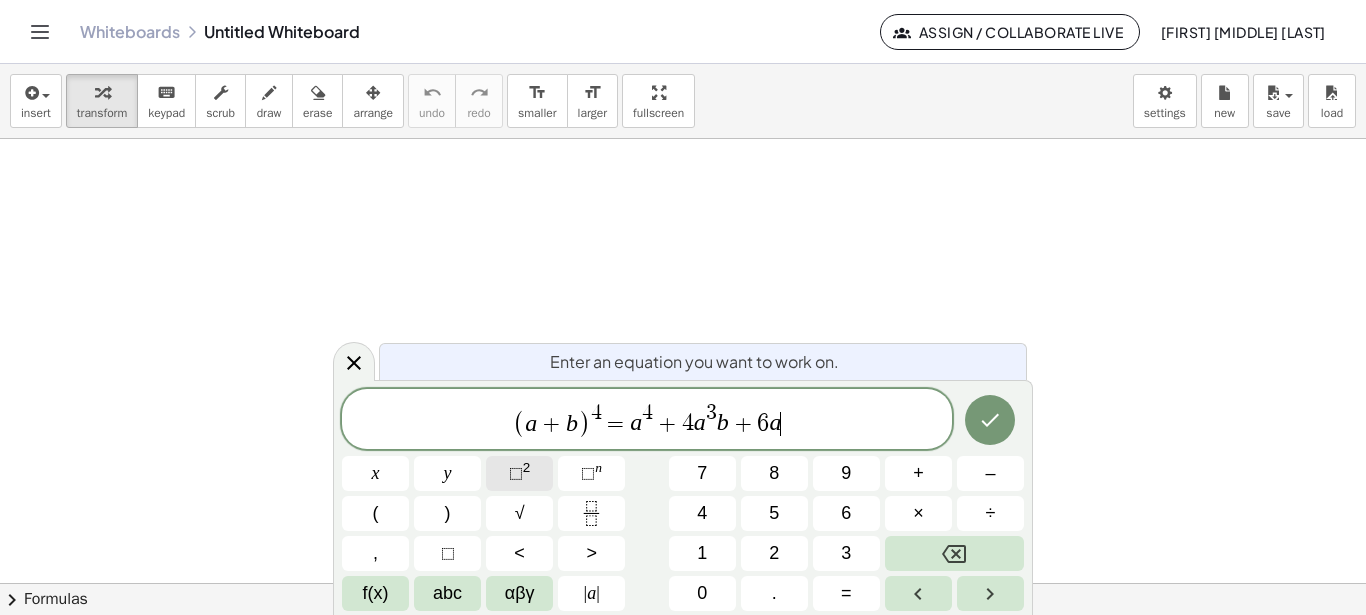 click on "⬚" at bounding box center (516, 473) 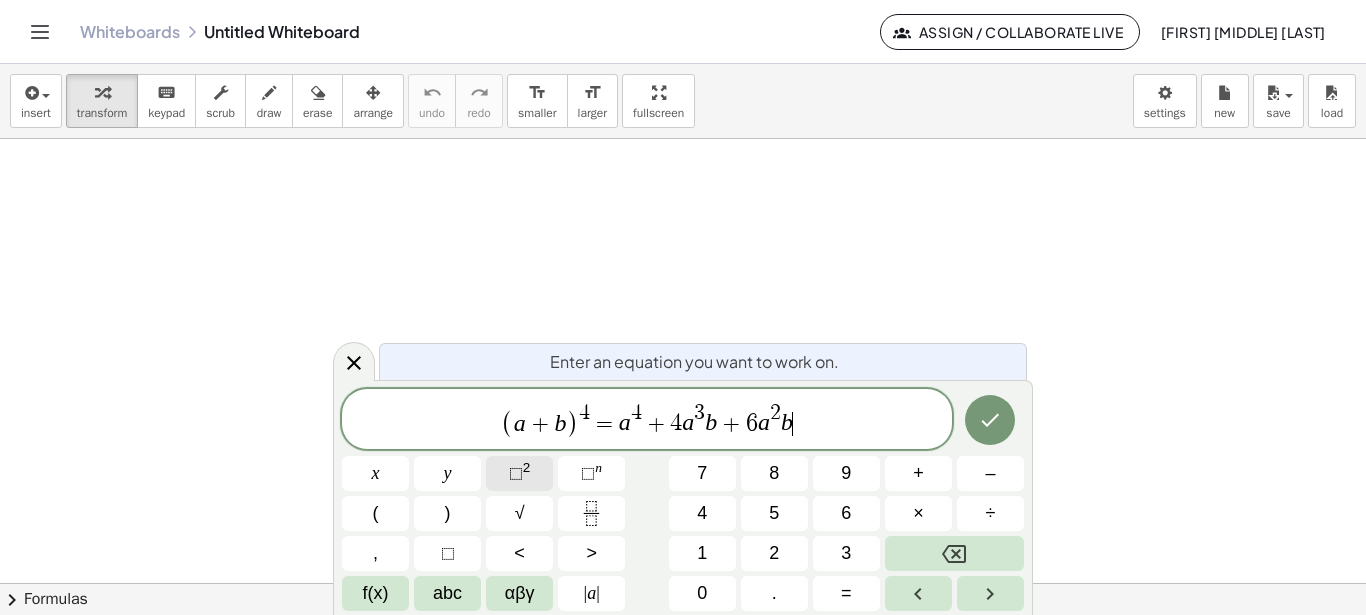 click on "⬚ 2" at bounding box center (519, 473) 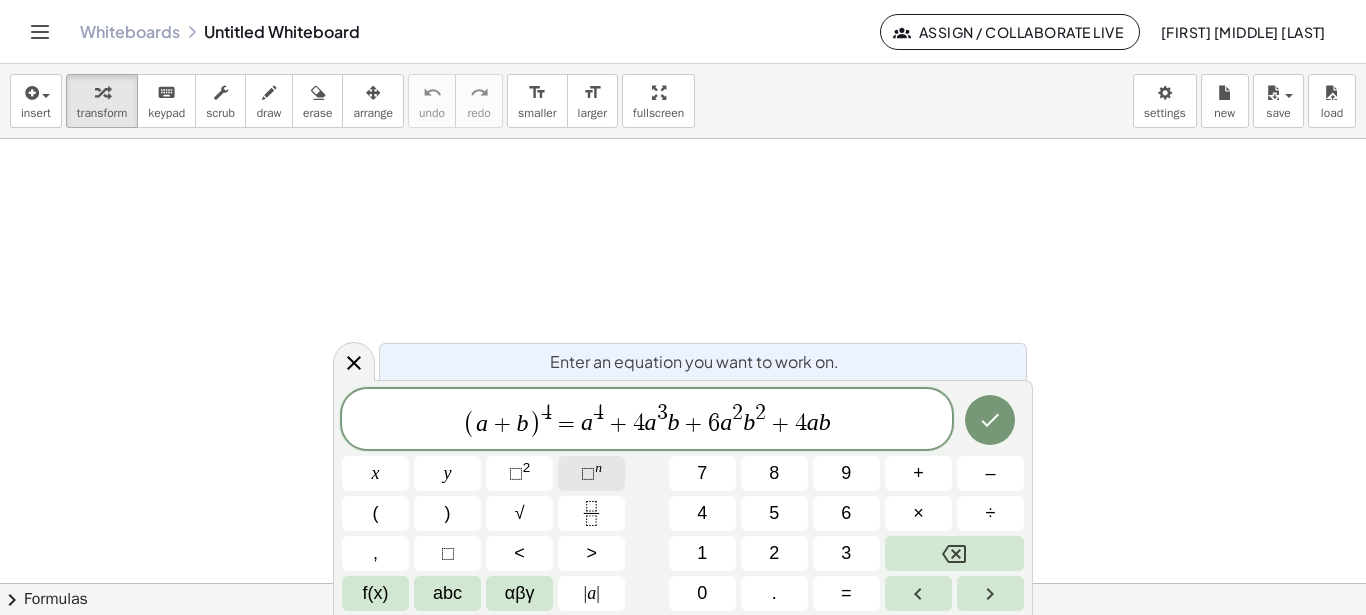 click on "⬚ n" at bounding box center [591, 473] 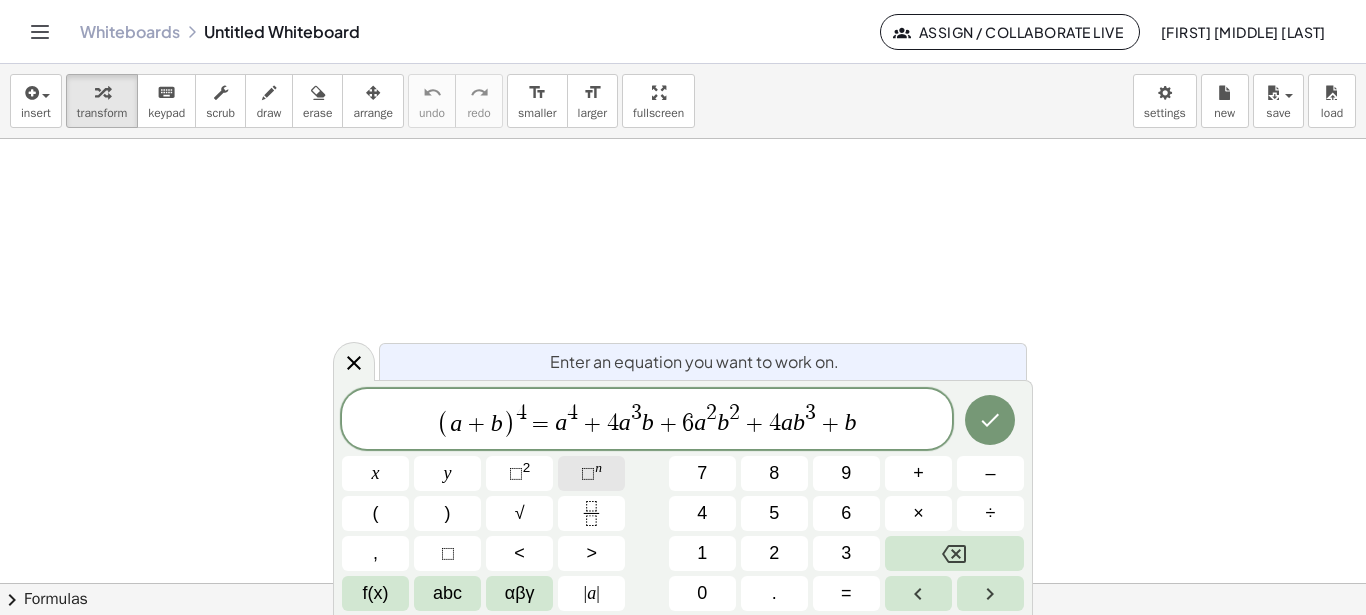 click on "⬚" at bounding box center (588, 473) 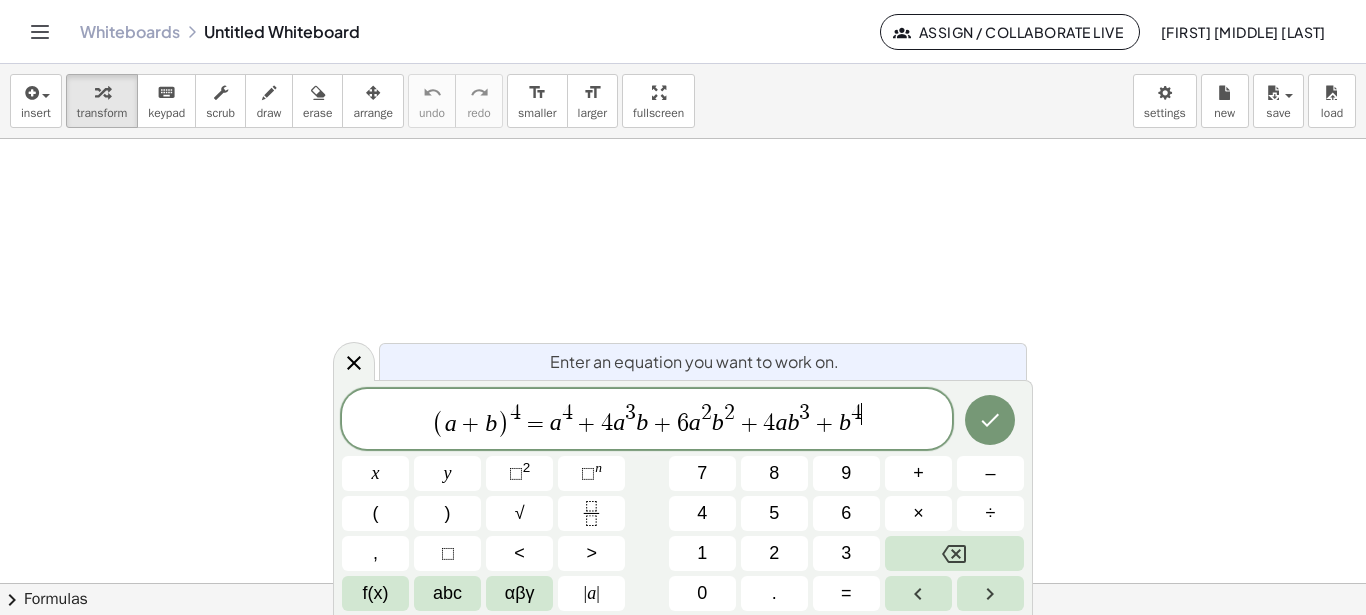 click at bounding box center [683, 583] 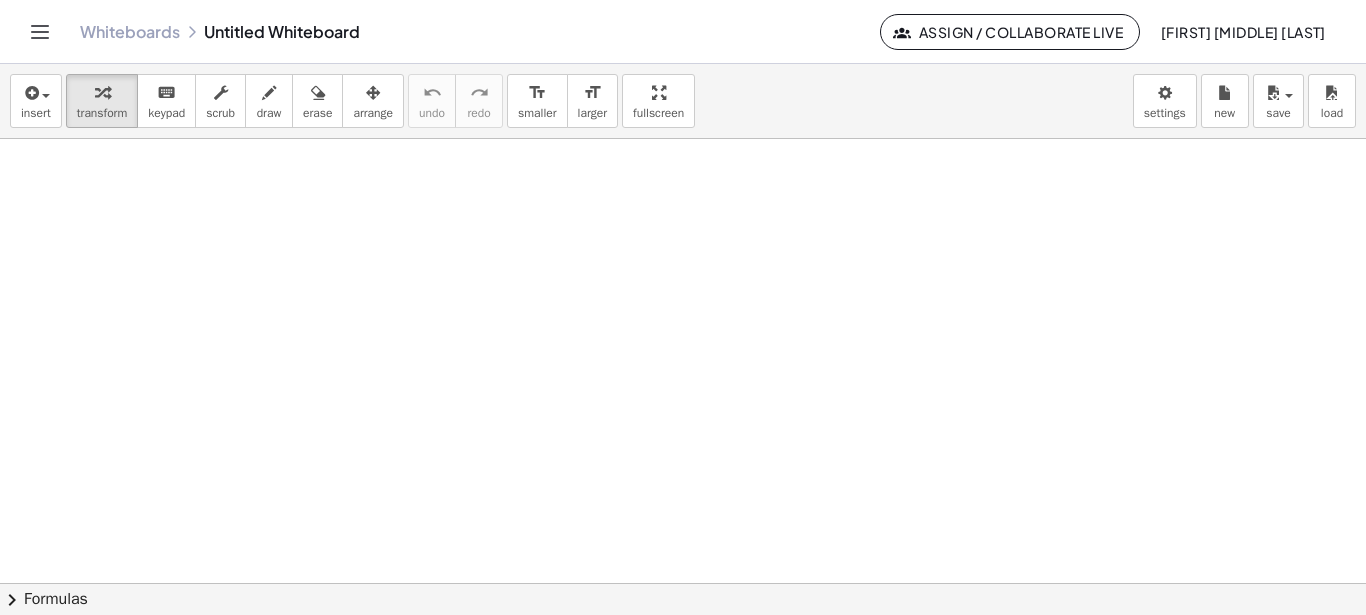 click at bounding box center (683, 583) 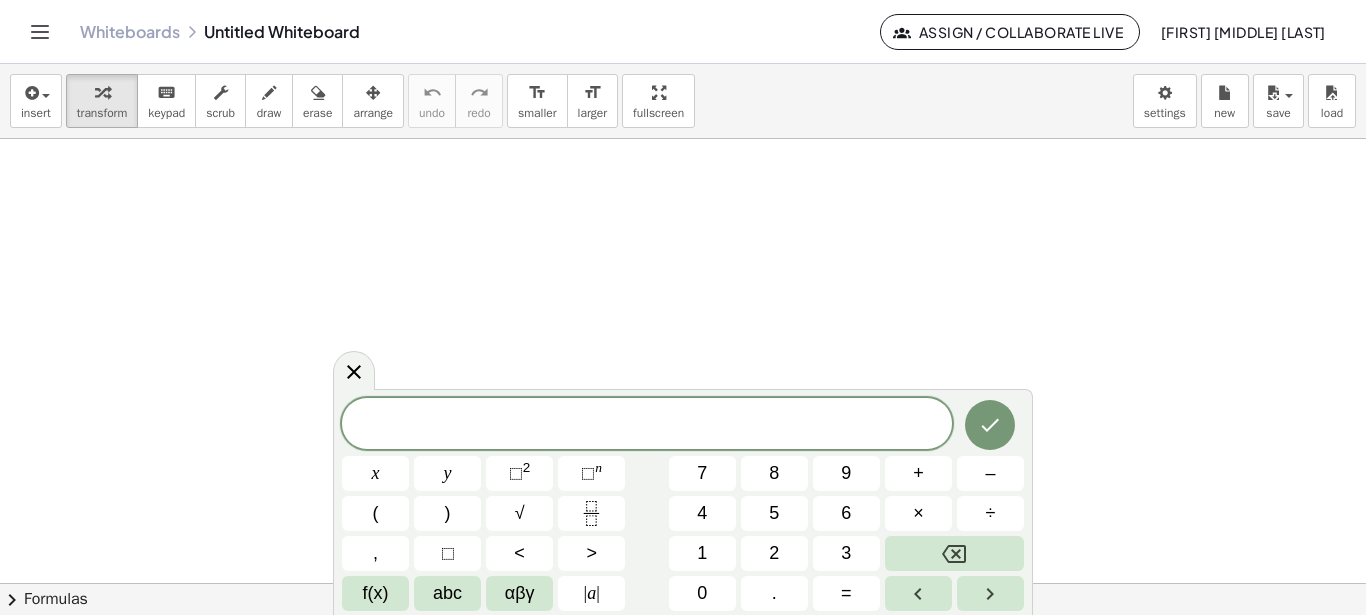 scroll, scrollTop: 18, scrollLeft: 0, axis: vertical 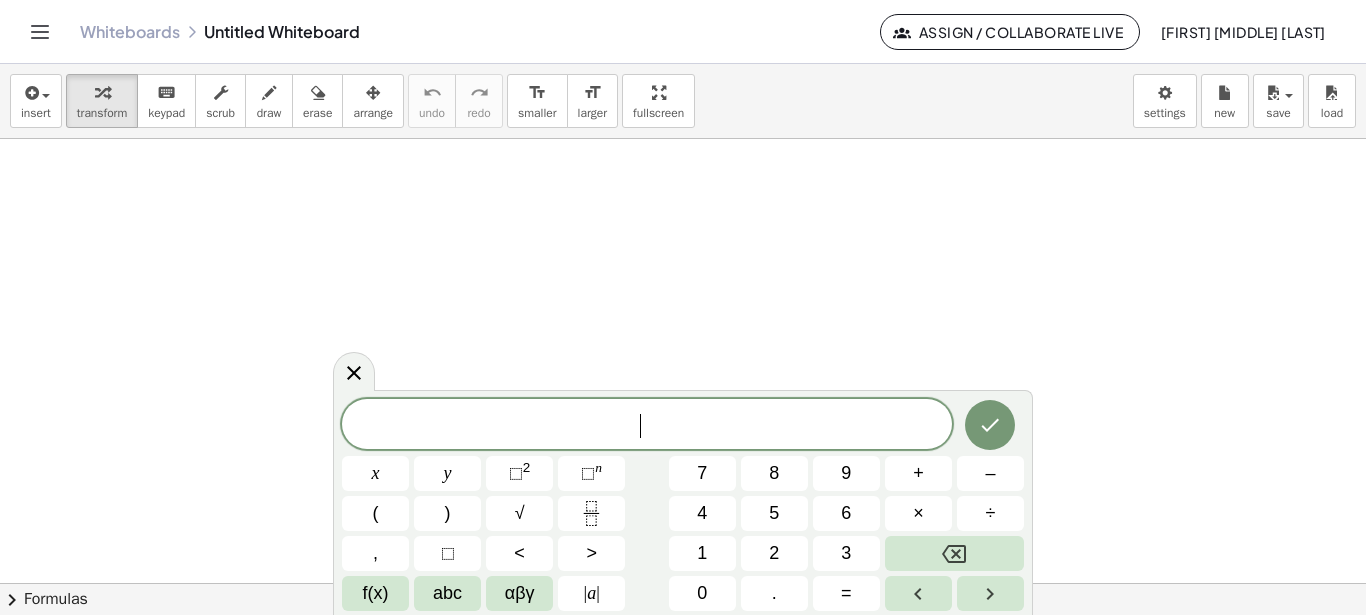 click on "​" at bounding box center [647, 426] 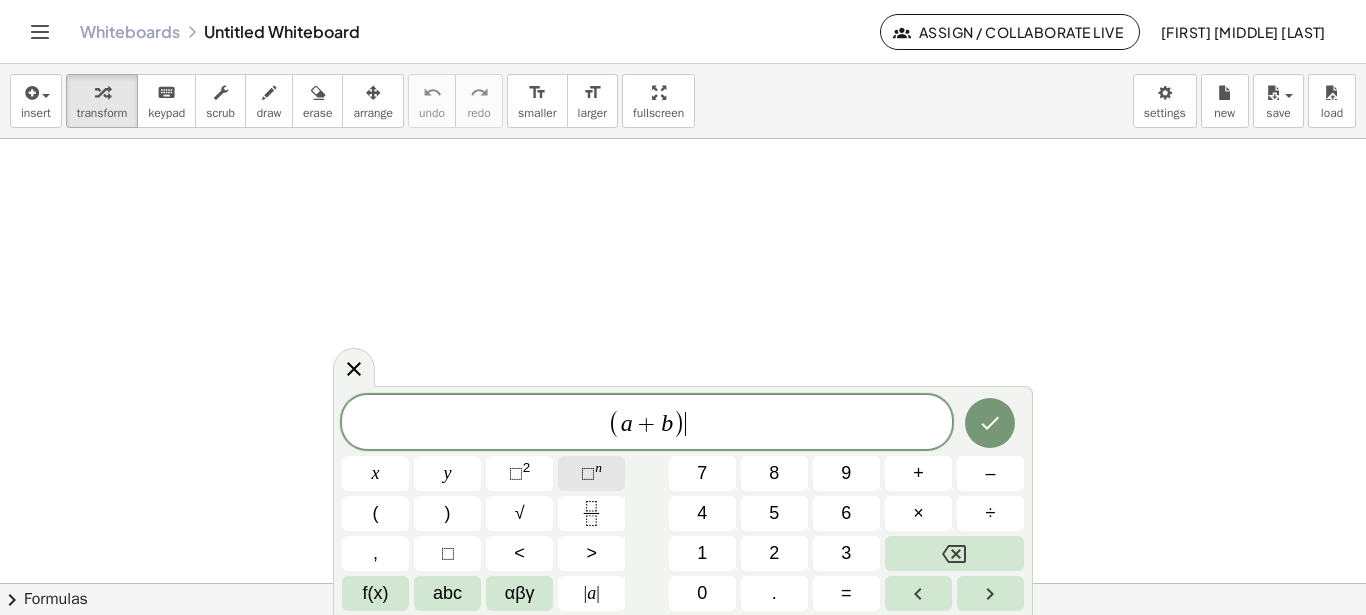 click on "⬚ n" 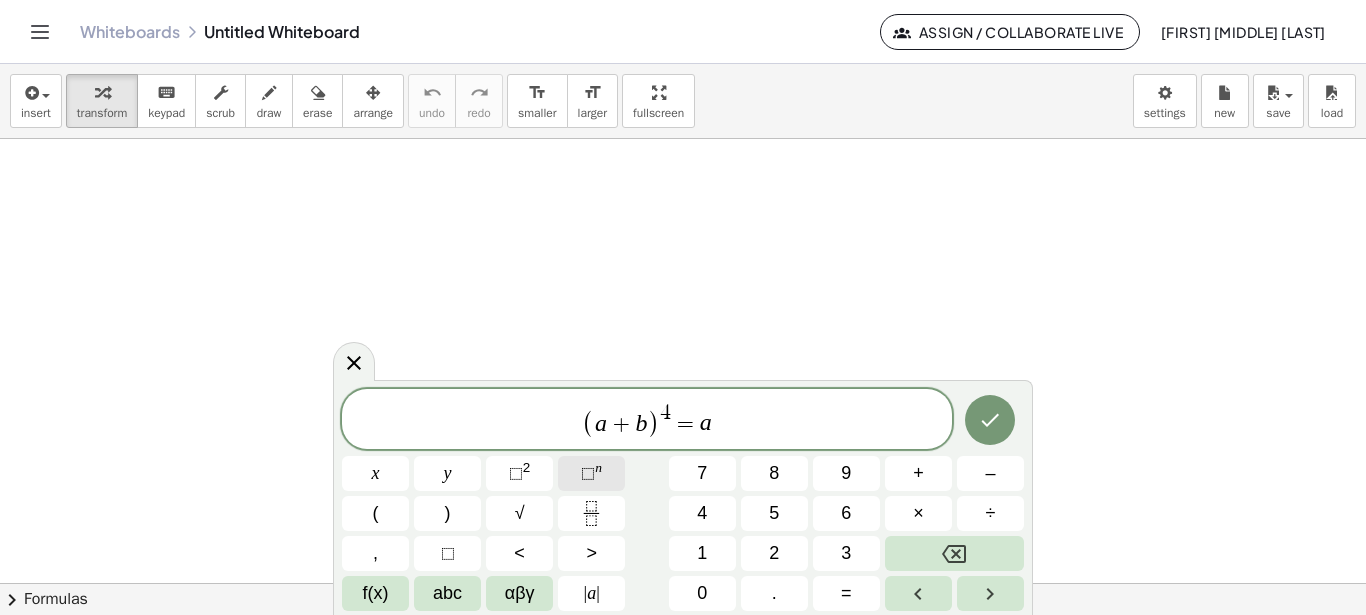 click on "⬚ n" at bounding box center (591, 473) 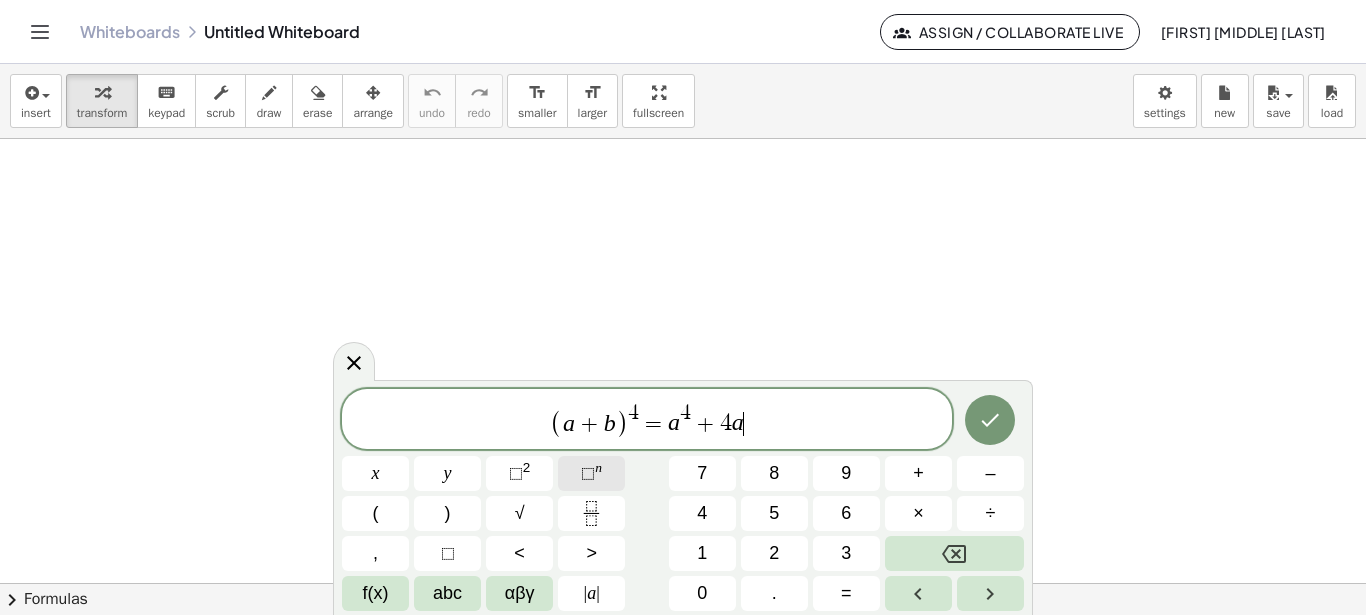 click on "⬚ n" at bounding box center [591, 473] 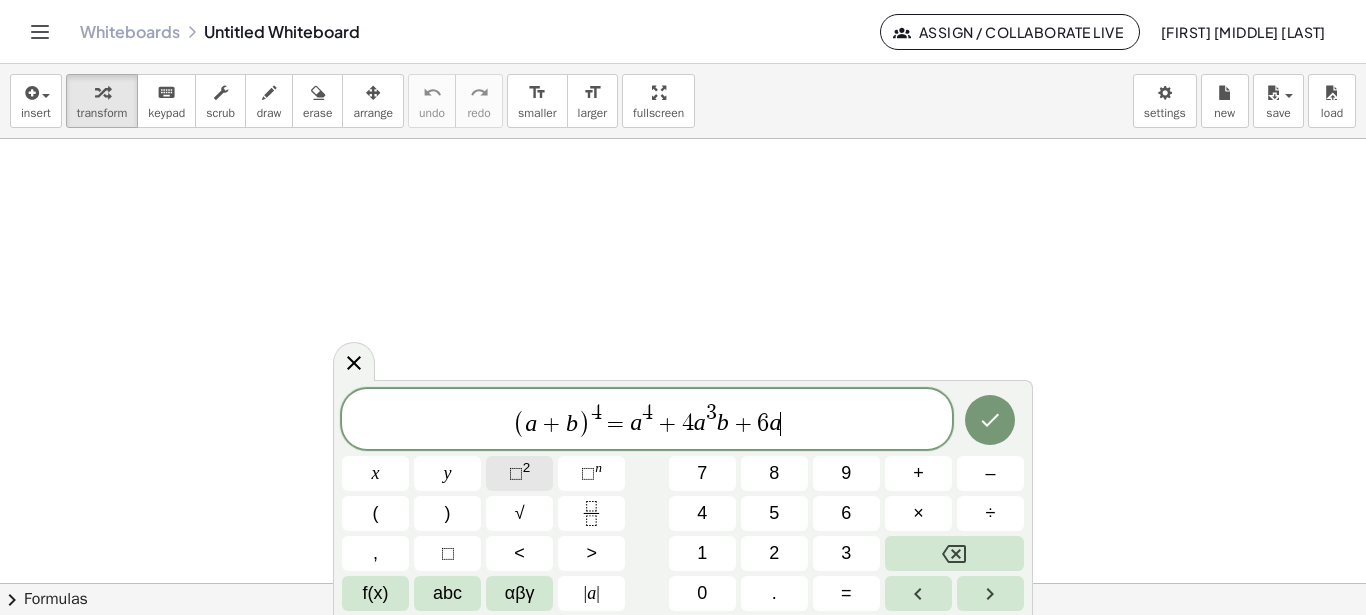 click on "⬚ 2" at bounding box center (519, 473) 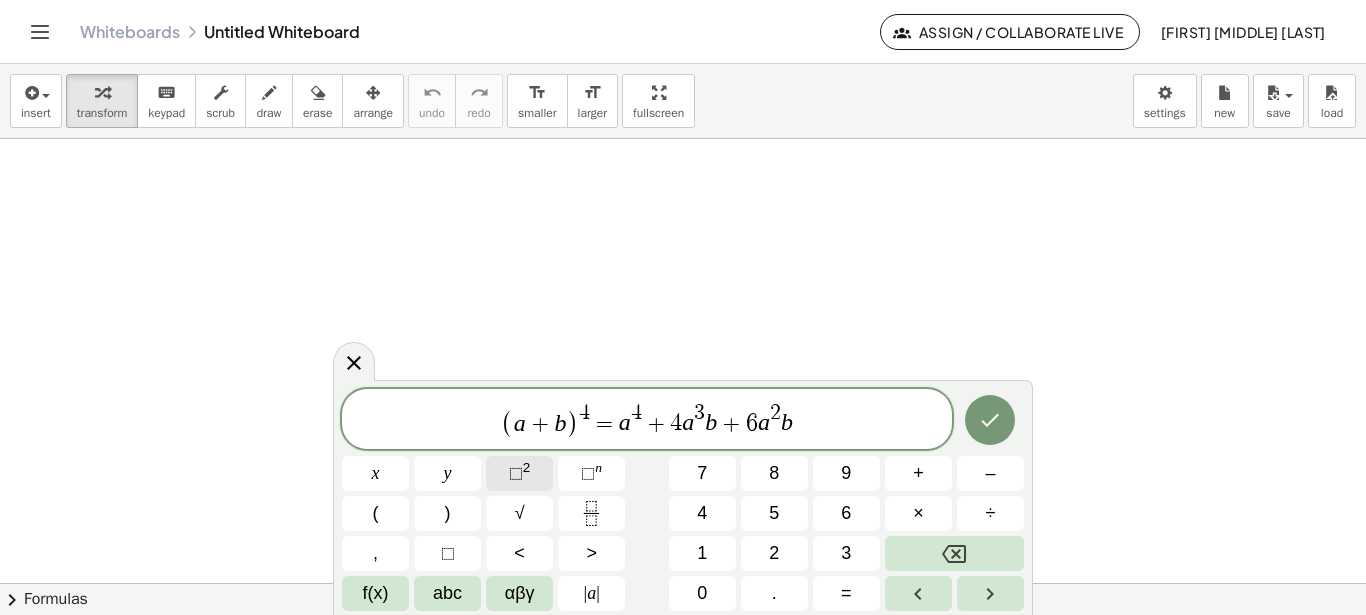 click on "⬚ 2" 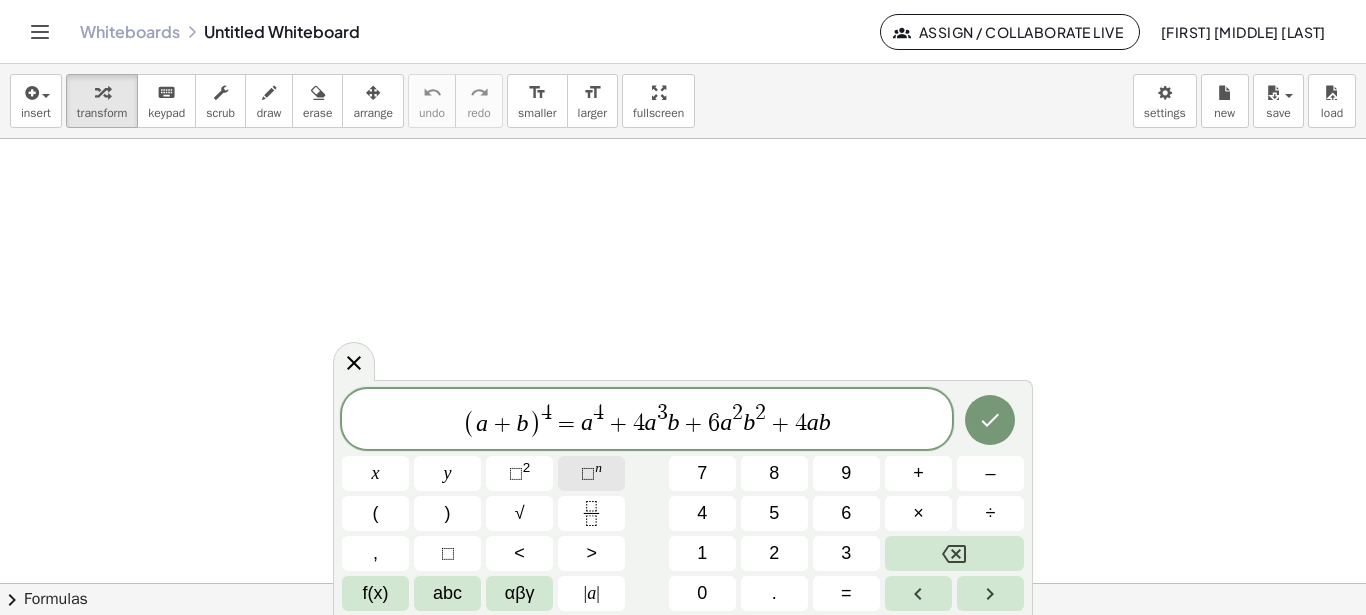 click on "⬚ n" at bounding box center (591, 473) 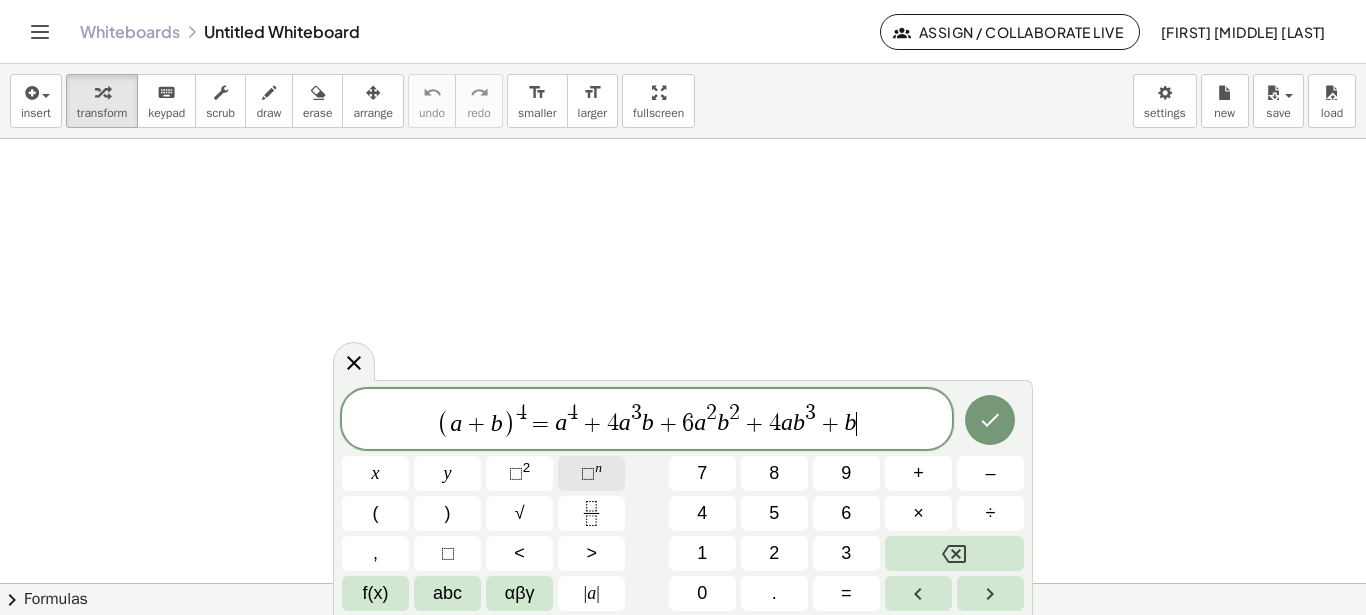 click on "⬚" at bounding box center (588, 473) 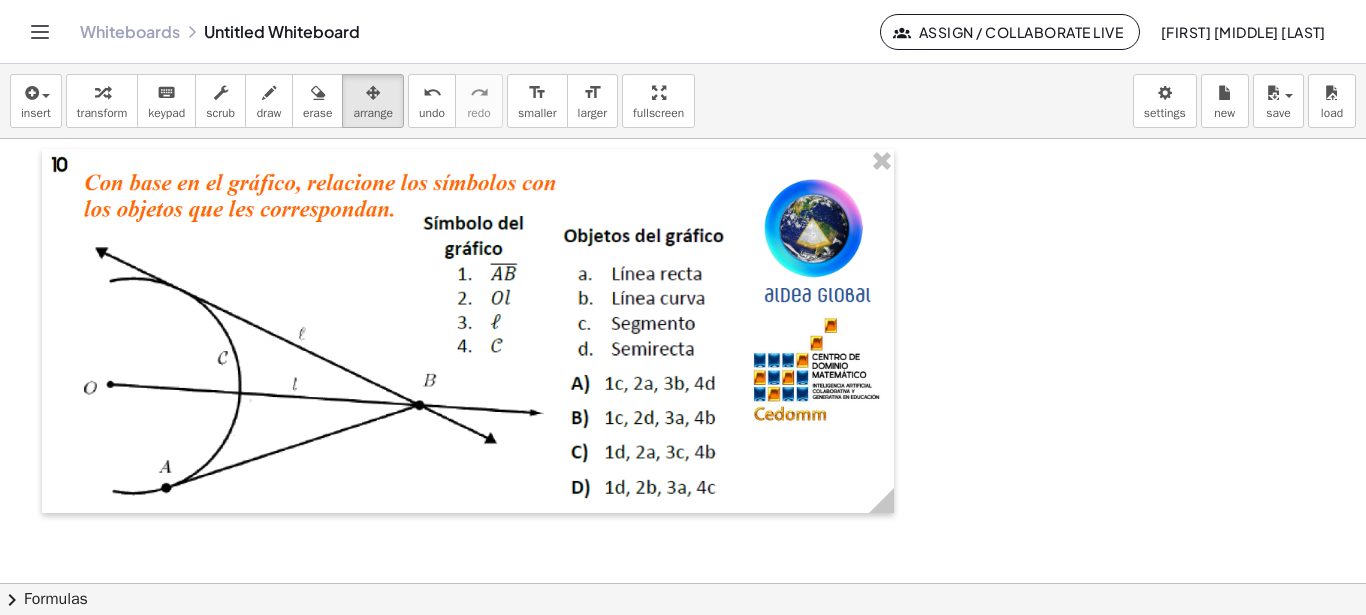 scroll, scrollTop: 0, scrollLeft: 0, axis: both 